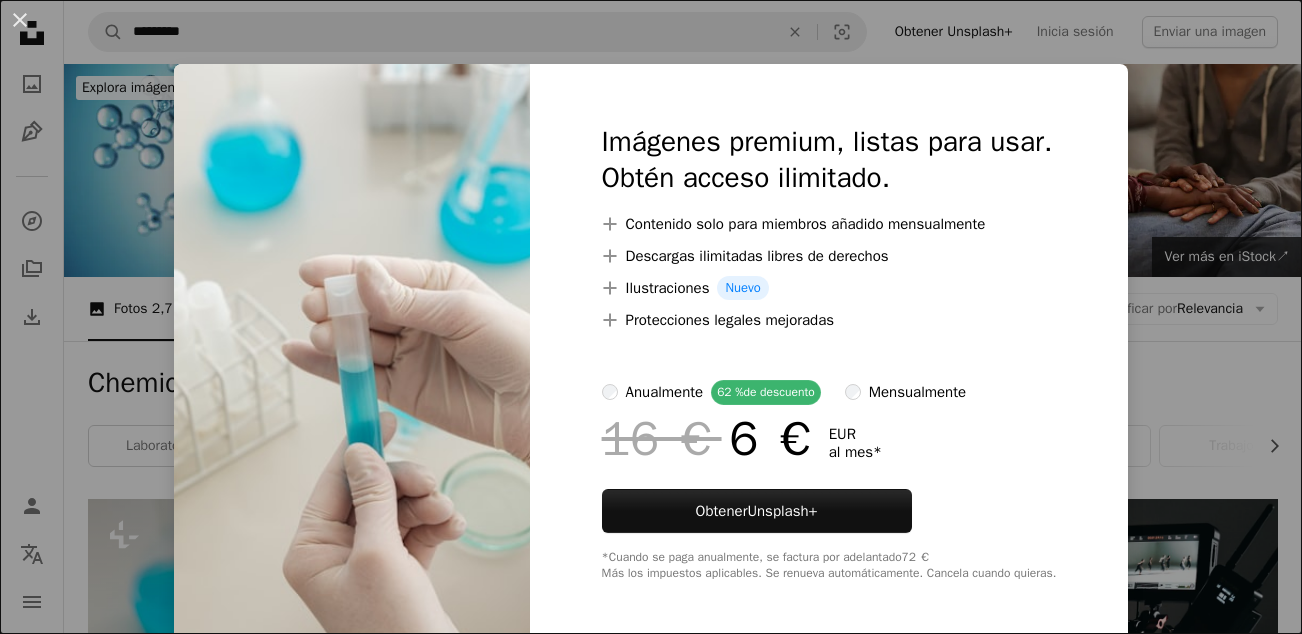 scroll, scrollTop: 600, scrollLeft: 0, axis: vertical 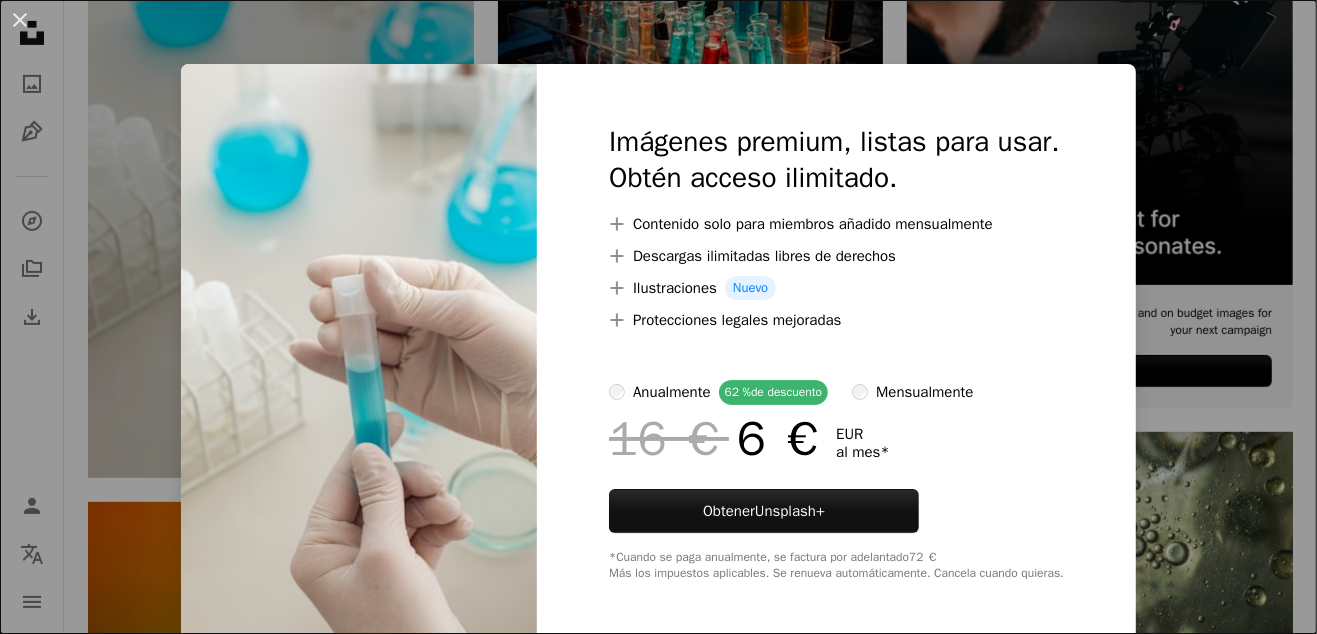 click on "An X shape Imágenes premium, listas para usar. Obtén acceso ilimitado. A plus sign Contenido solo para miembros añadido mensualmente A plus sign Descargas ilimitadas libres de derechos A plus sign Ilustraciones  Nuevo A plus sign Protecciones legales mejoradas anualmente 62 %  de descuento mensualmente 16 €   6 € EUR al mes * Obtener  Unsplash+ *Cuando se paga anualmente, se factura por adelantado  72 € Más los impuestos aplicables. Se renueva automáticamente. Cancela cuando quieras." at bounding box center [658, 317] 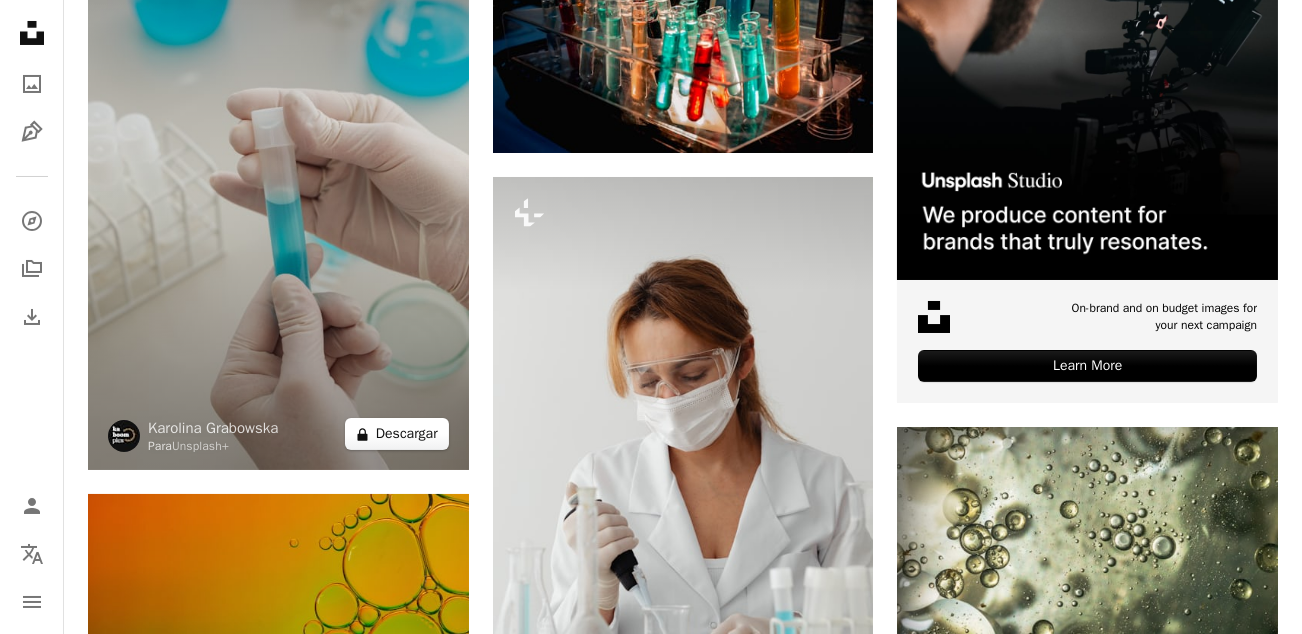 click on "A lock Descargar" at bounding box center (397, 434) 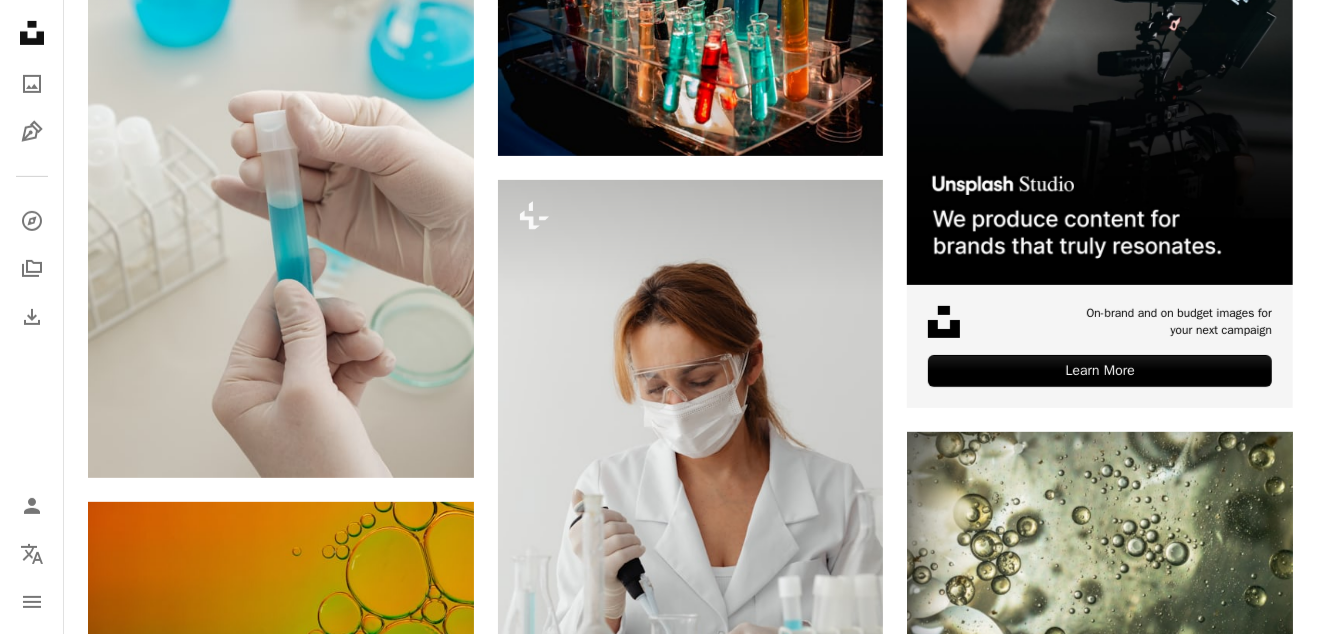 click on "An X shape Imágenes premium, listas para usar. Obtén acceso ilimitado. A plus sign Contenido solo para miembros añadido mensualmente A plus sign Descargas ilimitadas libres de derechos A plus sign Ilustraciones  Nuevo A plus sign Protecciones legales mejoradas anualmente 62 %  de descuento mensualmente 16 €   6 € EUR al mes * Obtener  Unsplash+ *Cuando se paga anualmente, se factura por adelantado  72 € Más los impuestos aplicables. Se renueva automáticamente. Cancela cuando quieras." at bounding box center [658, 4275] 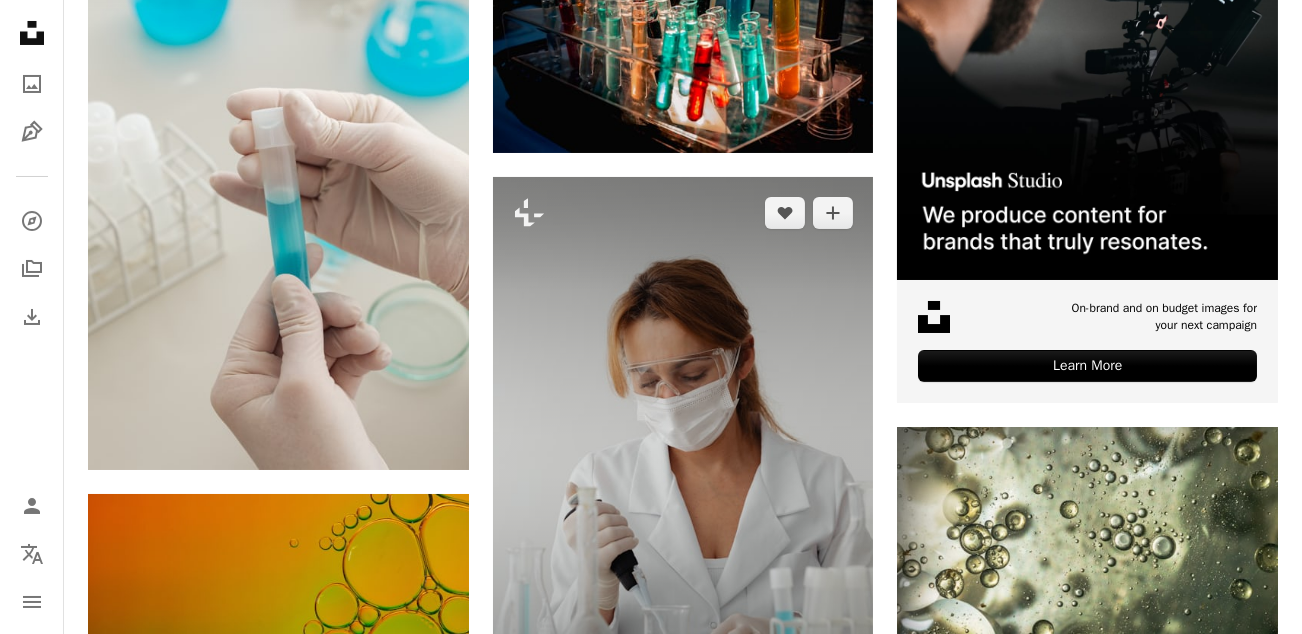 scroll, scrollTop: 800, scrollLeft: 0, axis: vertical 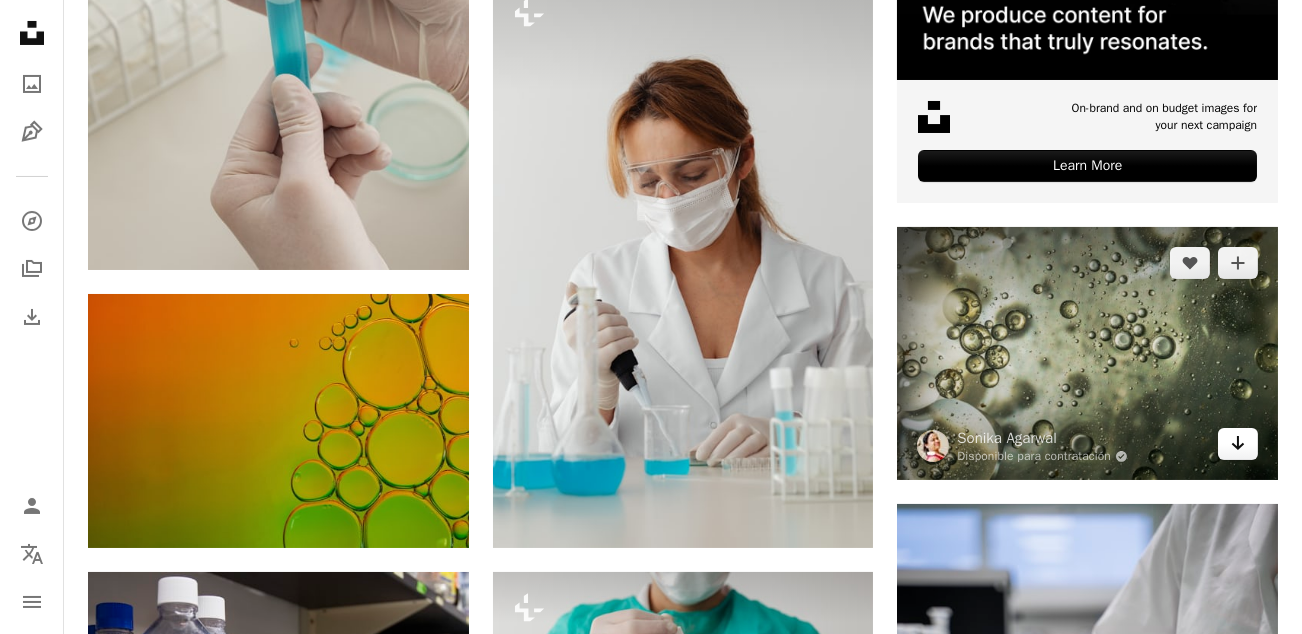 click on "Arrow pointing down" 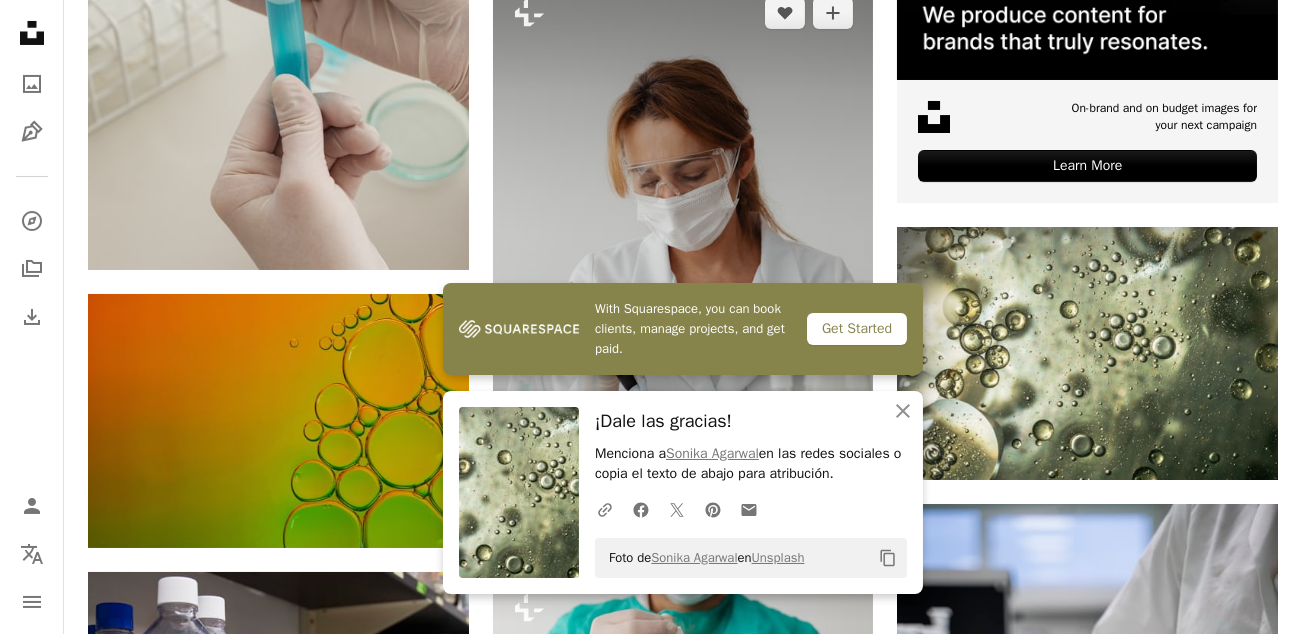 drag, startPoint x: 640, startPoint y: 134, endPoint x: 597, endPoint y: 157, distance: 48.76474 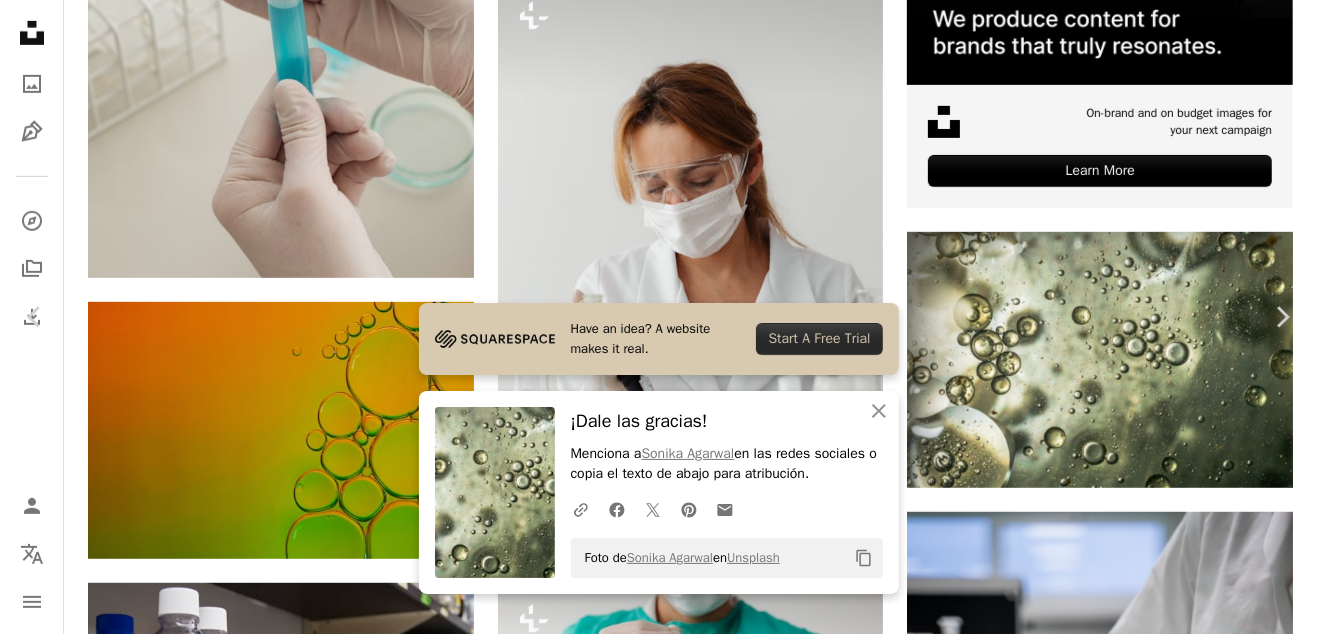 click on "An X shape" at bounding box center (20, 20) 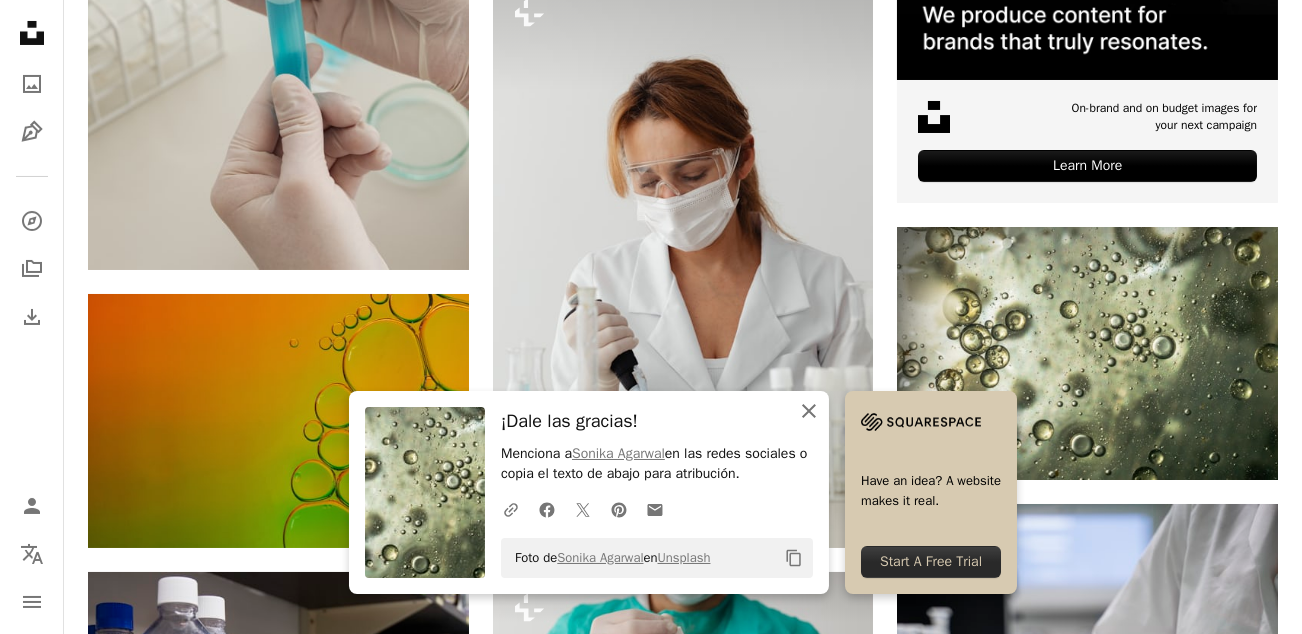 click on "An X shape" 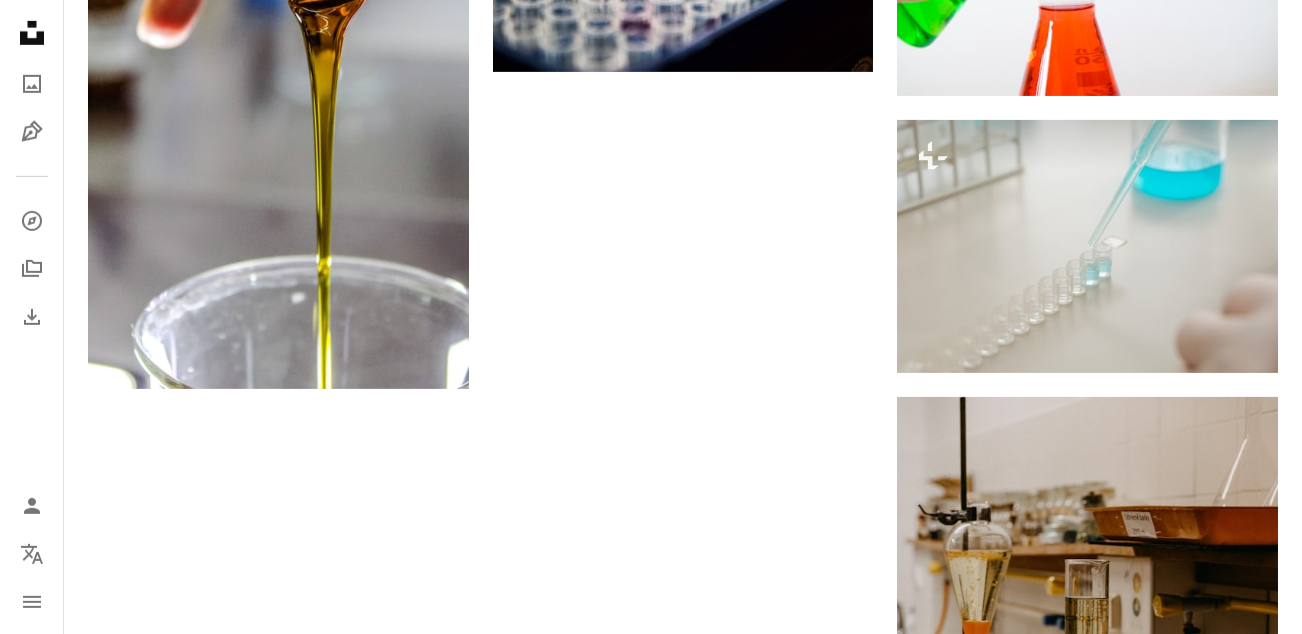 scroll, scrollTop: 2600, scrollLeft: 0, axis: vertical 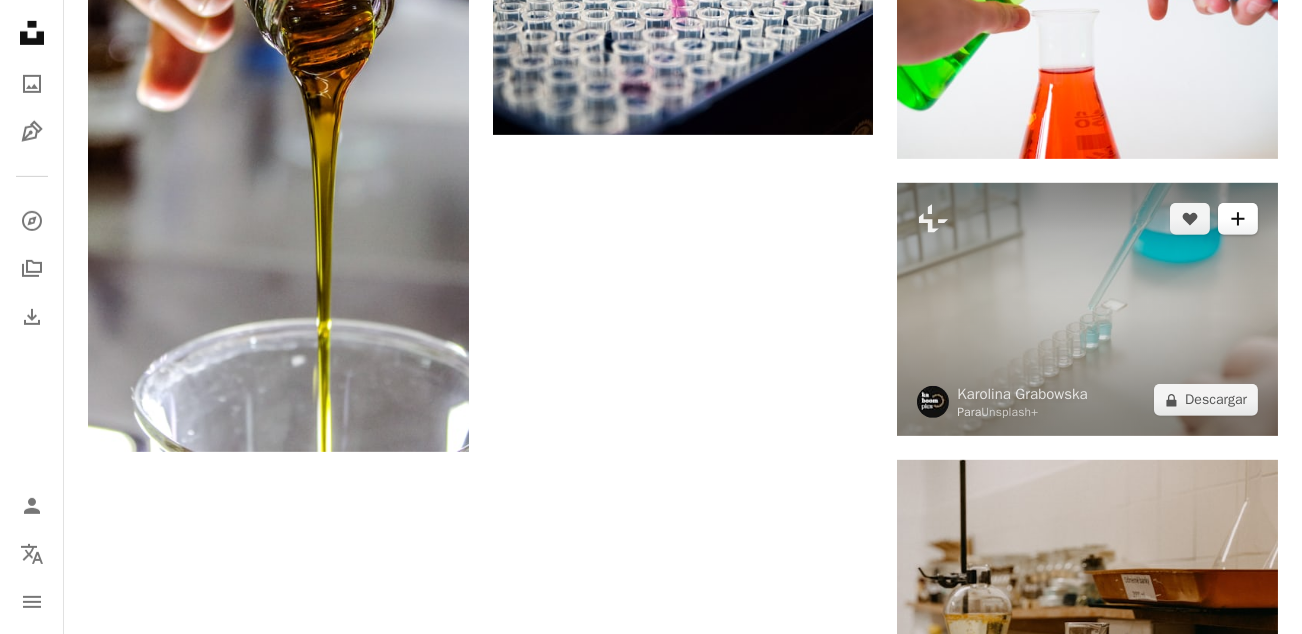 click on "A plus sign" 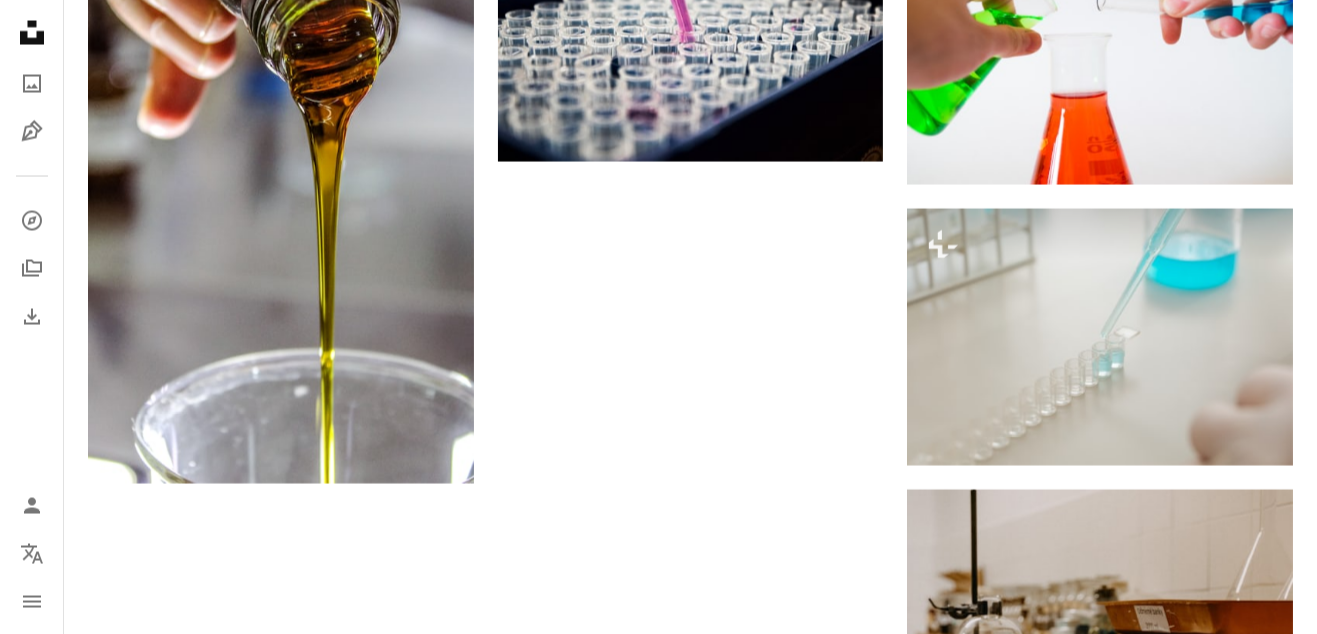 click on "An X shape Únete a Unsplash ¿Ya tienes una cuenta?  Inicia sesión Nombre Apellidos Correo electrónico Nombre de usuario  (únicamente letras, números y guiones bajos) Contraseña  (mín. 8 caracteres) Únete Al unirte, aceptas los  Términos  y la  Política de privacidad ." at bounding box center (658, 2275) 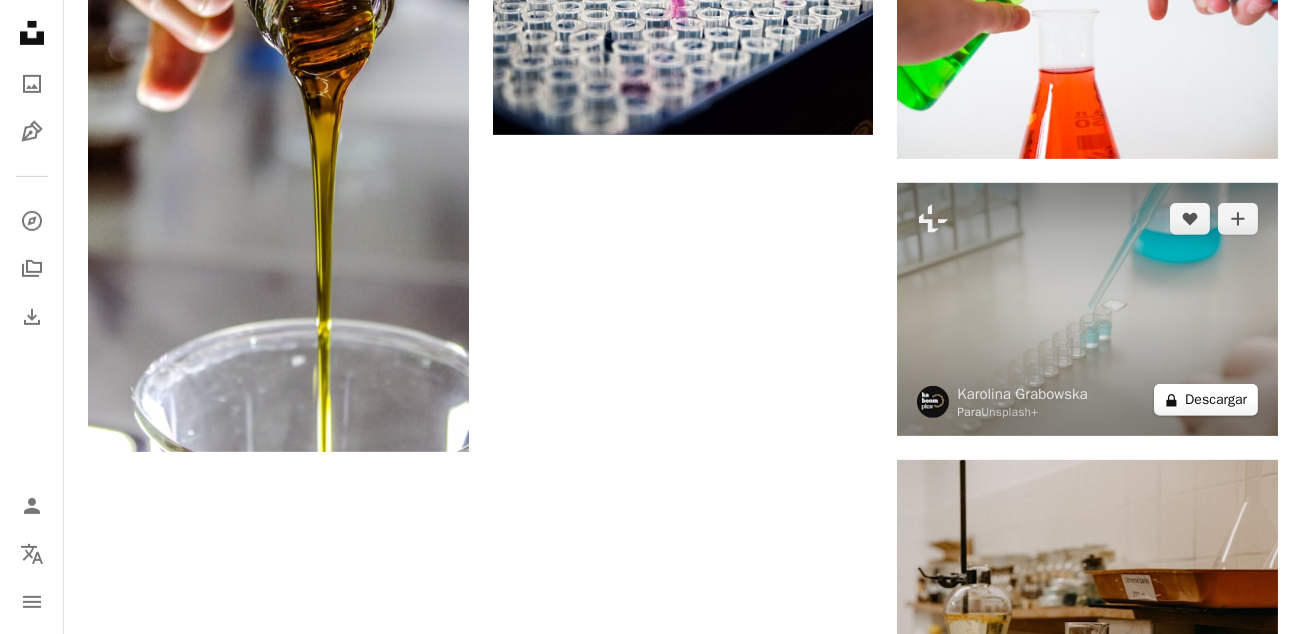 click on "A lock Descargar" at bounding box center (1206, 400) 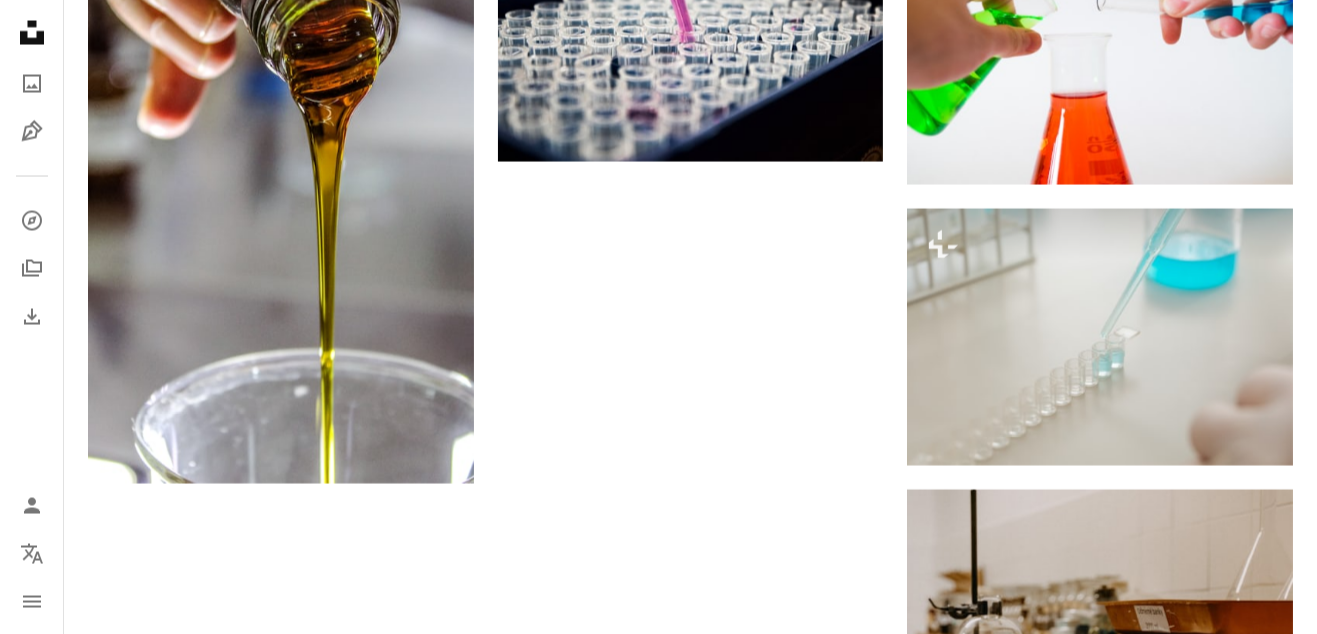 click on "An X shape Imágenes premium, listas para usar. Obtén acceso ilimitado. A plus sign Contenido solo para miembros añadido mensualmente A plus sign Descargas ilimitadas libres de derechos A plus sign Ilustraciones  Nuevo A plus sign Protecciones legales mejoradas anualmente 62 %  de descuento mensualmente 16 €   6 € EUR al mes * Obtener  Unsplash+ *Cuando se paga anualmente, se factura por adelantado  72 € Más los impuestos aplicables. Se renueva automáticamente. Cancela cuando quieras." at bounding box center (658, 2275) 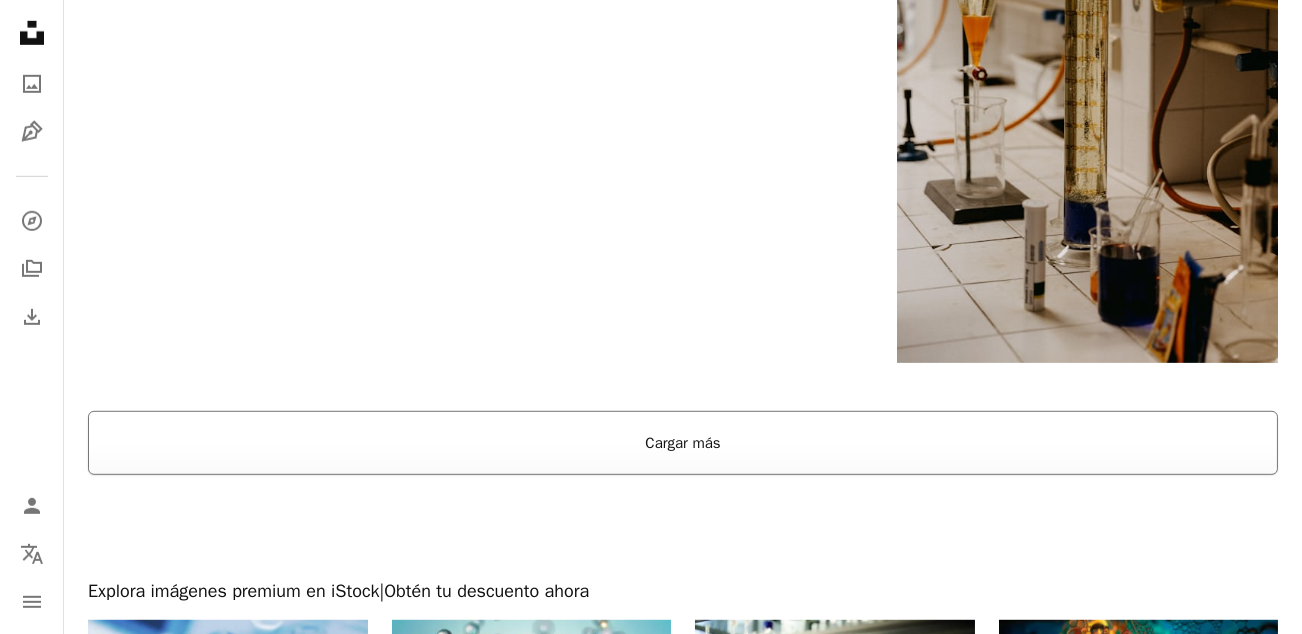 scroll, scrollTop: 3300, scrollLeft: 0, axis: vertical 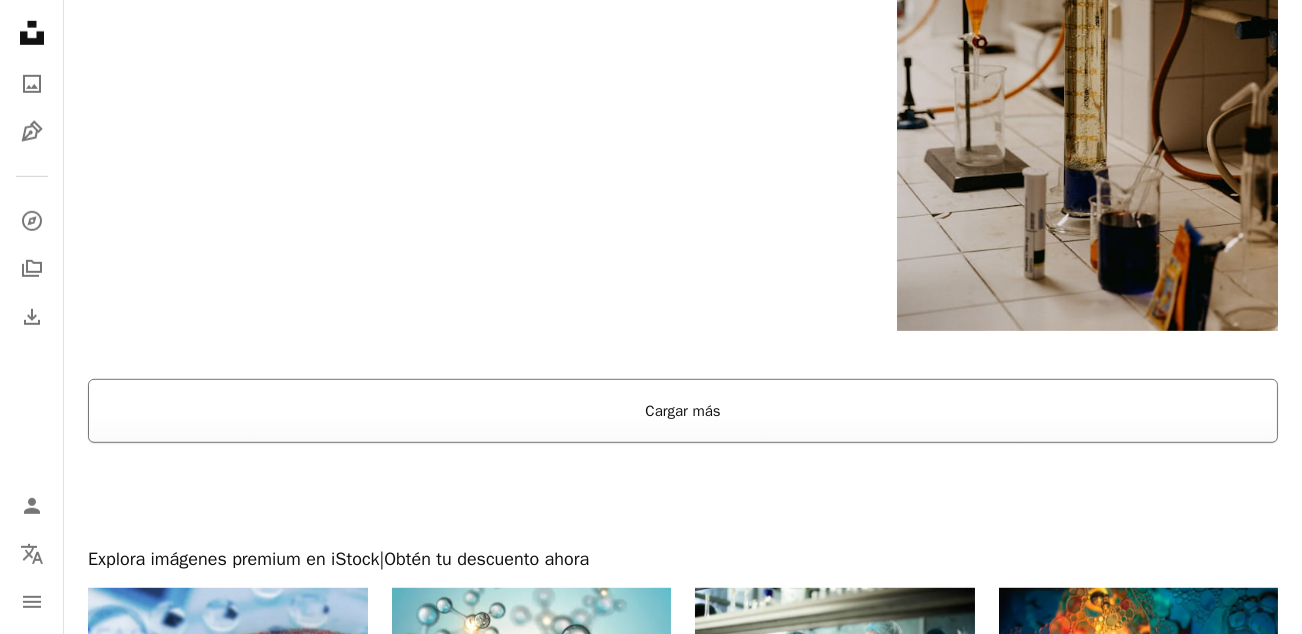 click on "Cargar más" at bounding box center (683, 411) 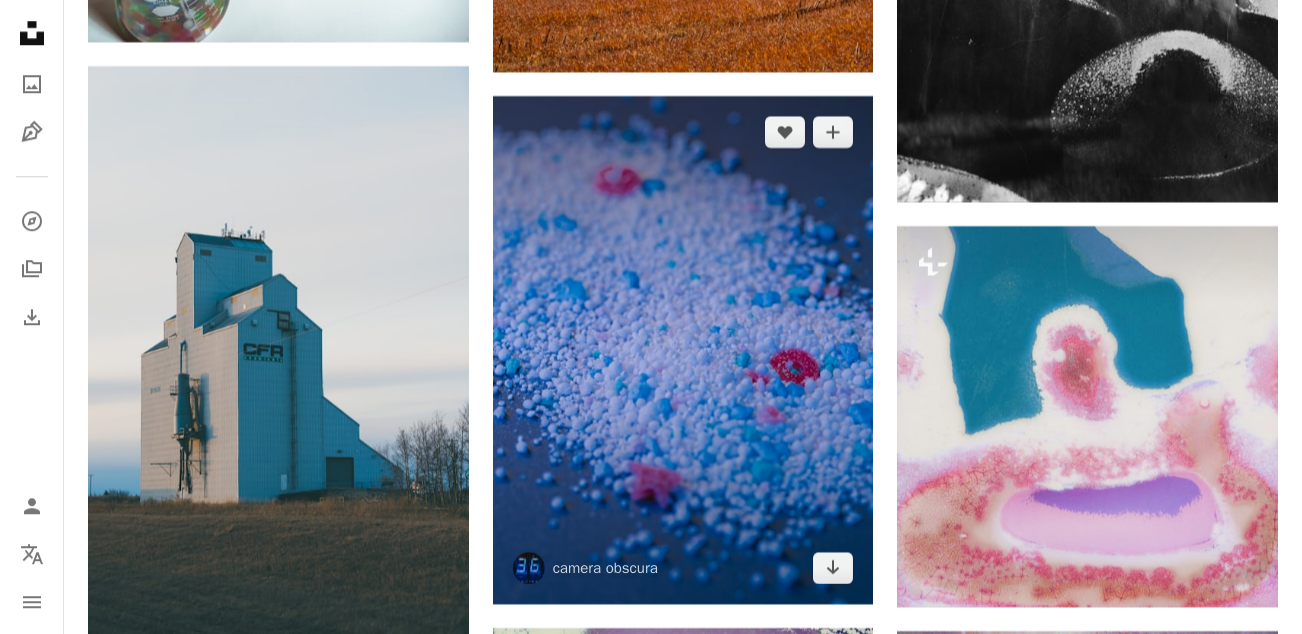 scroll, scrollTop: 14400, scrollLeft: 0, axis: vertical 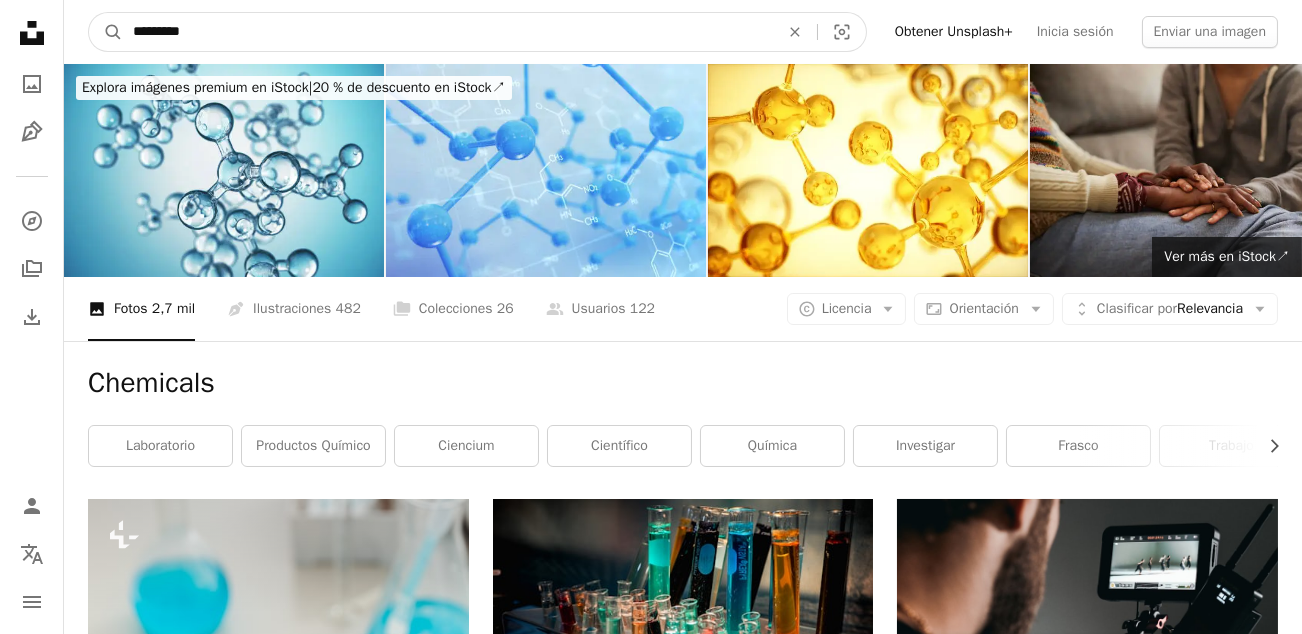 drag, startPoint x: 247, startPoint y: 20, endPoint x: 84, endPoint y: 30, distance: 163.30646 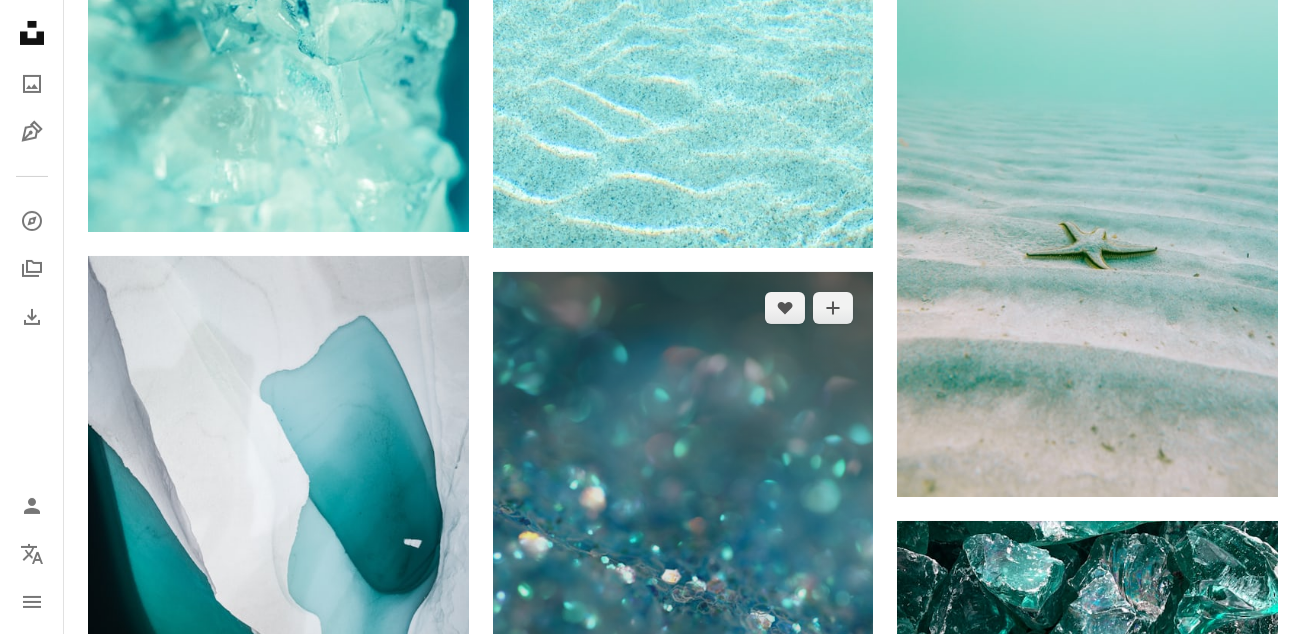 scroll, scrollTop: 1400, scrollLeft: 0, axis: vertical 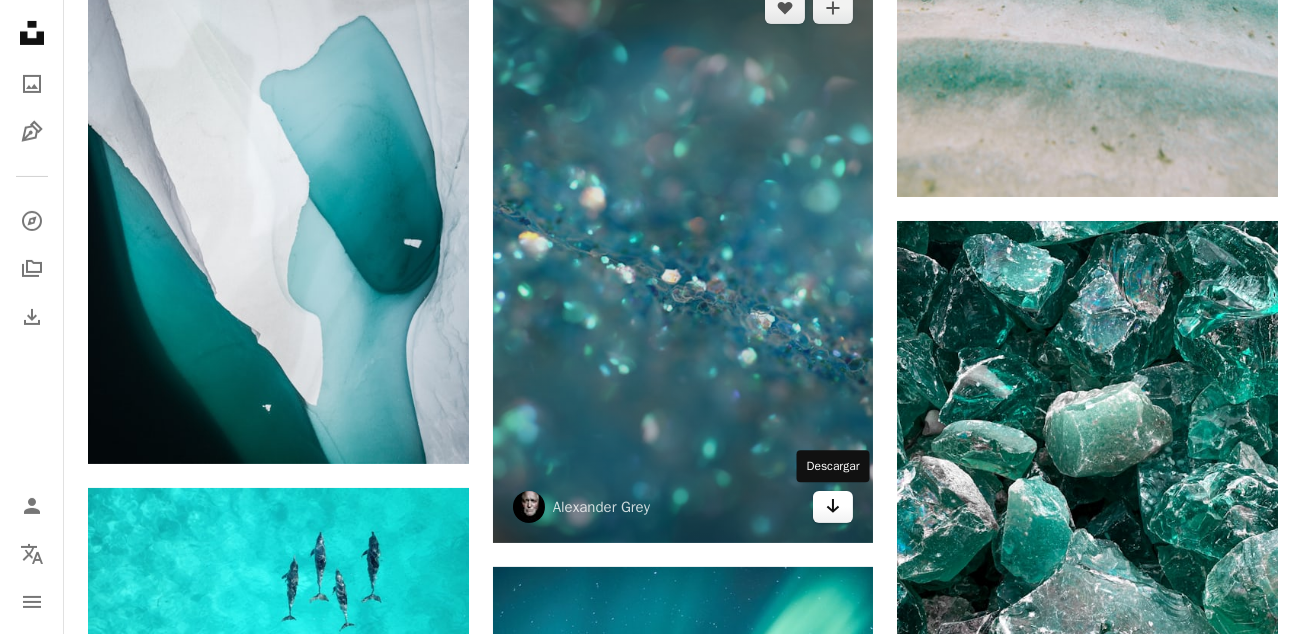 click on "Arrow pointing down" at bounding box center (833, 507) 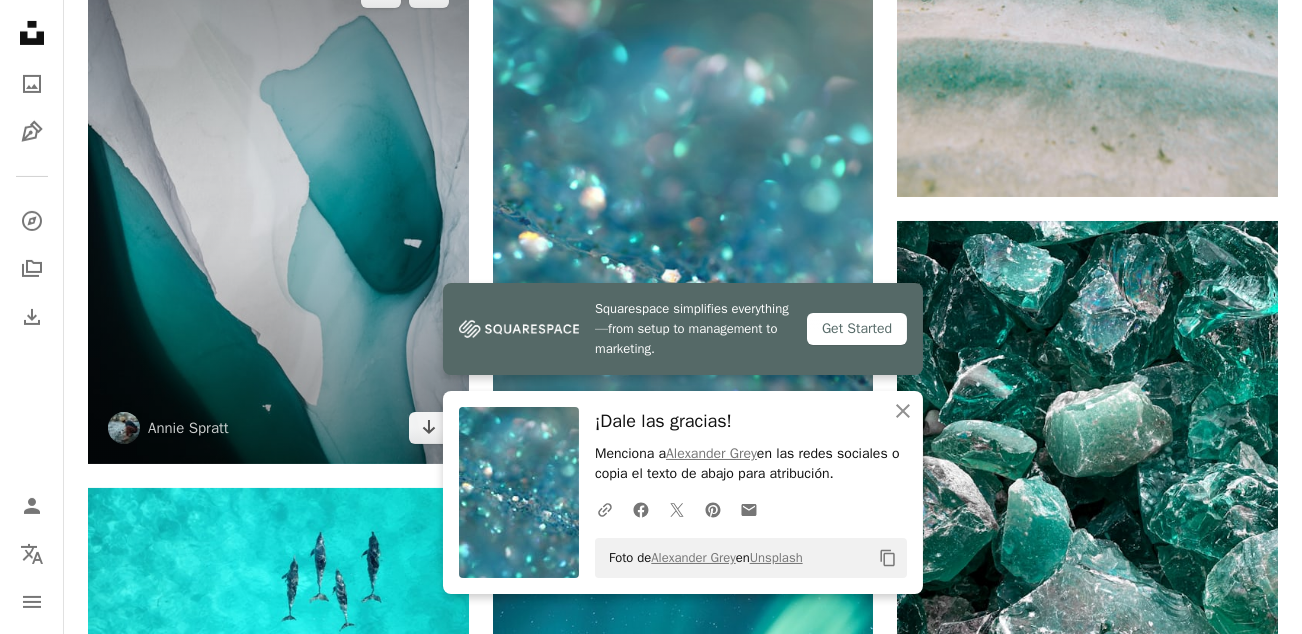 click at bounding box center (278, 210) 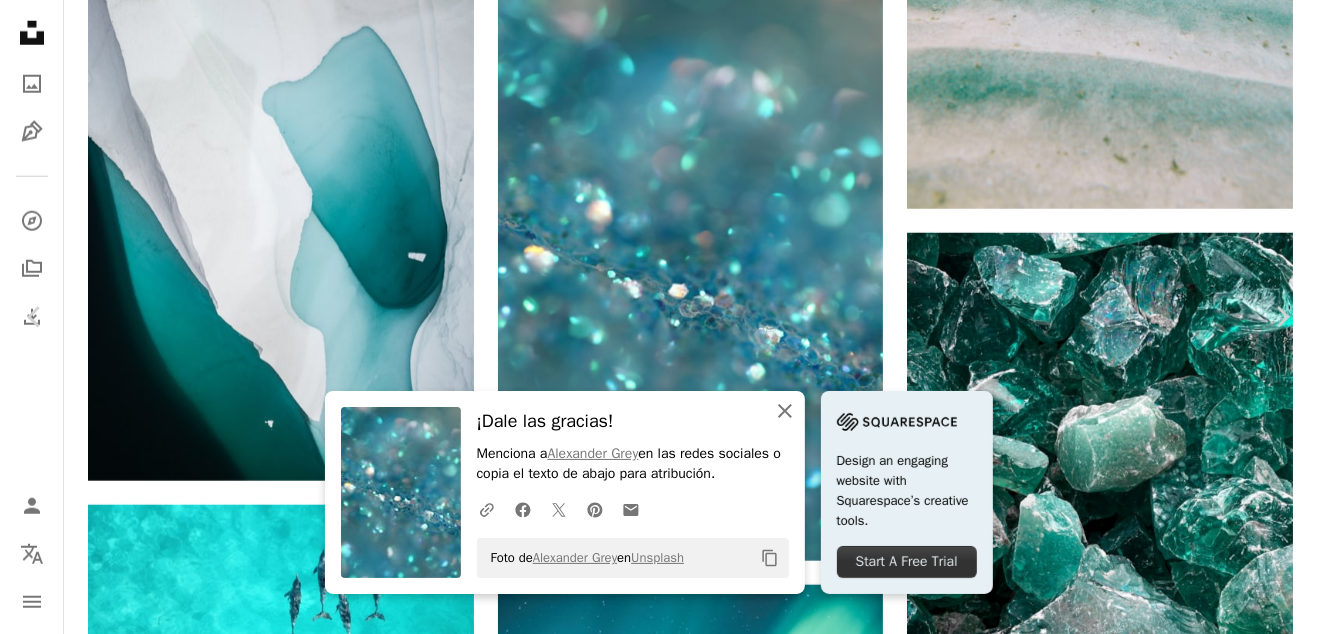 drag, startPoint x: 779, startPoint y: 417, endPoint x: 770, endPoint y: 335, distance: 82.492424 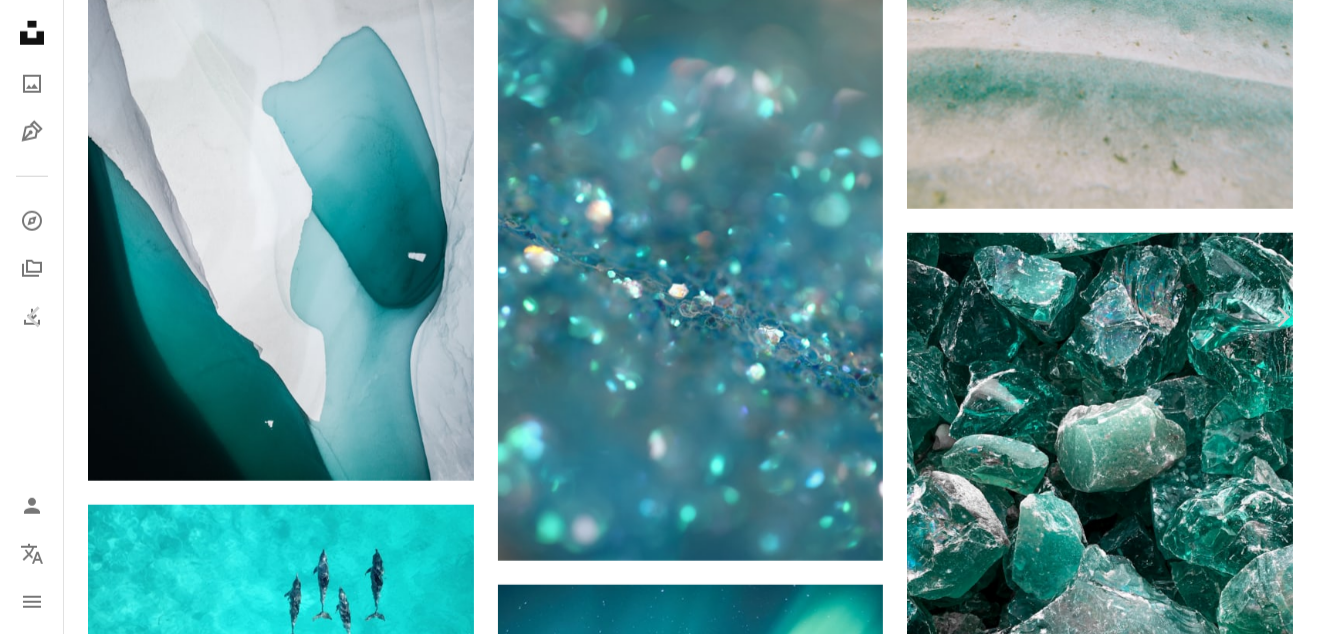click on "An X shape" at bounding box center [20, 20] 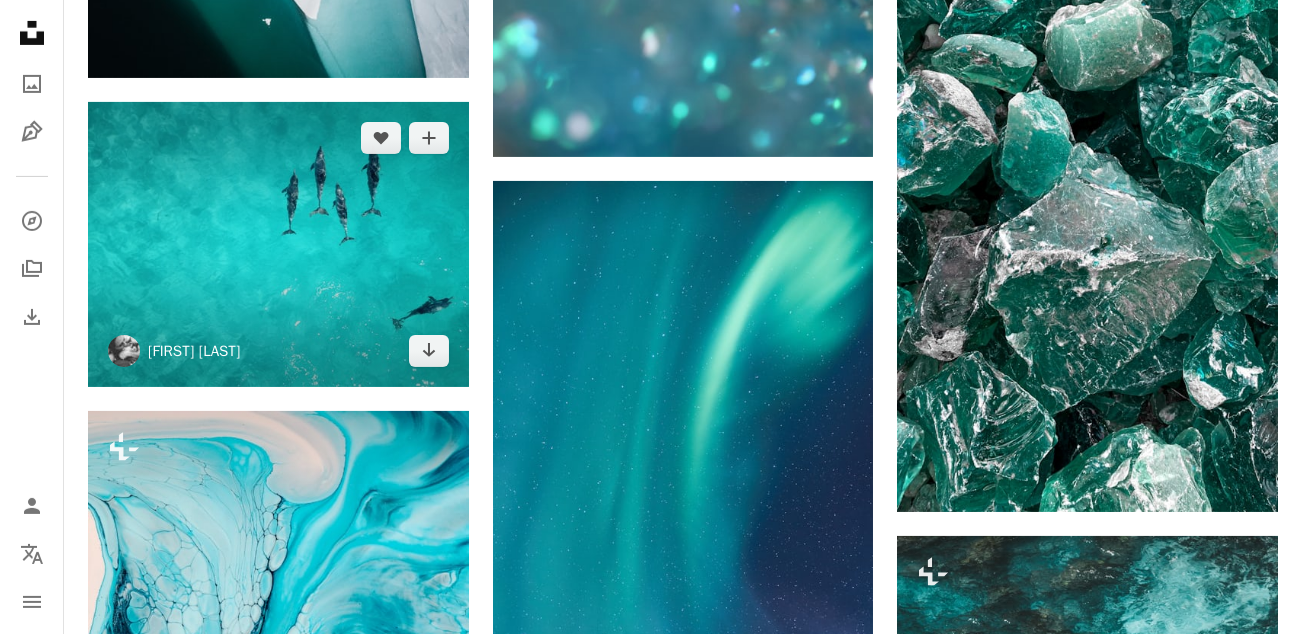 scroll, scrollTop: 1899, scrollLeft: 0, axis: vertical 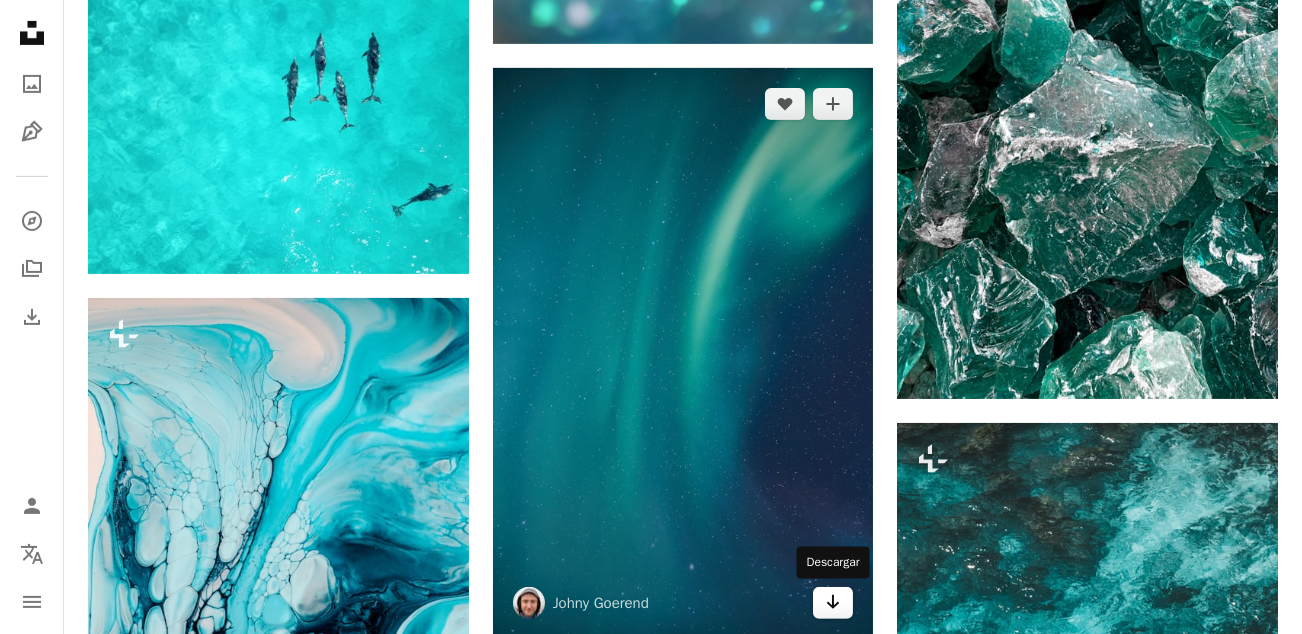 click on "Arrow pointing down" at bounding box center (833, 603) 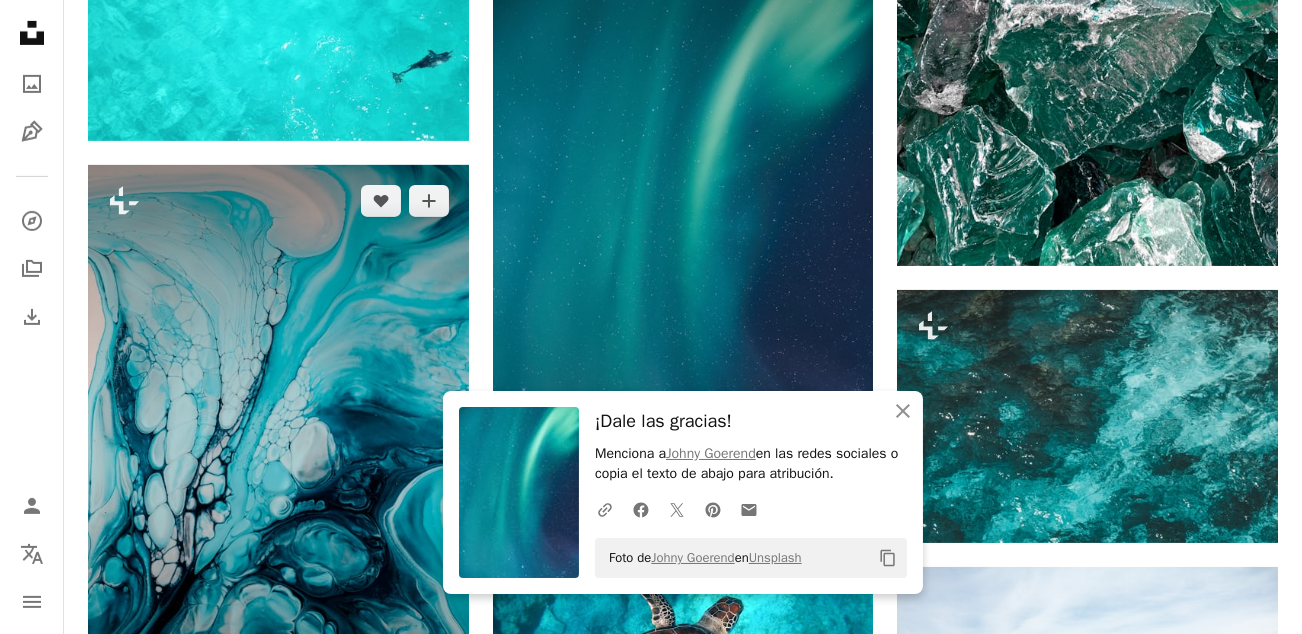 scroll, scrollTop: 2100, scrollLeft: 0, axis: vertical 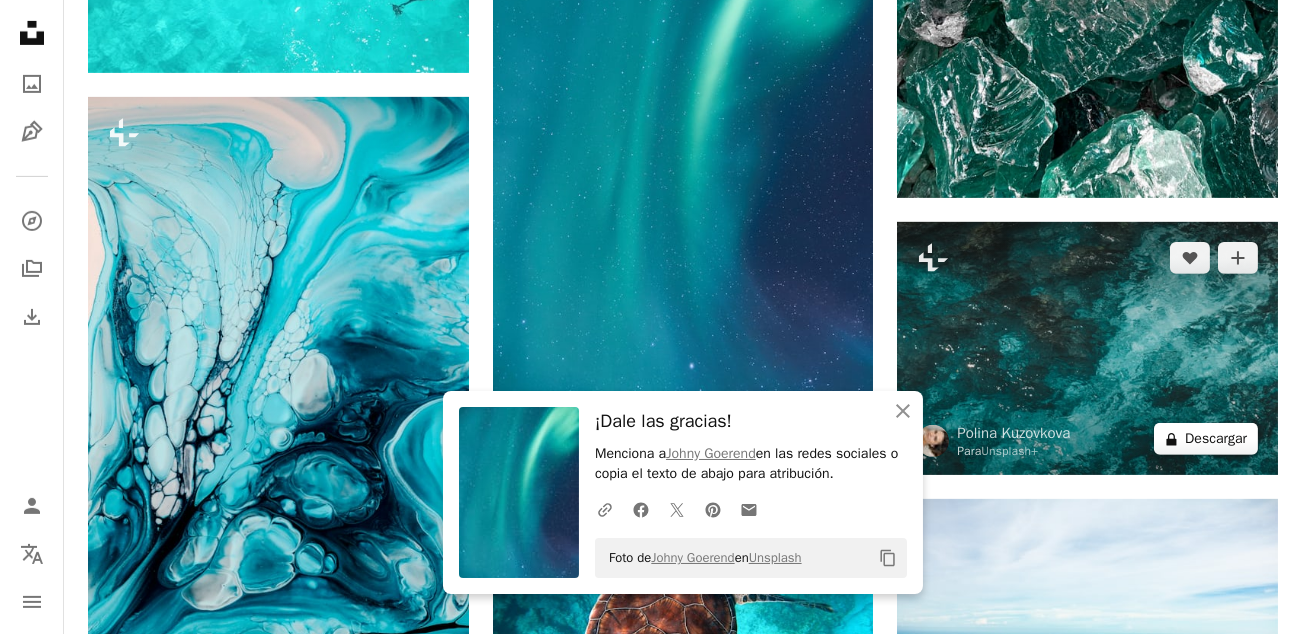 click on "A lock Descargar" at bounding box center (1206, 439) 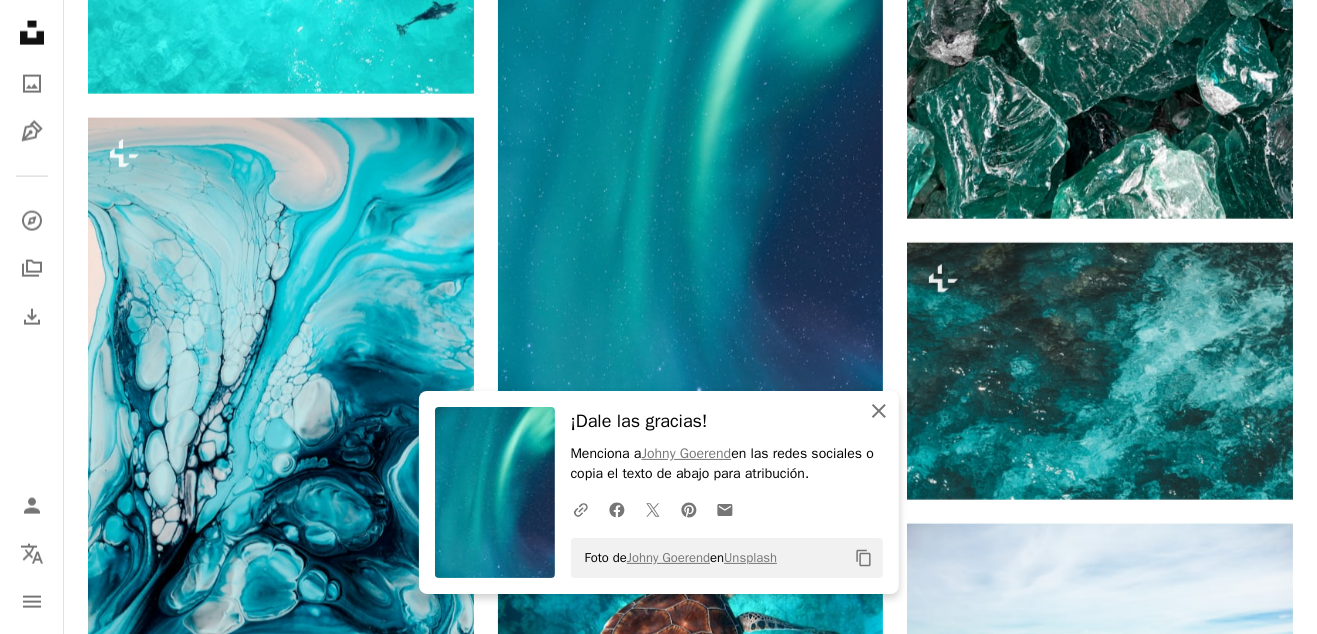 click on "An X shape" 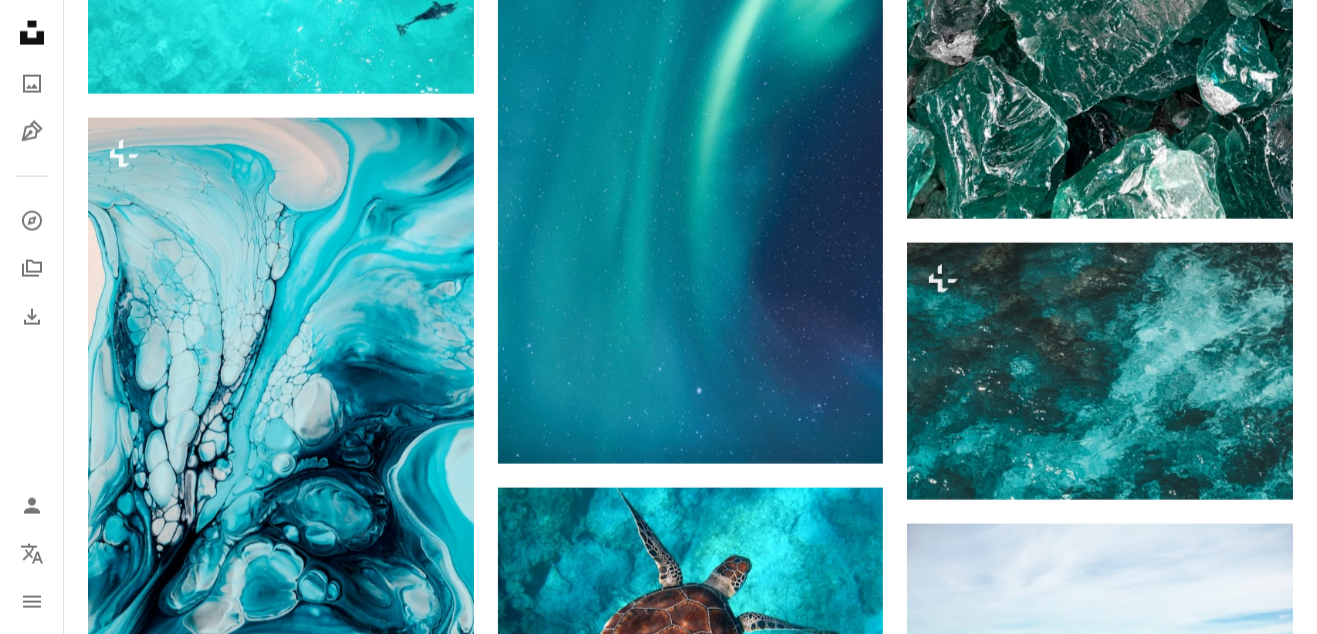 click on "An X shape" at bounding box center (20, 20) 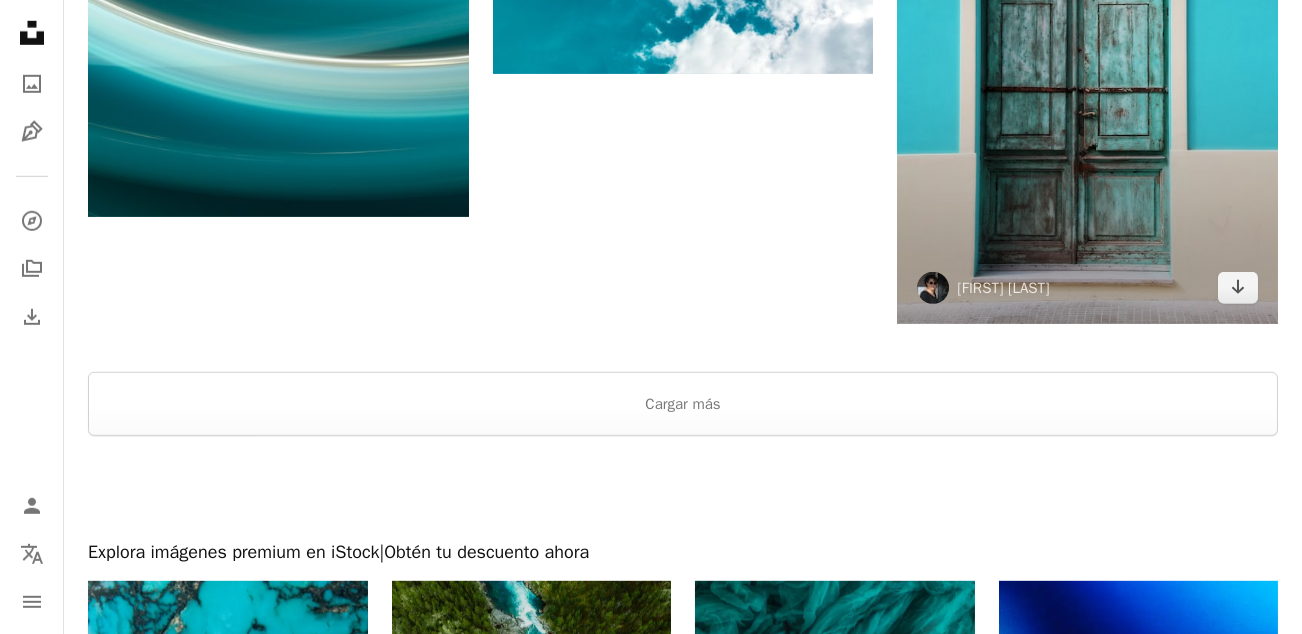 scroll, scrollTop: 3899, scrollLeft: 0, axis: vertical 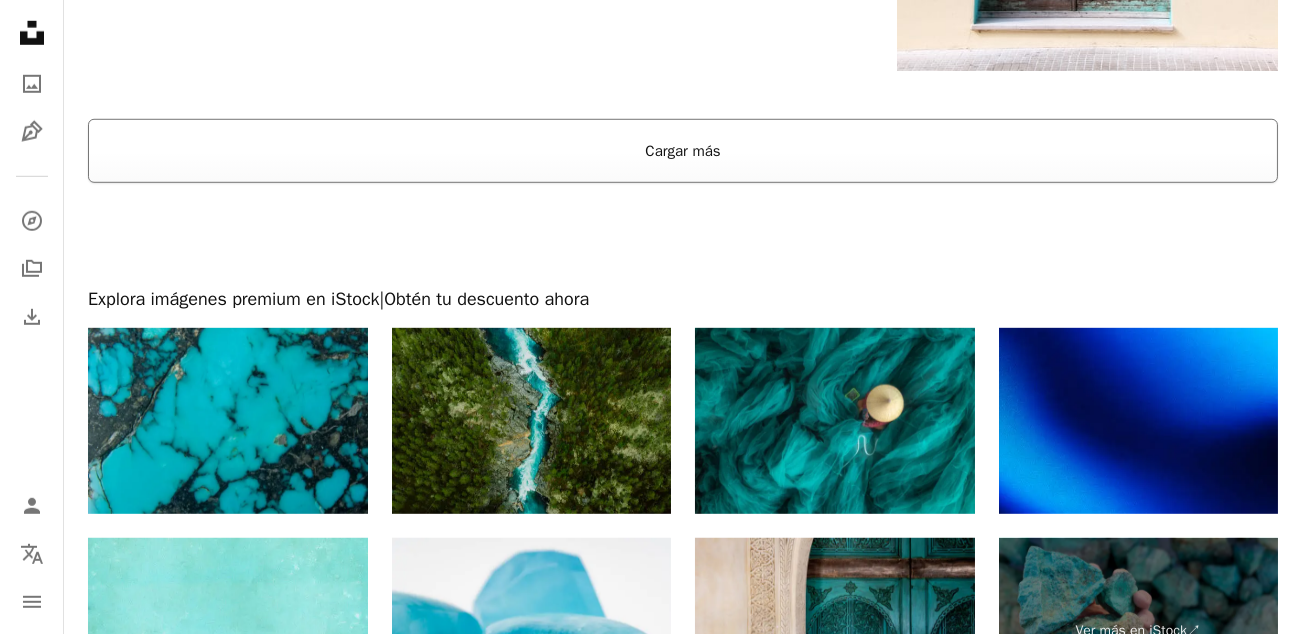 click on "Cargar más" at bounding box center (683, 151) 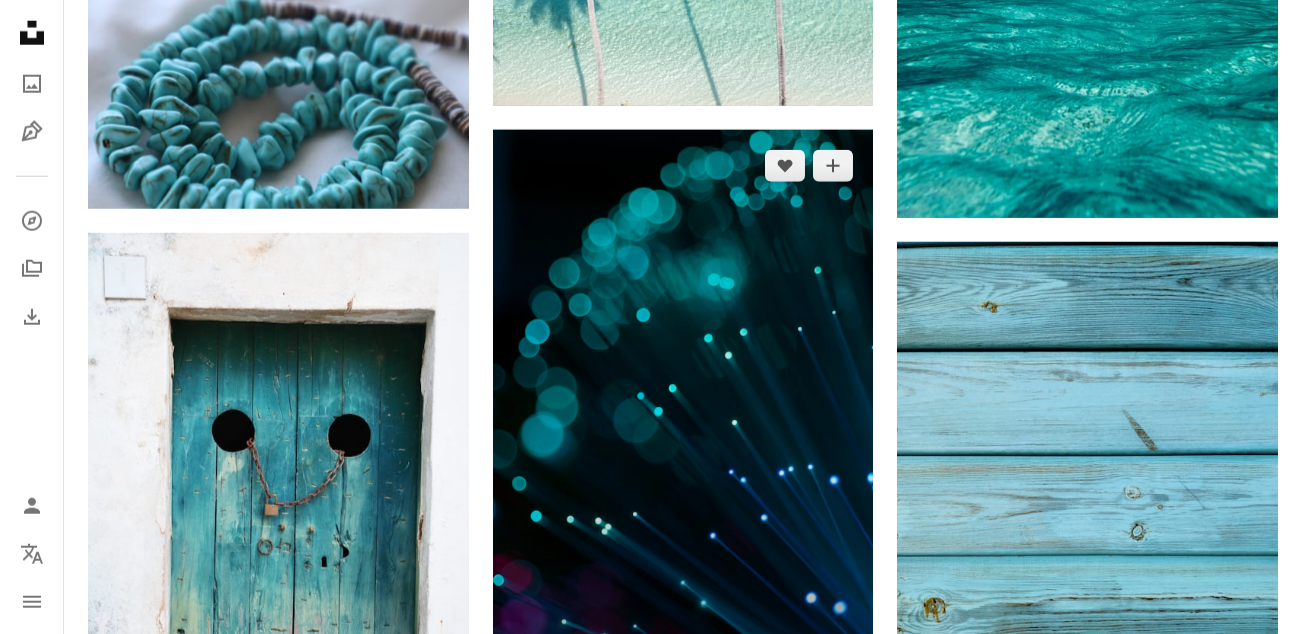 scroll, scrollTop: 5500, scrollLeft: 0, axis: vertical 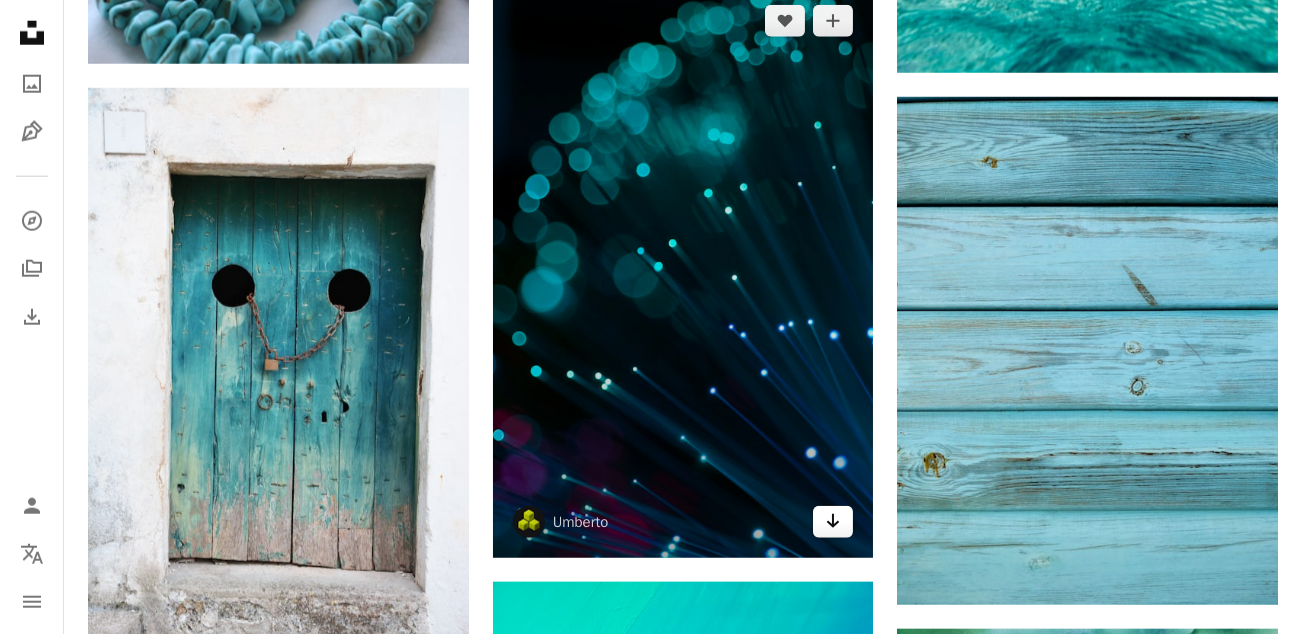 click on "Arrow pointing down" 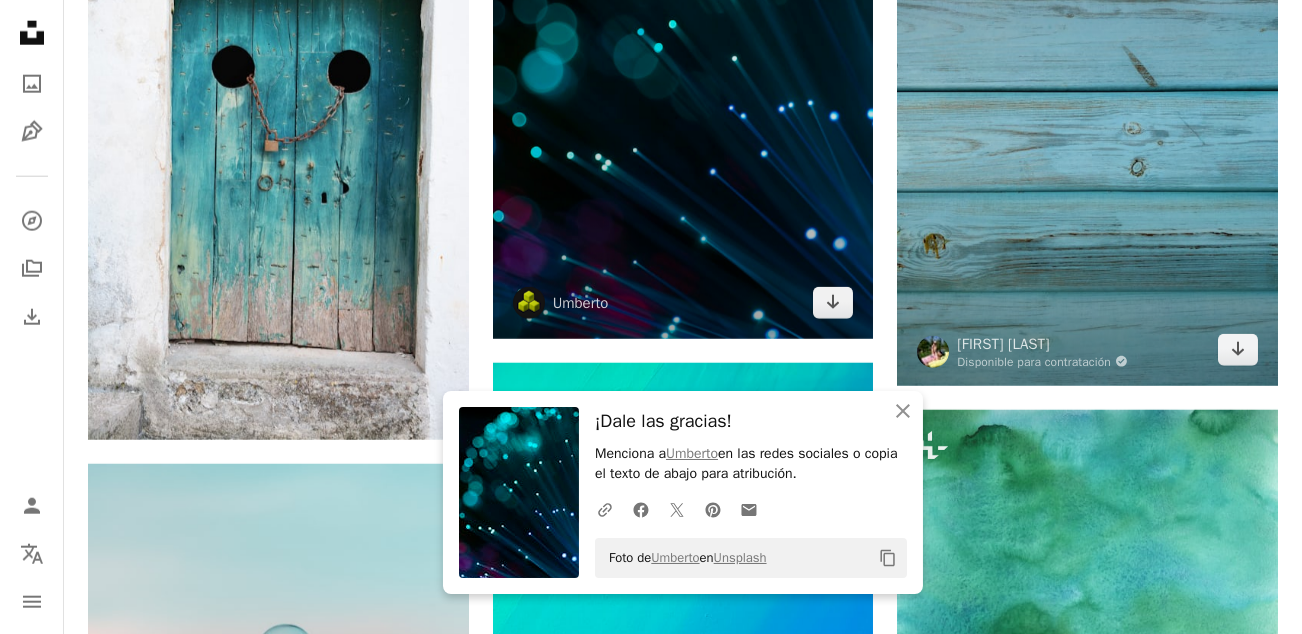 scroll, scrollTop: 5800, scrollLeft: 0, axis: vertical 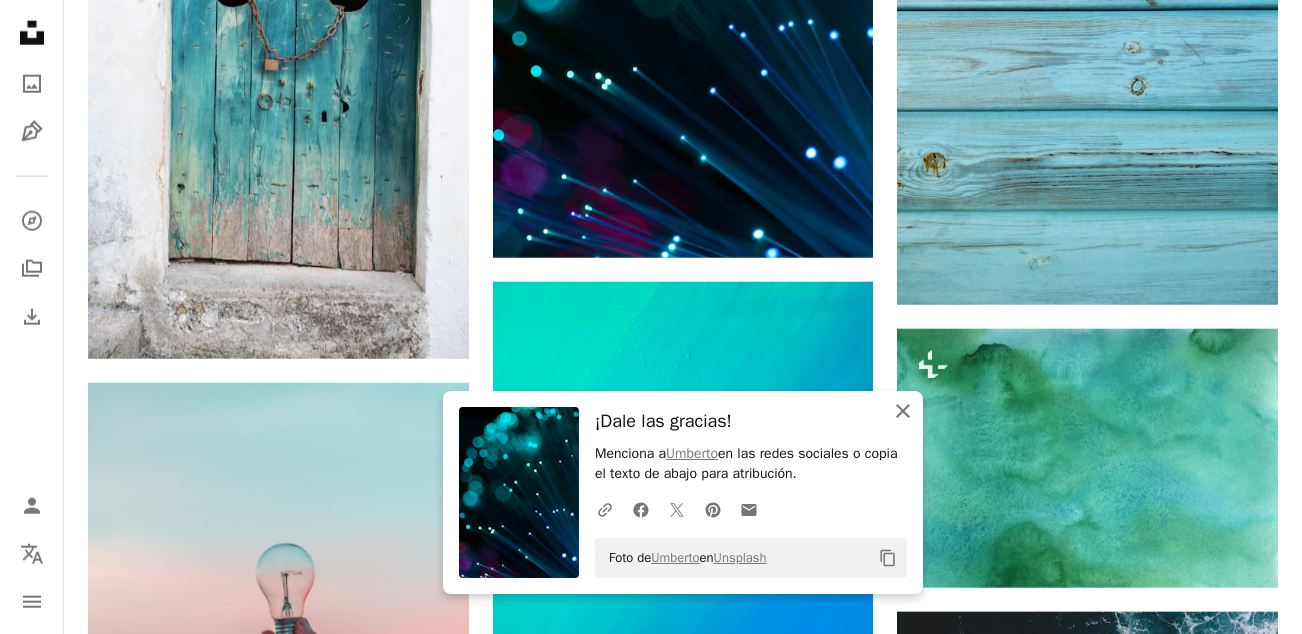 click on "An X shape" 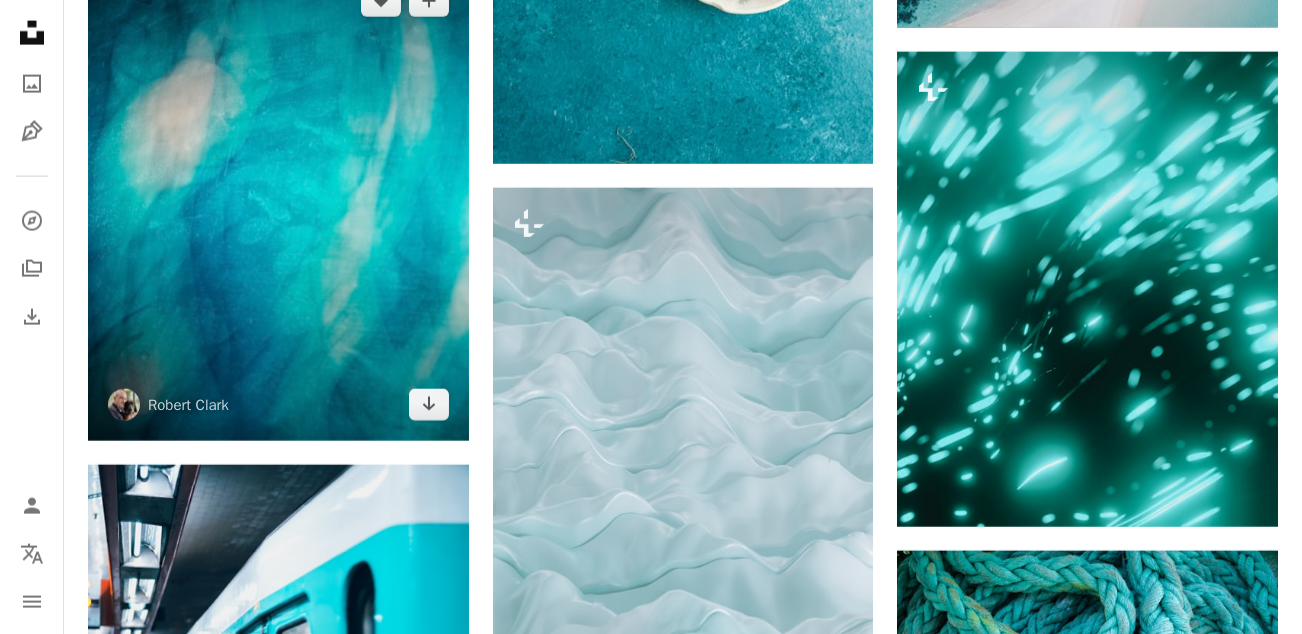 scroll, scrollTop: 7300, scrollLeft: 0, axis: vertical 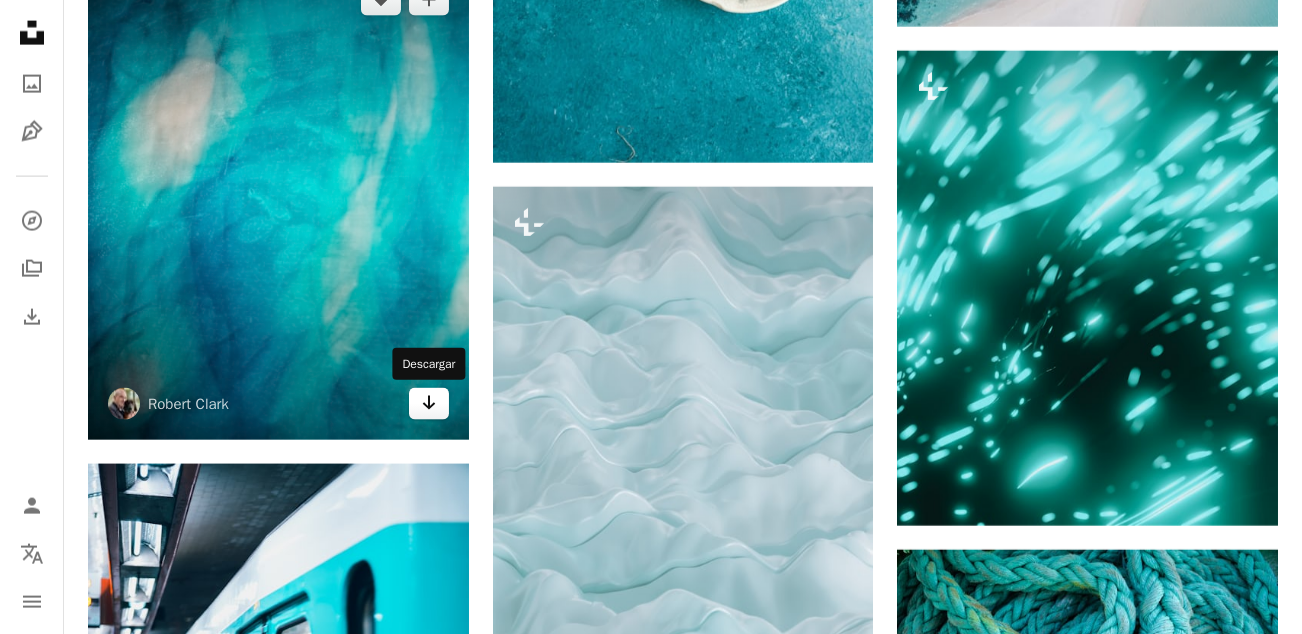 click 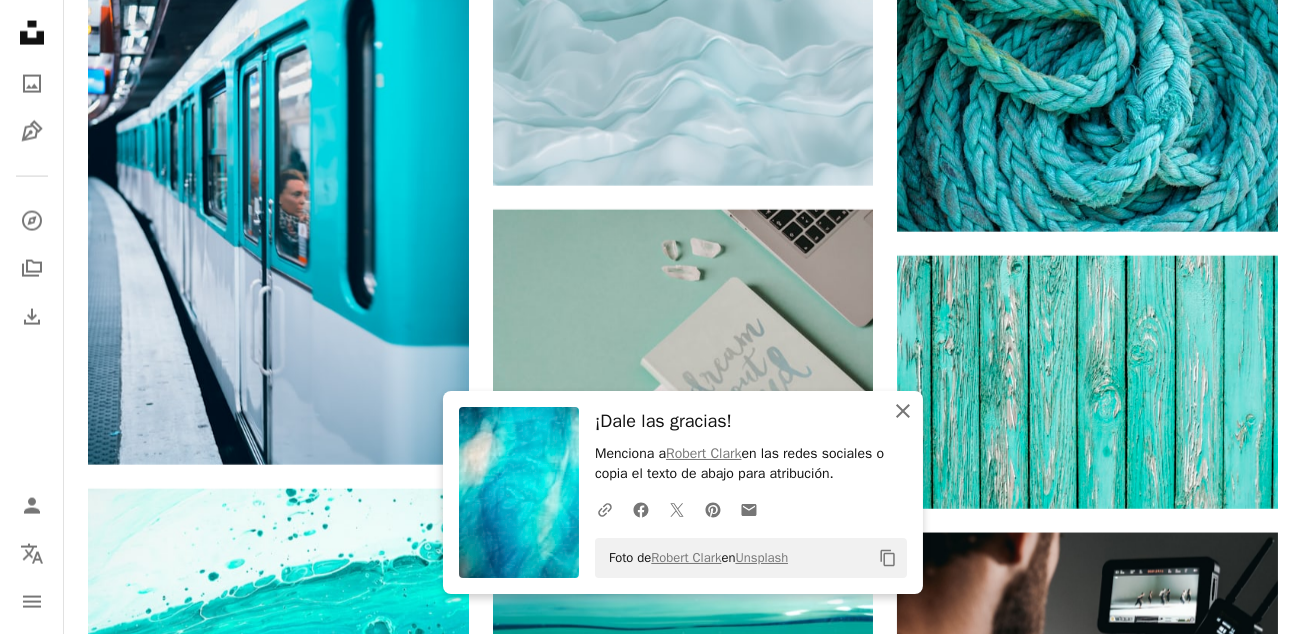 scroll, scrollTop: 7999, scrollLeft: 0, axis: vertical 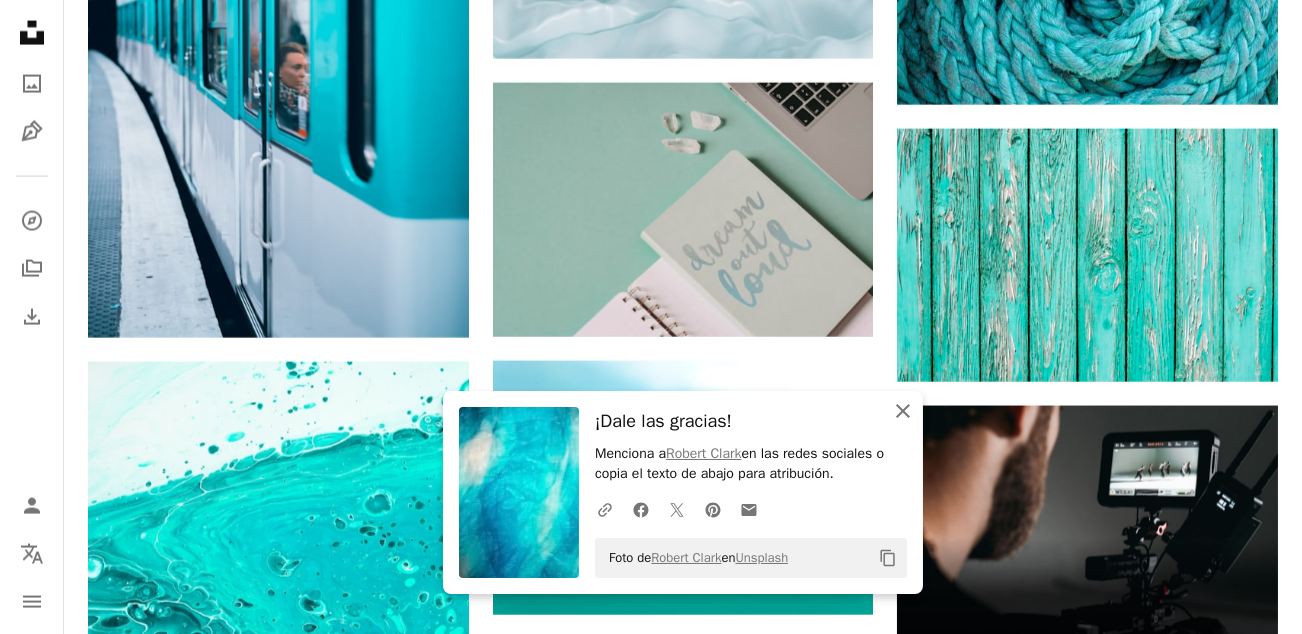 drag, startPoint x: 905, startPoint y: 416, endPoint x: 871, endPoint y: 423, distance: 34.713108 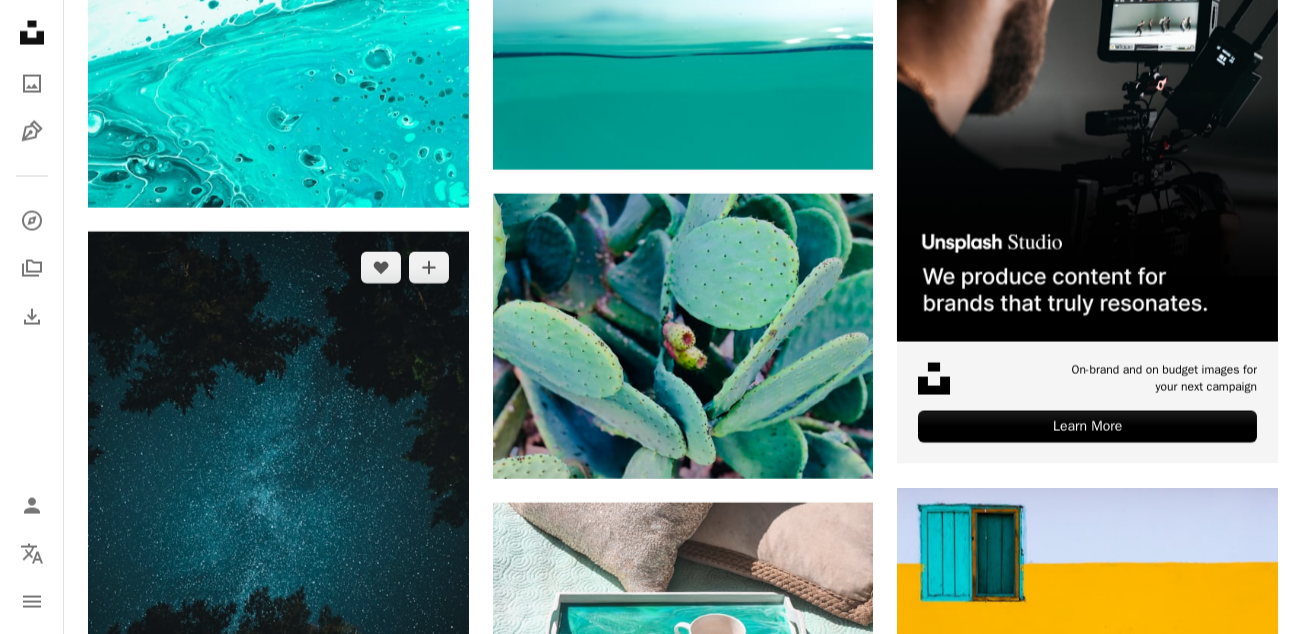 scroll, scrollTop: 8600, scrollLeft: 0, axis: vertical 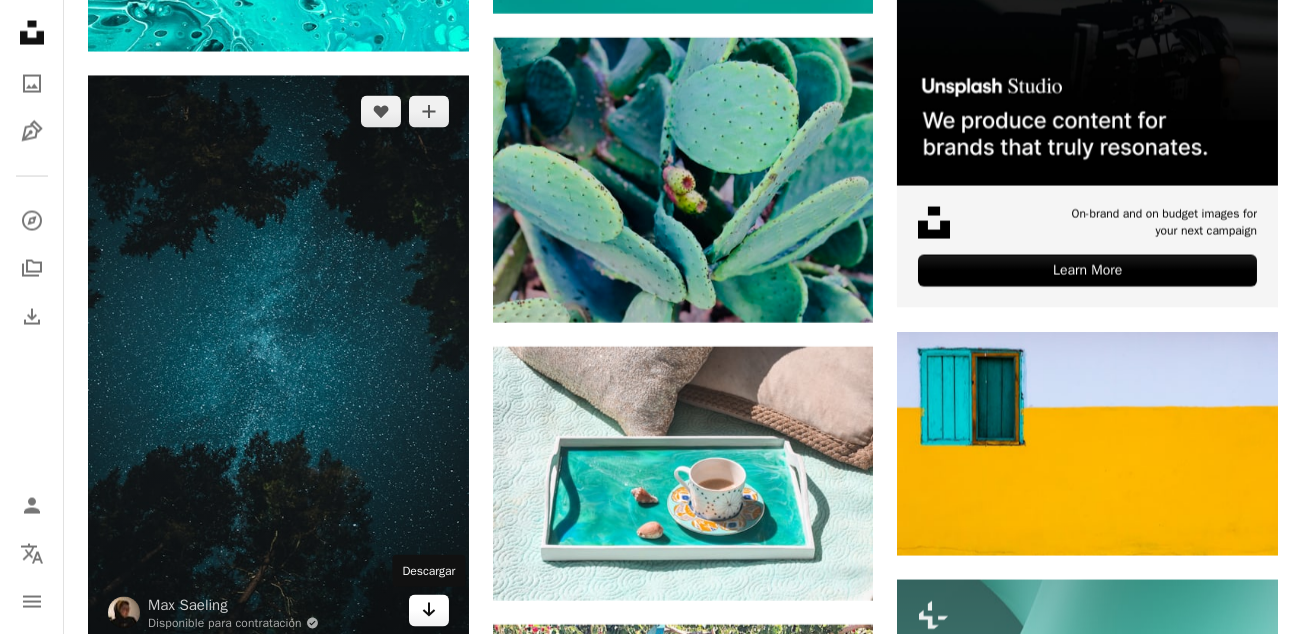 click 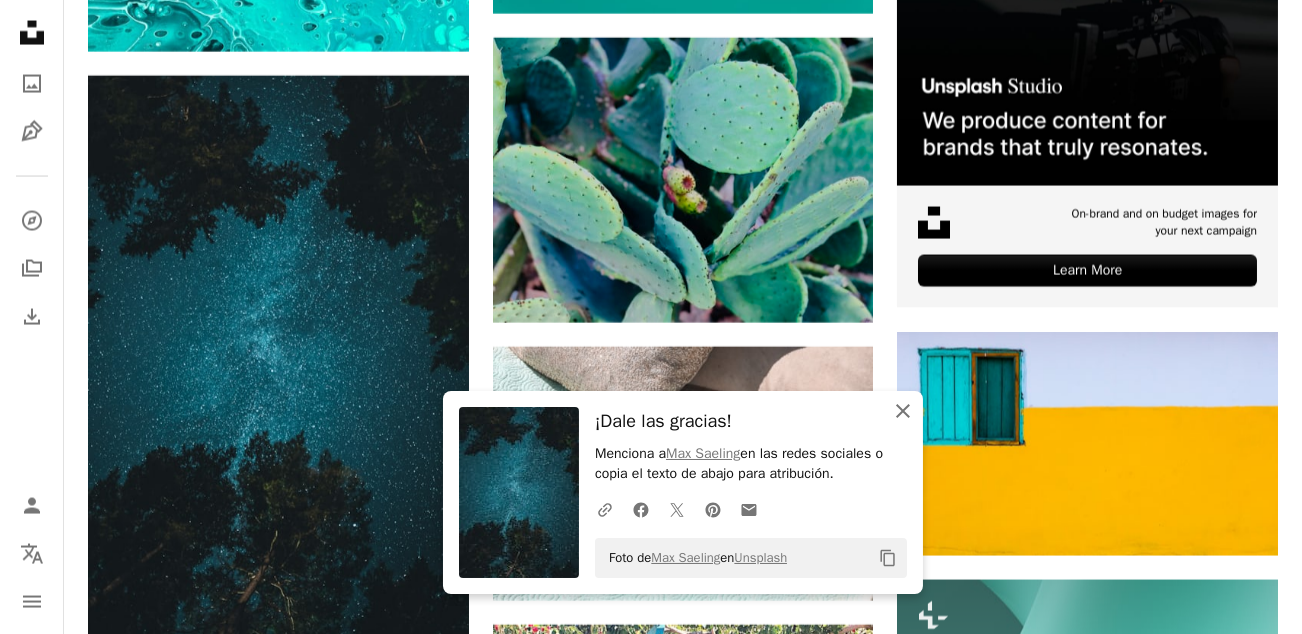 drag, startPoint x: 903, startPoint y: 408, endPoint x: 931, endPoint y: 425, distance: 32.75668 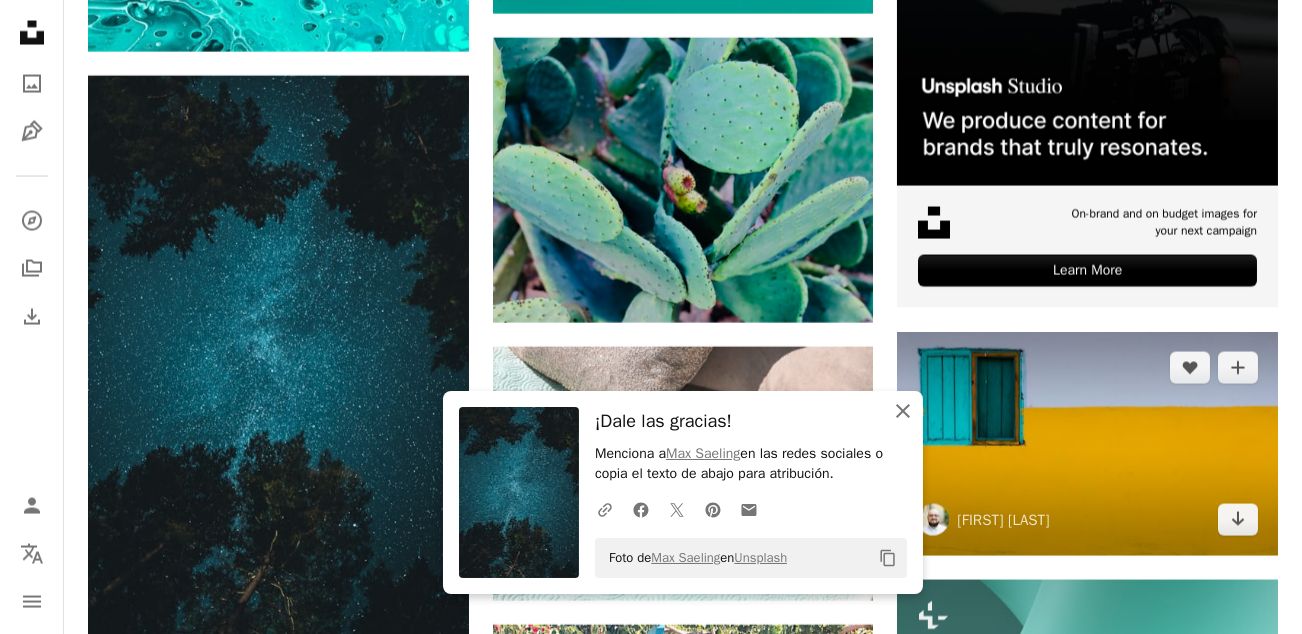 click on "An X shape" 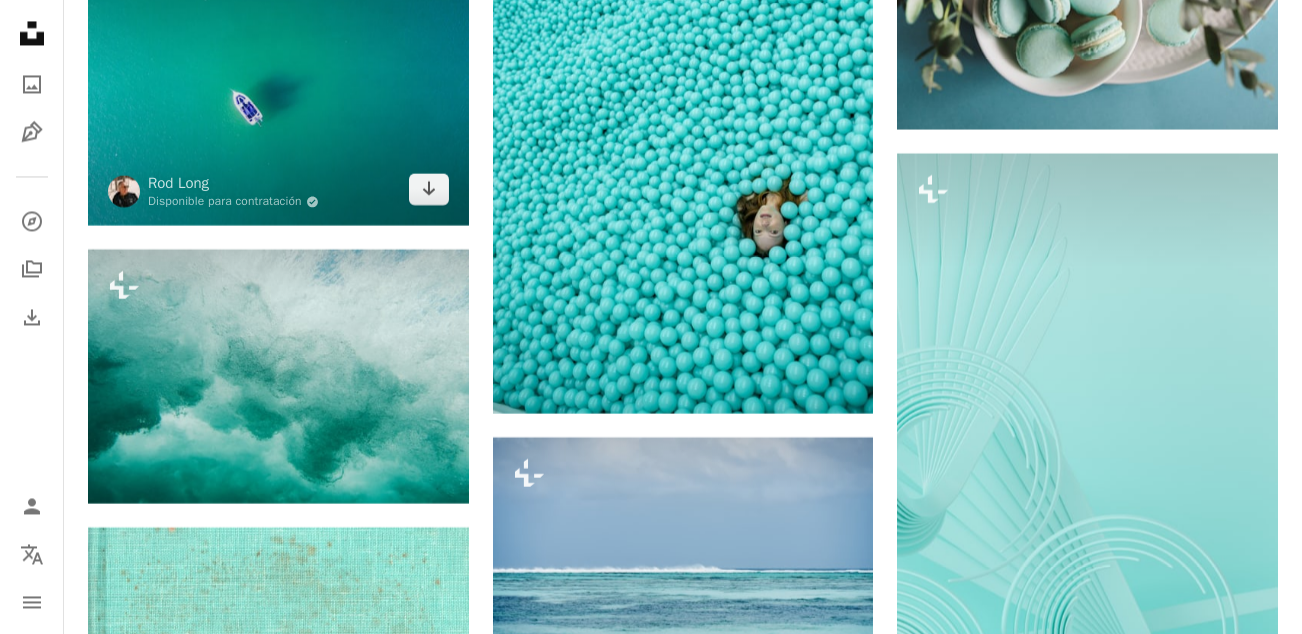 scroll, scrollTop: 10400, scrollLeft: 0, axis: vertical 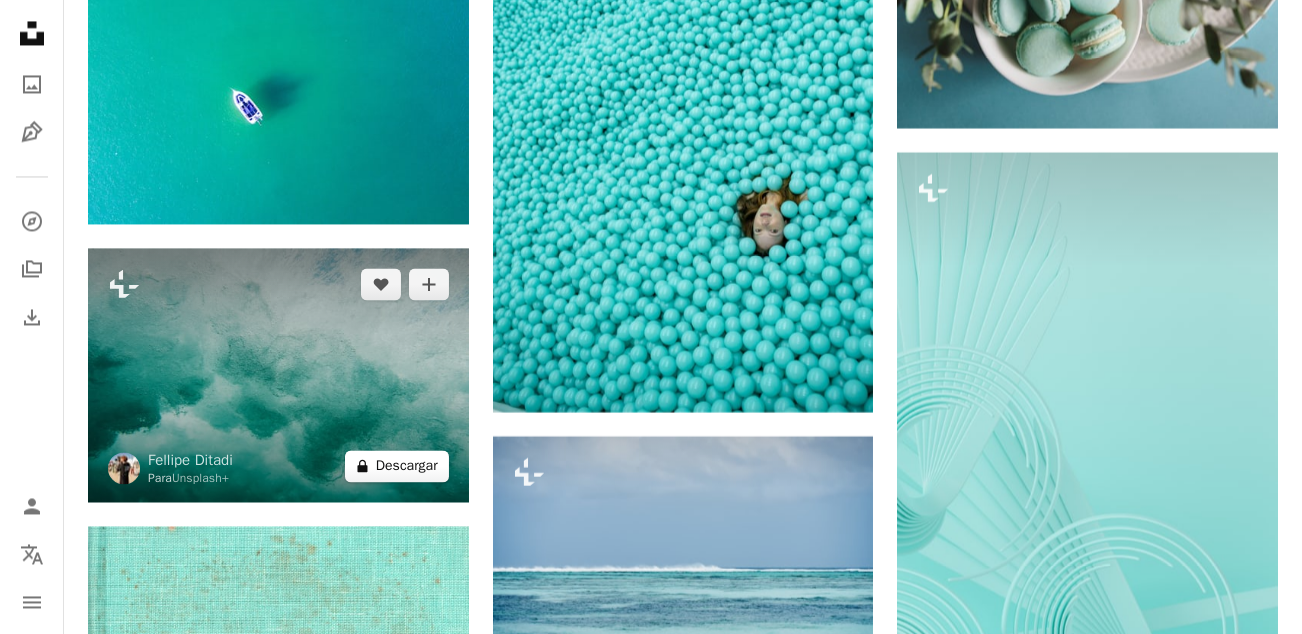 click on "A lock Descargar" at bounding box center (397, 466) 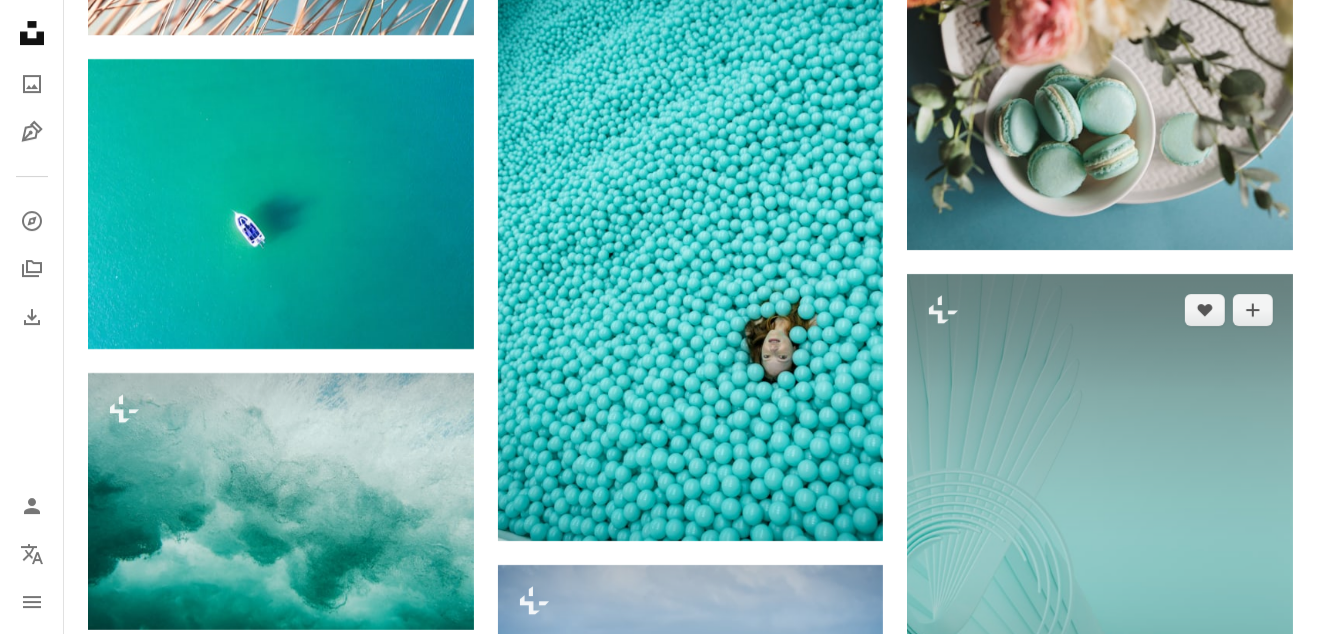 drag, startPoint x: 1193, startPoint y: 239, endPoint x: 1184, endPoint y: 244, distance: 10.29563 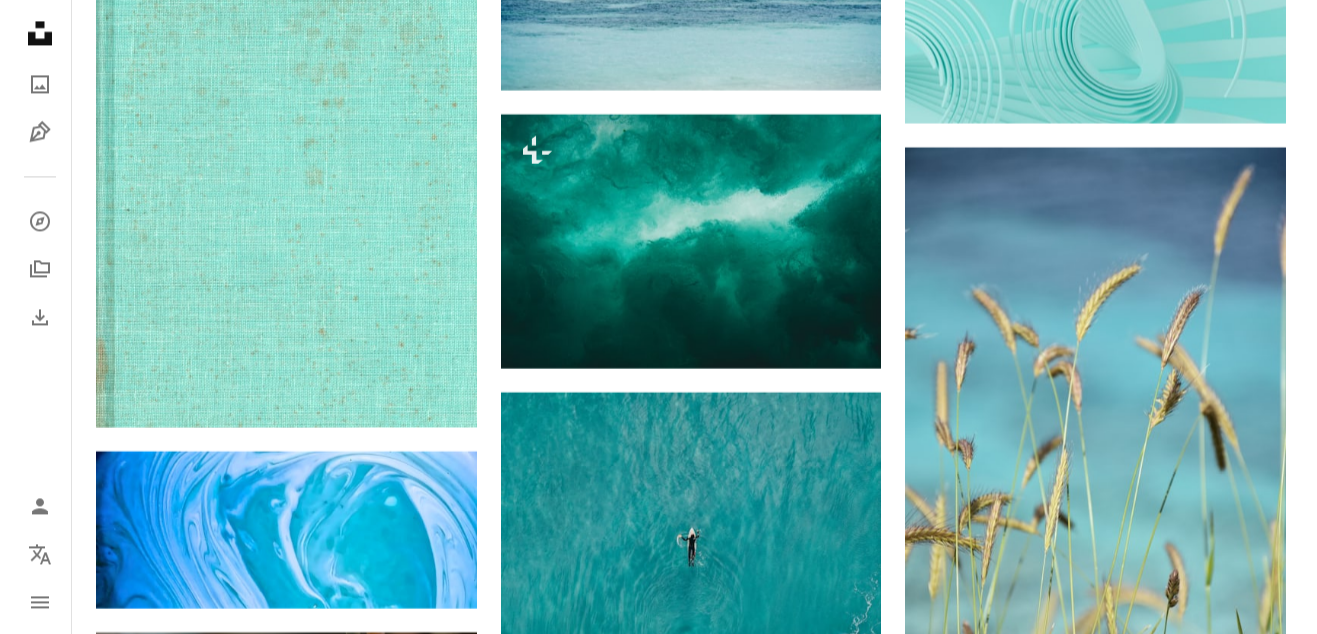 scroll, scrollTop: 11300, scrollLeft: 0, axis: vertical 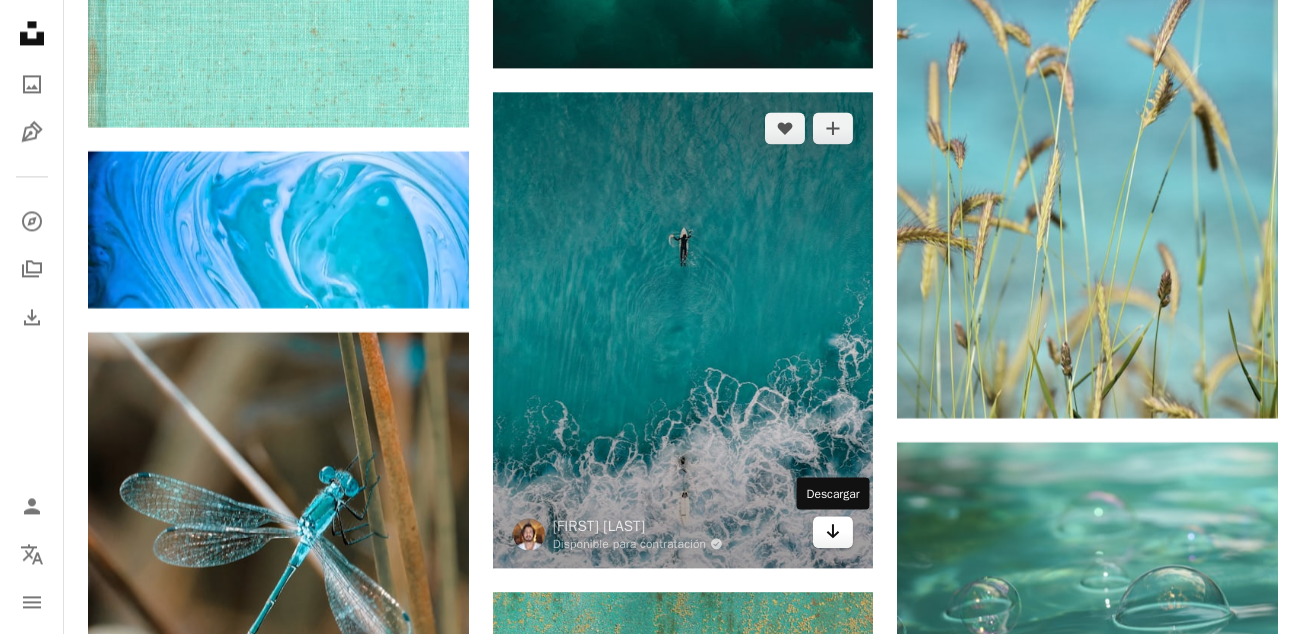 click on "Arrow pointing down" 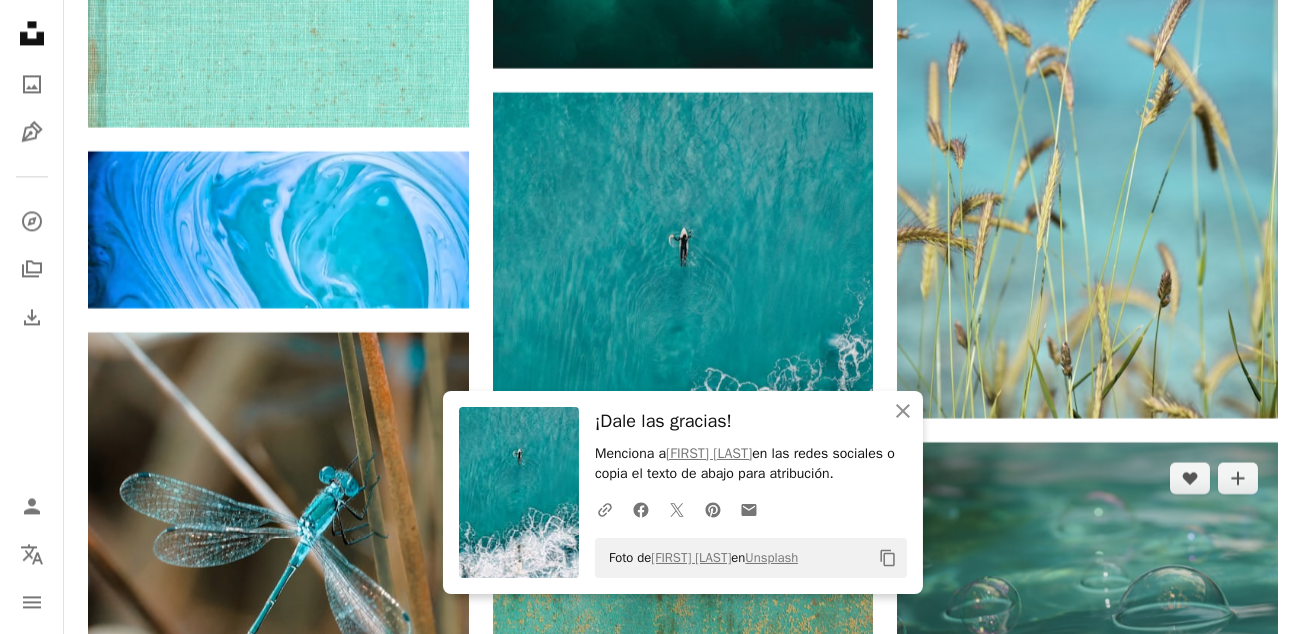 drag, startPoint x: 1036, startPoint y: 500, endPoint x: 1029, endPoint y: 512, distance: 13.892444 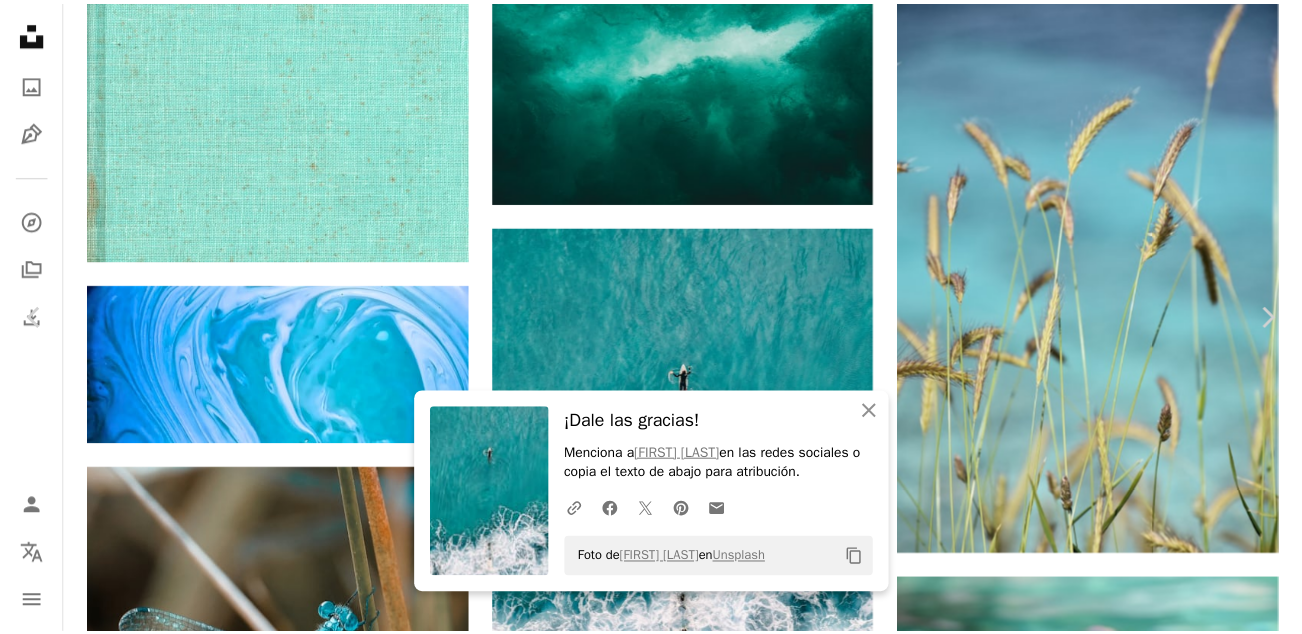 scroll, scrollTop: 0, scrollLeft: 0, axis: both 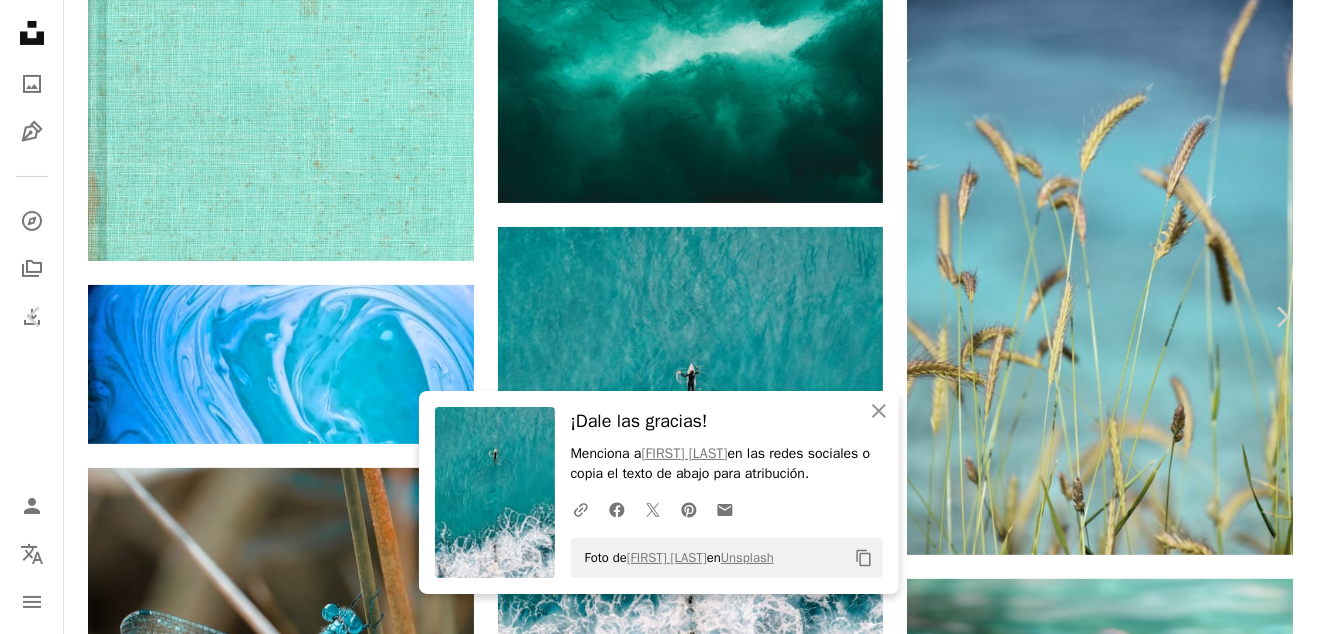 click on "Jernej Graj Disponible para contratación A checkmark inside of a circle A heart A plus sign Descargar gratis Chevron down" at bounding box center [651, 4588] 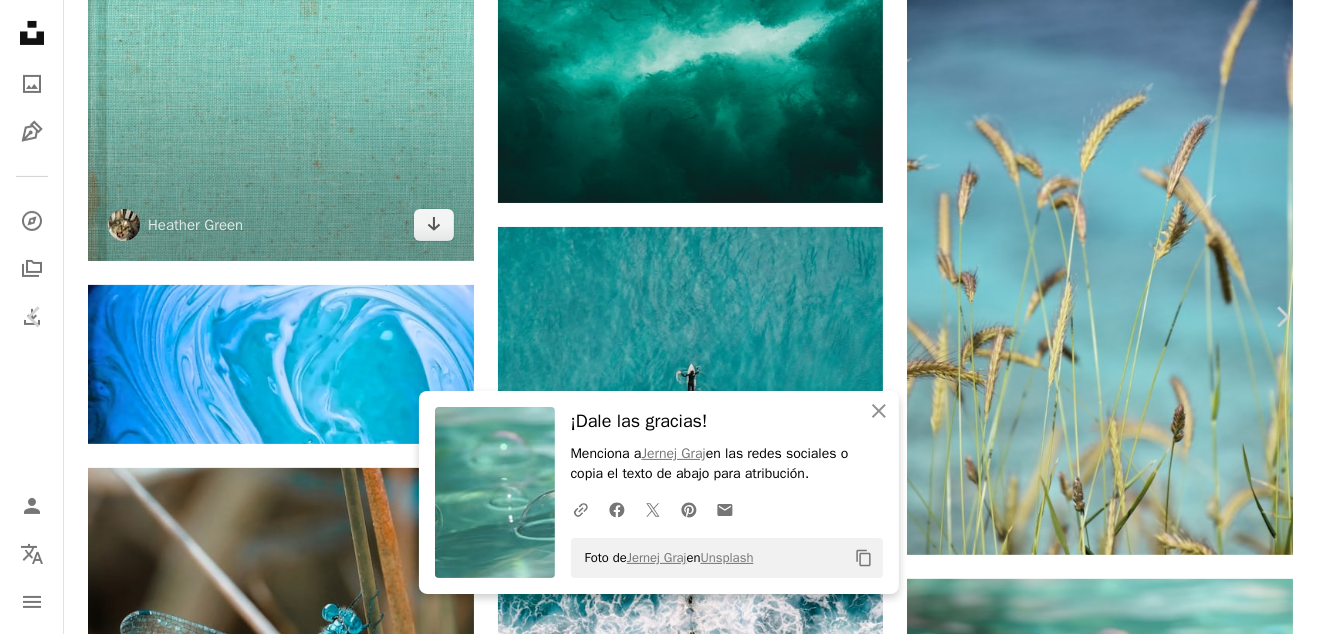 drag, startPoint x: 22, startPoint y: 20, endPoint x: 90, endPoint y: 121, distance: 121.75796 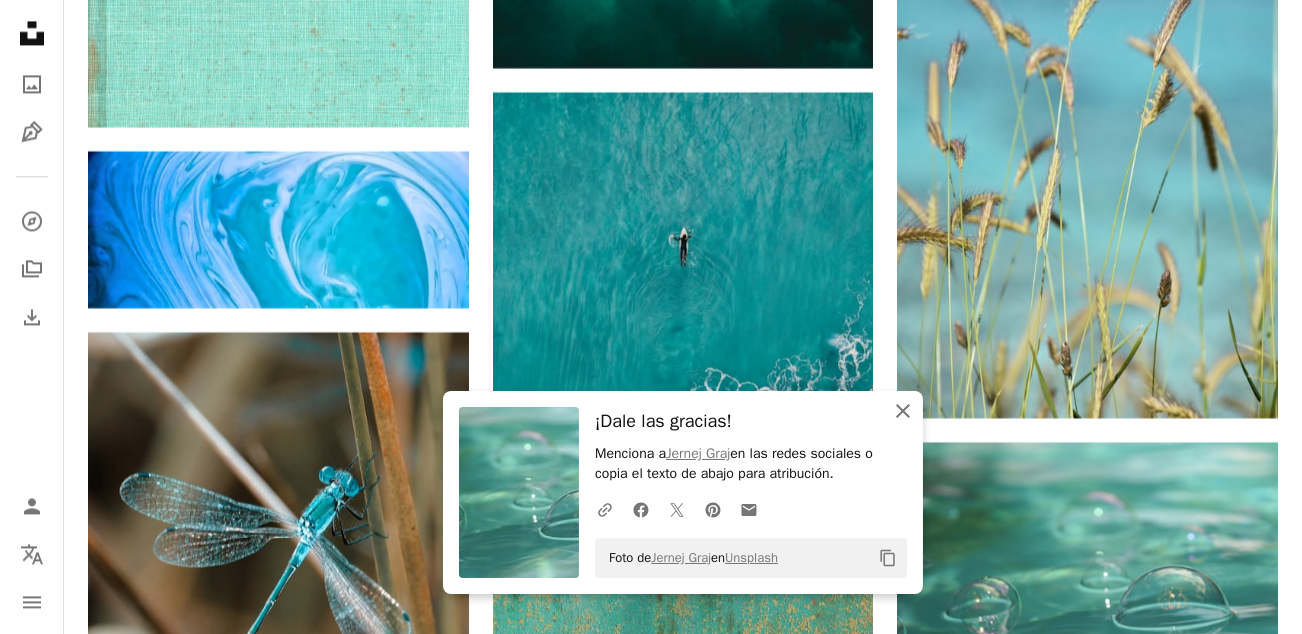 click on "An X shape" 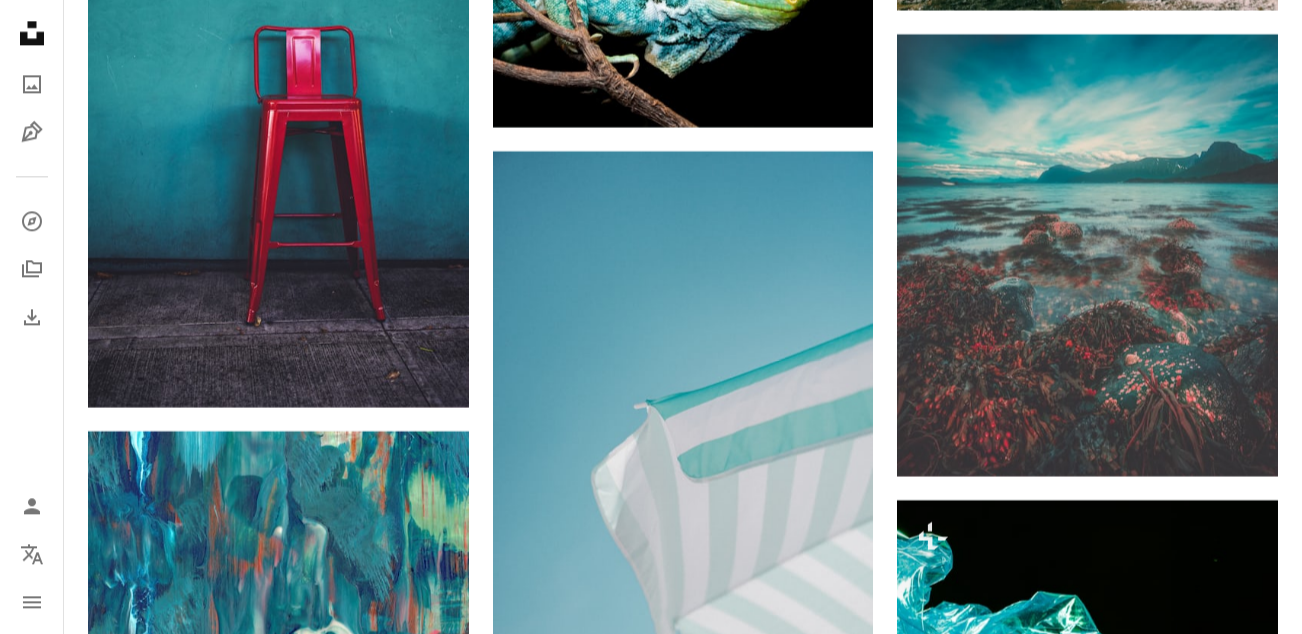 scroll, scrollTop: 12300, scrollLeft: 0, axis: vertical 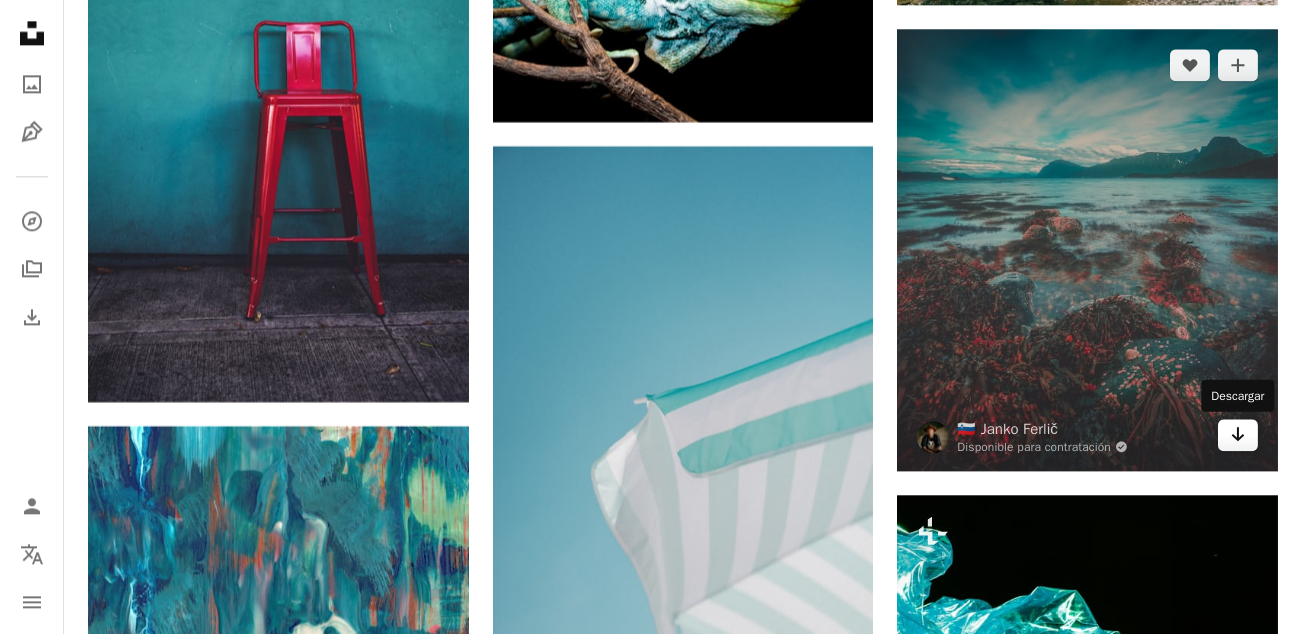 click on "Arrow pointing down" 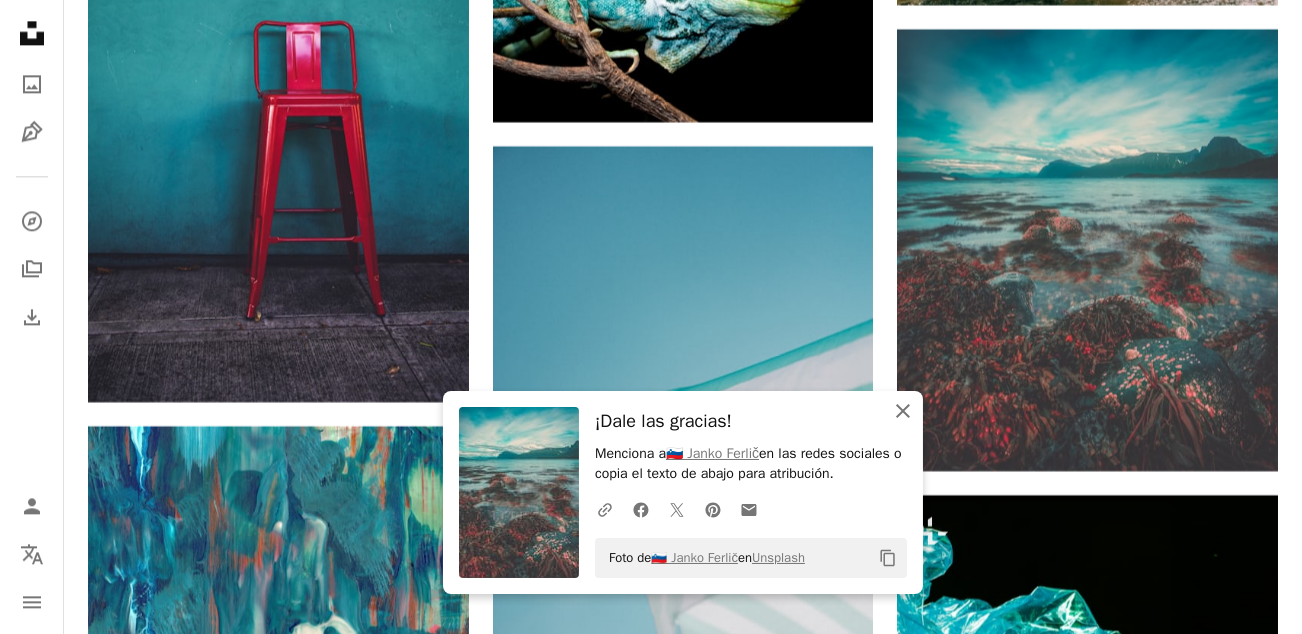 click 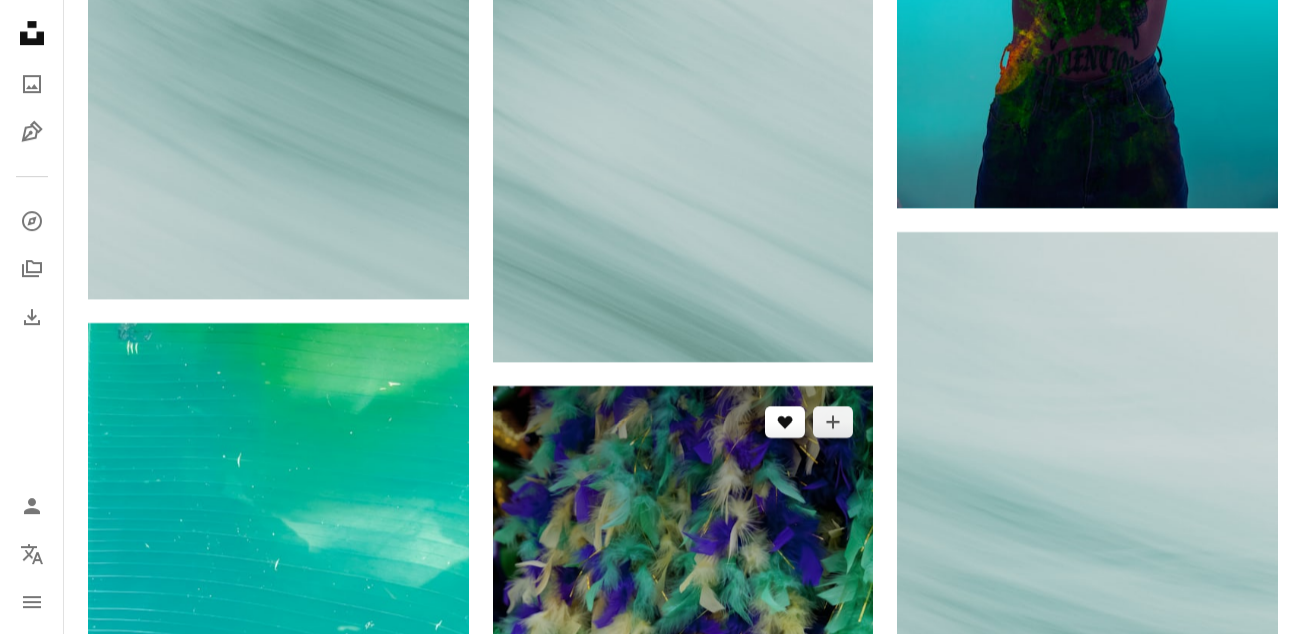 scroll, scrollTop: 16099, scrollLeft: 0, axis: vertical 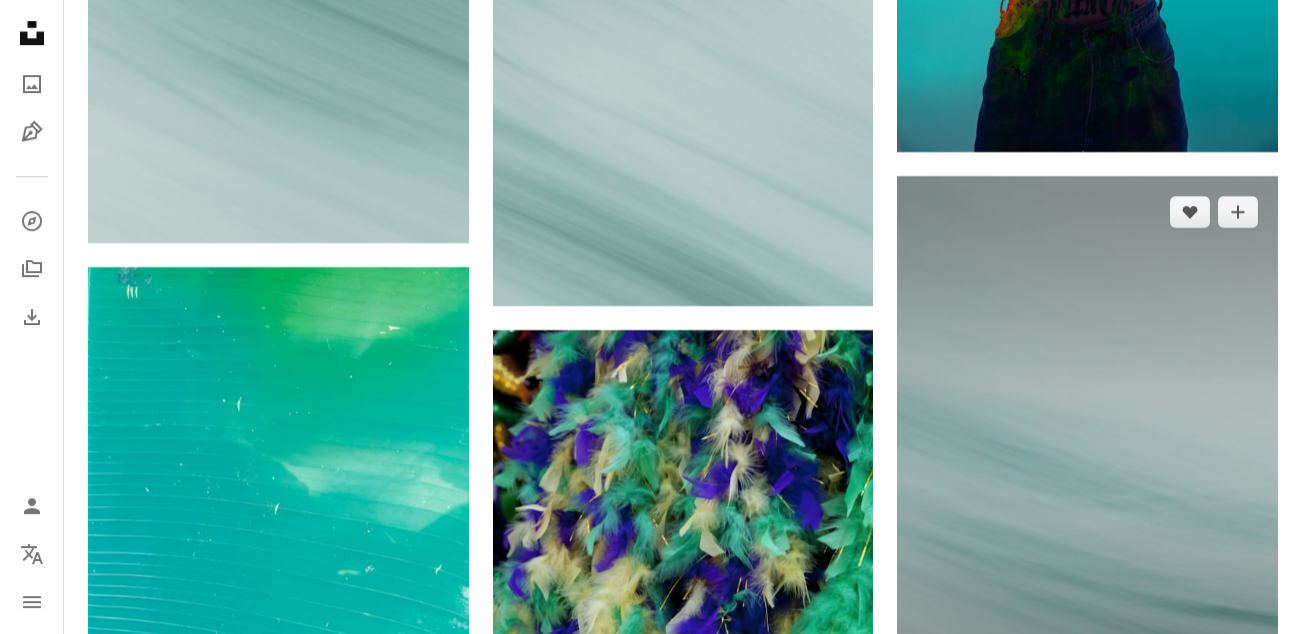drag, startPoint x: 1230, startPoint y: 319, endPoint x: 1233, endPoint y: 358, distance: 39.115215 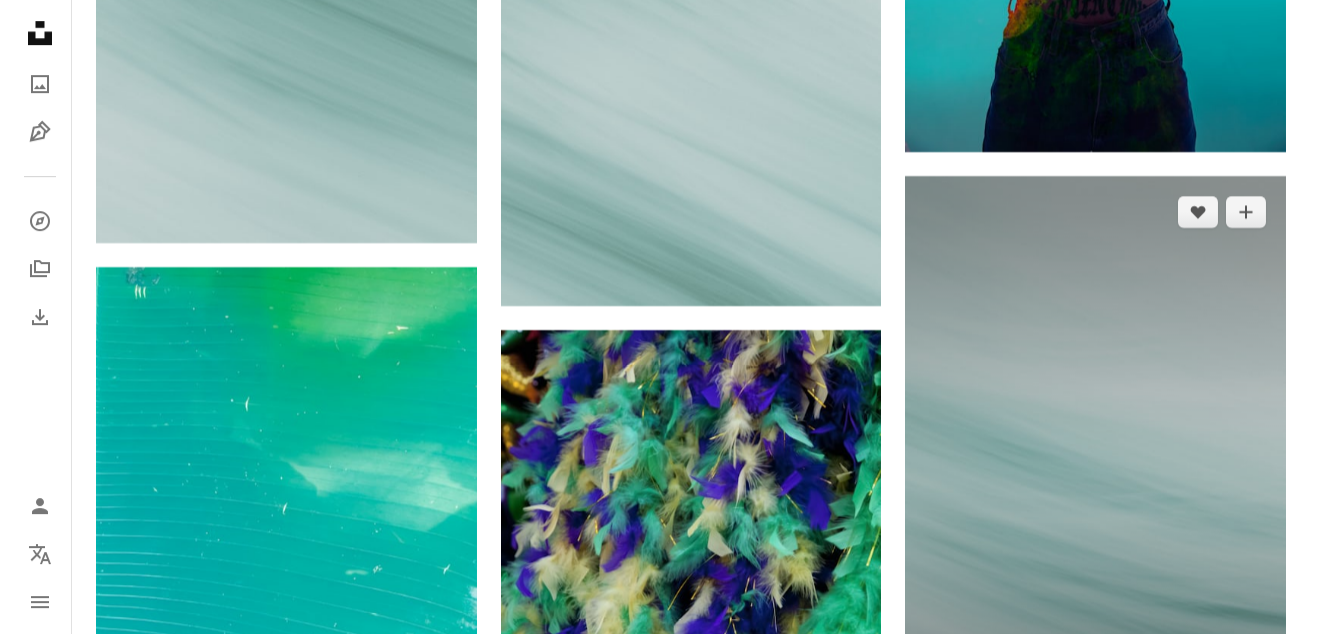scroll, scrollTop: 15599, scrollLeft: 0, axis: vertical 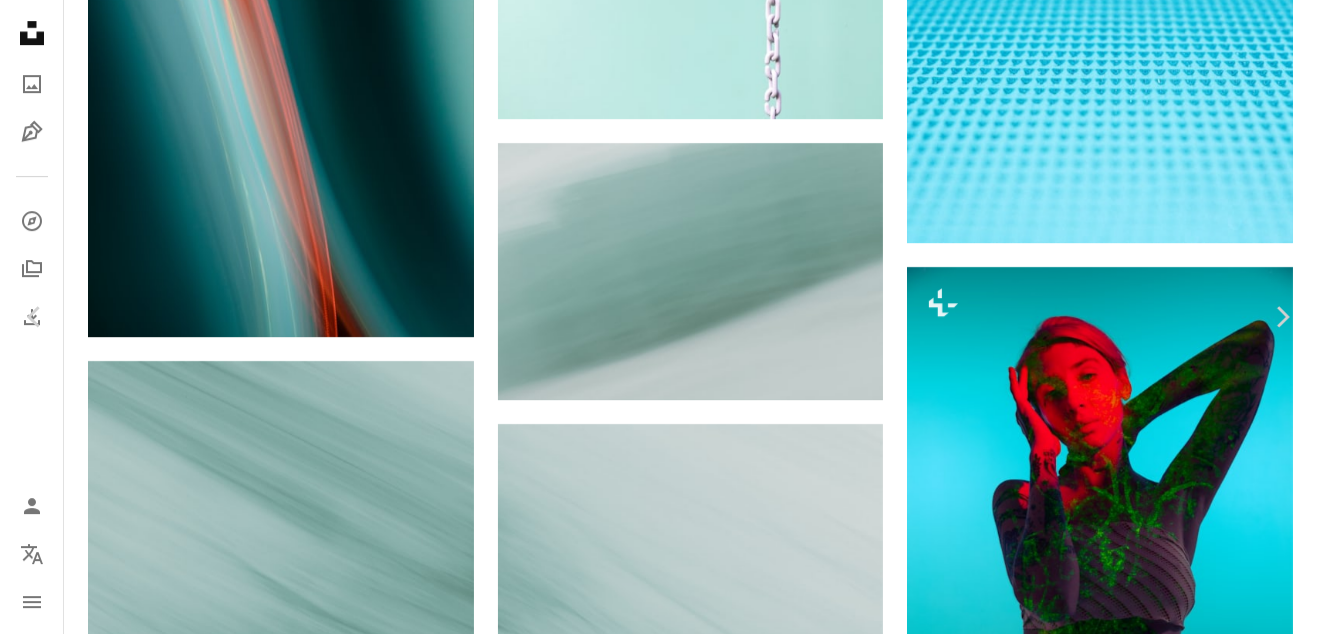 click on "Unsplash logo Página de inicio de Unsplash A photo Pen Tool A compass A stack of folders Download Person Localization icon navigation menu A magnifying glass ********* An X shape Visual search Obtener Unsplash+ Inicia sesión Enviar una imagen Explora imágenes premium en iStock  |  20 % de descuento en iStock  ↗ Explora imágenes premium en iStock 20 % de descuento en iStock  ↗ Ver más  ↗ Ver más en iStock  ↗ A photo Fotos   5 mil Pen Tool Ilustraciones   50 A stack of folders Colecciones   36 mil A group of people Usuarios   19 A copyright icon © Licencia Arrow down Aspect ratio Orientación Arrow down Unfold Clasificar por  Relevancia Arrow down Filters Filtros Turquoise Chevron right papel tapiz fondo azul textura papel pintado turquesa abstracto Color verde Agua patrón al aire libre naturaleza Plus sign for Unsplash+ A heart A plus sign Behnam Norouzi Para  Unsplash+ A lock Descargar A heart A plus sign Krystal Ng Arrow pointing down A heart A plus sign Annie Spratt A heart A heart" at bounding box center [658, -6104] 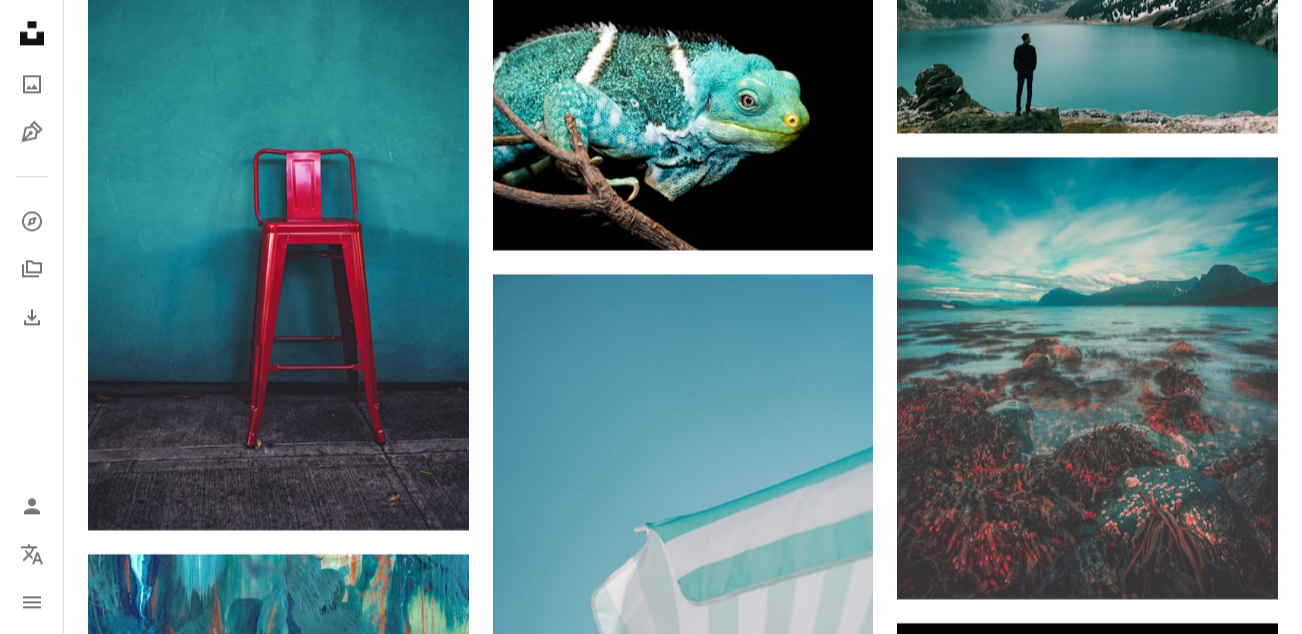 scroll, scrollTop: 0, scrollLeft: 0, axis: both 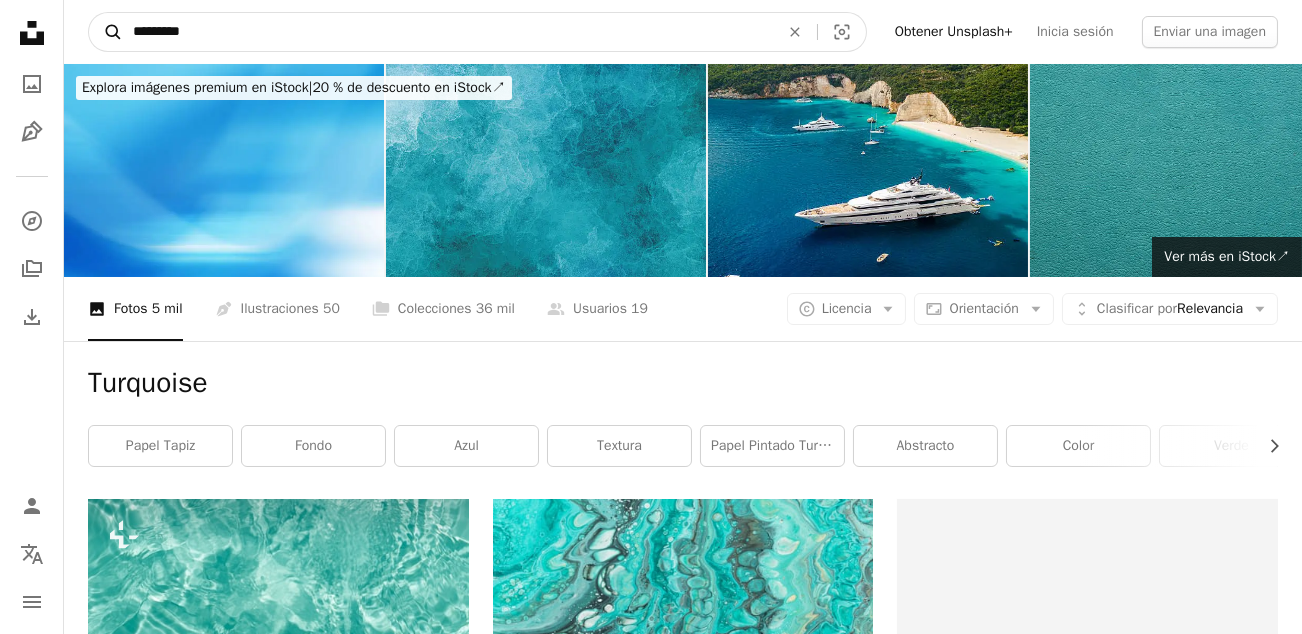 drag, startPoint x: 223, startPoint y: 28, endPoint x: 104, endPoint y: 31, distance: 119.03781 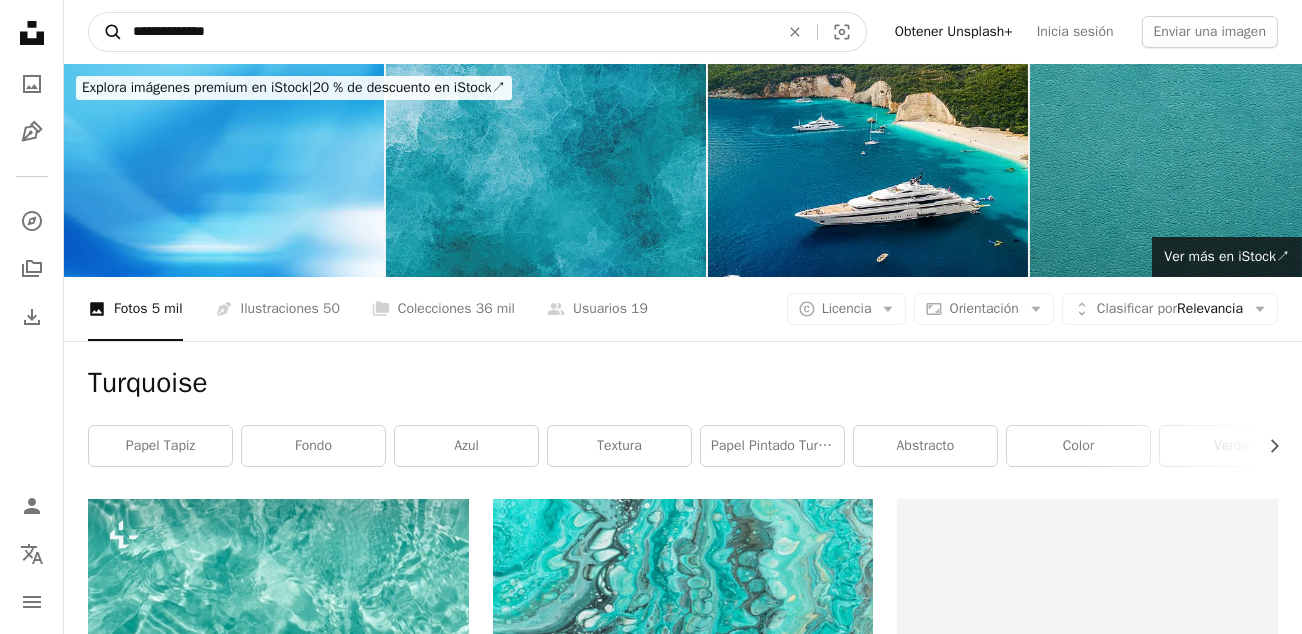 type on "**********" 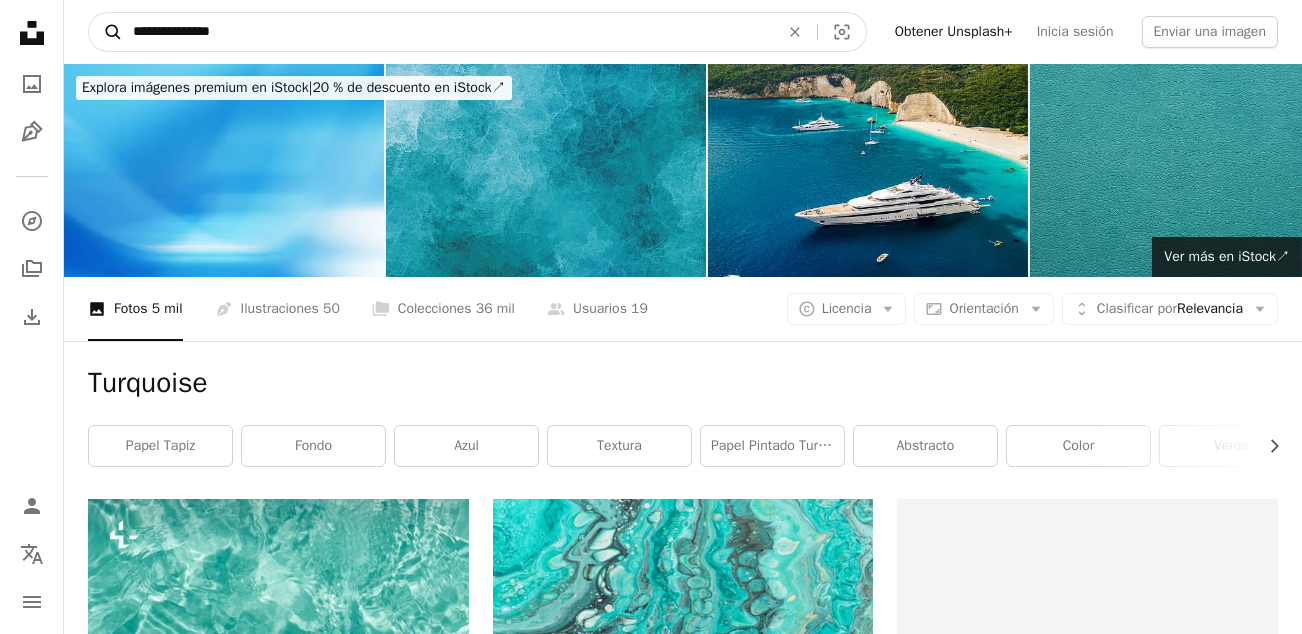 click on "A magnifying glass" at bounding box center (106, 32) 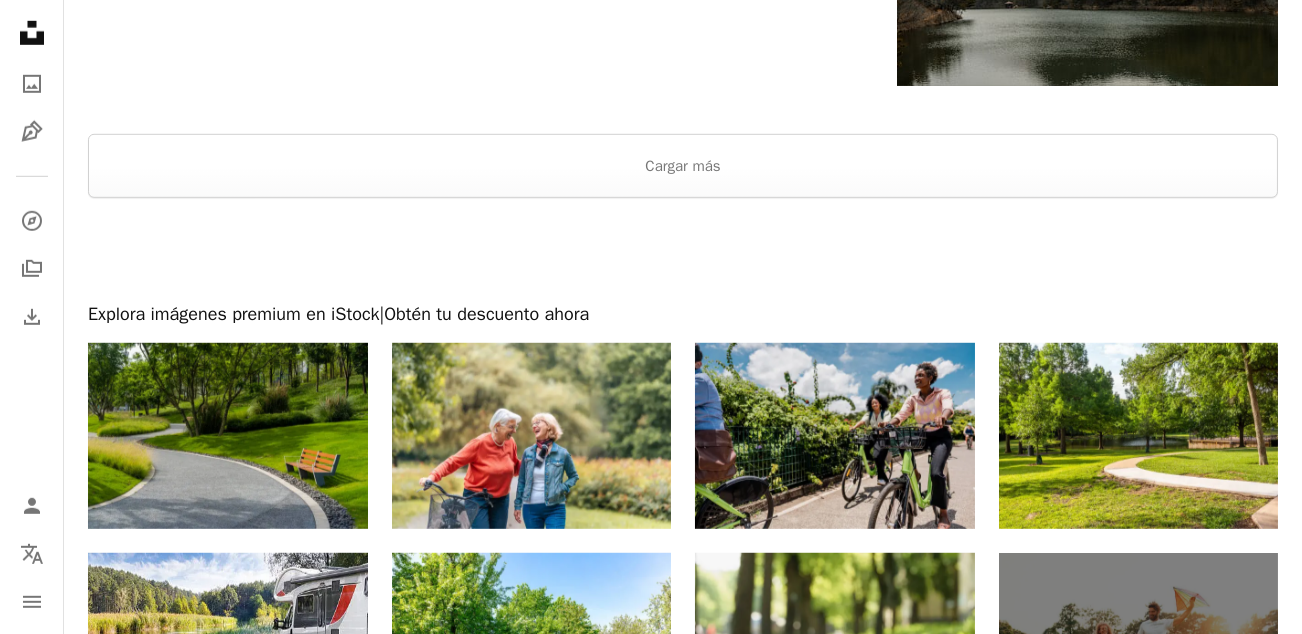 scroll, scrollTop: 3275, scrollLeft: 0, axis: vertical 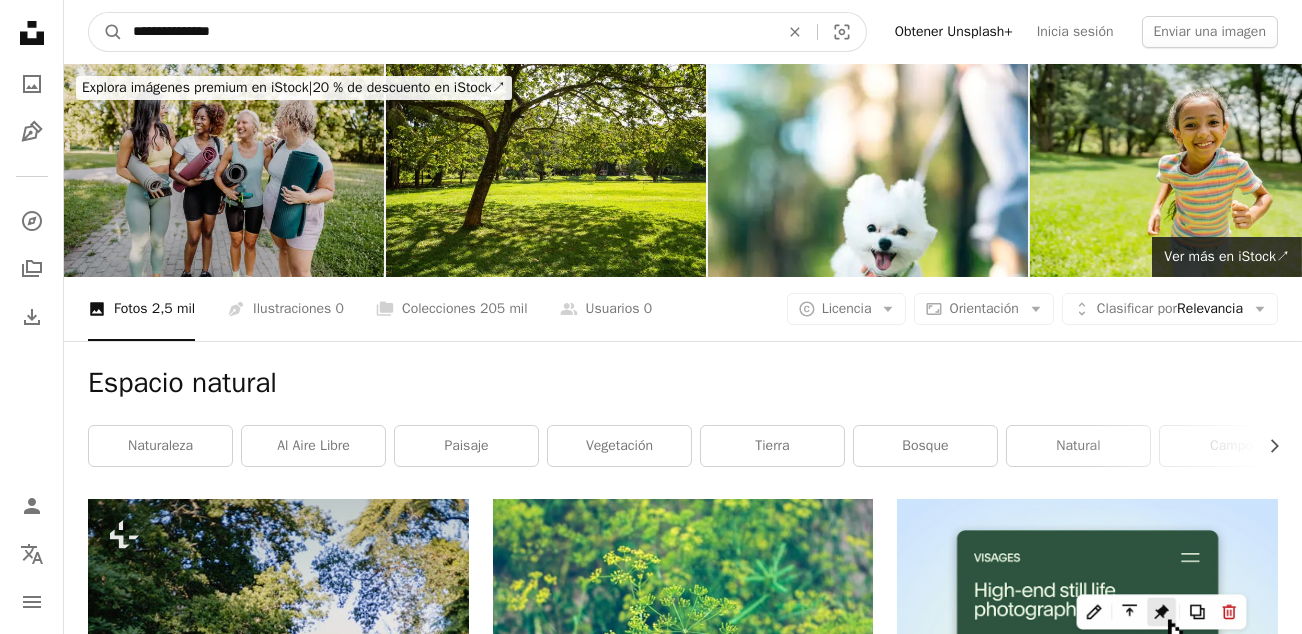 drag, startPoint x: 258, startPoint y: 30, endPoint x: 84, endPoint y: 45, distance: 174.64536 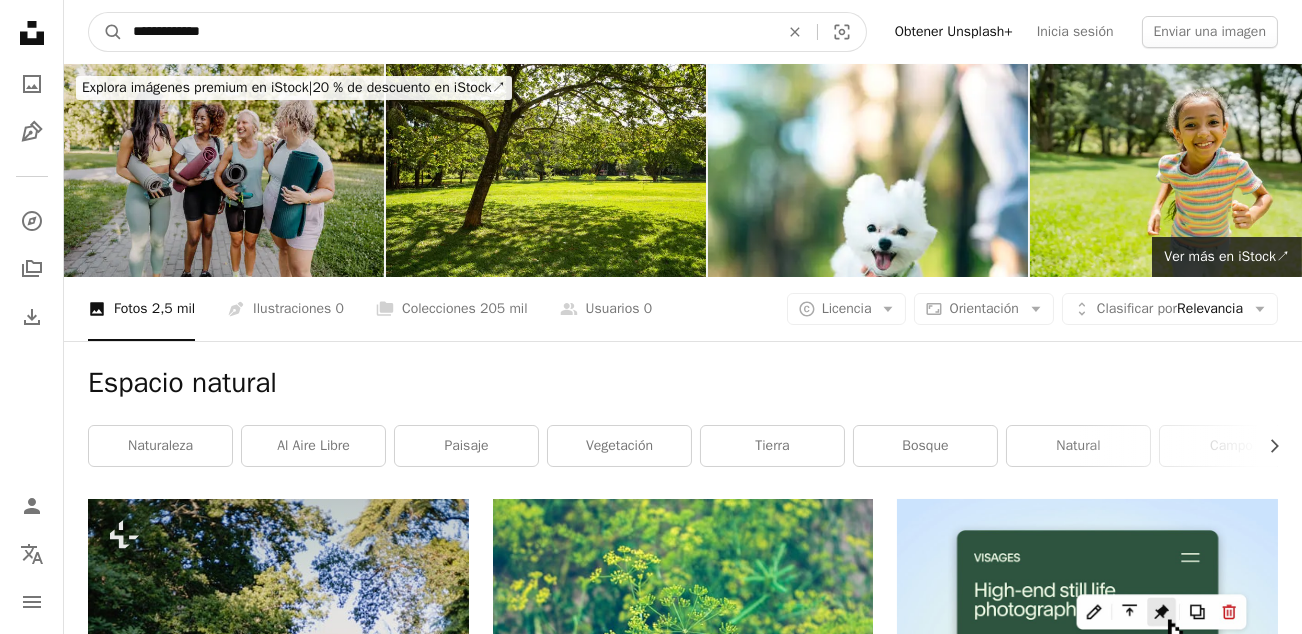 type on "**********" 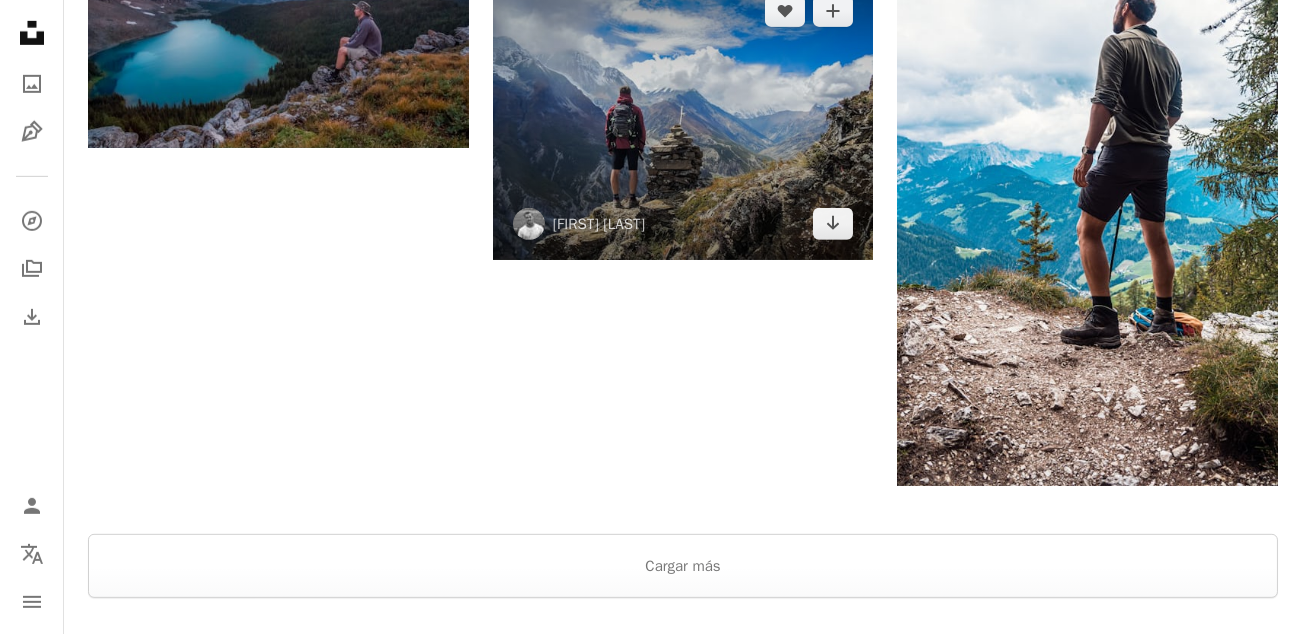 scroll, scrollTop: 3000, scrollLeft: 0, axis: vertical 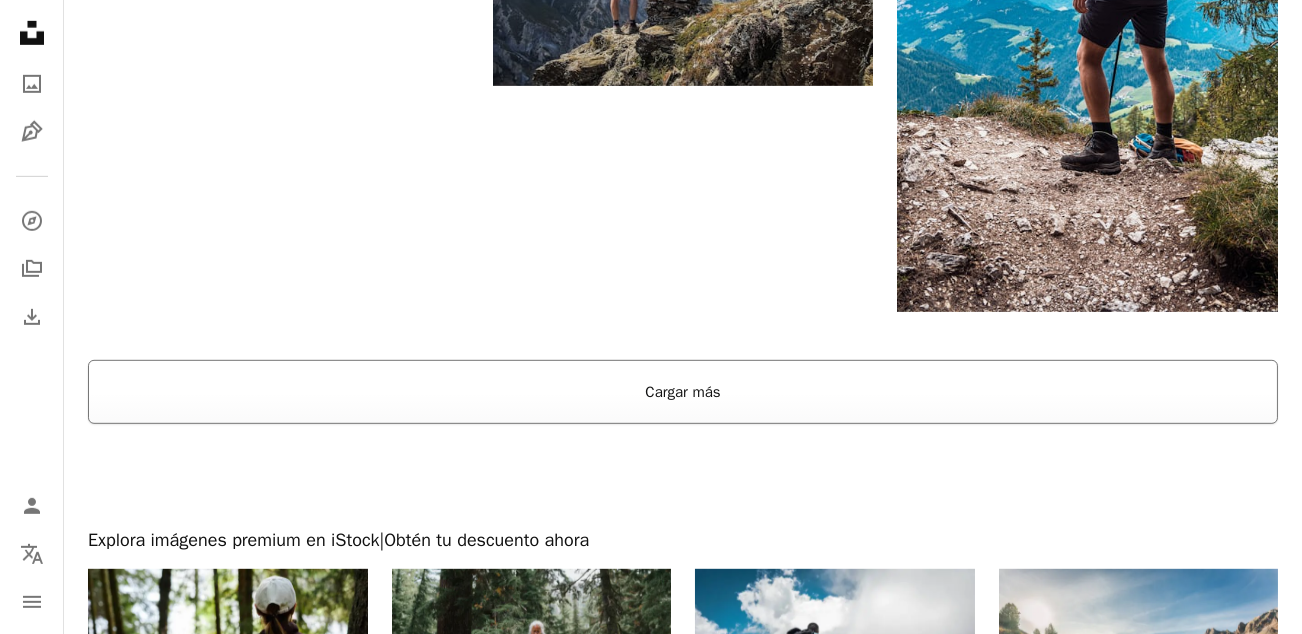 click on "Cargar más" at bounding box center (683, 392) 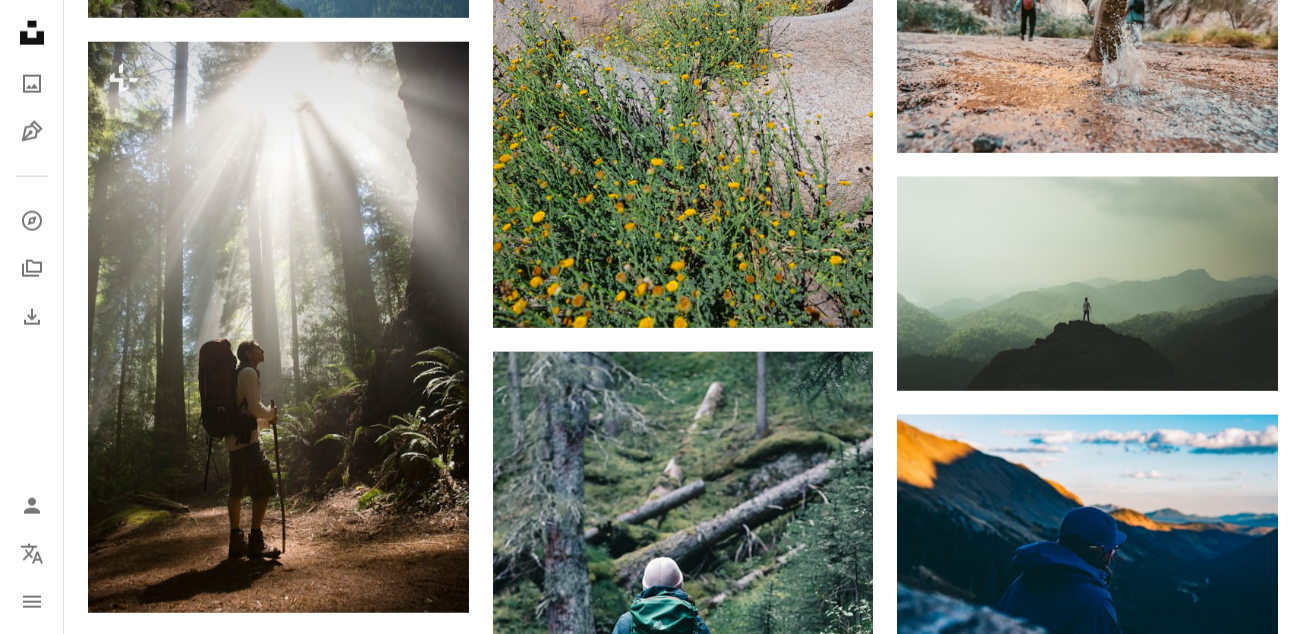 scroll, scrollTop: 6500, scrollLeft: 0, axis: vertical 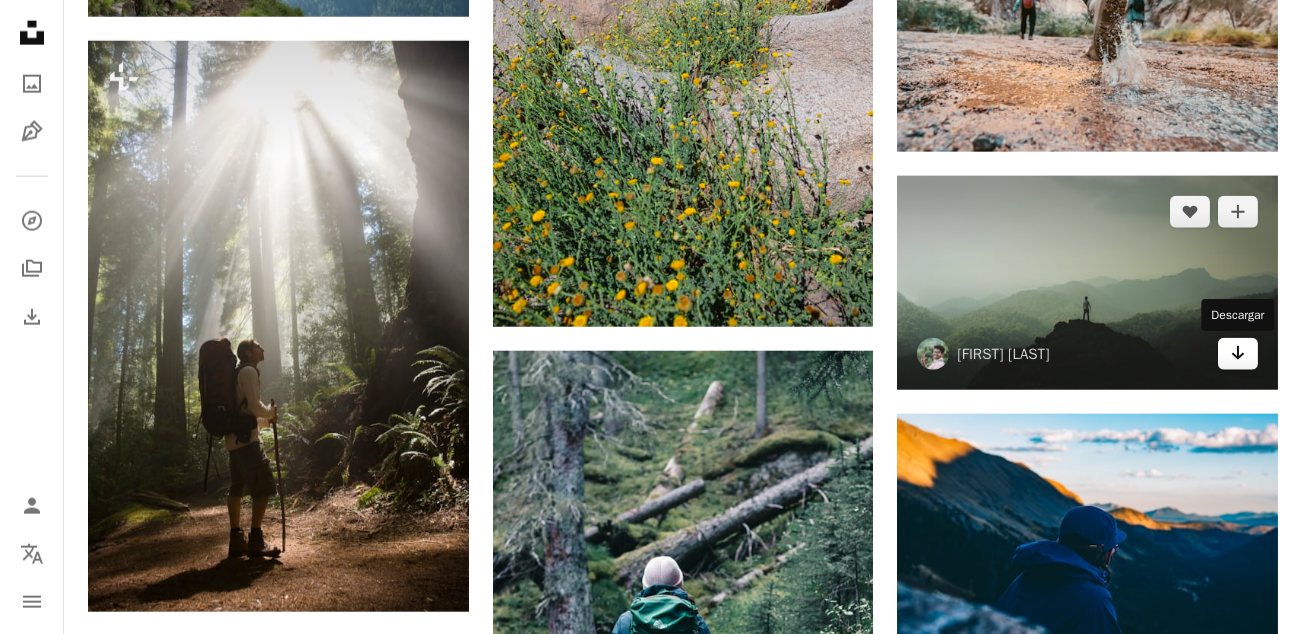 click 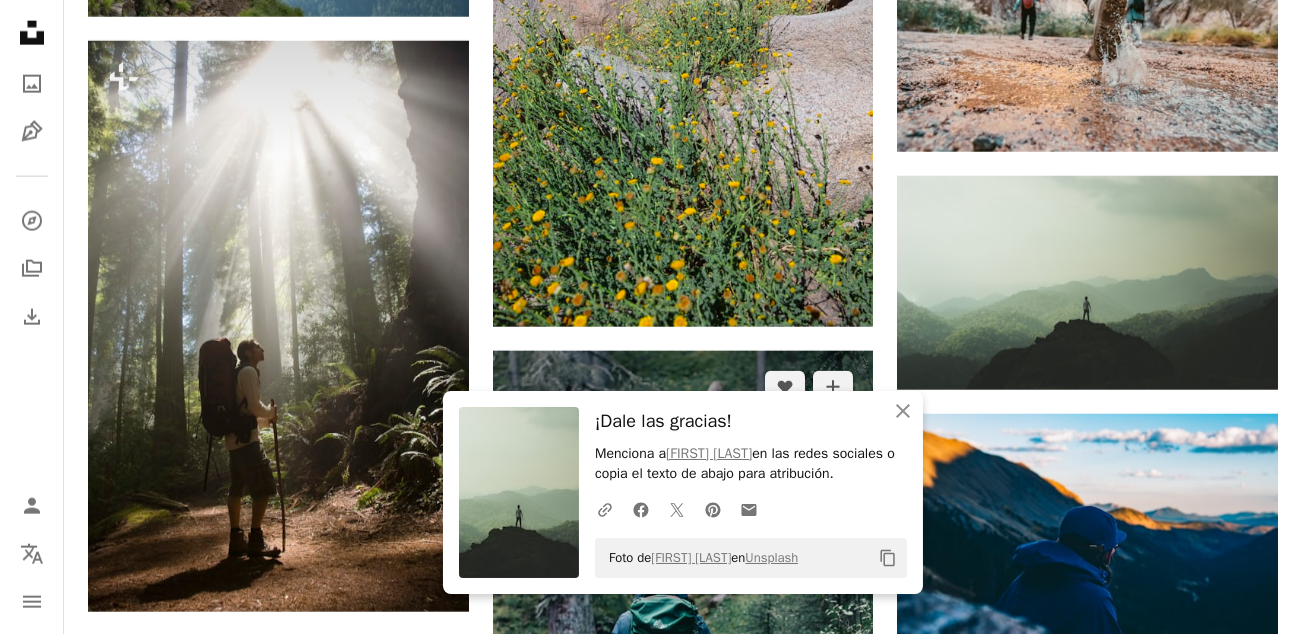drag, startPoint x: 719, startPoint y: 367, endPoint x: 733, endPoint y: 372, distance: 14.866069 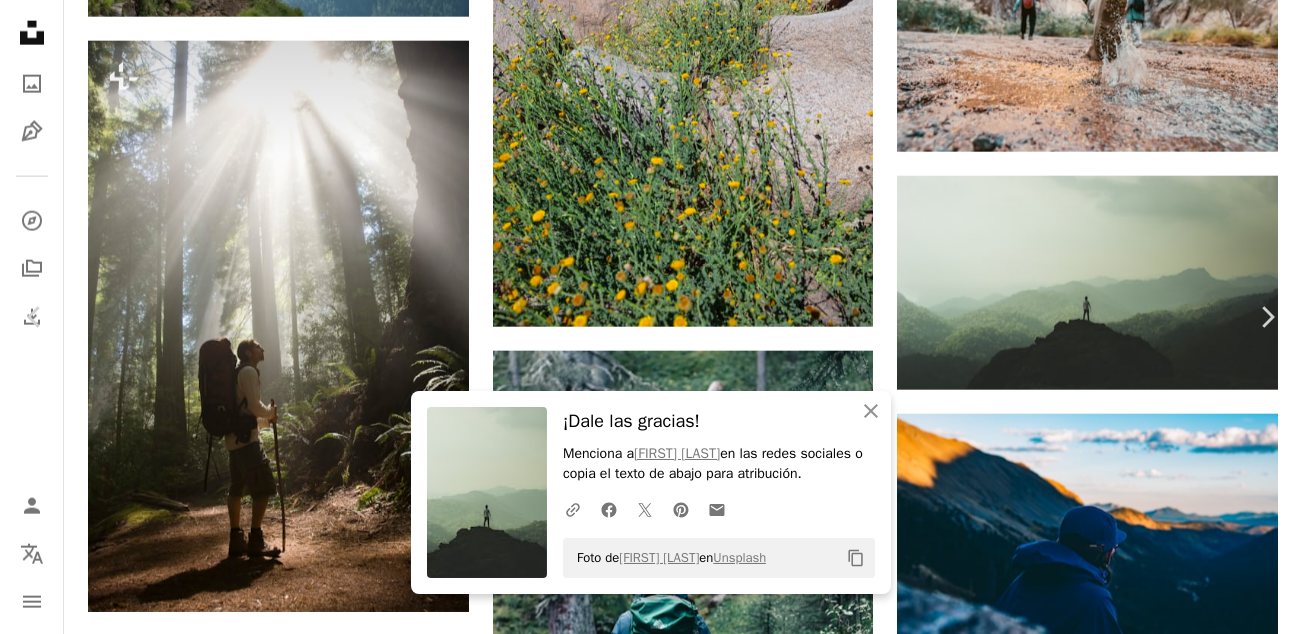 click on "Zoom in" at bounding box center (643, 3319) 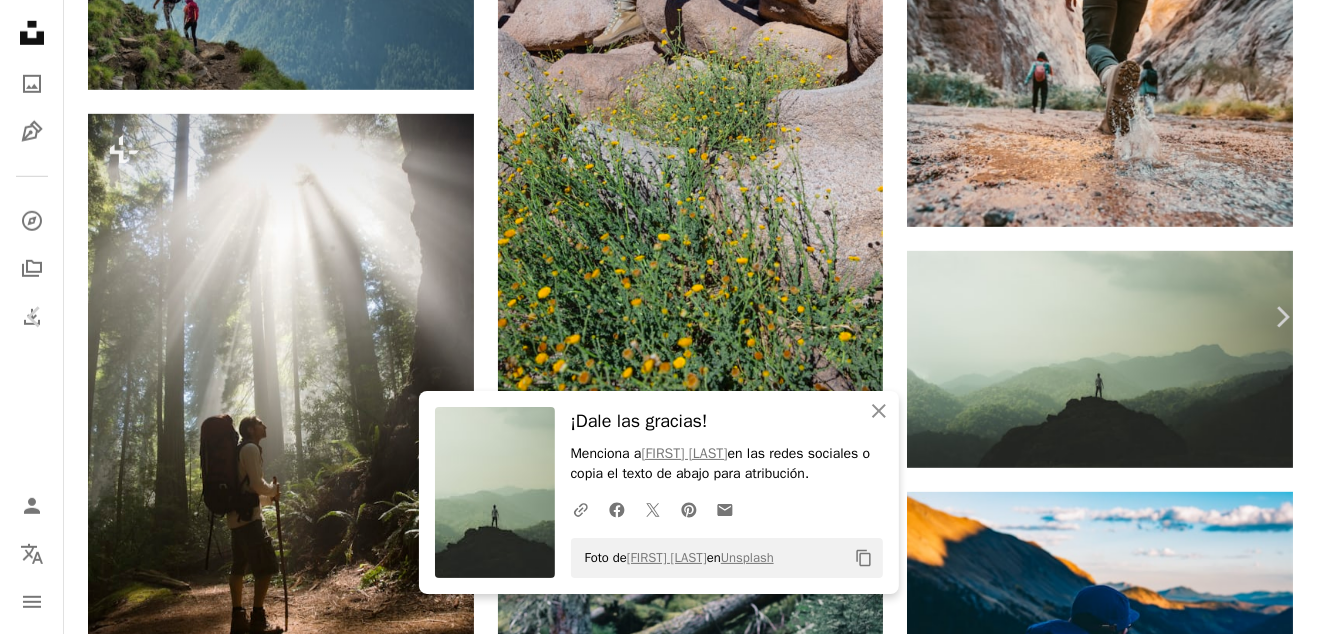 click on "An X shape" at bounding box center (20, 20) 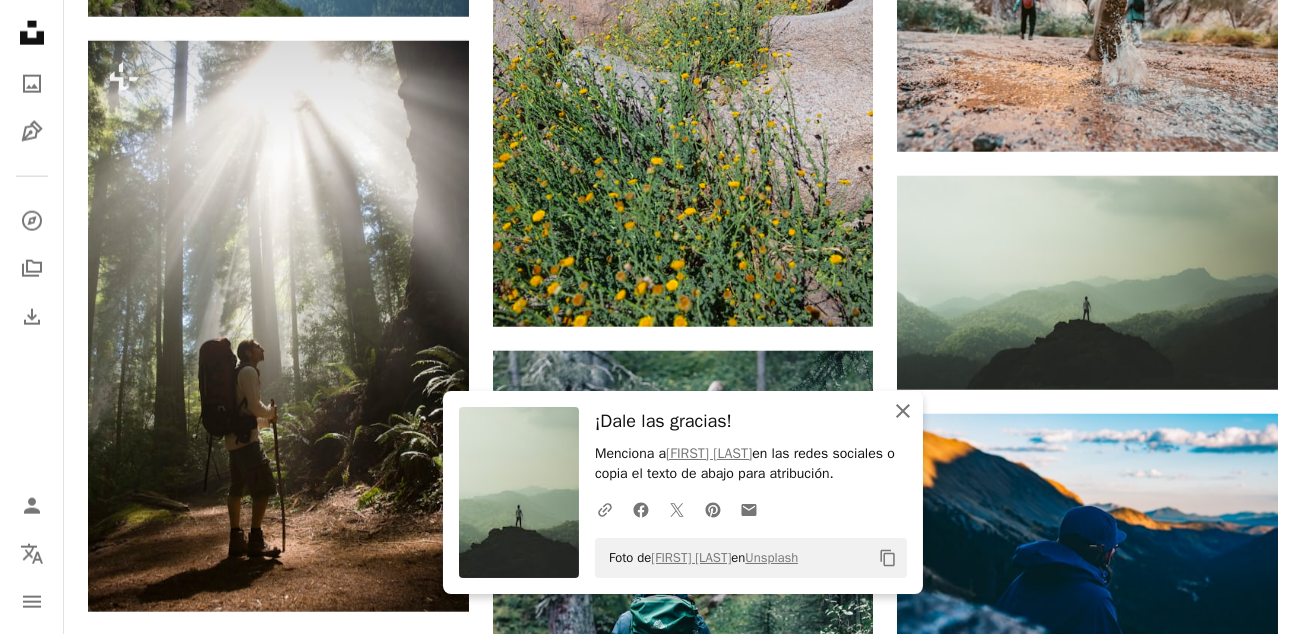 click on "An X shape" 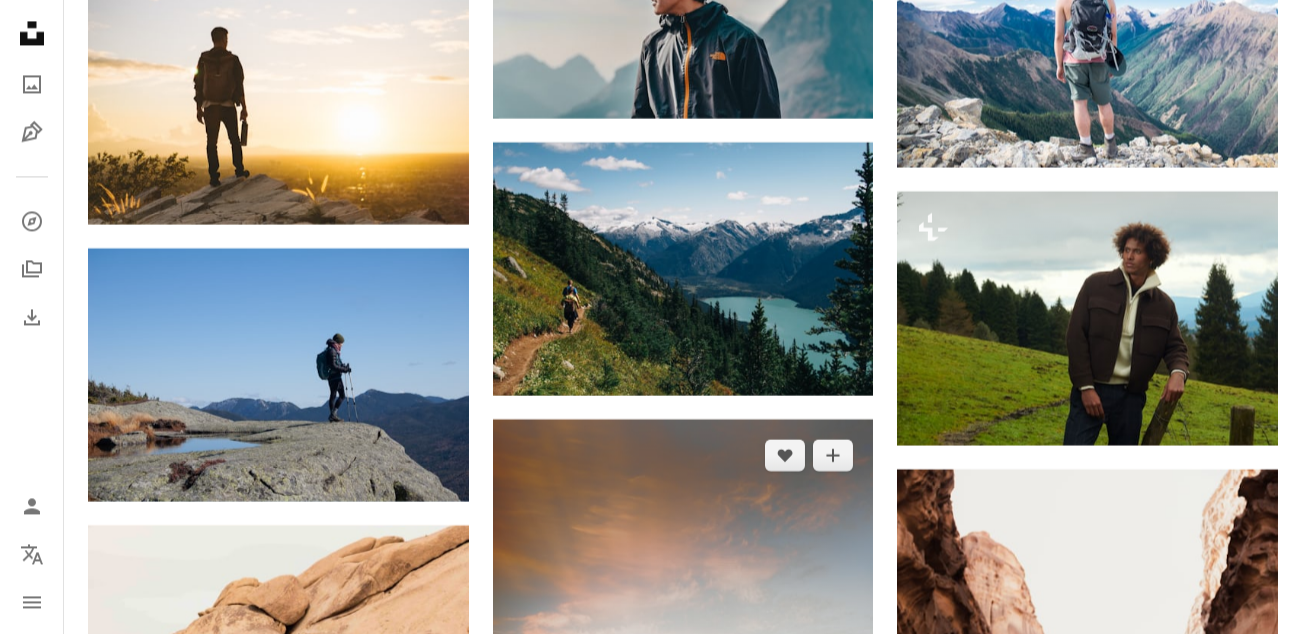 scroll, scrollTop: 11300, scrollLeft: 0, axis: vertical 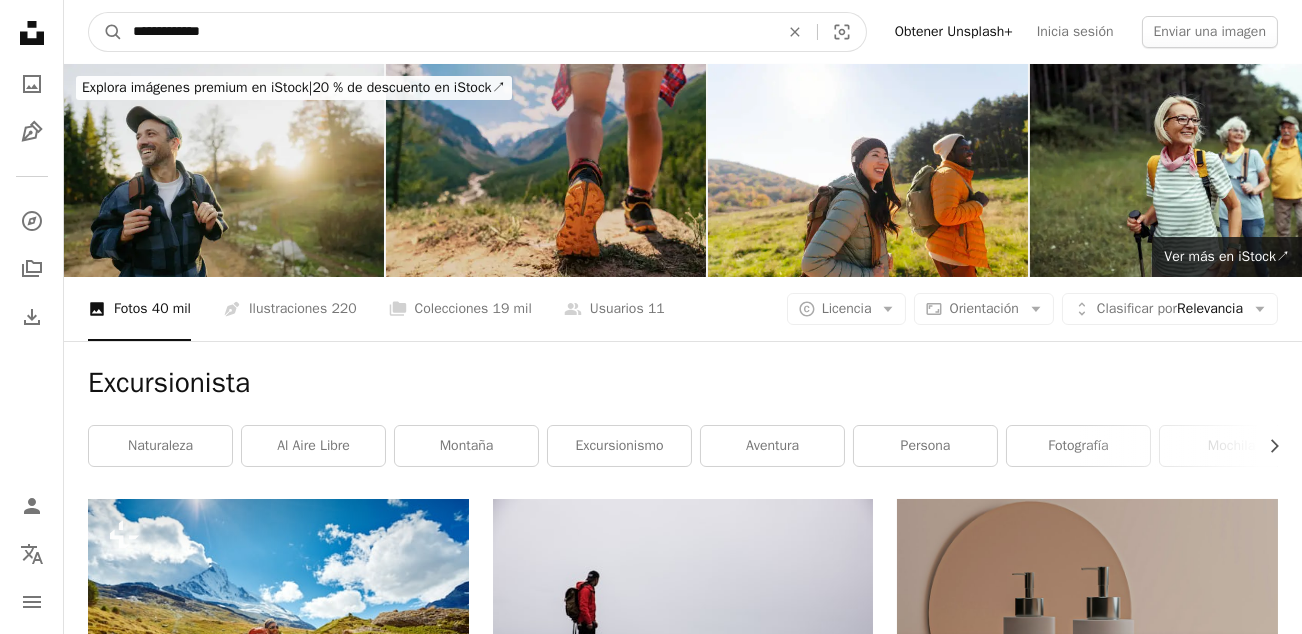 drag, startPoint x: 291, startPoint y: 22, endPoint x: -4, endPoint y: 8, distance: 295.33203 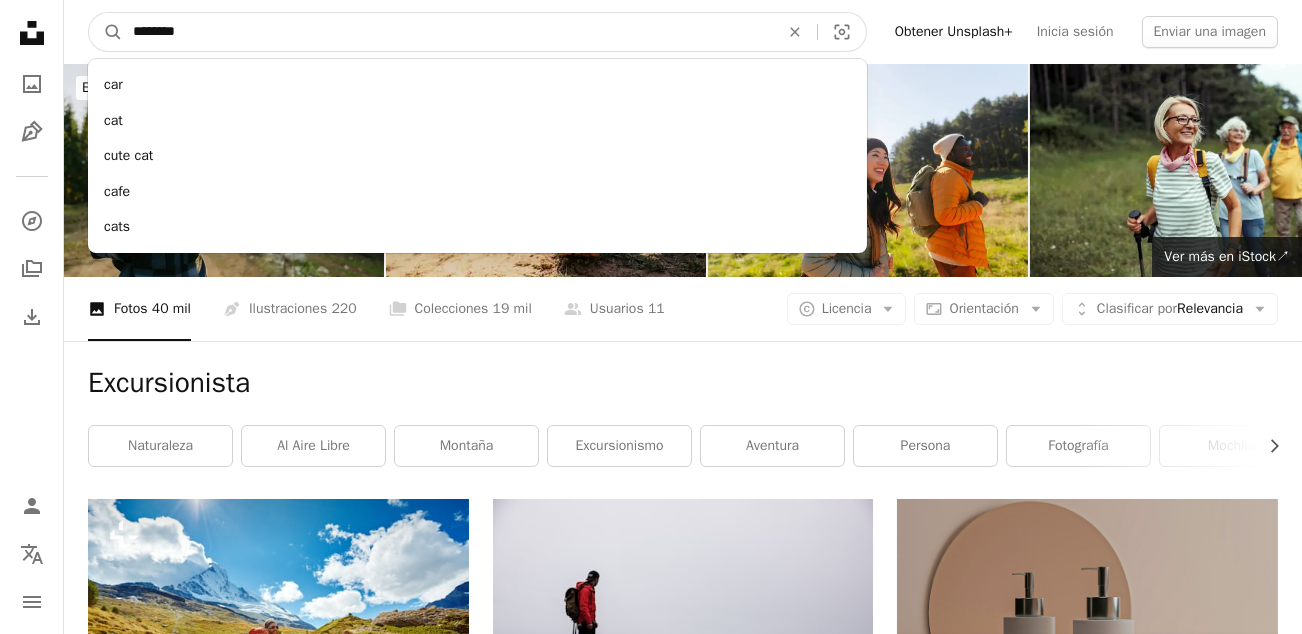 type on "*********" 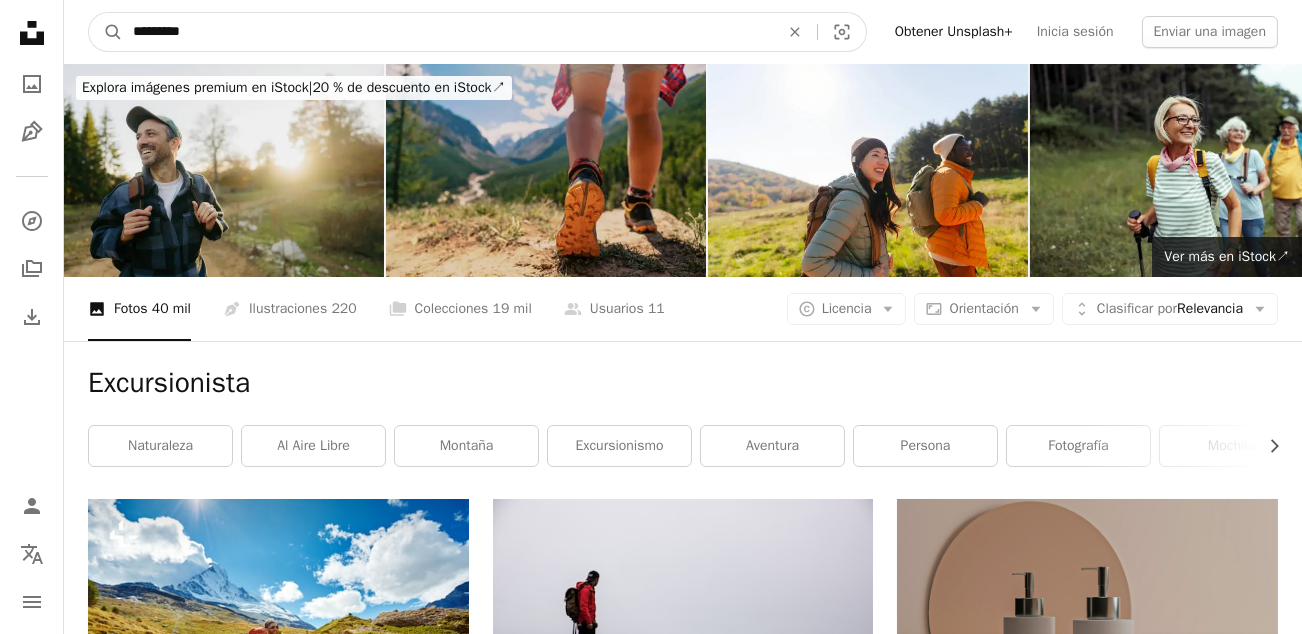 click on "A magnifying glass" at bounding box center [106, 32] 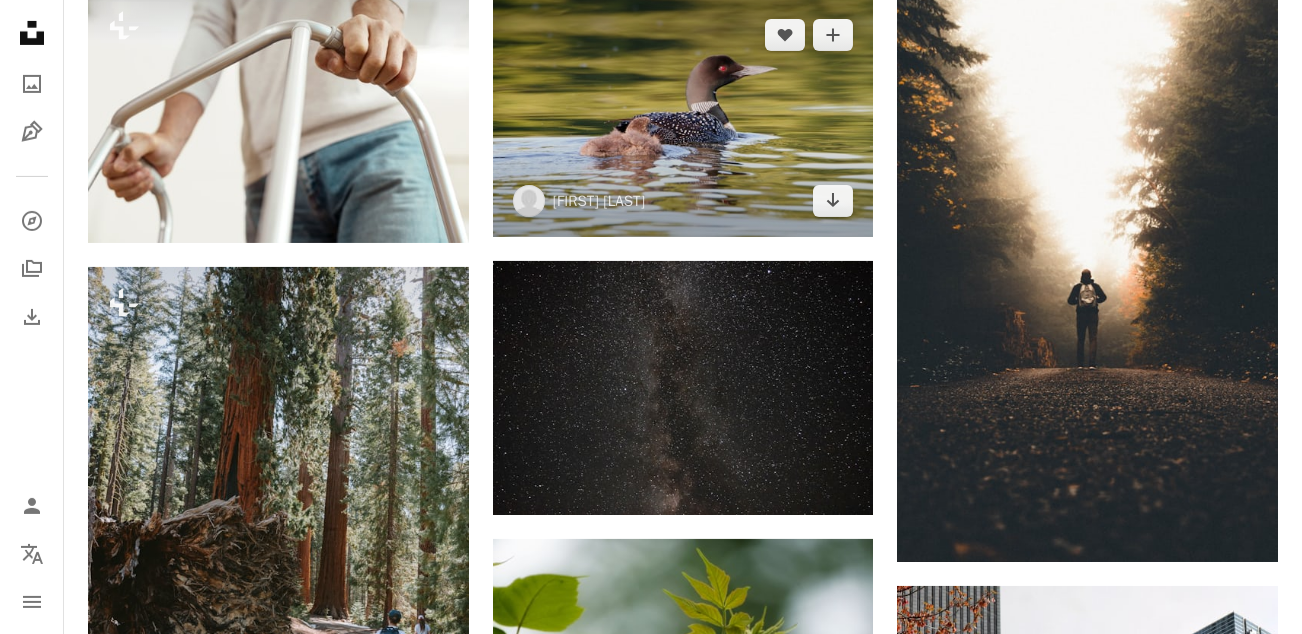 scroll, scrollTop: 1800, scrollLeft: 0, axis: vertical 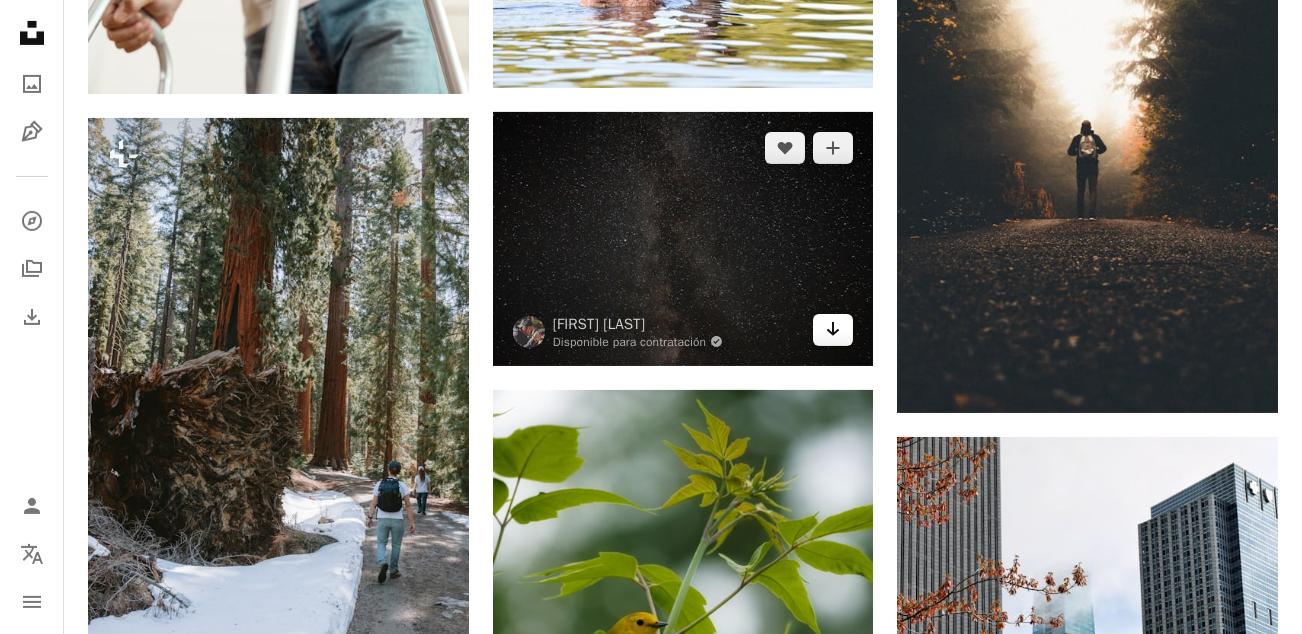 click 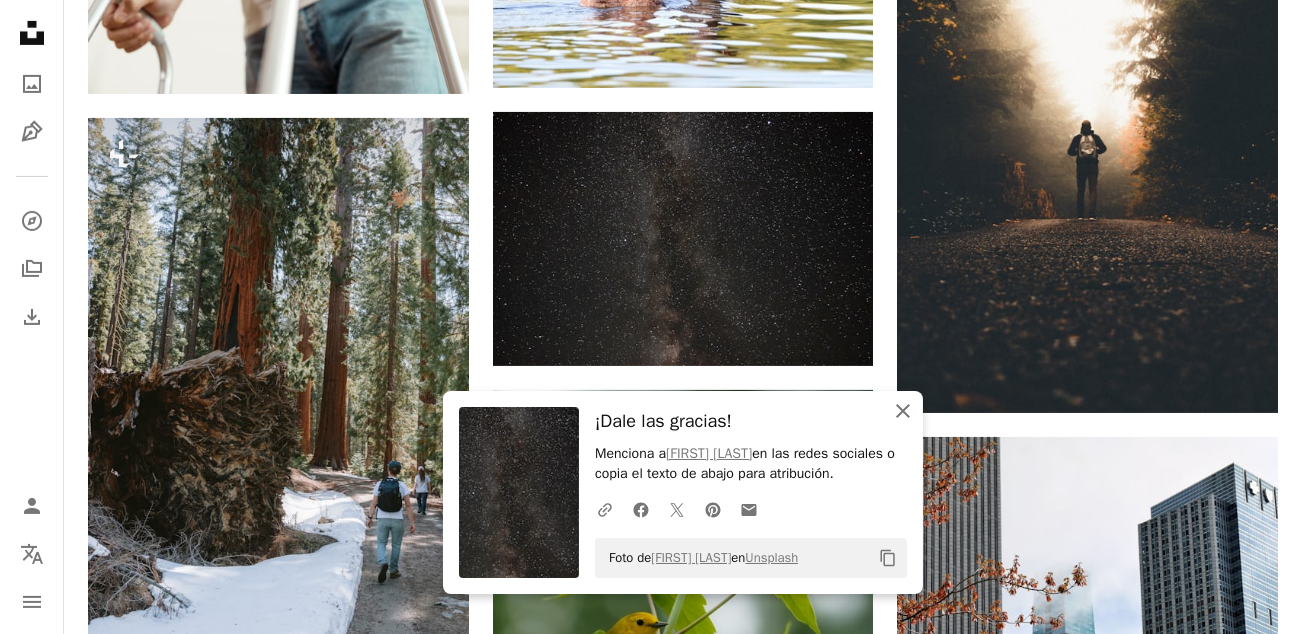 click 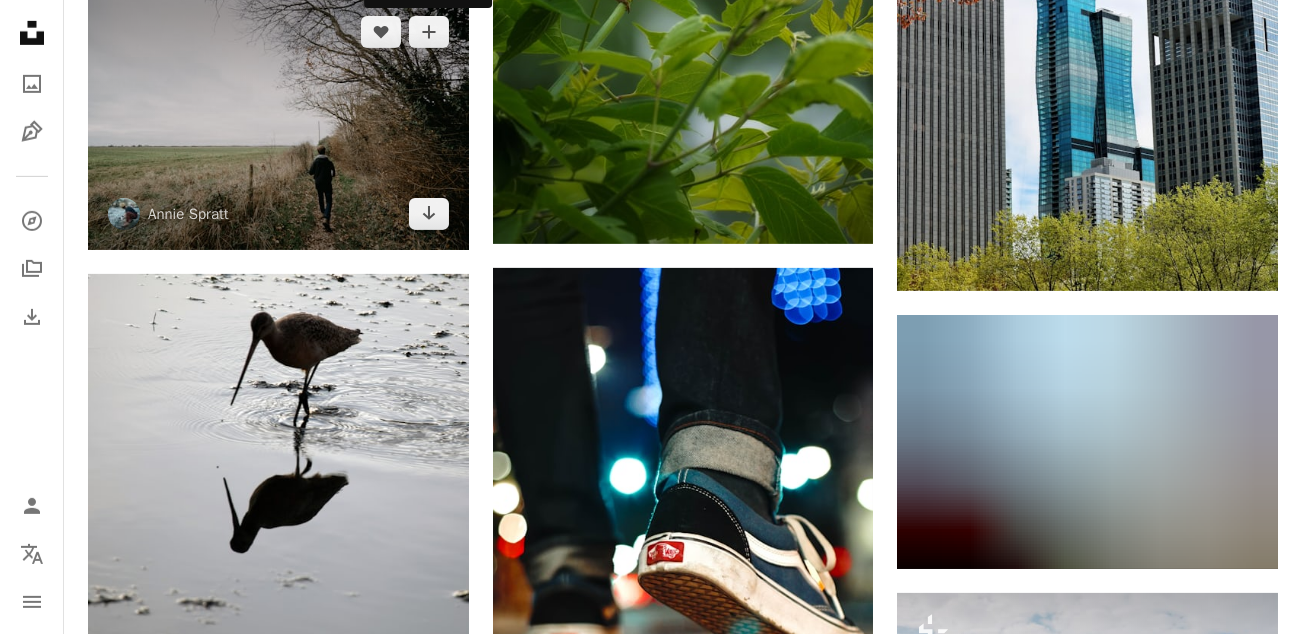 scroll, scrollTop: 2400, scrollLeft: 0, axis: vertical 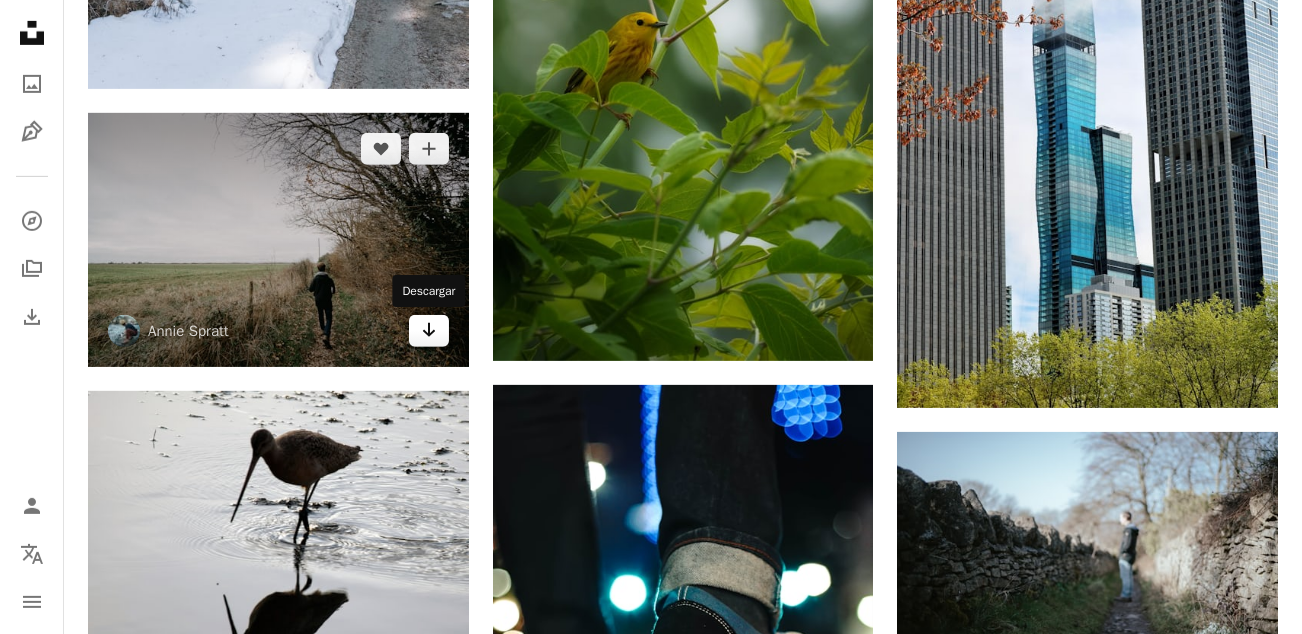 click on "Arrow pointing down" at bounding box center [429, 331] 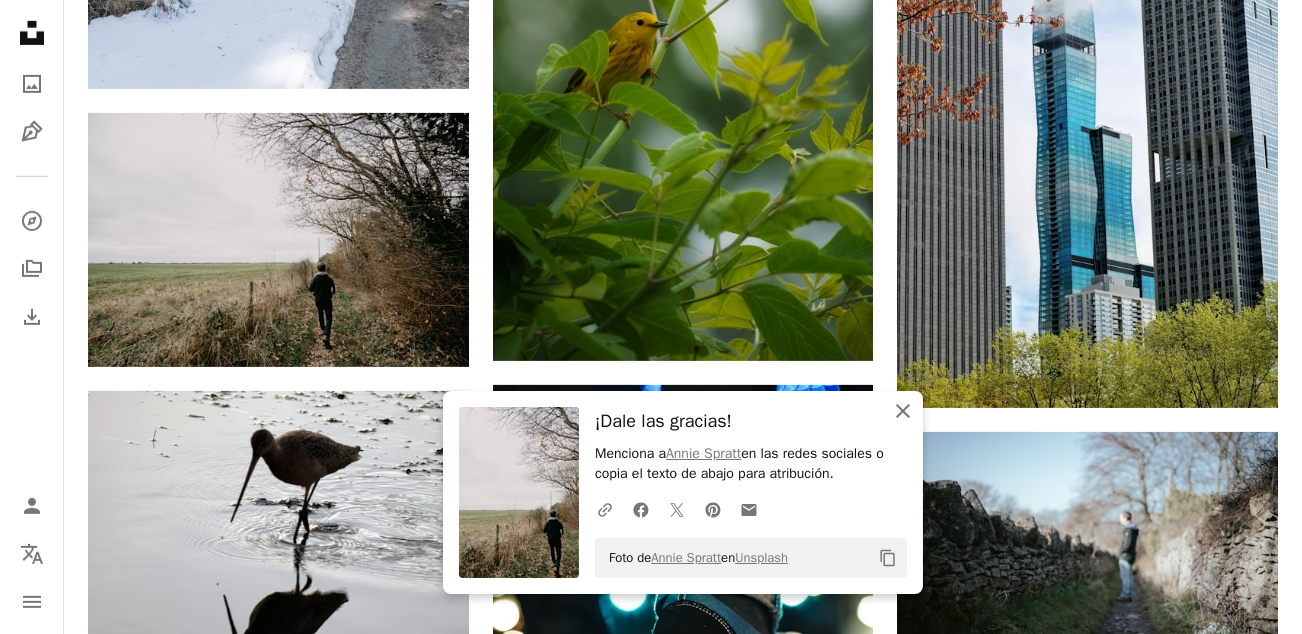 drag, startPoint x: 904, startPoint y: 413, endPoint x: 927, endPoint y: 418, distance: 23.537205 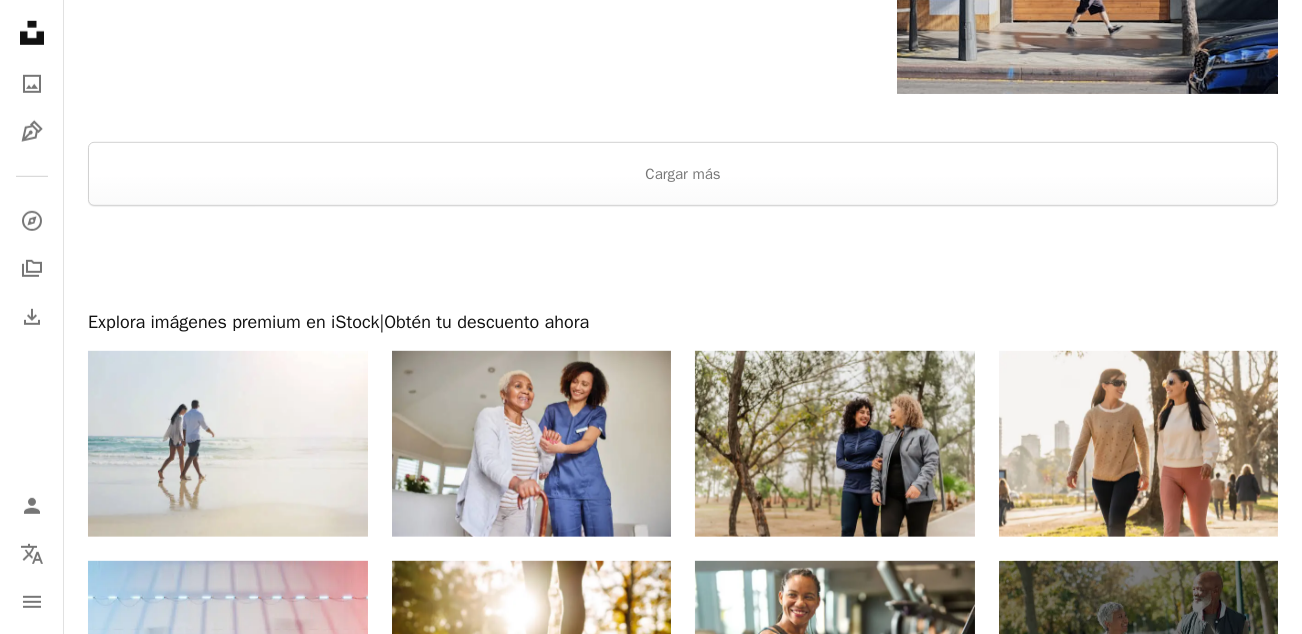 scroll, scrollTop: 3400, scrollLeft: 0, axis: vertical 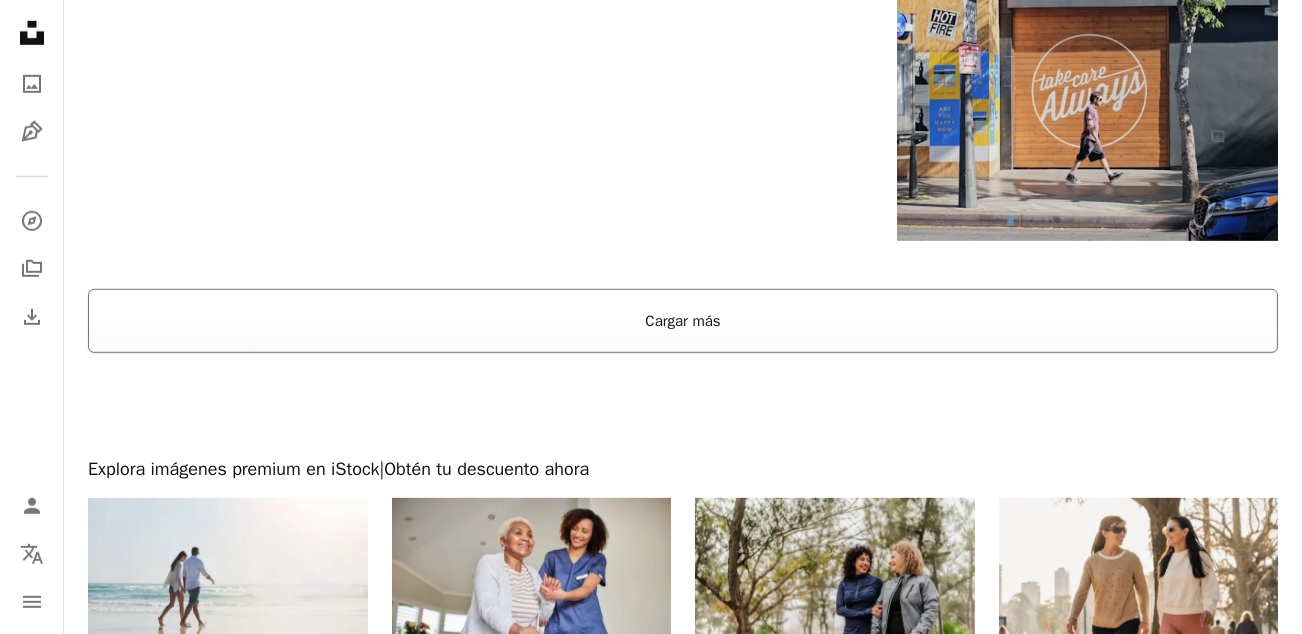 click on "Cargar más" at bounding box center (683, 321) 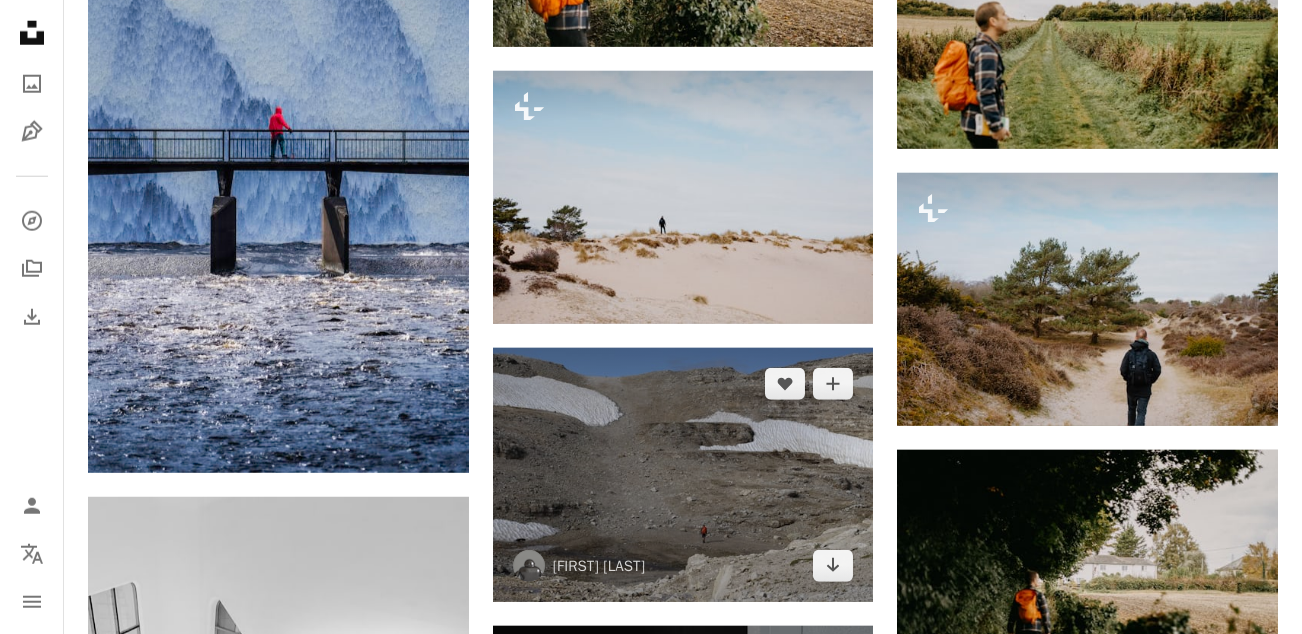 scroll, scrollTop: 5200, scrollLeft: 0, axis: vertical 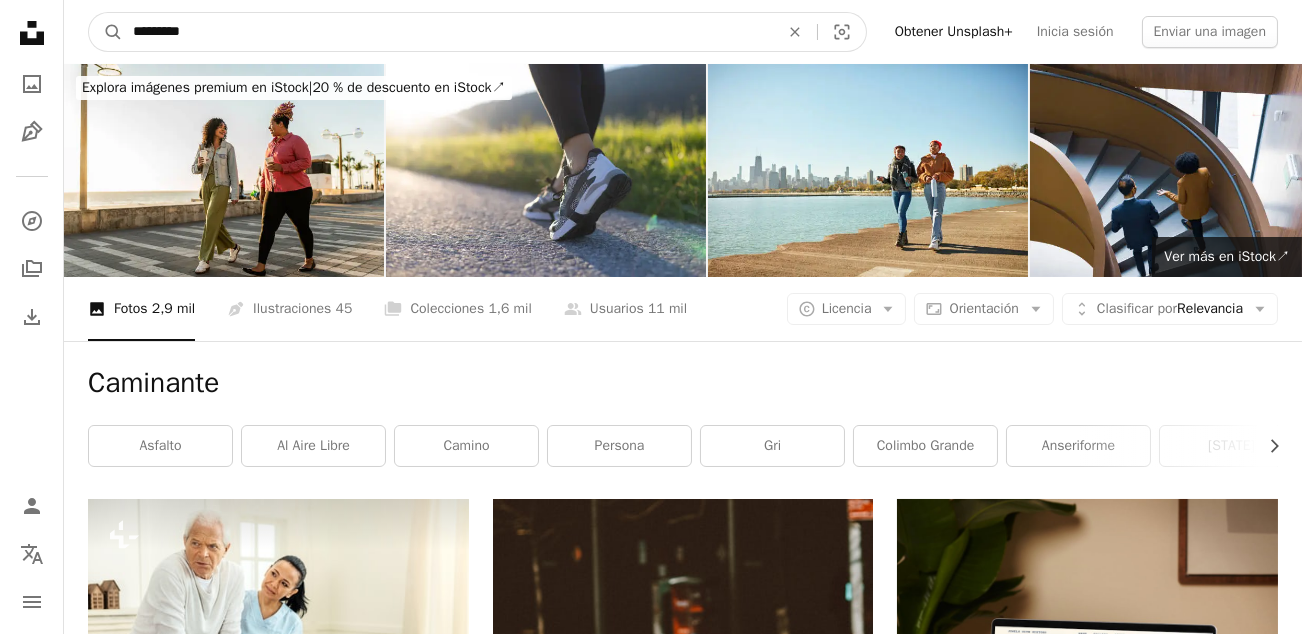 drag, startPoint x: 234, startPoint y: 21, endPoint x: 68, endPoint y: 11, distance: 166.30093 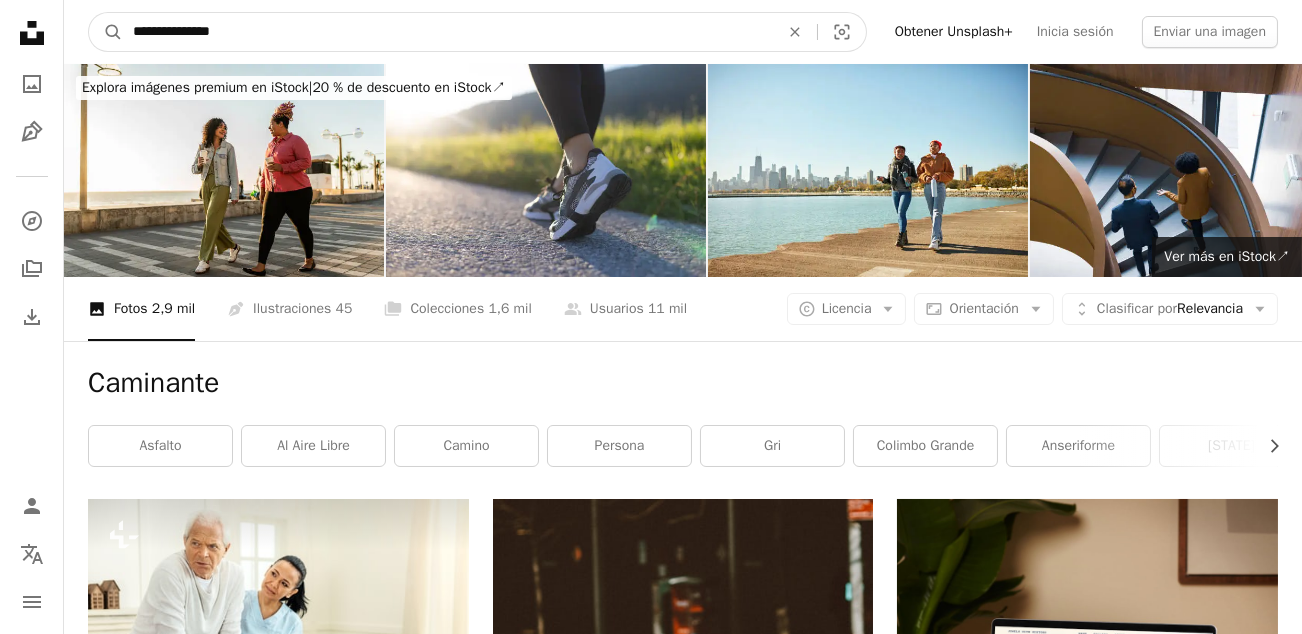 type on "**********" 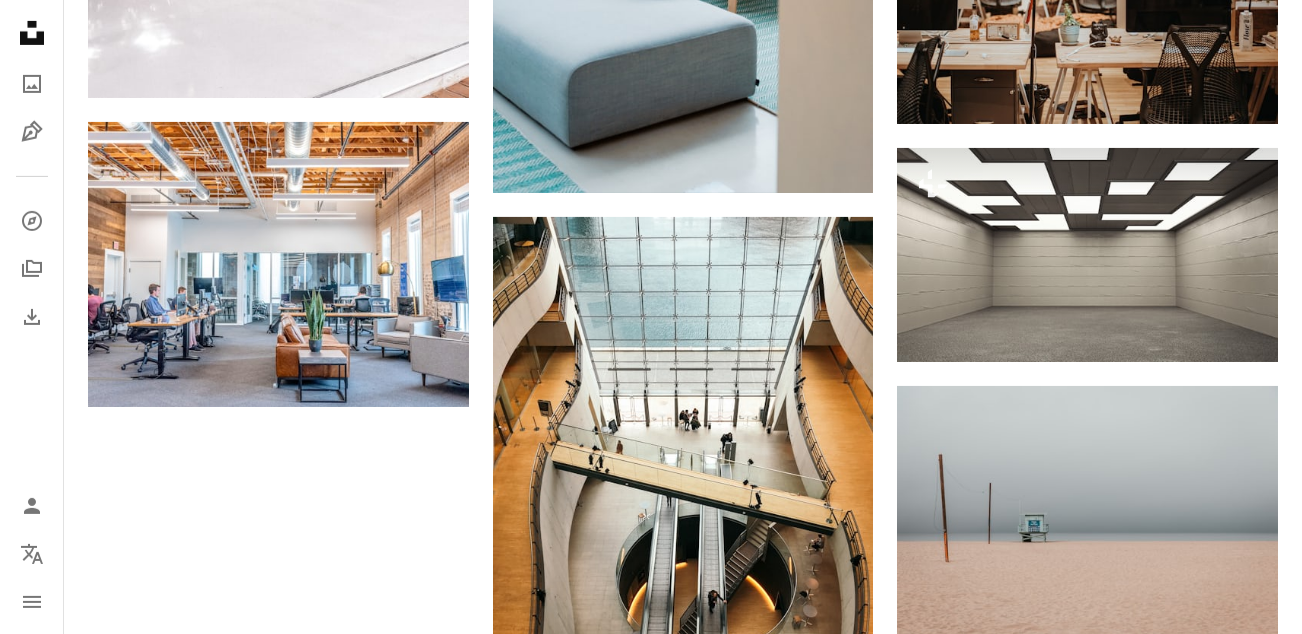 scroll, scrollTop: 1792, scrollLeft: 0, axis: vertical 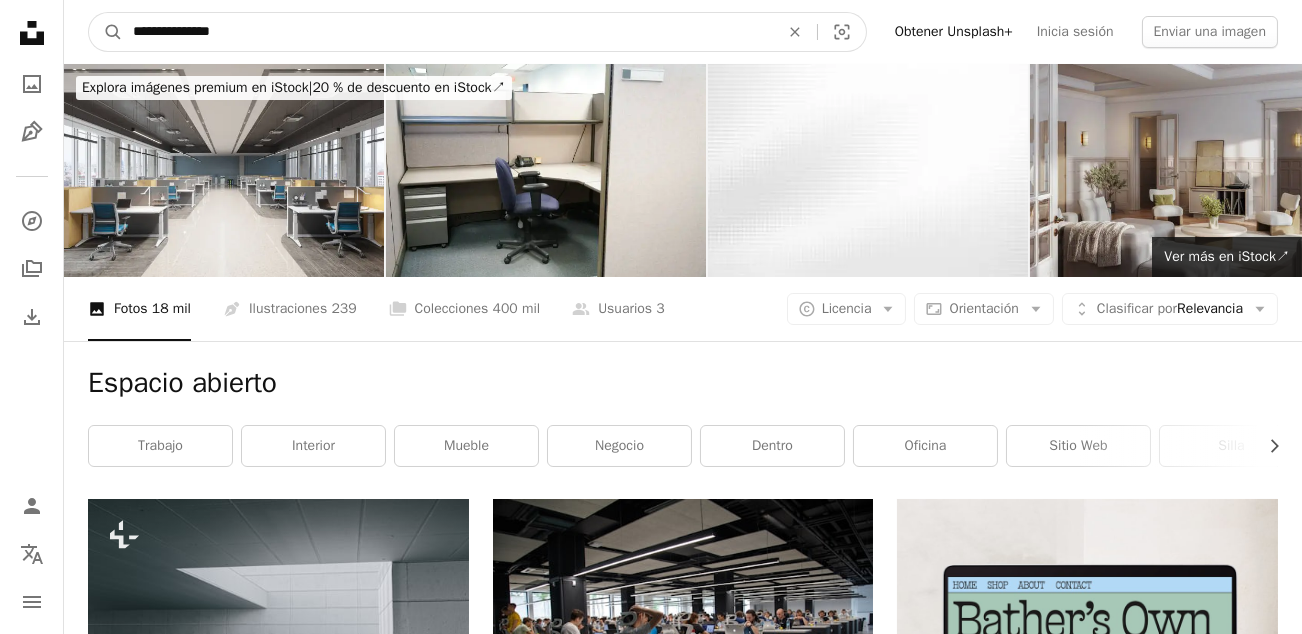 drag, startPoint x: 262, startPoint y: 28, endPoint x: 49, endPoint y: 11, distance: 213.67732 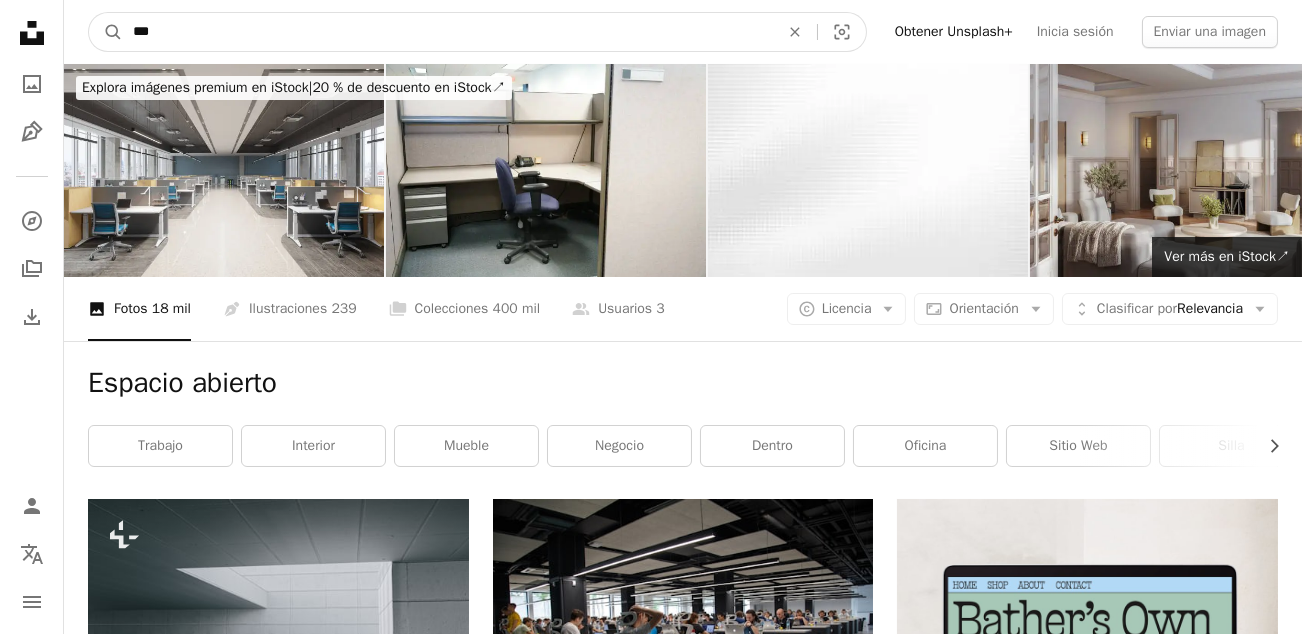 type on "****" 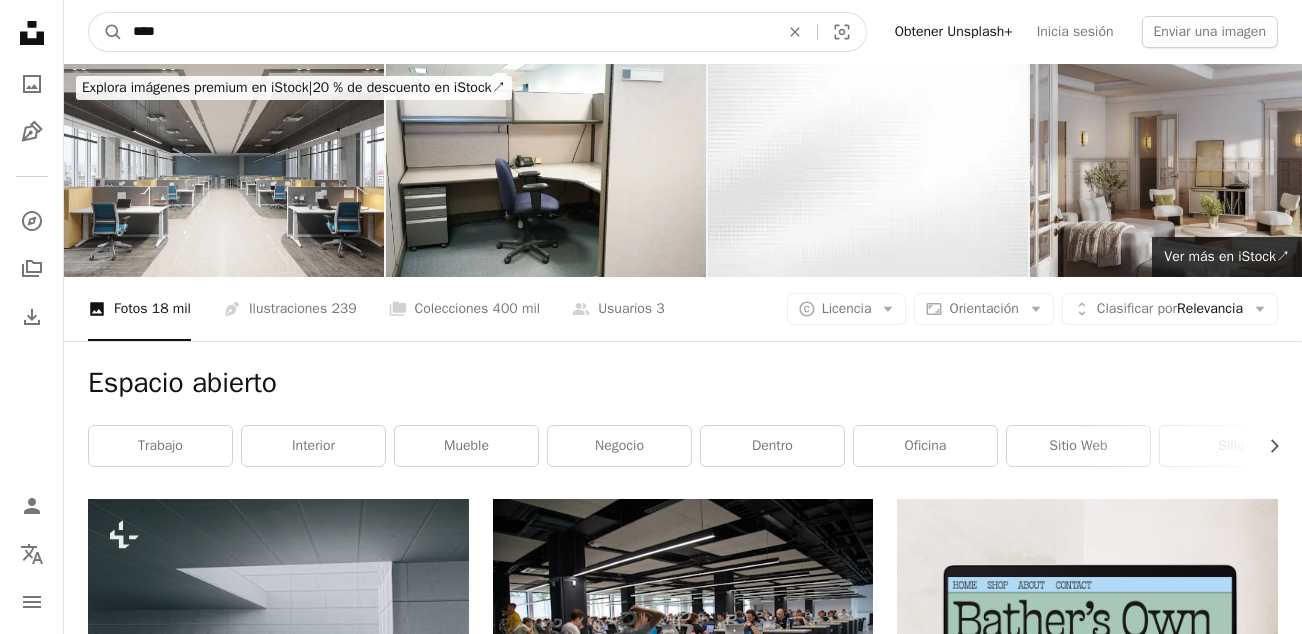 click on "A magnifying glass" at bounding box center [106, 32] 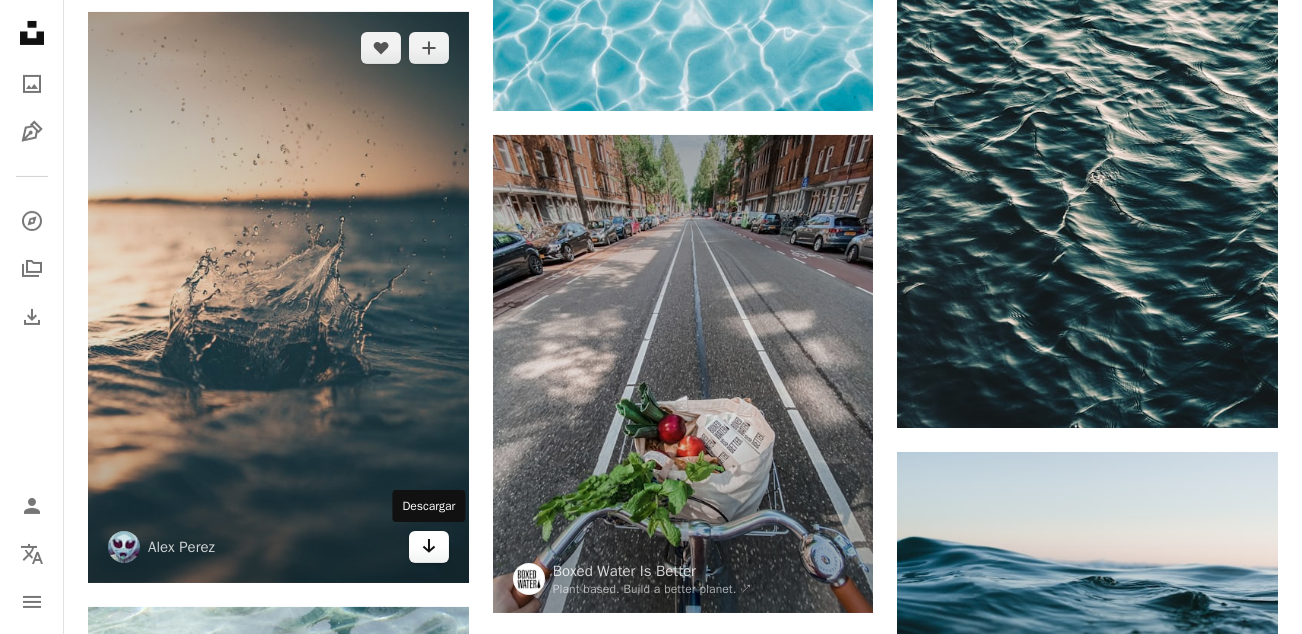 scroll, scrollTop: 1200, scrollLeft: 0, axis: vertical 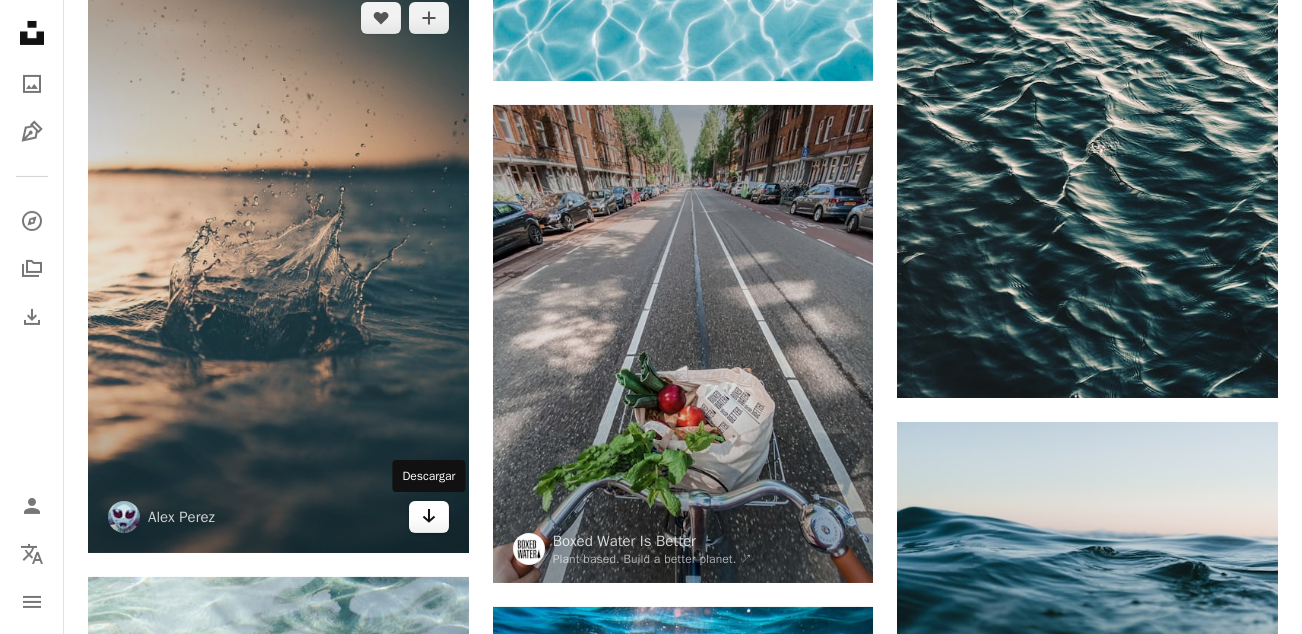 click on "Arrow pointing down" at bounding box center [429, 517] 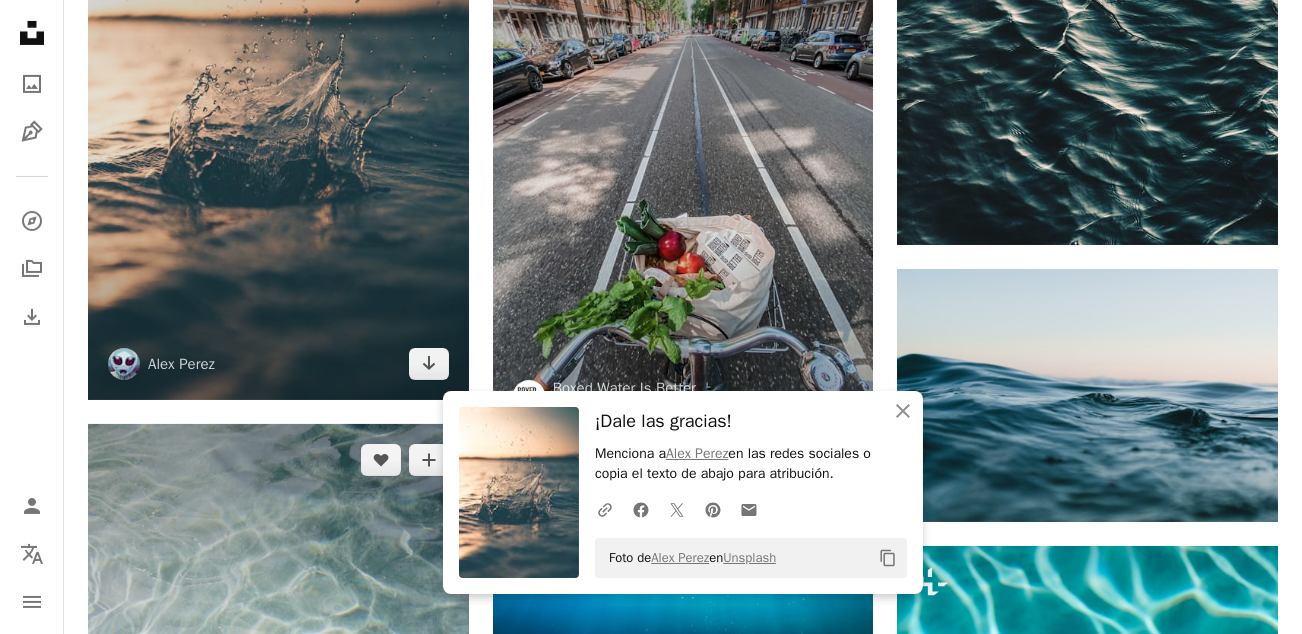 scroll, scrollTop: 1500, scrollLeft: 0, axis: vertical 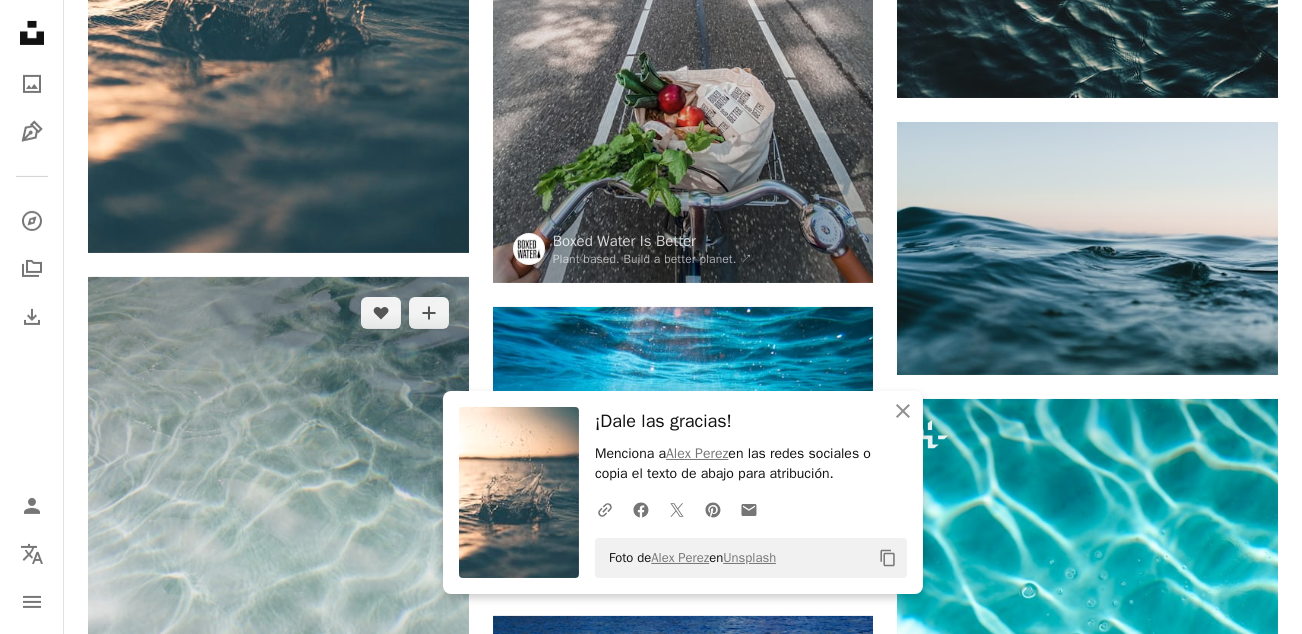 click at bounding box center [278, 562] 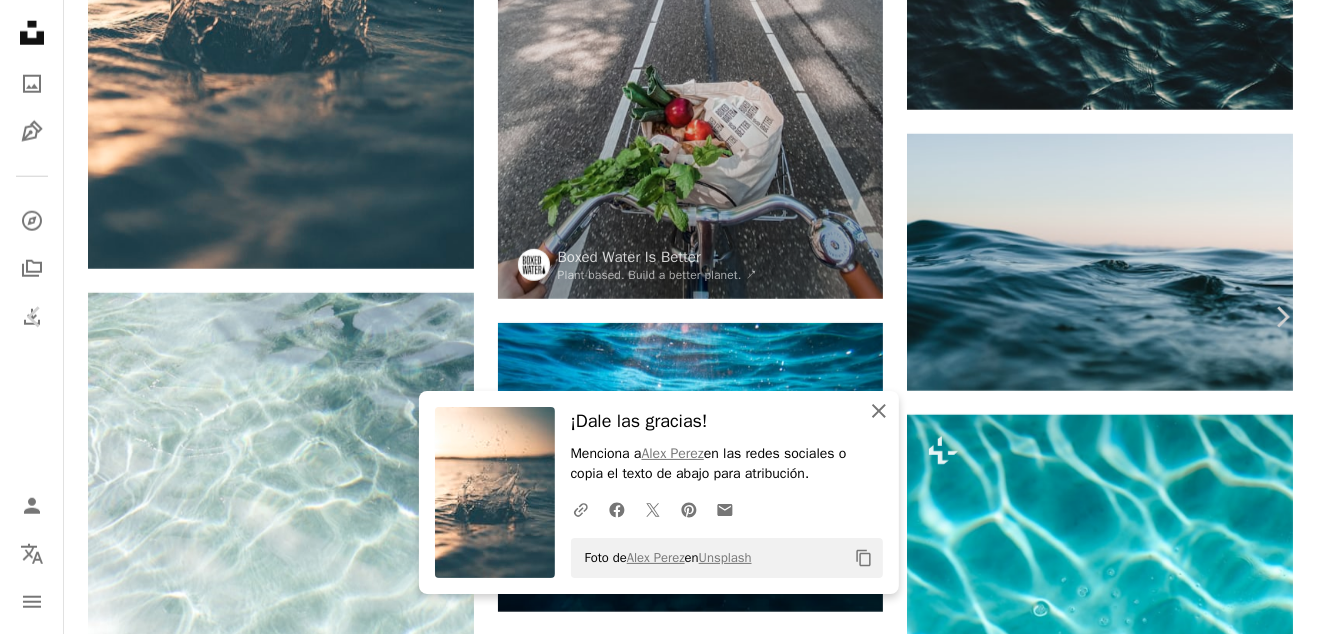 click on "An X shape" 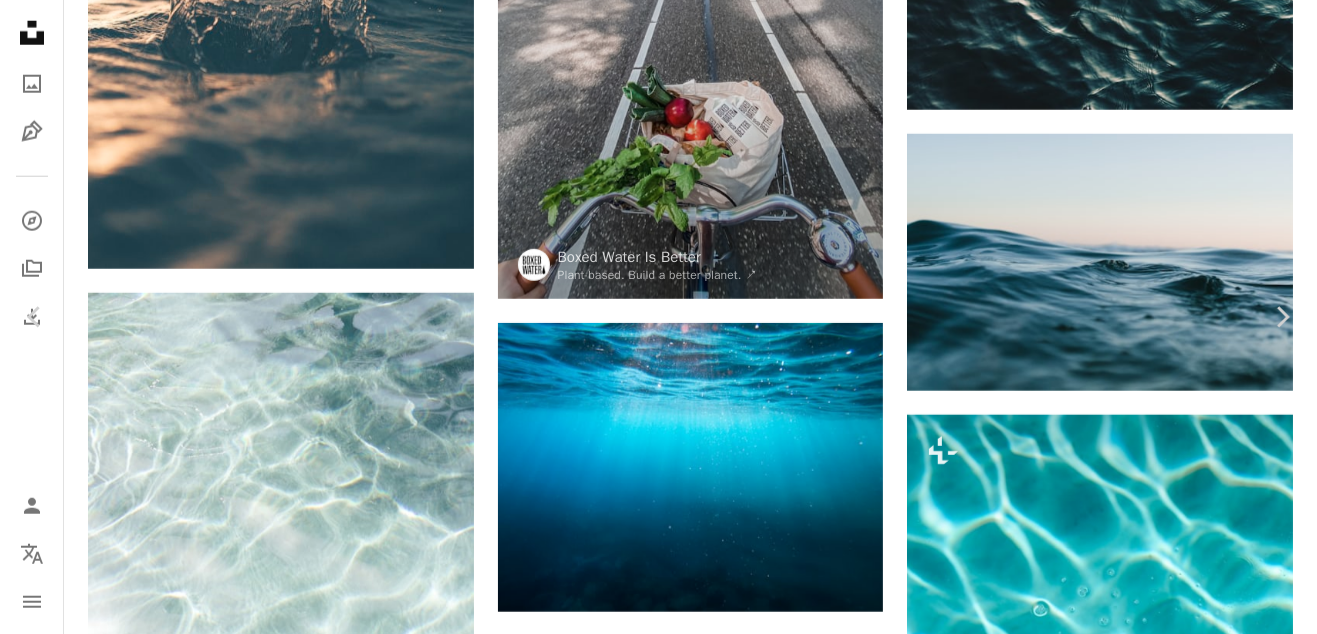 click on "An X shape" at bounding box center [20, 20] 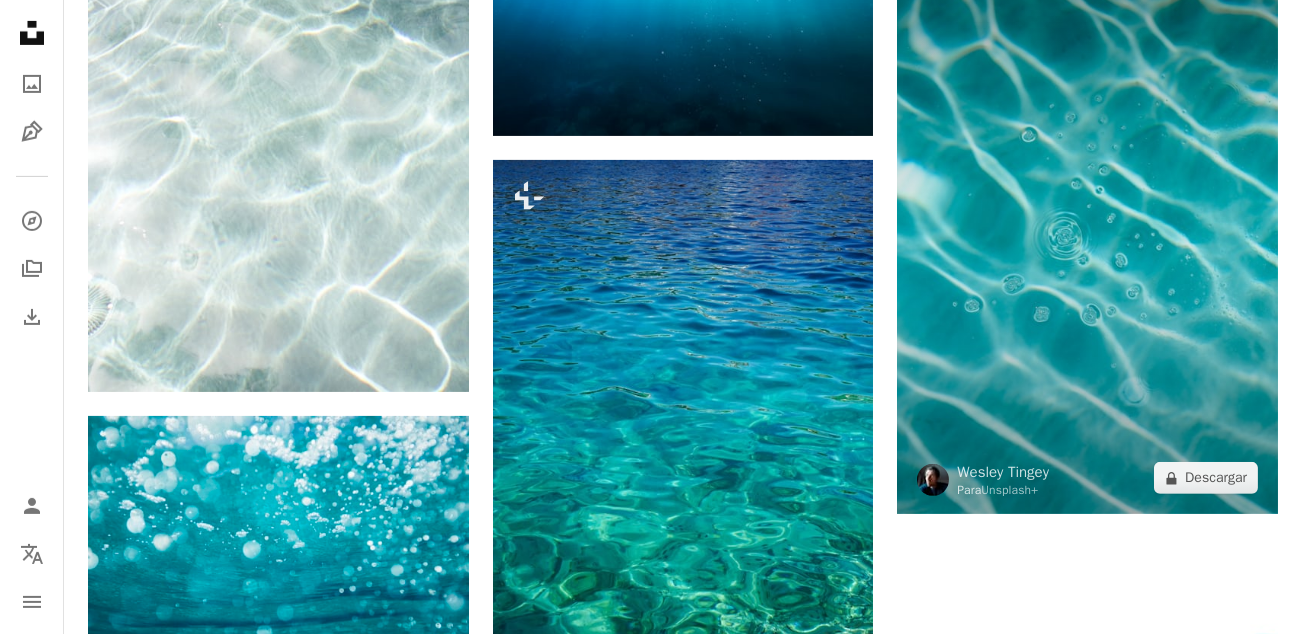 scroll, scrollTop: 2200, scrollLeft: 0, axis: vertical 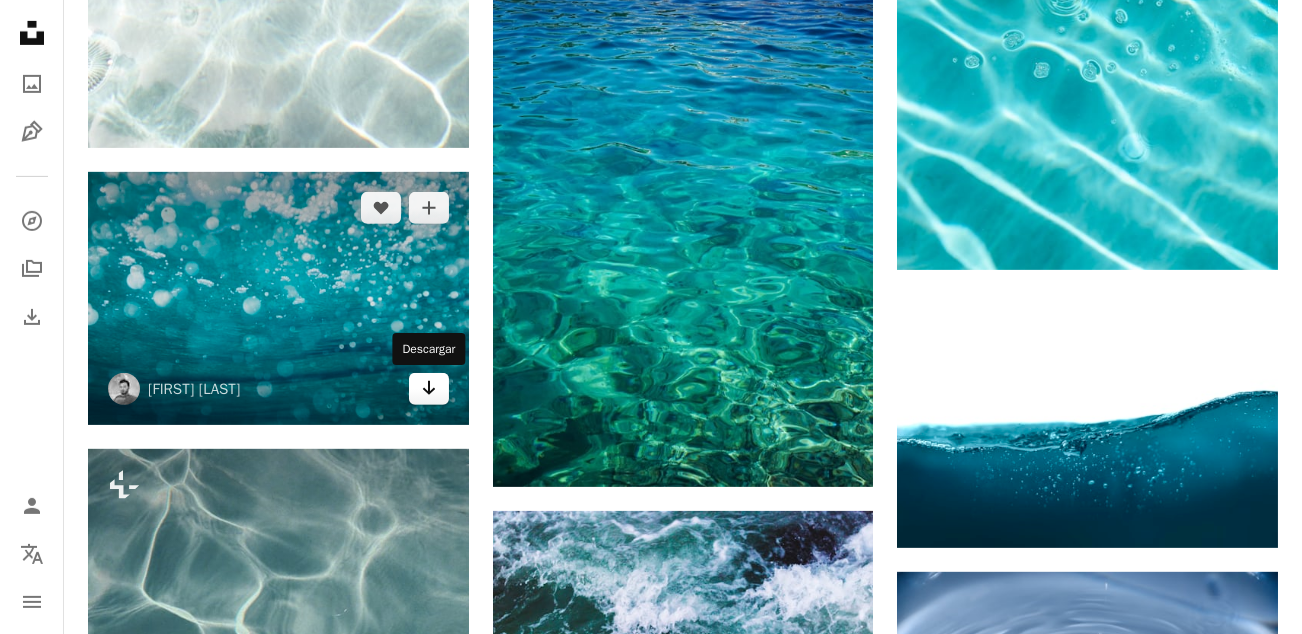 click on "Arrow pointing down" 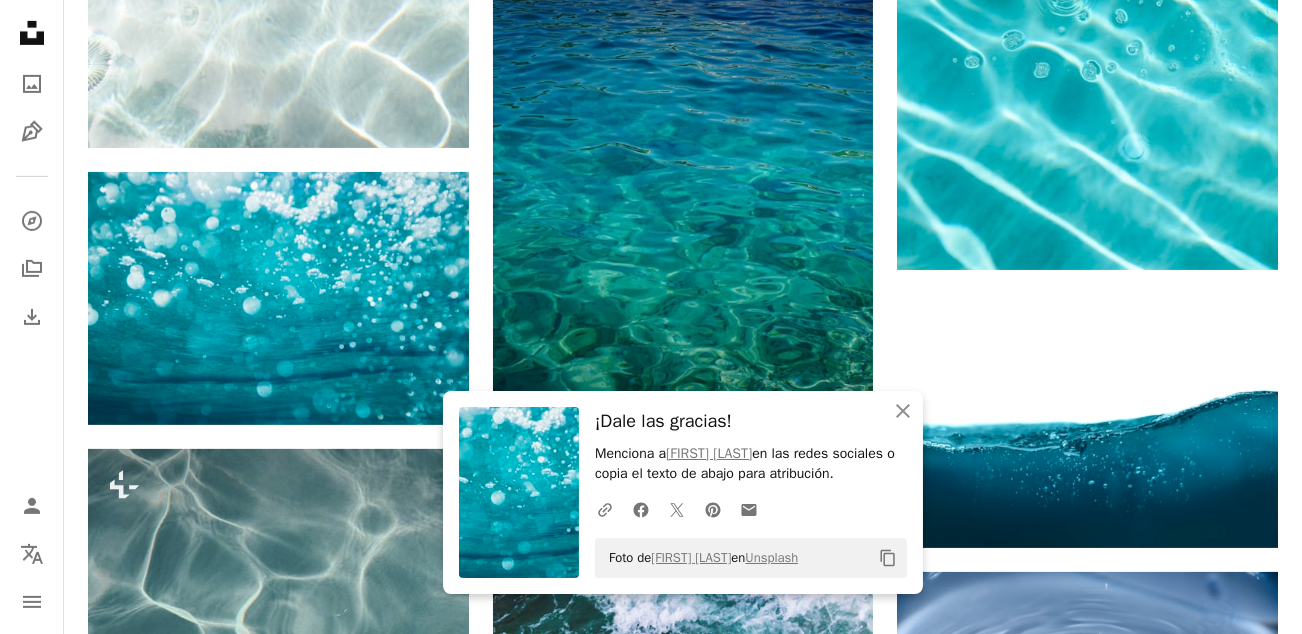 click at bounding box center [683, 201] 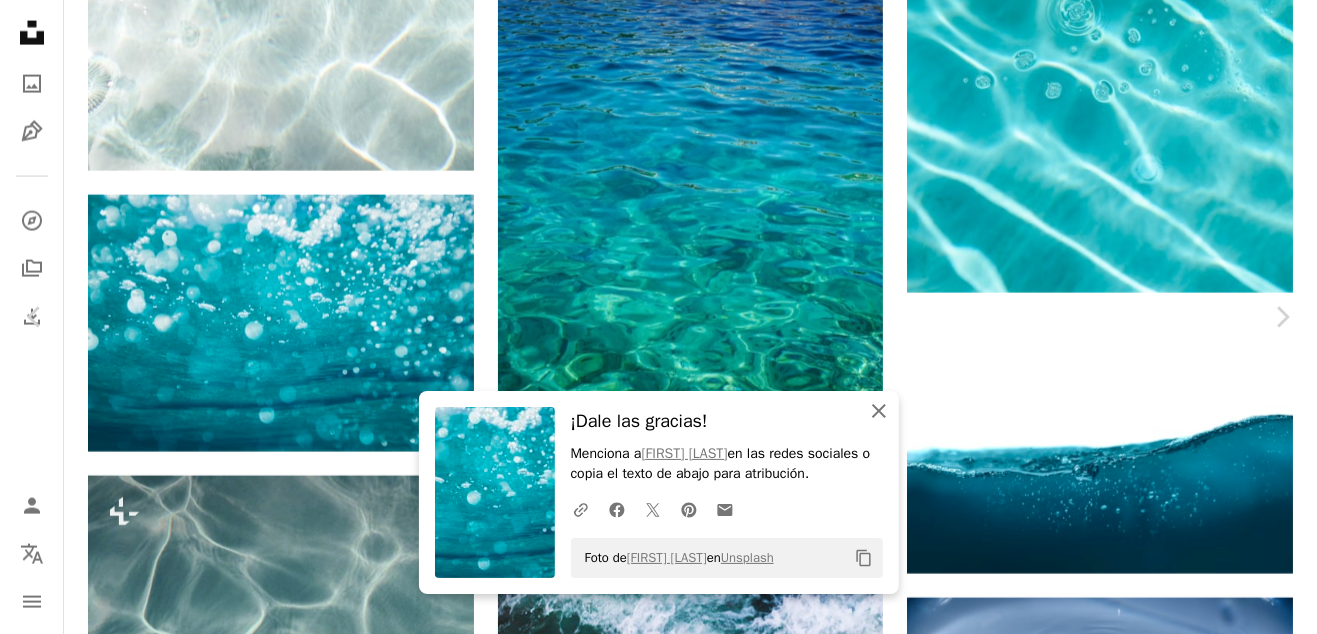 click 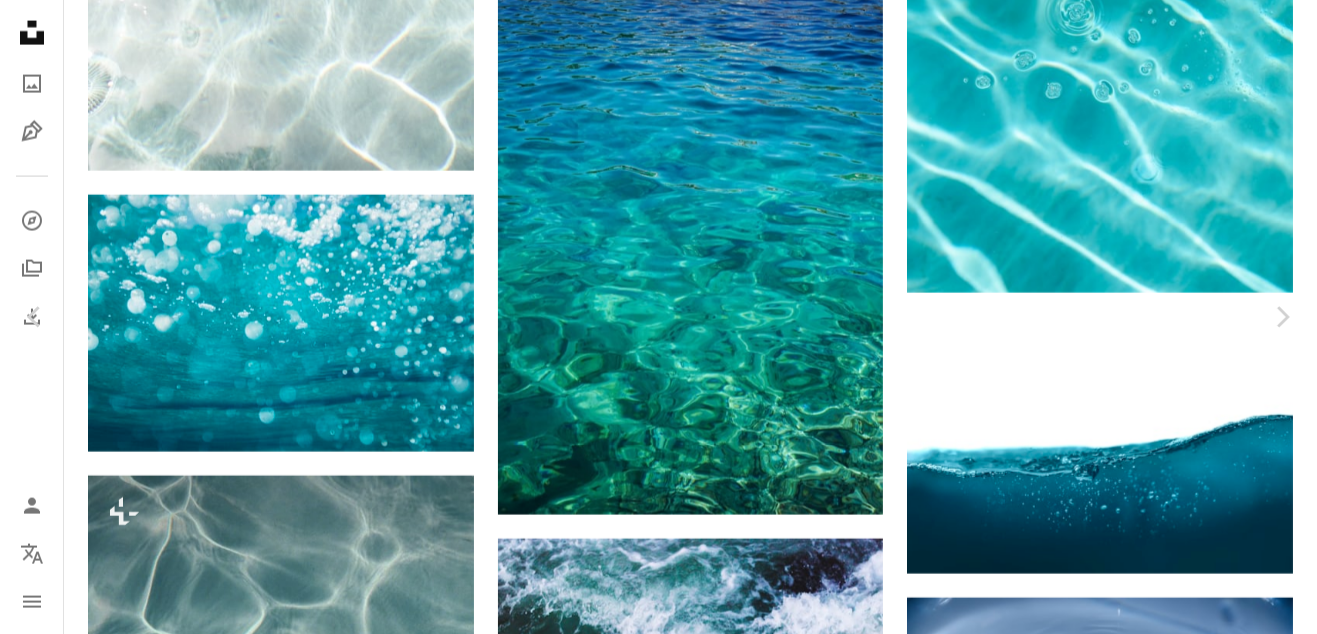 click on "An X shape" at bounding box center [20, 20] 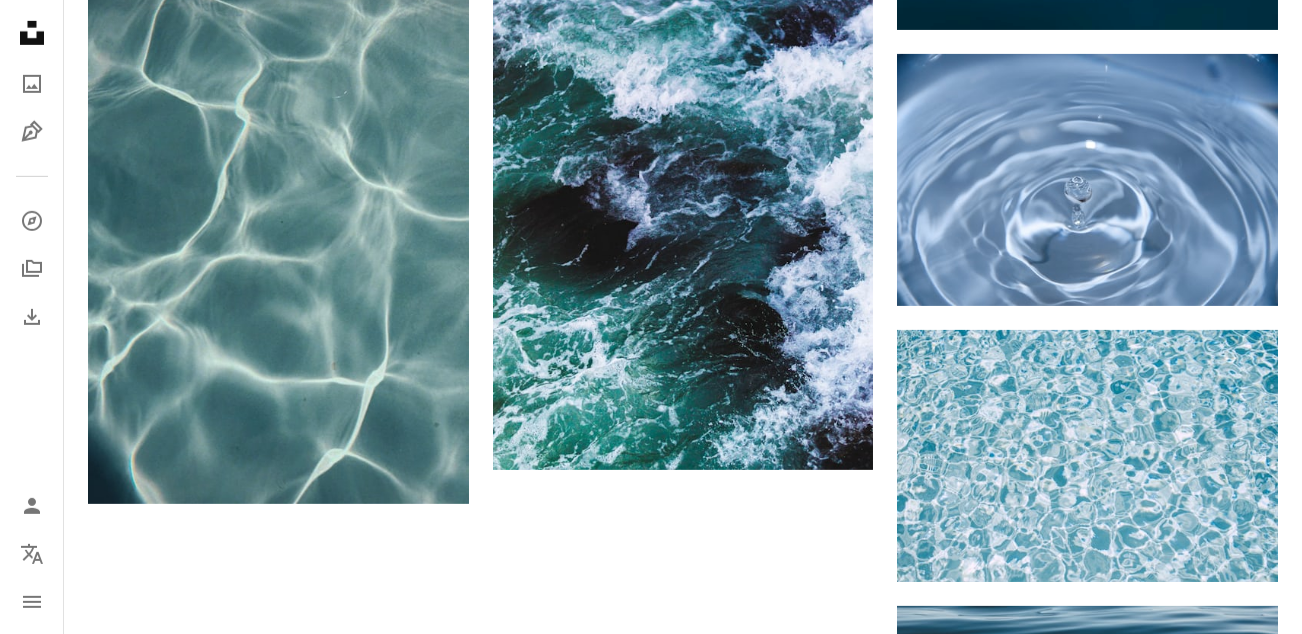 scroll, scrollTop: 2600, scrollLeft: 0, axis: vertical 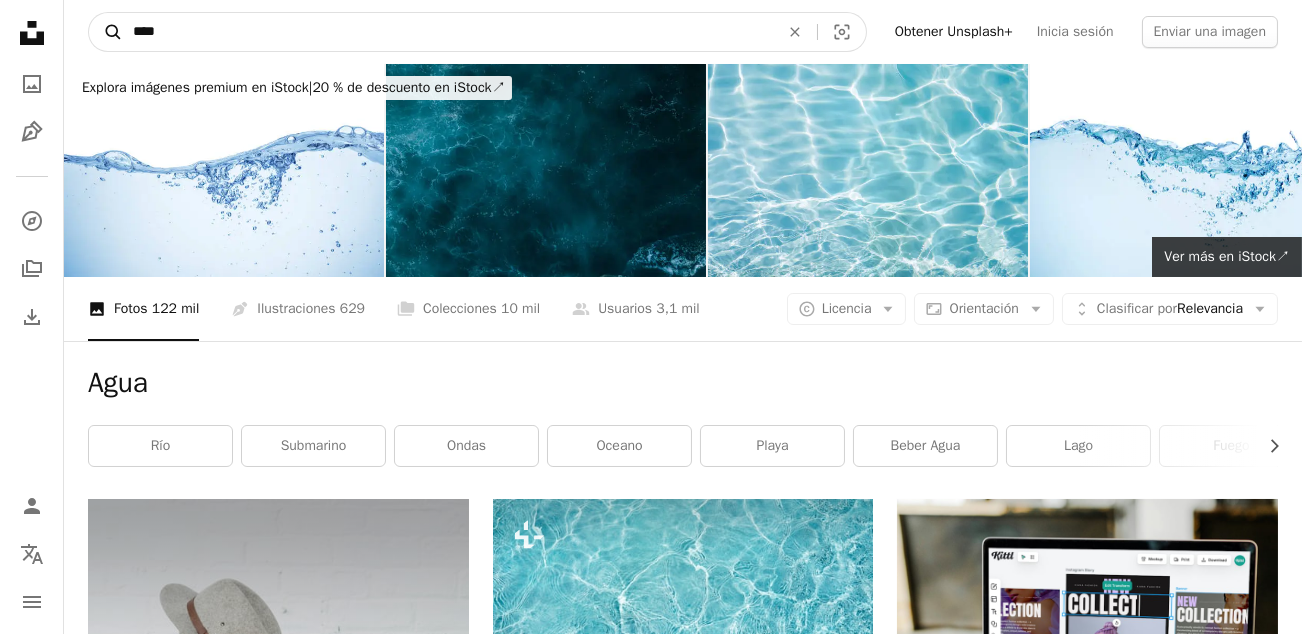 drag, startPoint x: 203, startPoint y: 28, endPoint x: 91, endPoint y: 19, distance: 112.36102 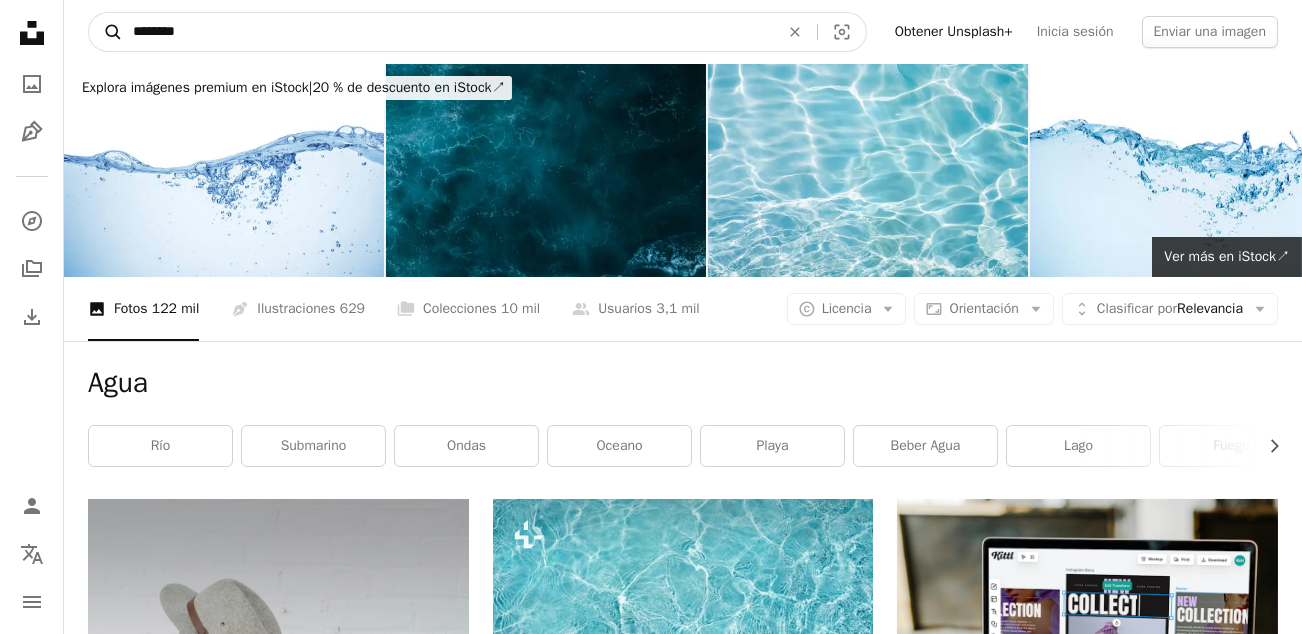 type on "*********" 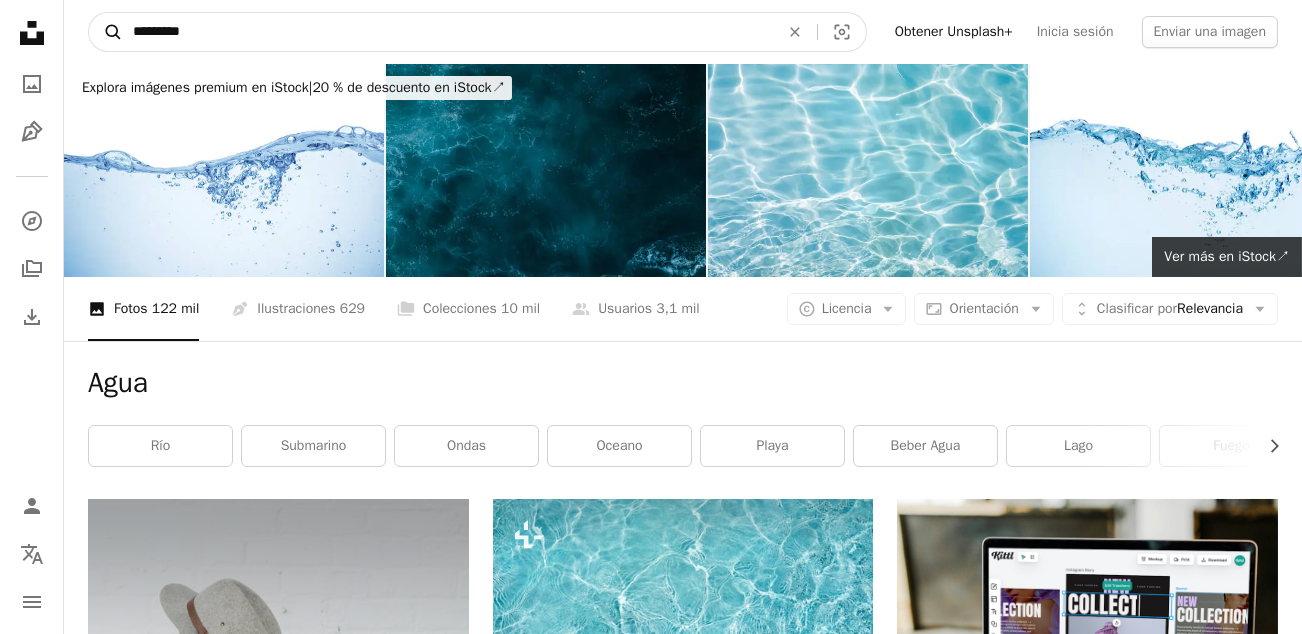 click on "A magnifying glass" at bounding box center (106, 32) 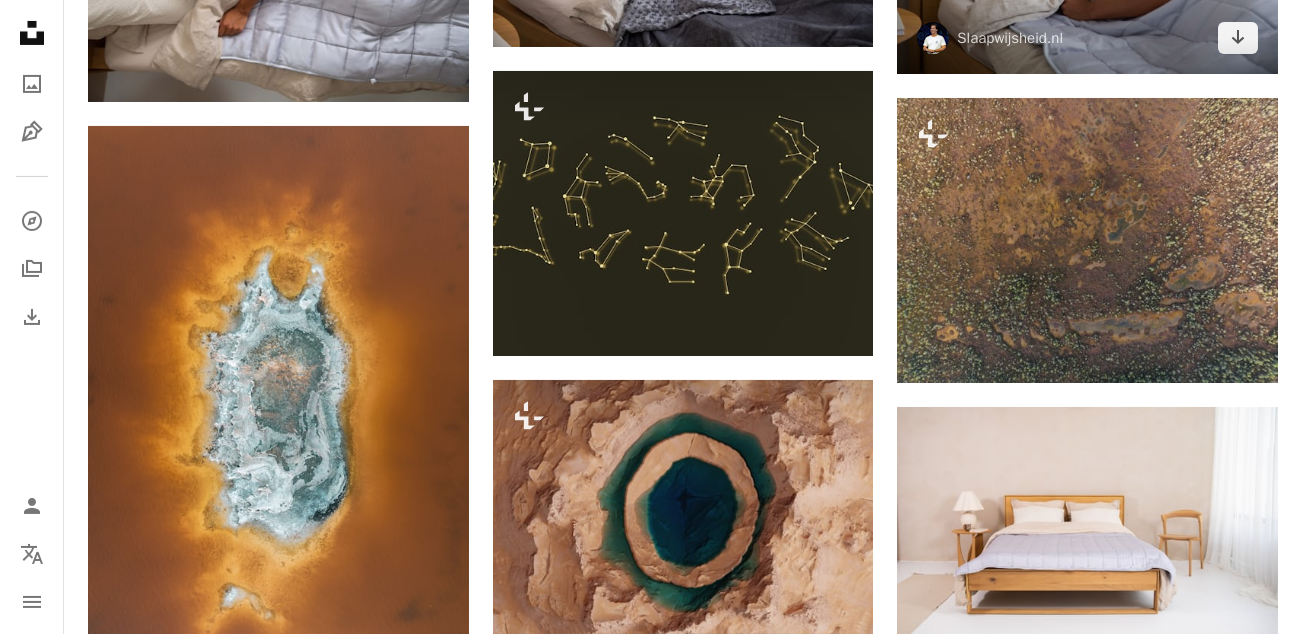 scroll, scrollTop: 1100, scrollLeft: 0, axis: vertical 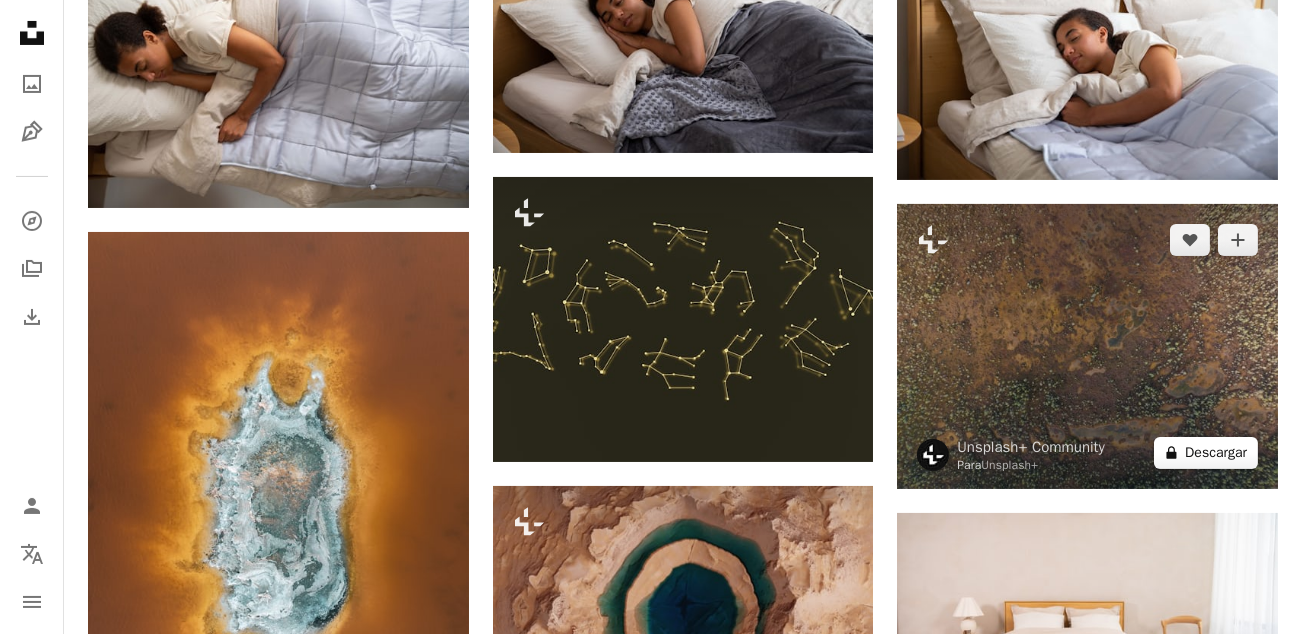 click on "A lock Descargar" at bounding box center (1206, 453) 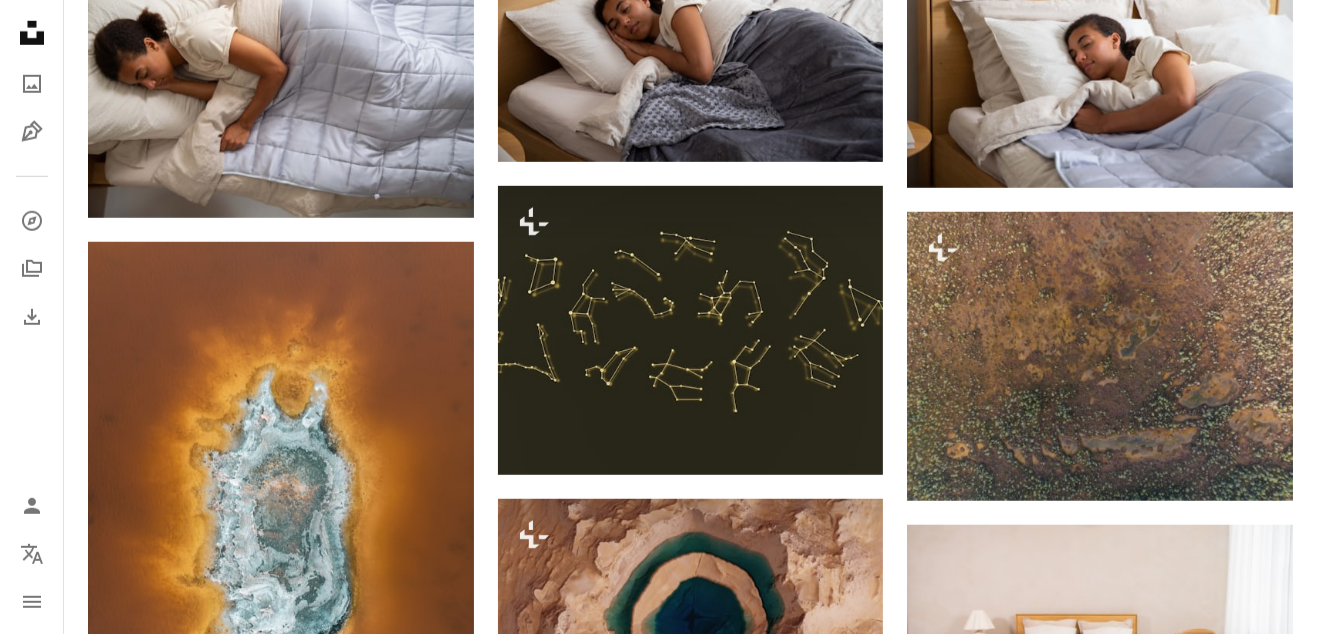 click on "An X shape Imágenes premium, listas para usar. Obtén acceso ilimitado. A plus sign Contenido solo para miembros añadido mensualmente A plus sign Descargas ilimitadas libres de derechos A plus sign Ilustraciones  Nuevo A plus sign Protecciones legales mejoradas anualmente 62 %  de descuento mensualmente 16 €   6 € EUR al mes * Obtener  Unsplash+ *Cuando se paga anualmente, se factura por adelantado  72 € Más los impuestos aplicables. Se renueva automáticamente. Cancela cuando quieras." at bounding box center (658, 3440) 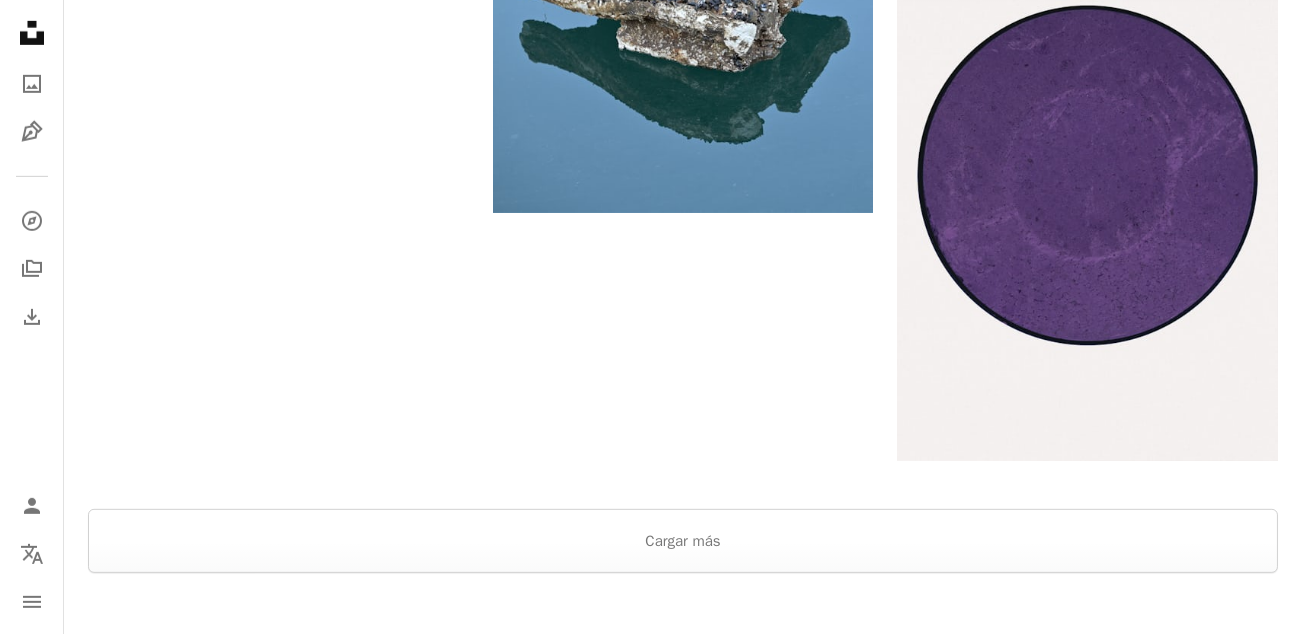 scroll, scrollTop: 2749, scrollLeft: 0, axis: vertical 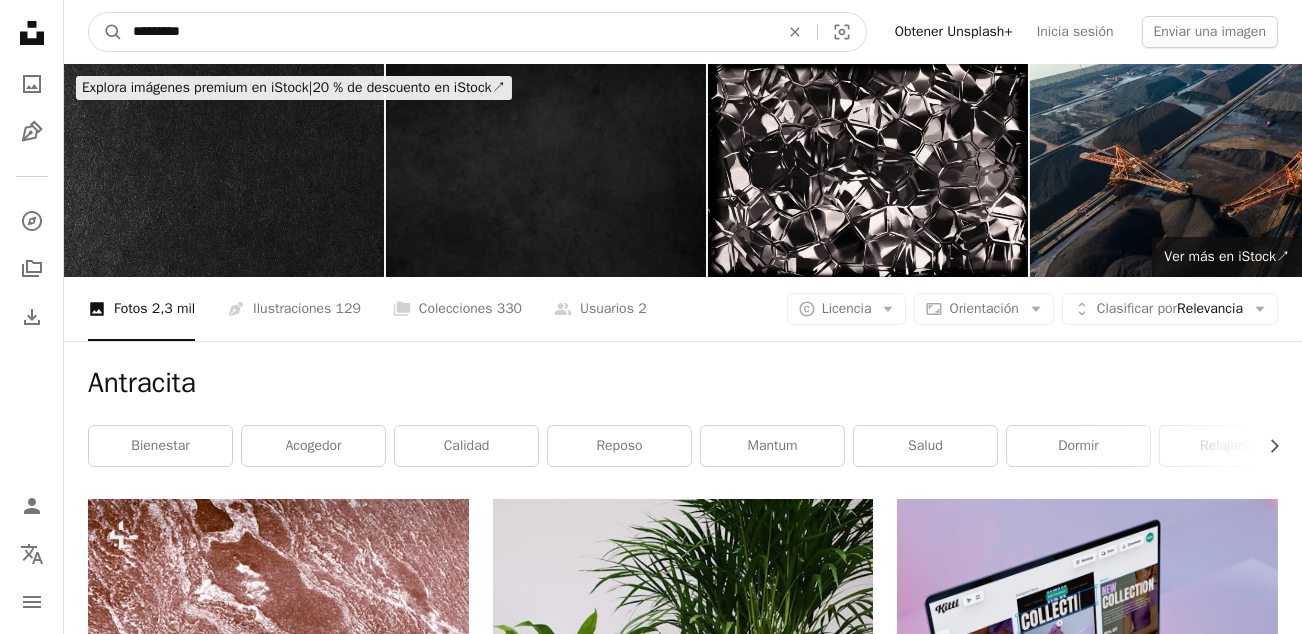 drag, startPoint x: 209, startPoint y: 24, endPoint x: 63, endPoint y: 18, distance: 146.12323 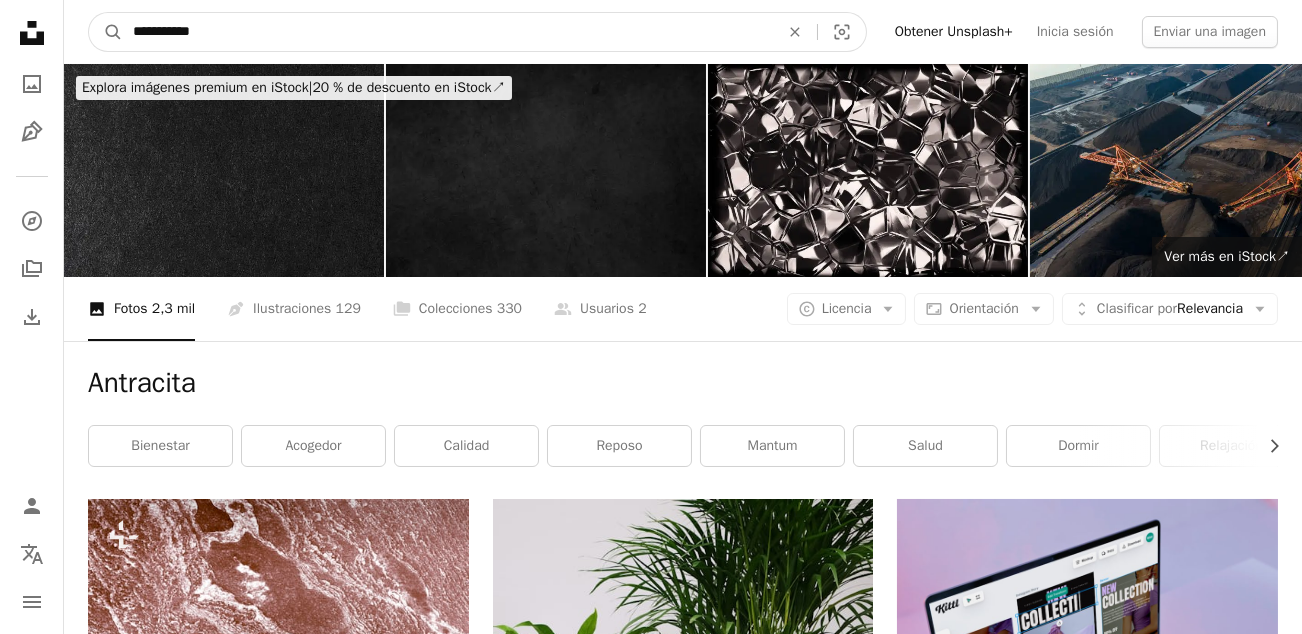 type on "**********" 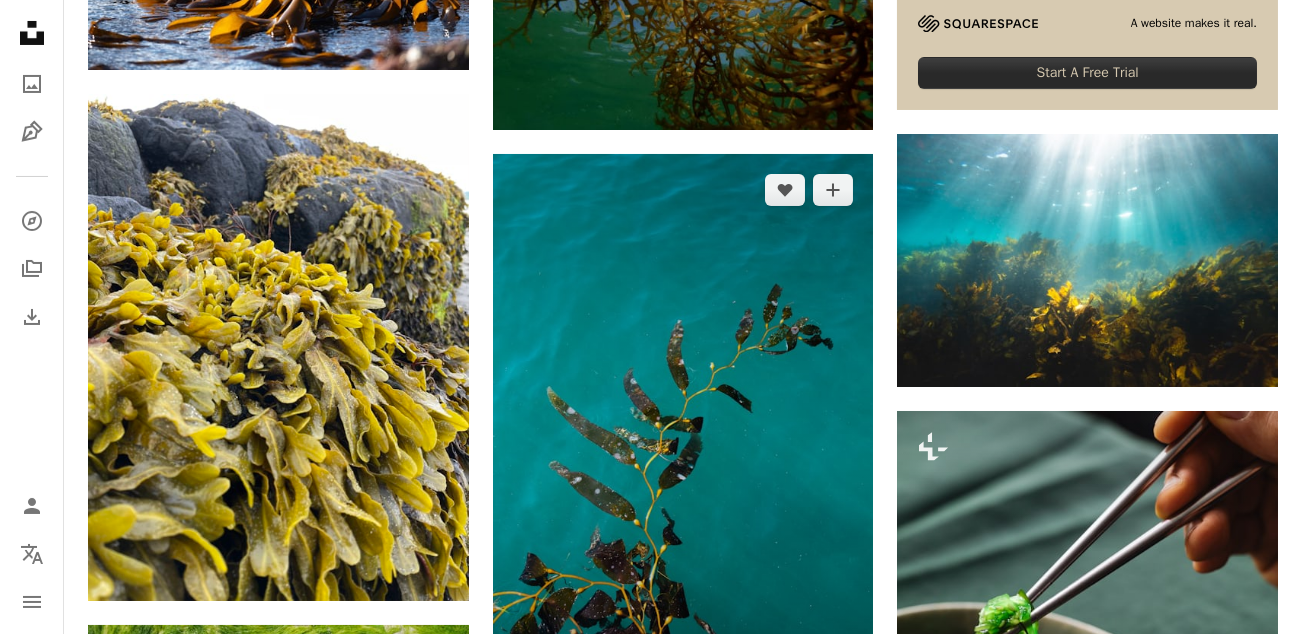 scroll, scrollTop: 999, scrollLeft: 0, axis: vertical 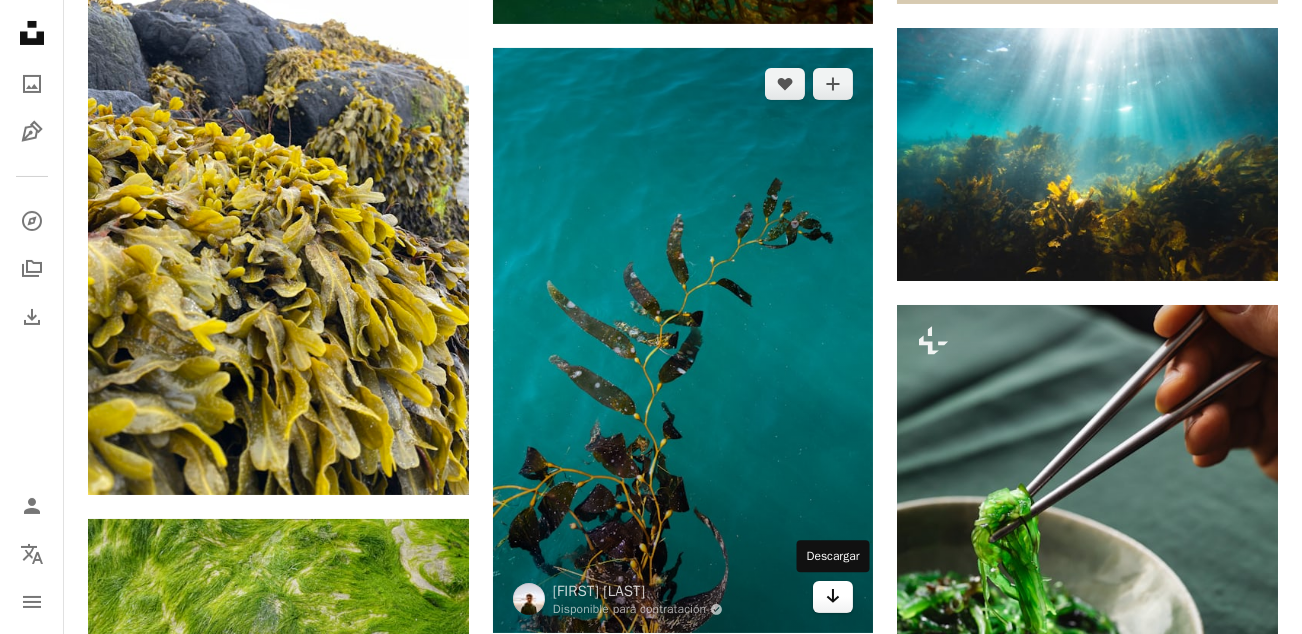 click on "Arrow pointing down" at bounding box center (833, 597) 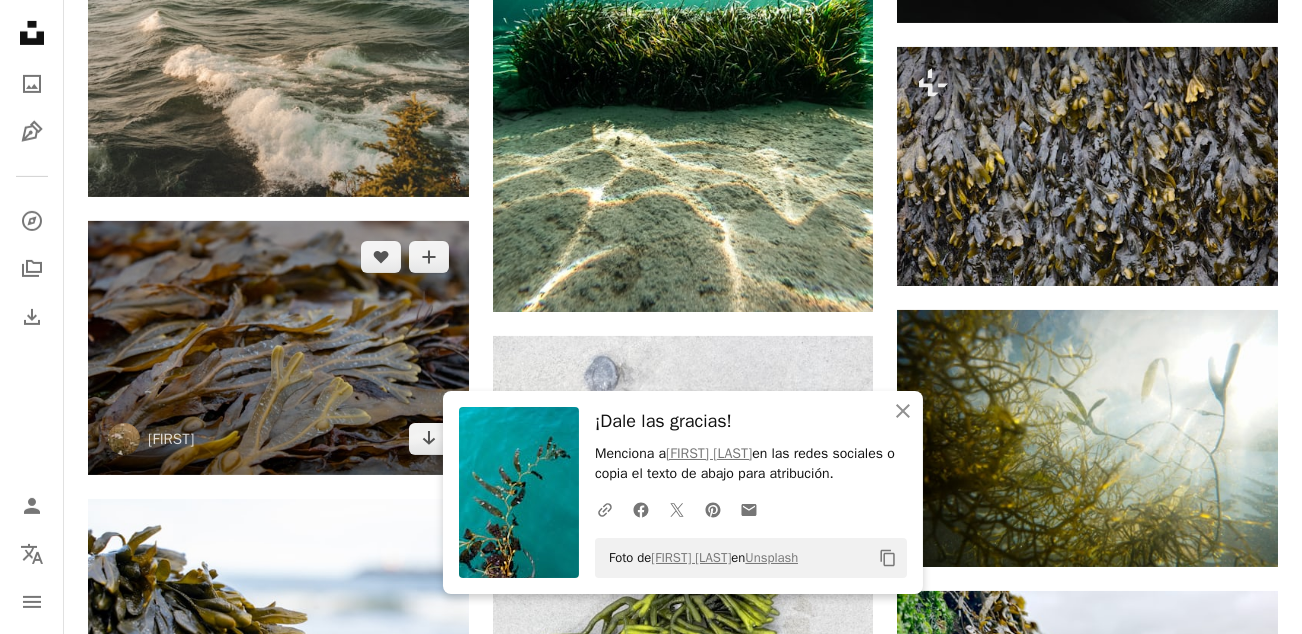 scroll, scrollTop: 1899, scrollLeft: 0, axis: vertical 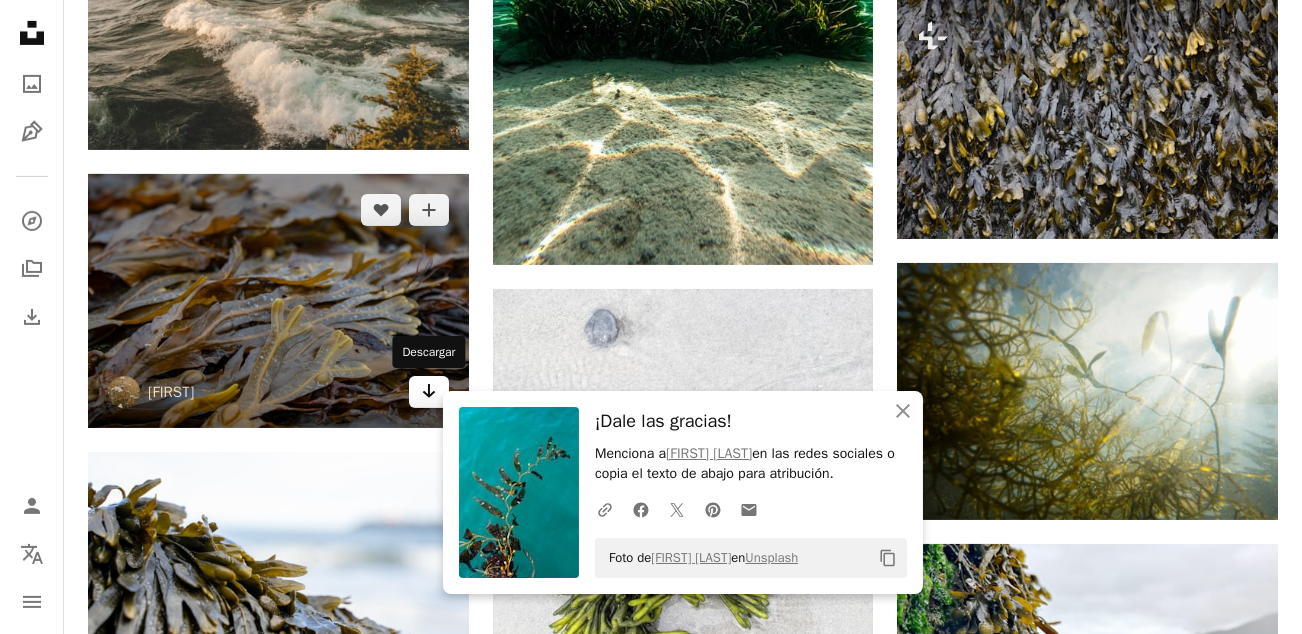 click 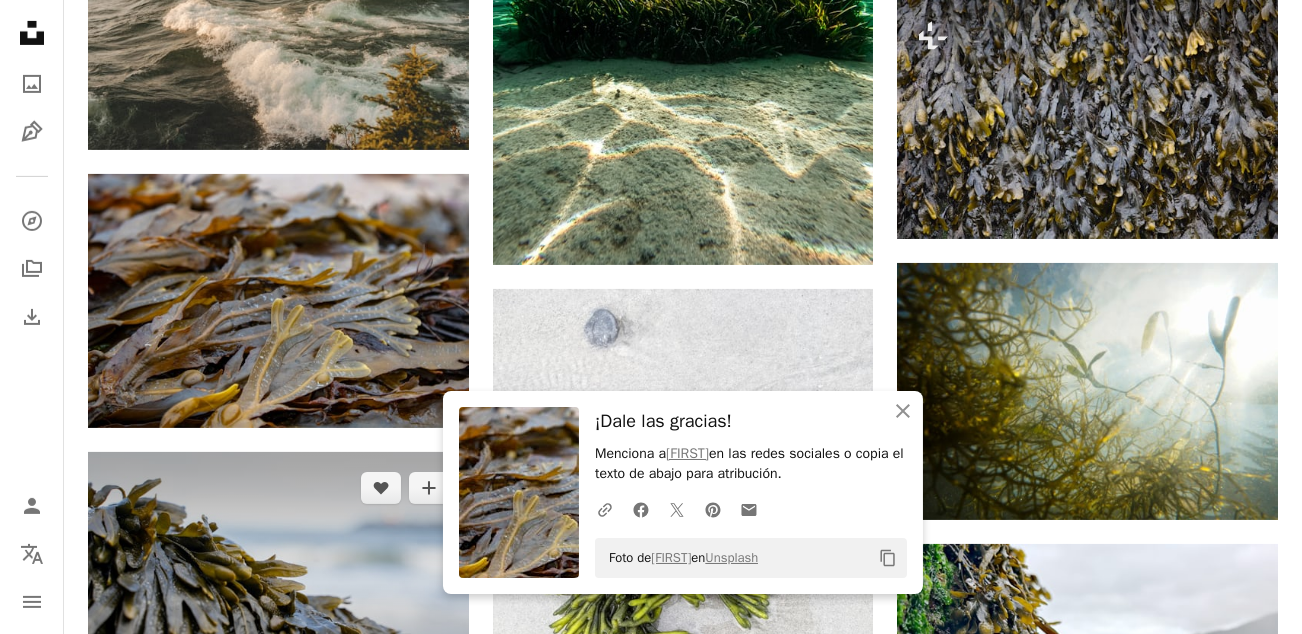 click at bounding box center (278, 579) 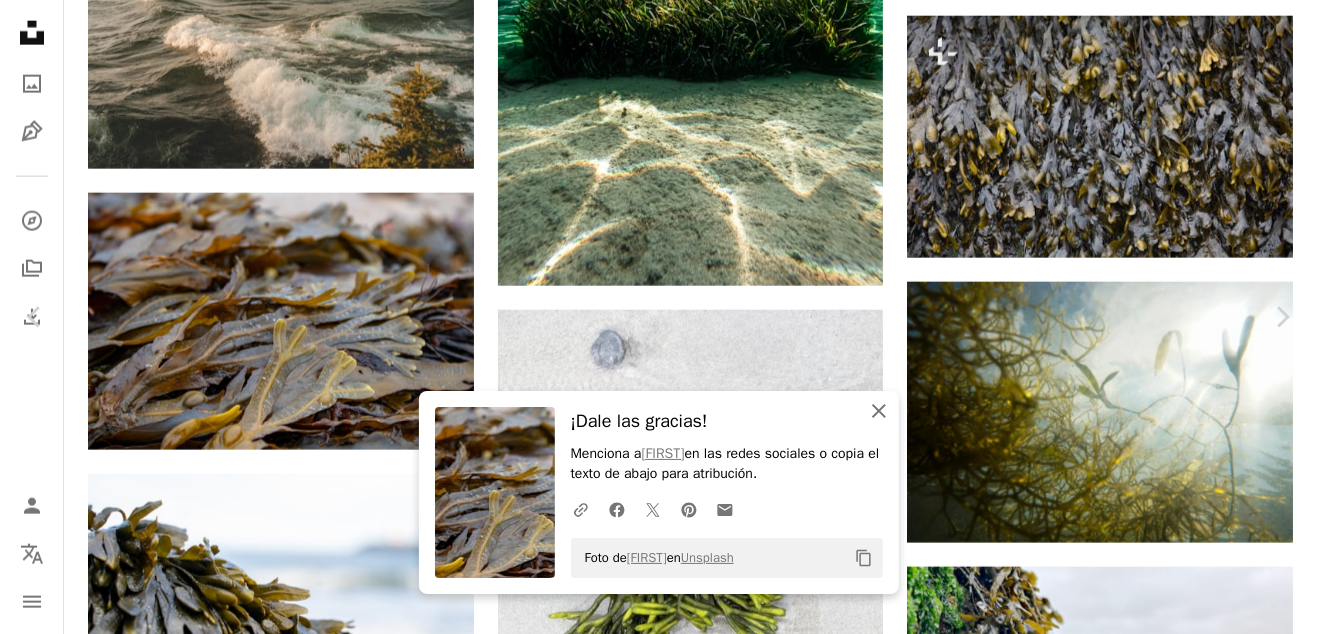 click 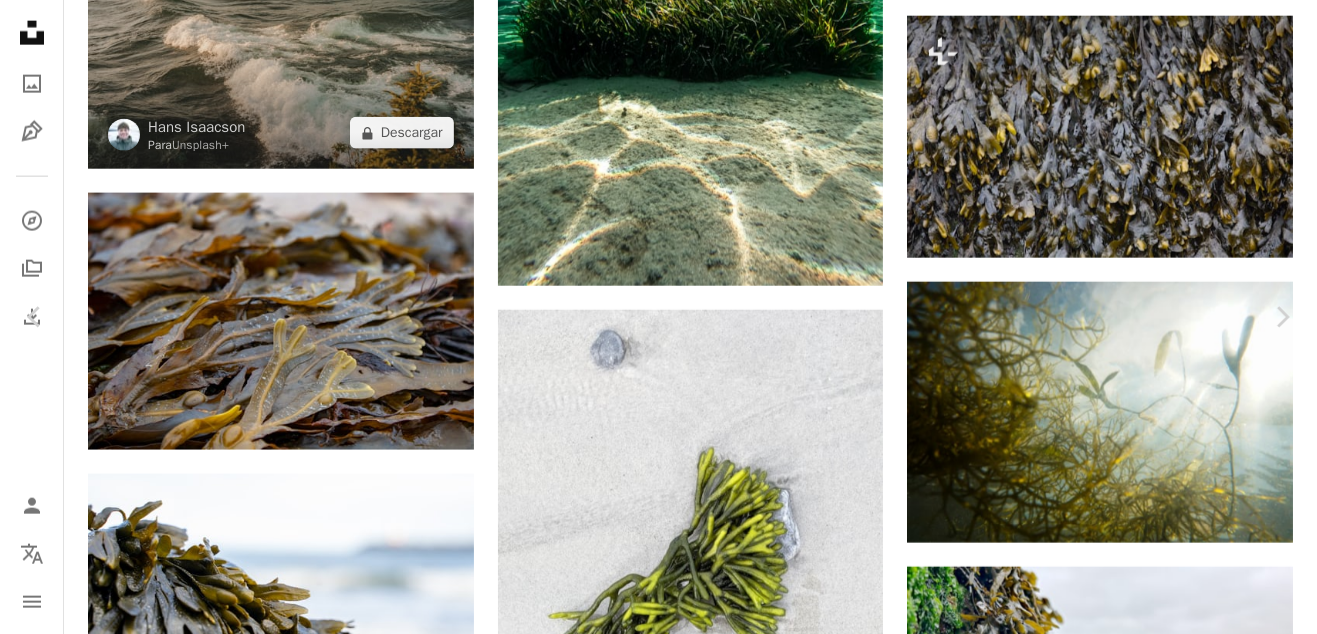drag, startPoint x: 26, startPoint y: 18, endPoint x: 315, endPoint y: 147, distance: 316.4838 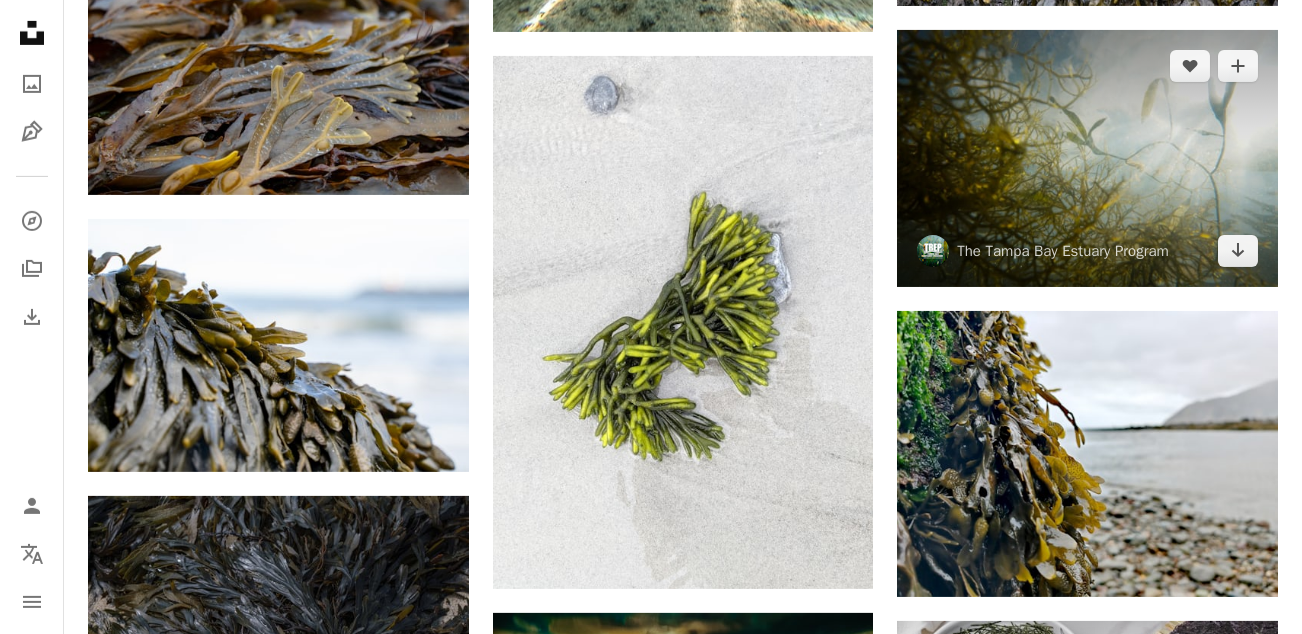 scroll, scrollTop: 2100, scrollLeft: 0, axis: vertical 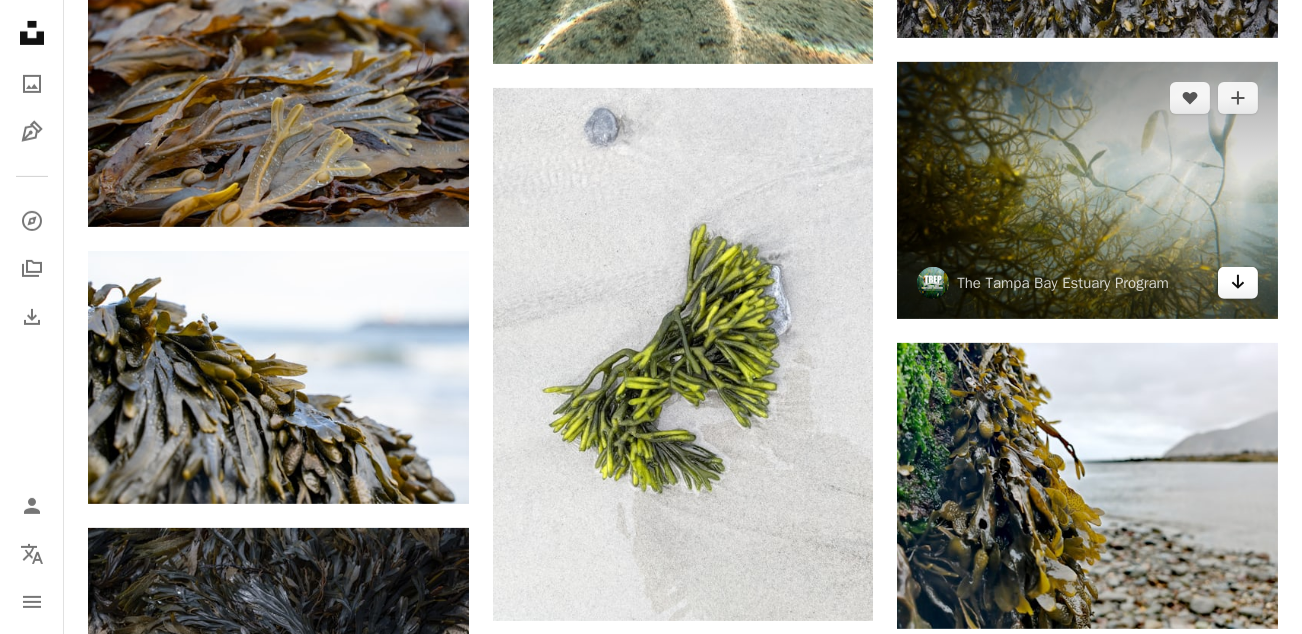 click on "Arrow pointing down" 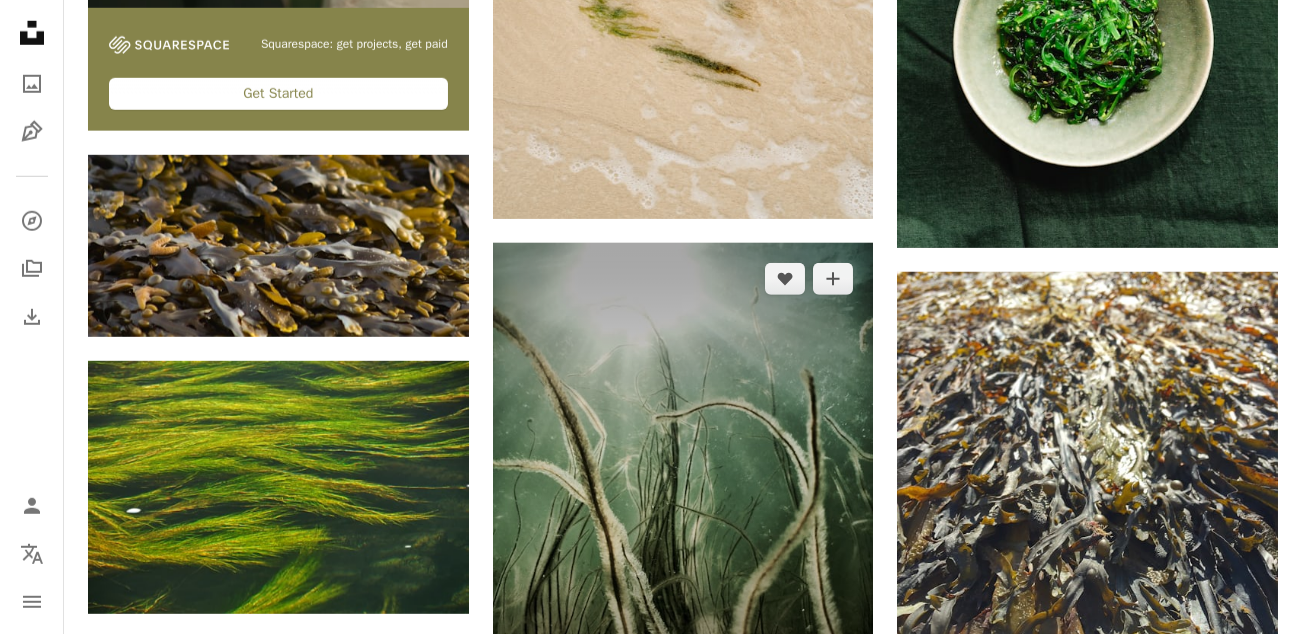 scroll, scrollTop: 4300, scrollLeft: 0, axis: vertical 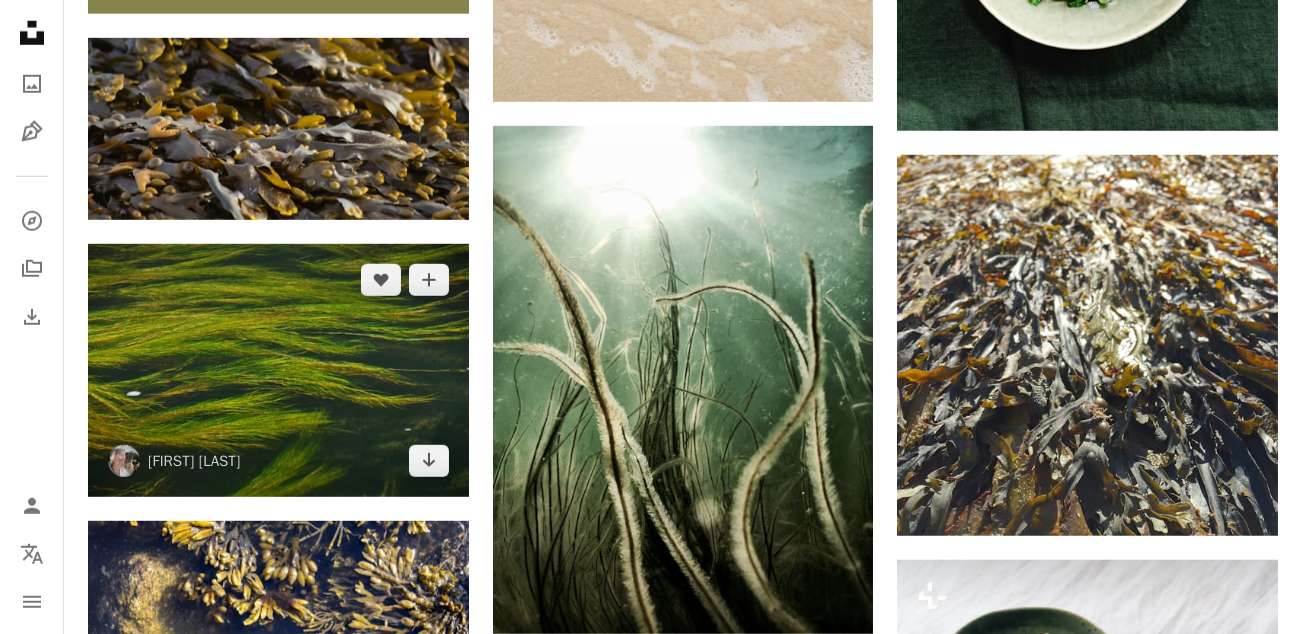 click at bounding box center [278, 370] 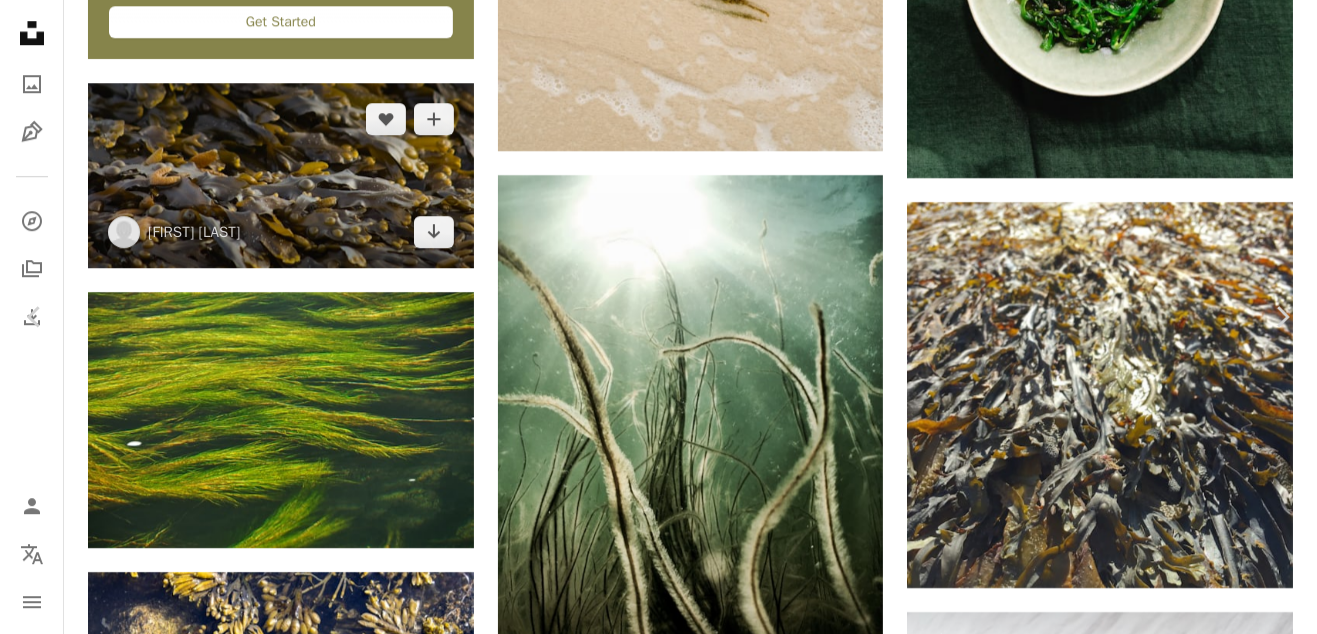 drag, startPoint x: 25, startPoint y: 17, endPoint x: 163, endPoint y: 117, distance: 170.423 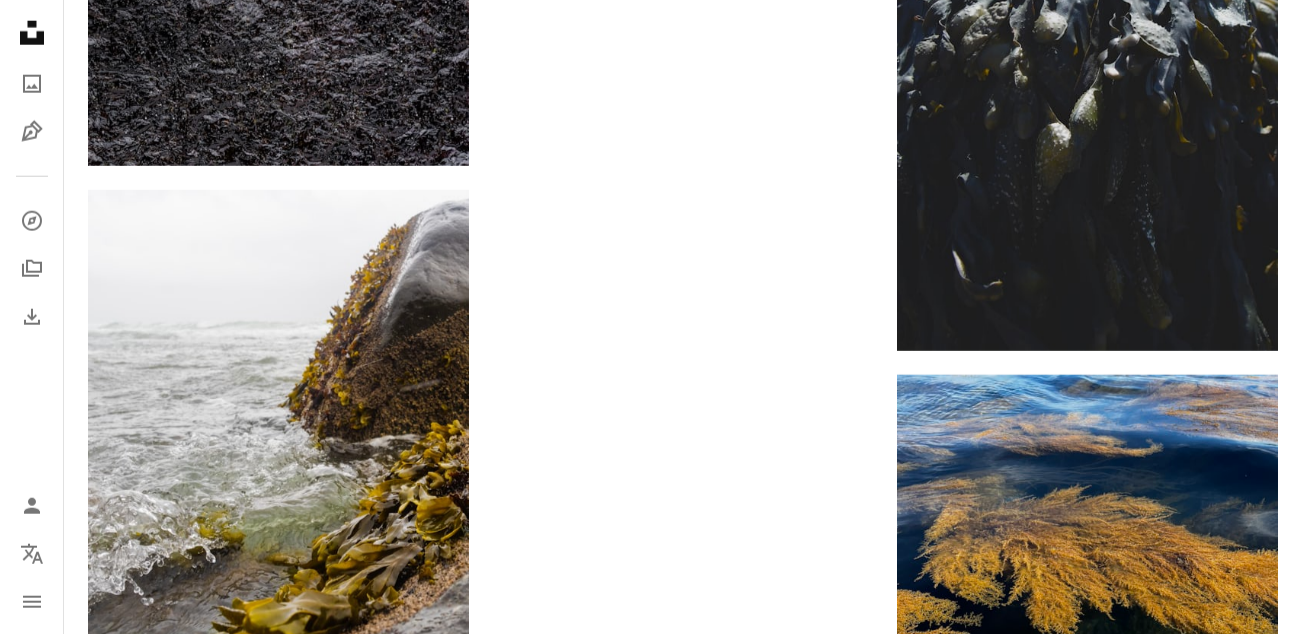 scroll, scrollTop: 5700, scrollLeft: 0, axis: vertical 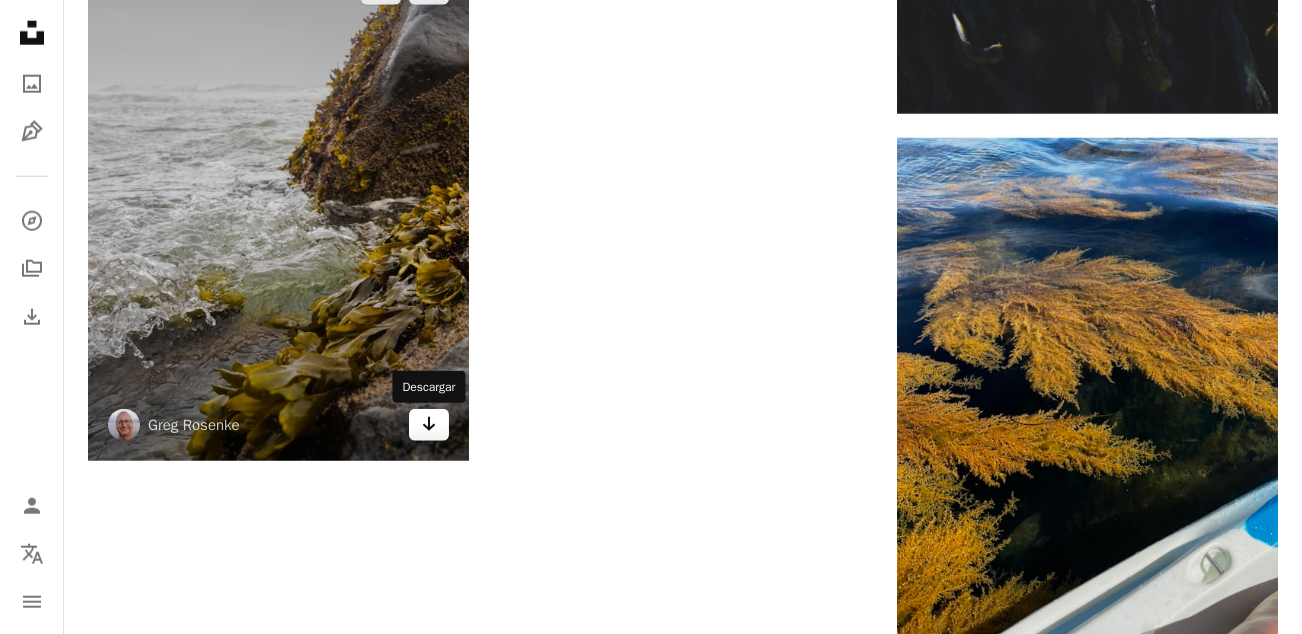 click on "Arrow pointing down" 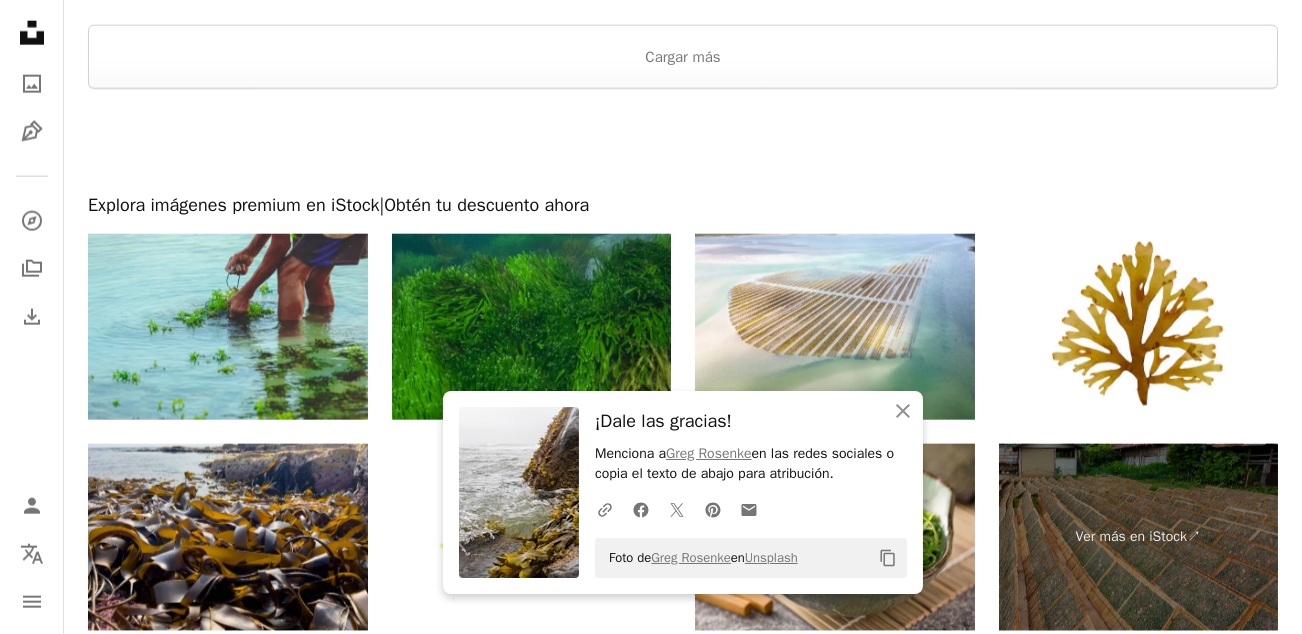 scroll, scrollTop: 6195, scrollLeft: 0, axis: vertical 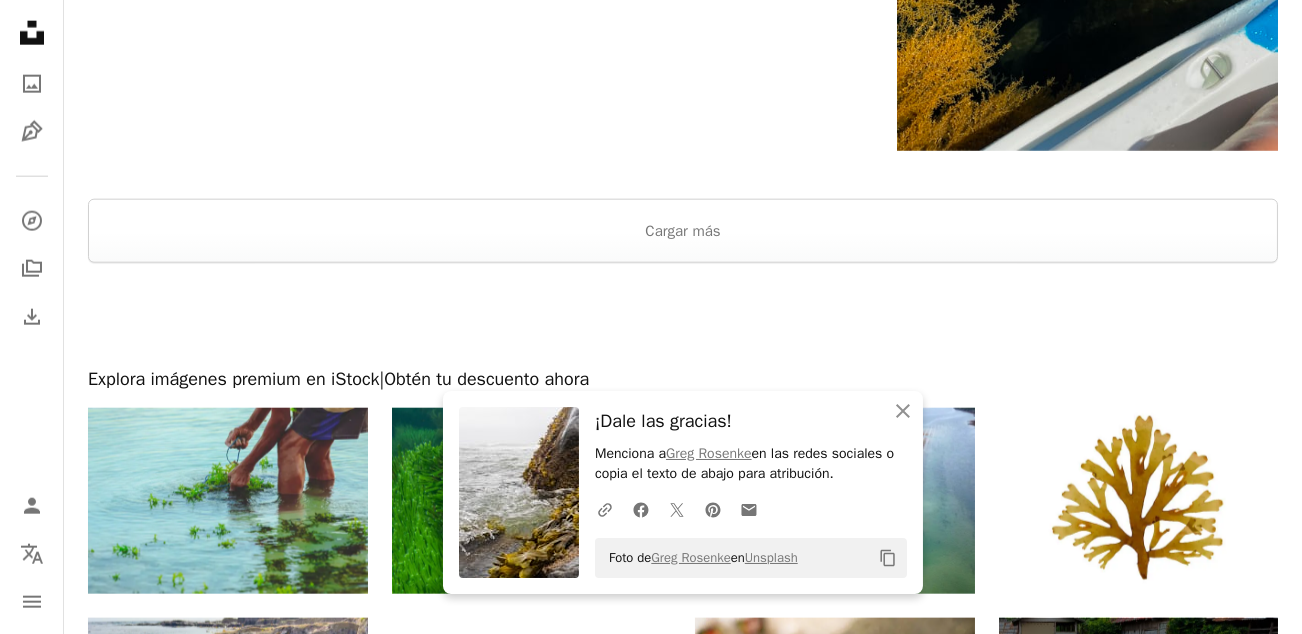 click at bounding box center [683, 175] 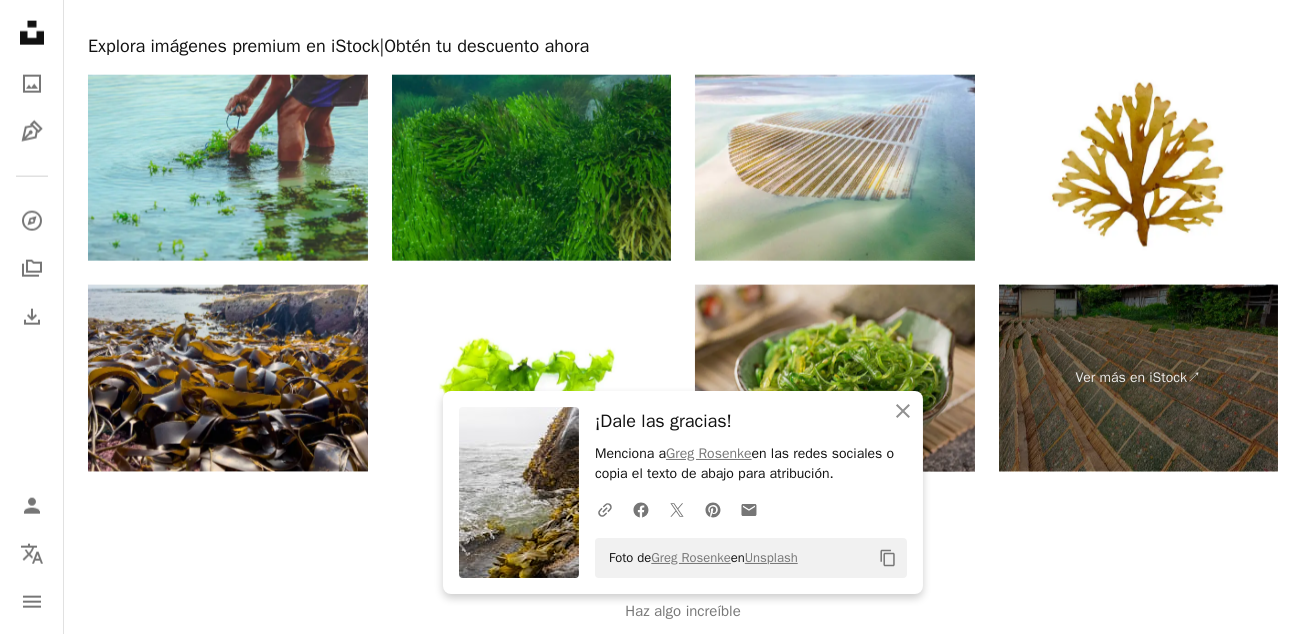 scroll, scrollTop: 6595, scrollLeft: 0, axis: vertical 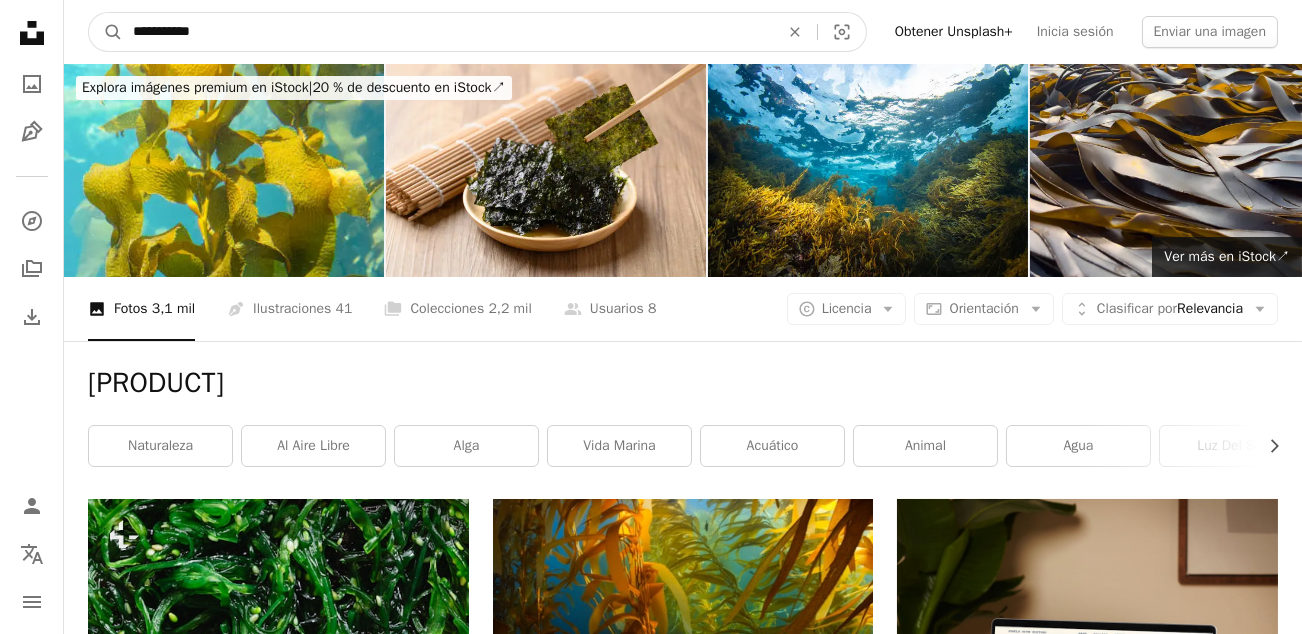 drag, startPoint x: 211, startPoint y: 26, endPoint x: 82, endPoint y: 25, distance: 129.00388 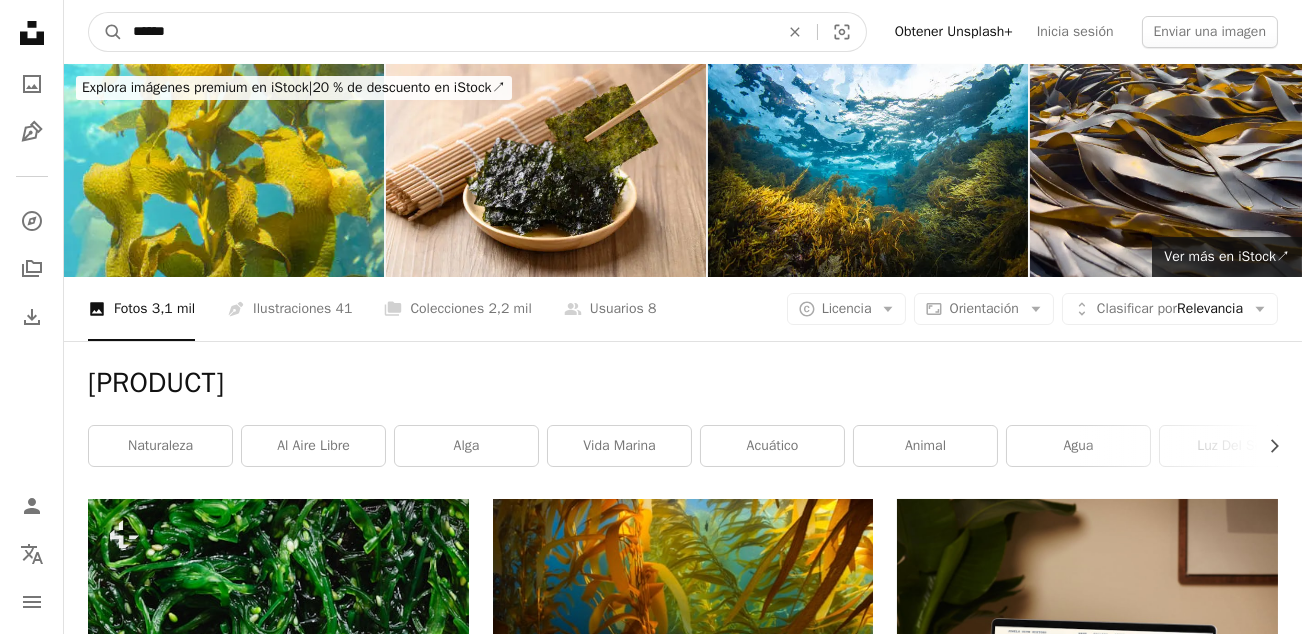 type on "******" 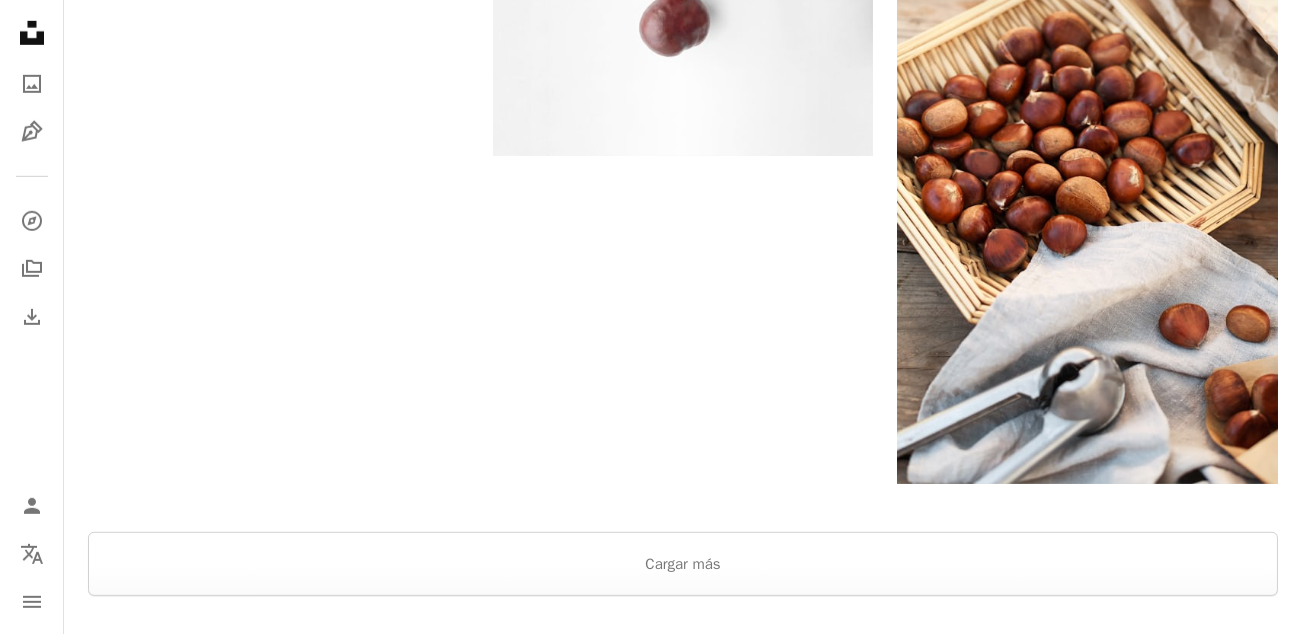 scroll, scrollTop: 3500, scrollLeft: 0, axis: vertical 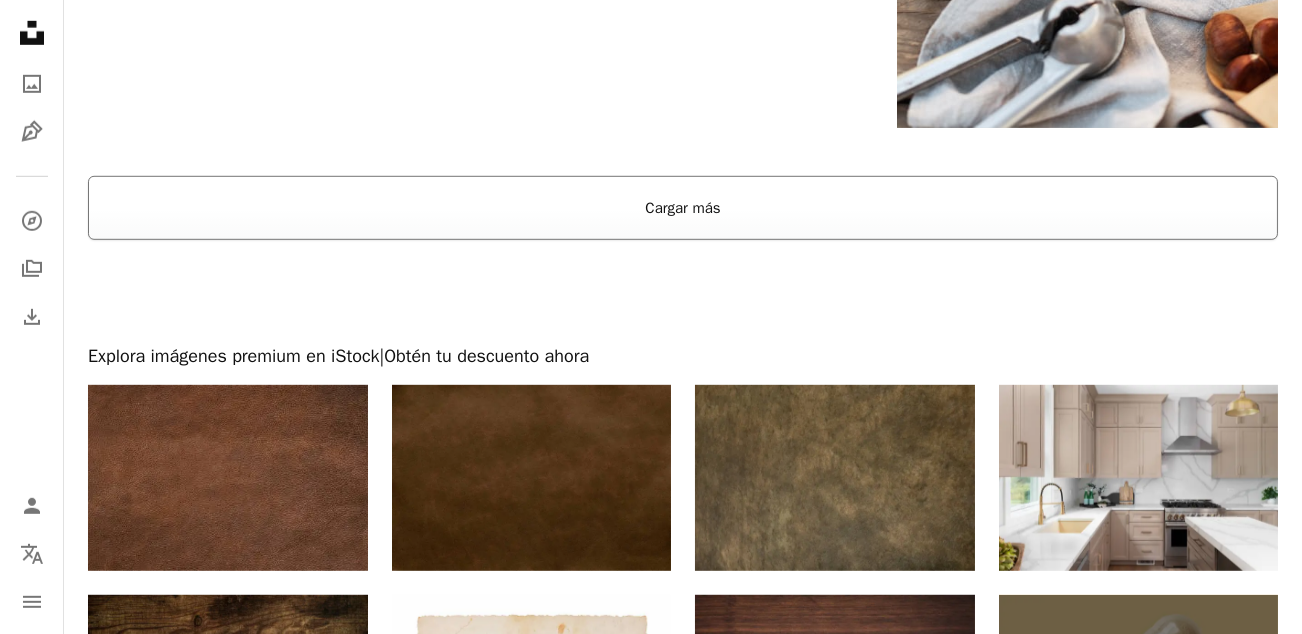 click on "Cargar más" at bounding box center (683, 208) 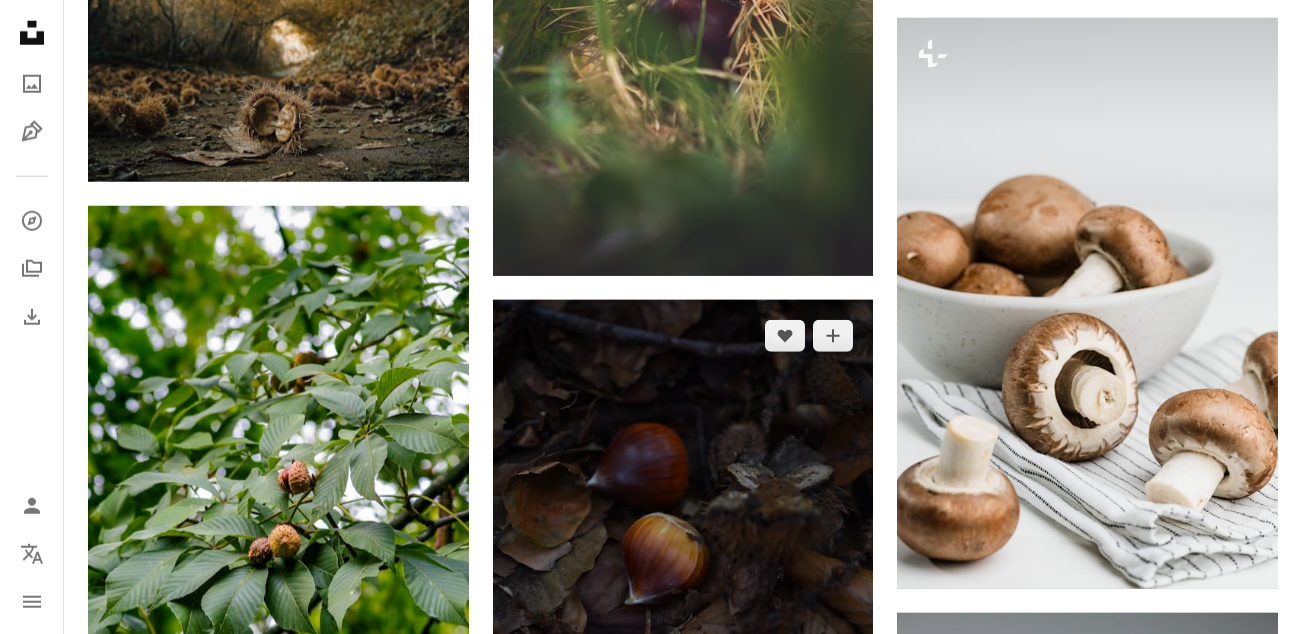 scroll, scrollTop: 5700, scrollLeft: 0, axis: vertical 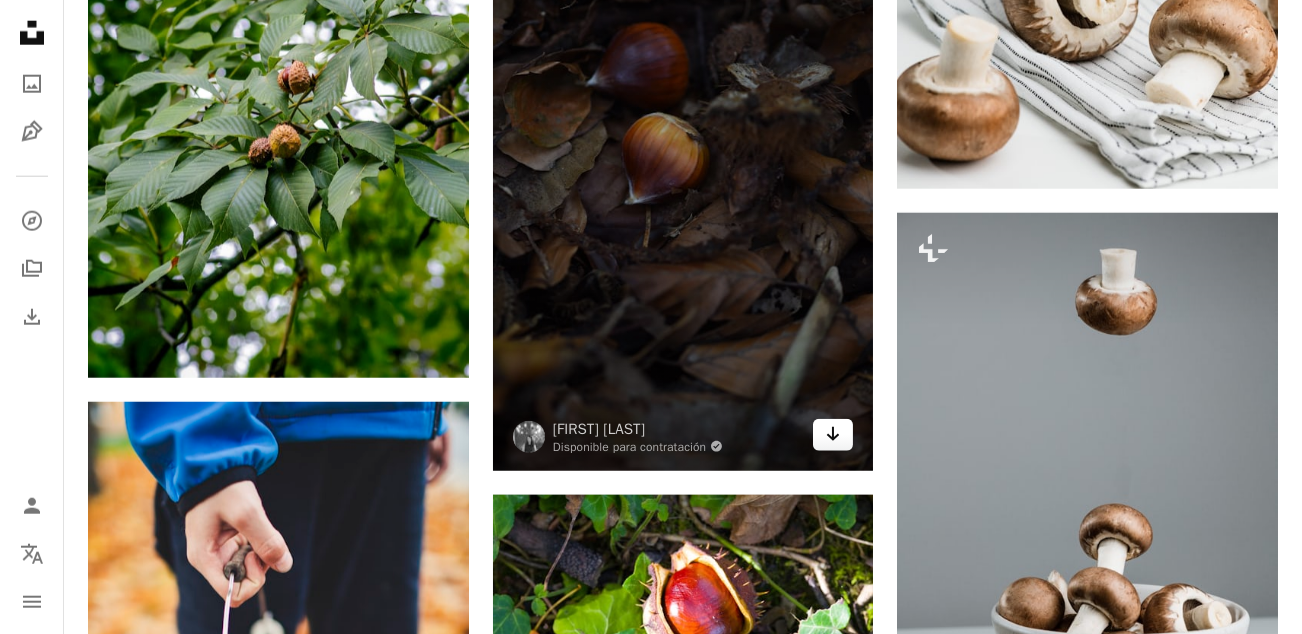 click on "Arrow pointing down" 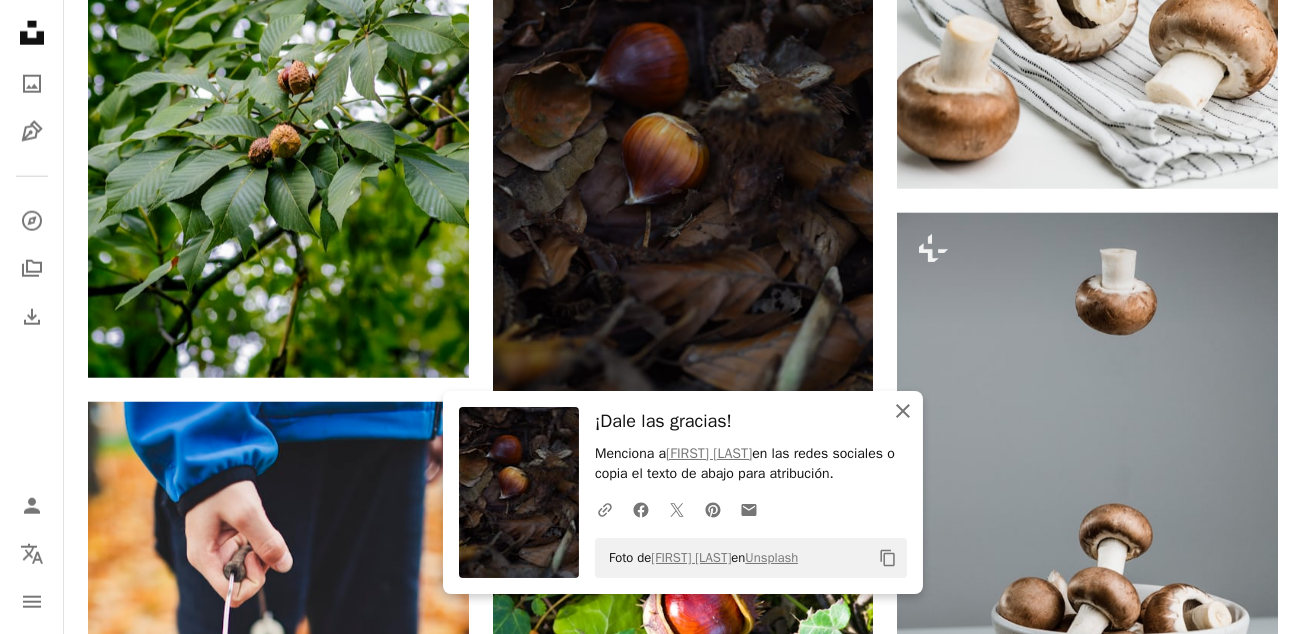 click on "An X shape" 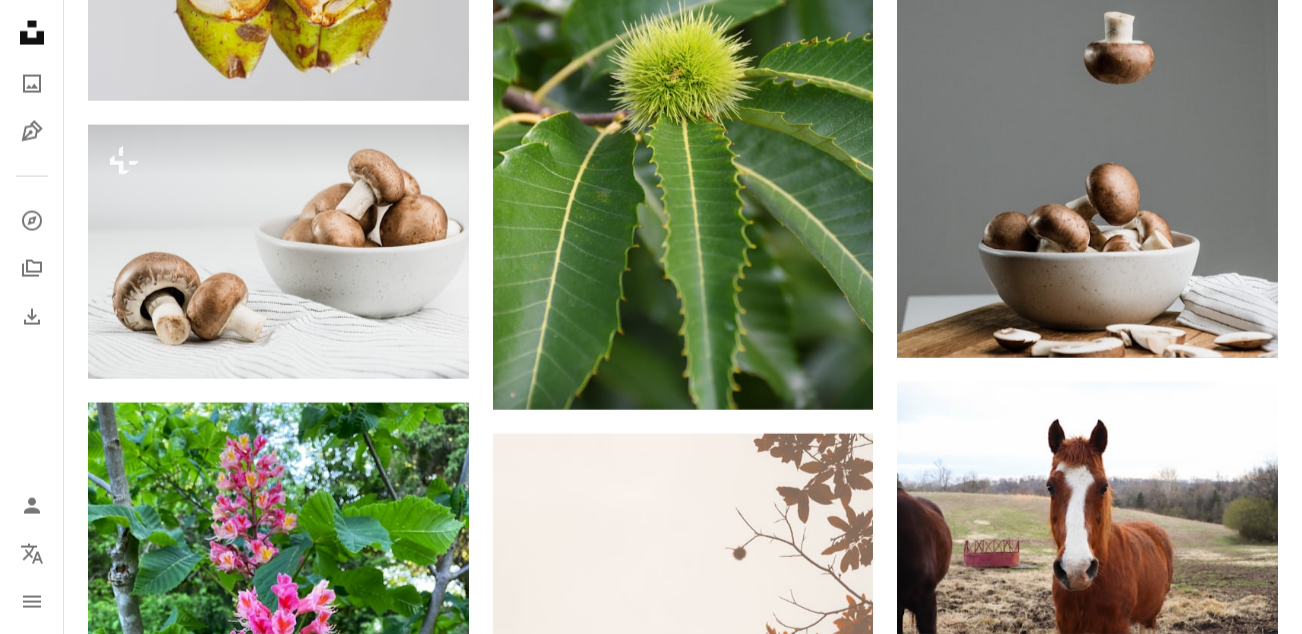 scroll, scrollTop: 8400, scrollLeft: 0, axis: vertical 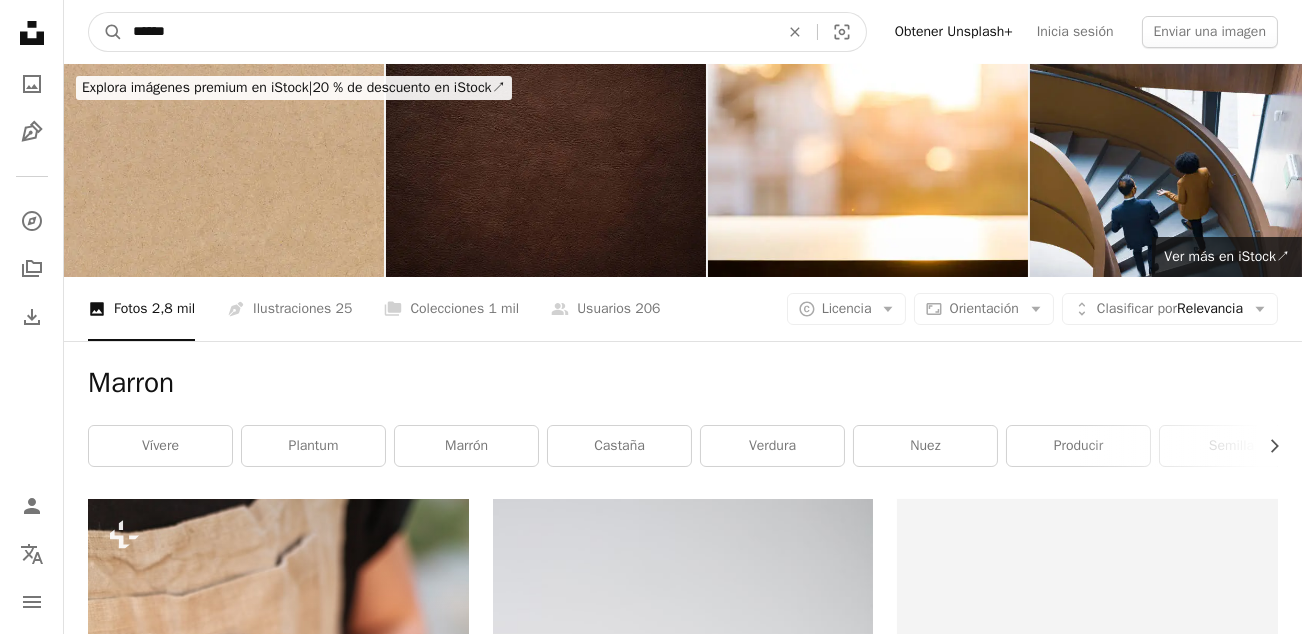 drag, startPoint x: 224, startPoint y: 32, endPoint x: 30, endPoint y: 5, distance: 195.86986 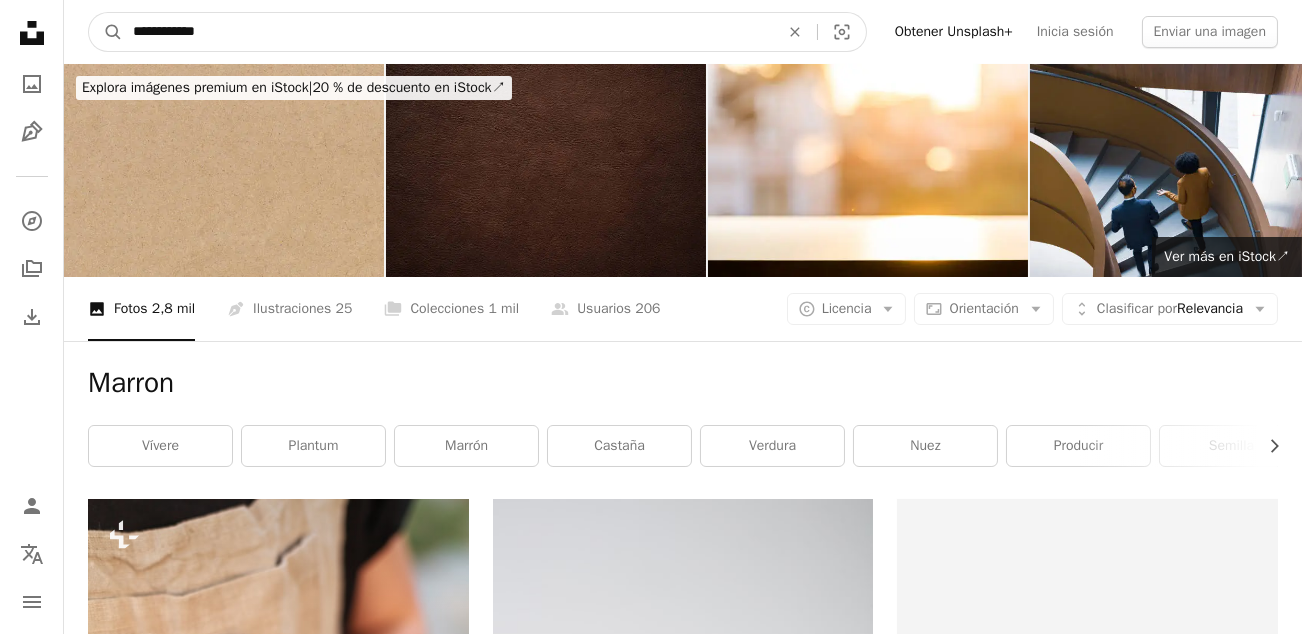 type on "**********" 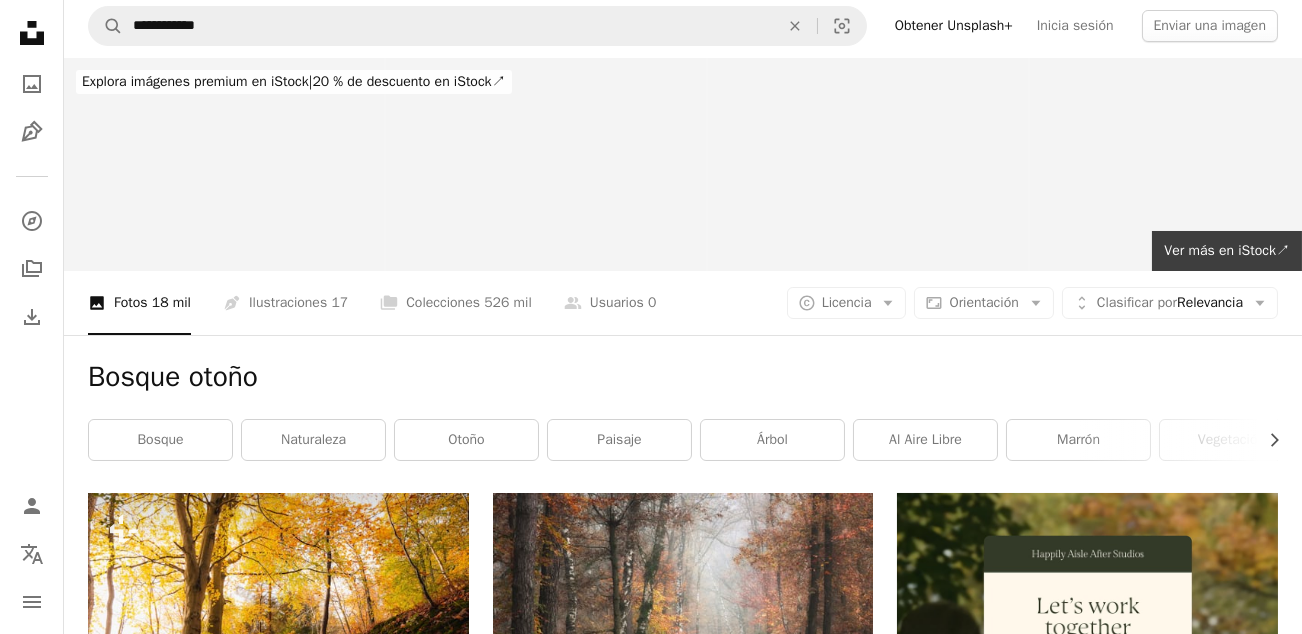 scroll, scrollTop: 400, scrollLeft: 0, axis: vertical 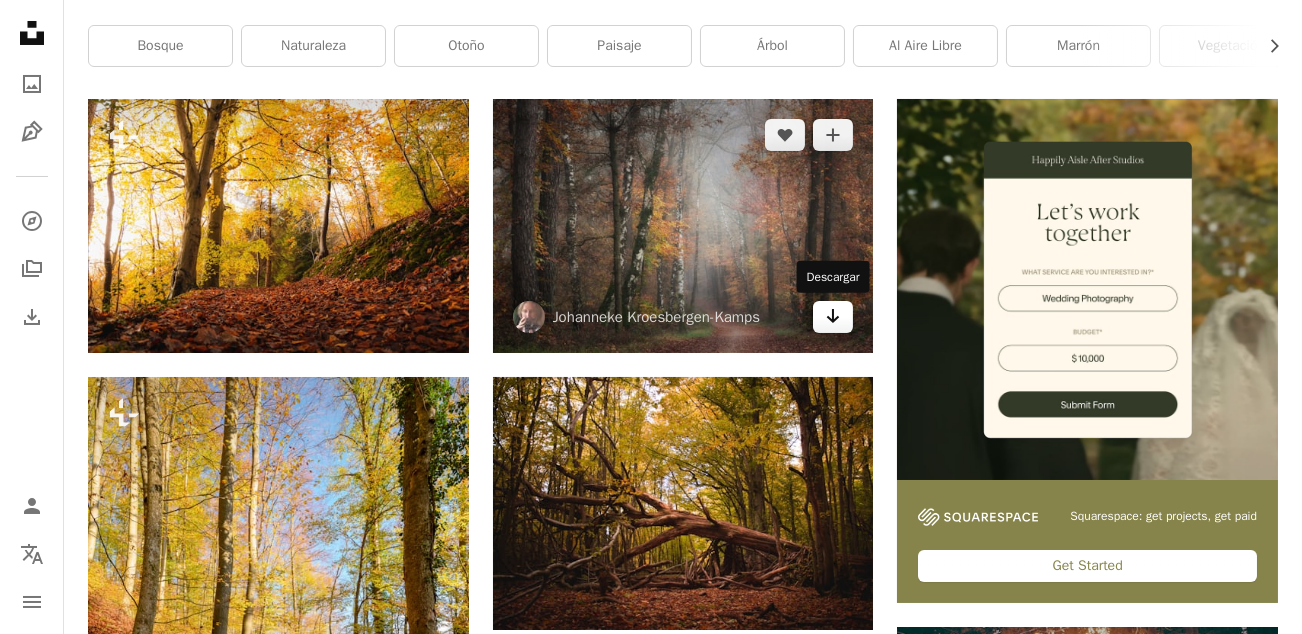 click 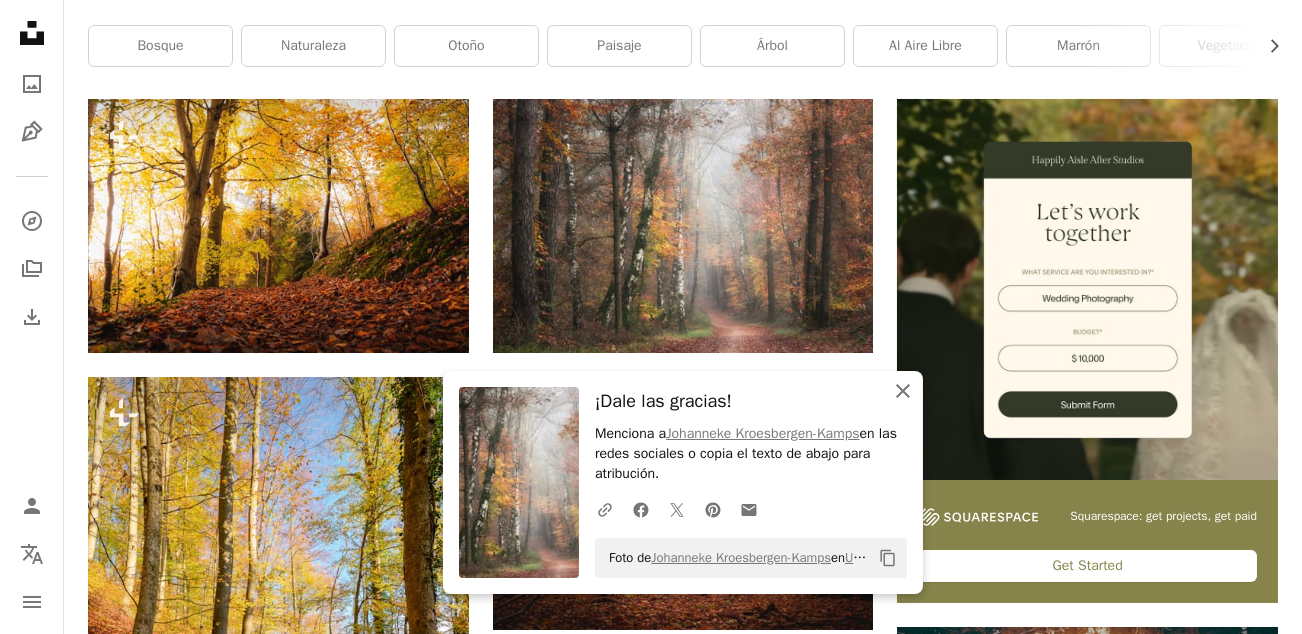 click on "An X shape" 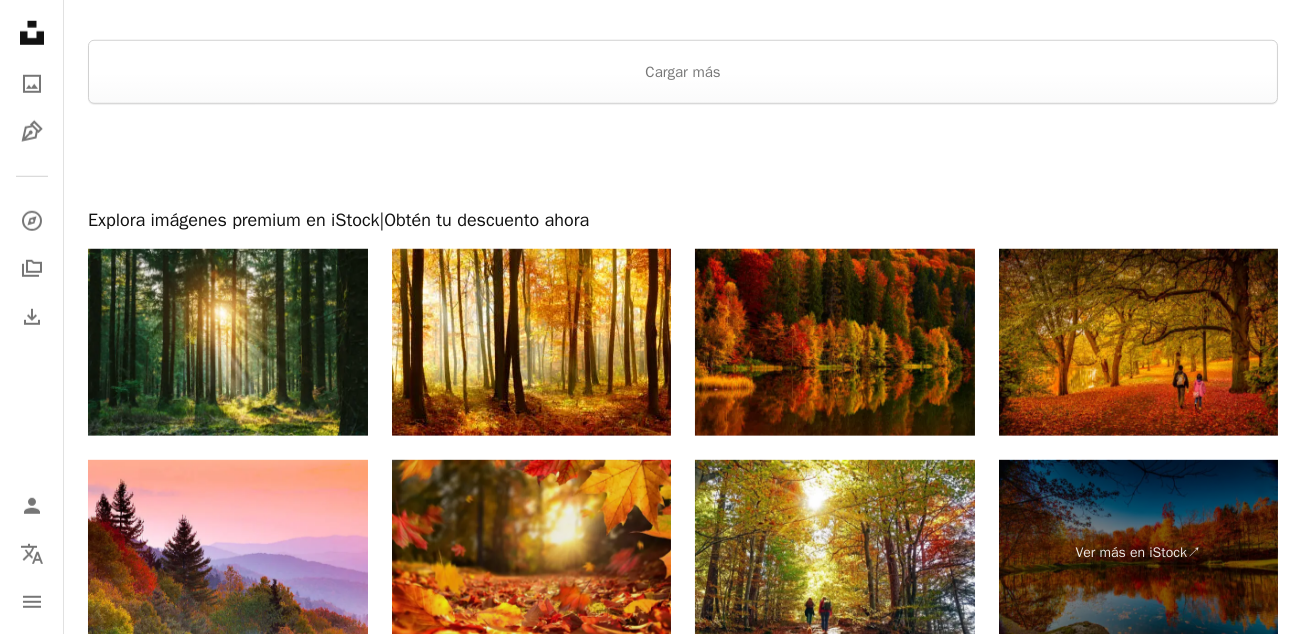 scroll, scrollTop: 4368, scrollLeft: 0, axis: vertical 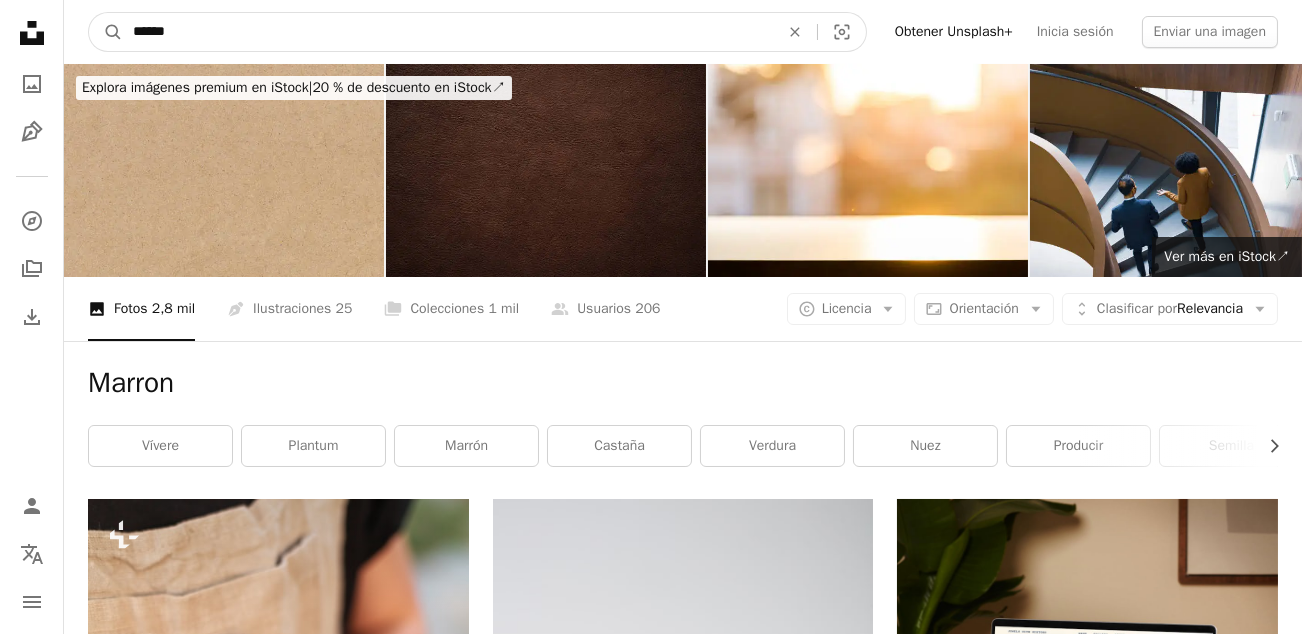 drag, startPoint x: 236, startPoint y: 21, endPoint x: 55, endPoint y: 42, distance: 182.21416 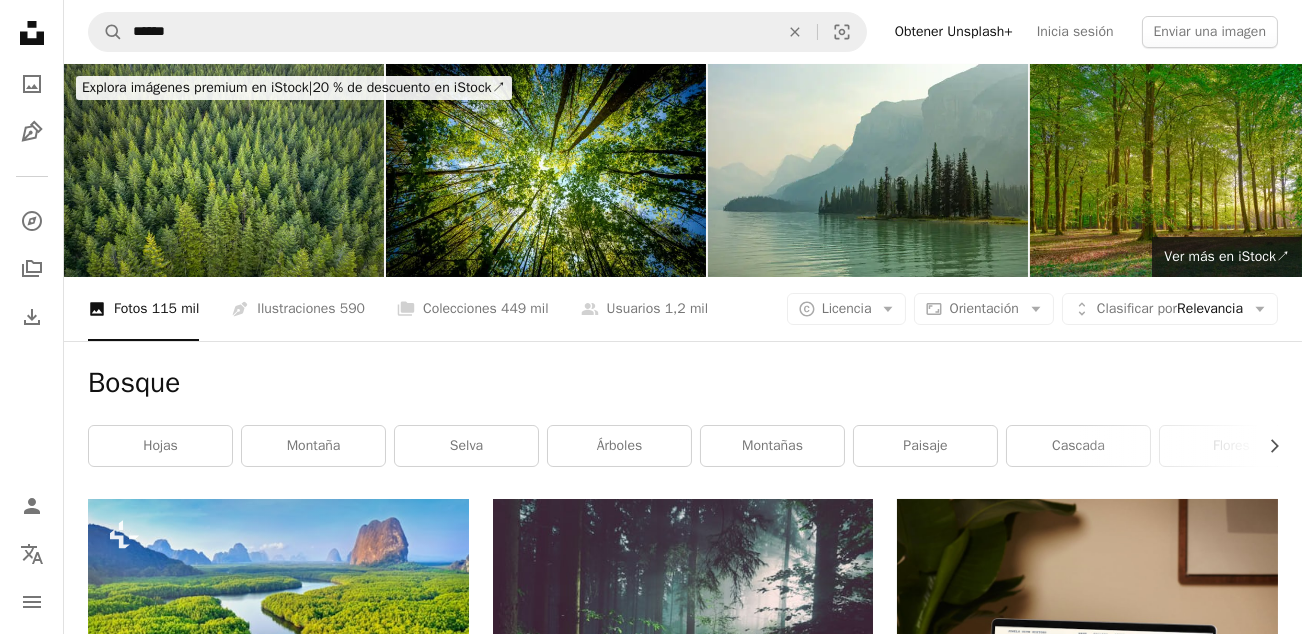 scroll, scrollTop: 200, scrollLeft: 0, axis: vertical 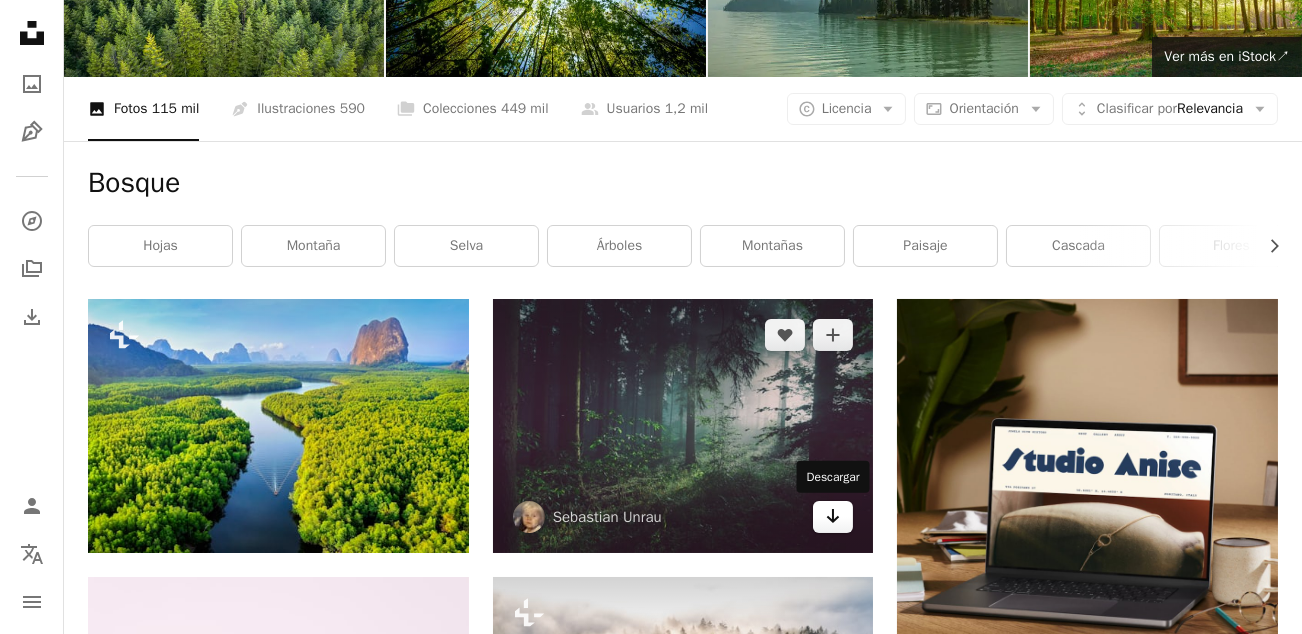 click on "Arrow pointing down" 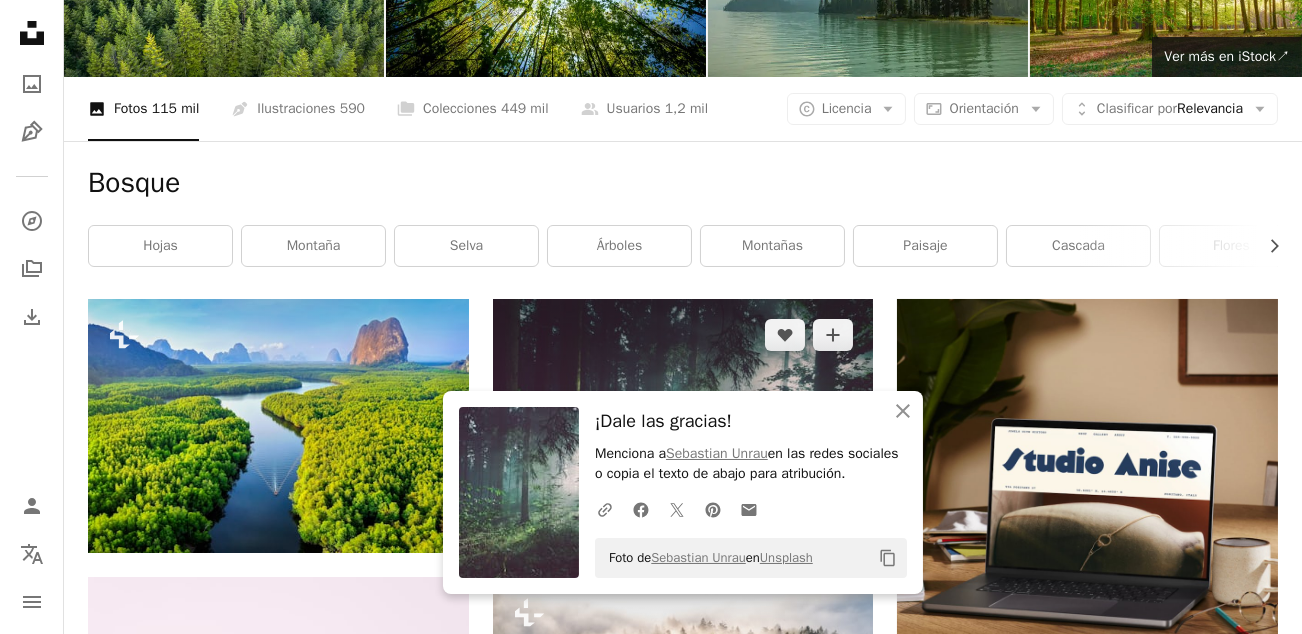 click at bounding box center [683, 426] 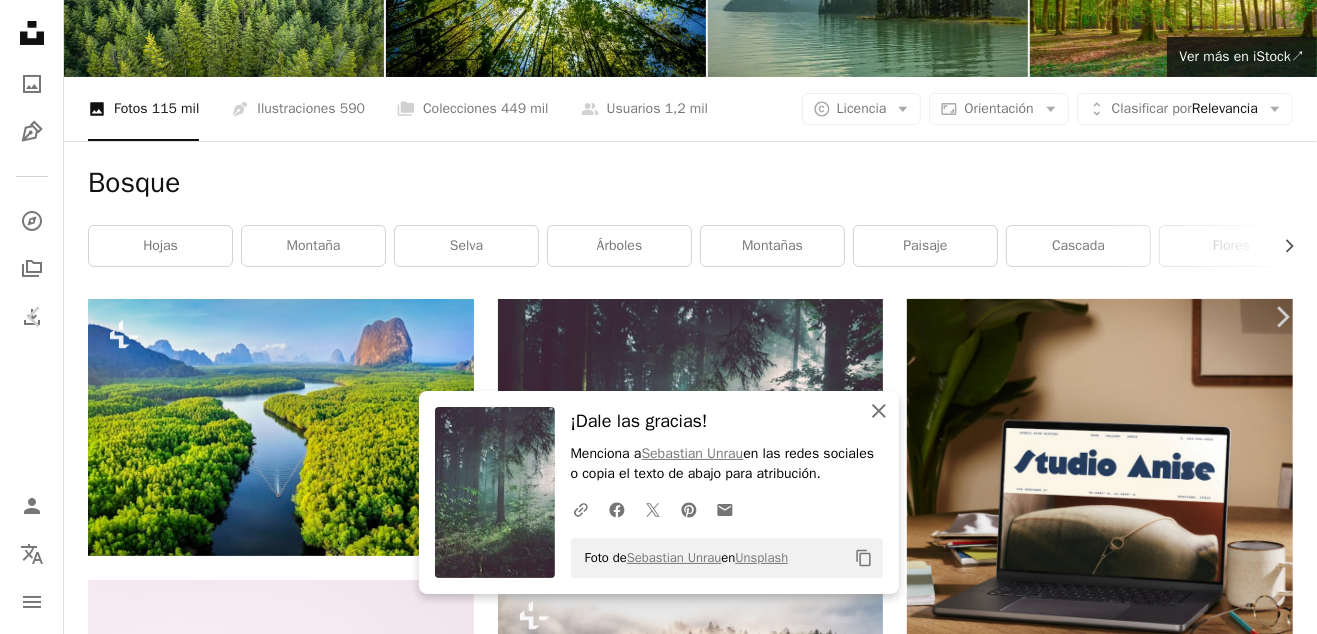drag, startPoint x: 871, startPoint y: 415, endPoint x: 864, endPoint y: 388, distance: 27.89265 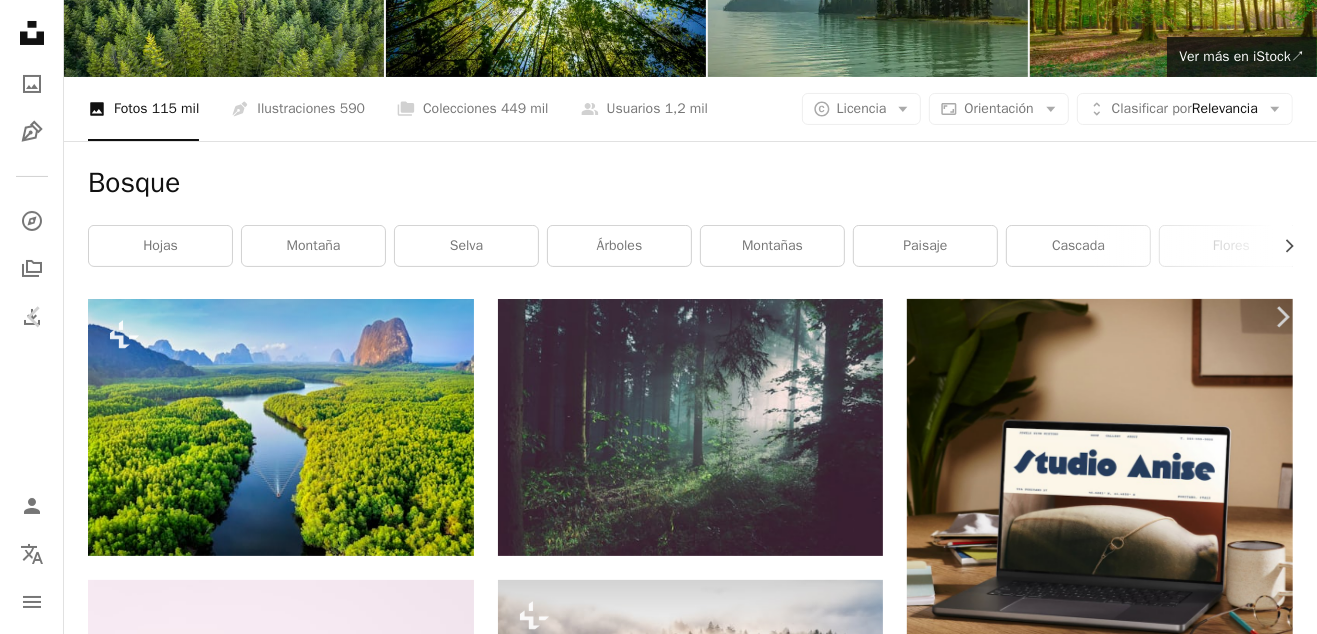 click on "An X shape" at bounding box center (20, 20) 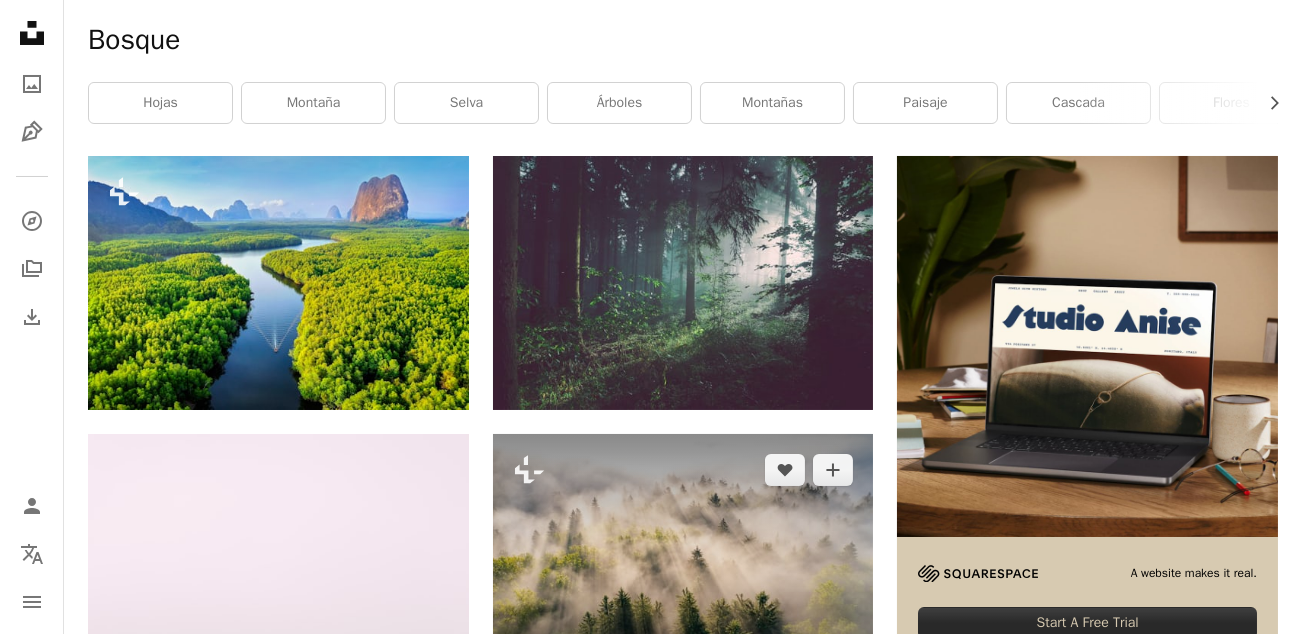 scroll, scrollTop: 499, scrollLeft: 0, axis: vertical 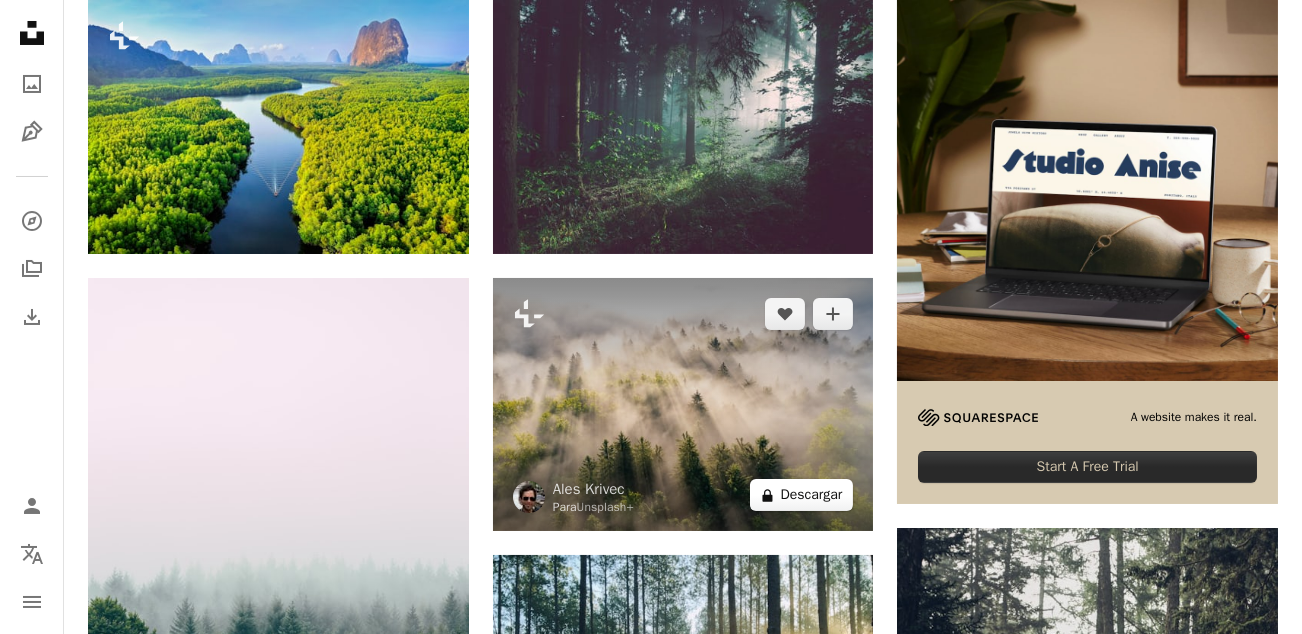 click on "A lock Descargar" at bounding box center (802, 495) 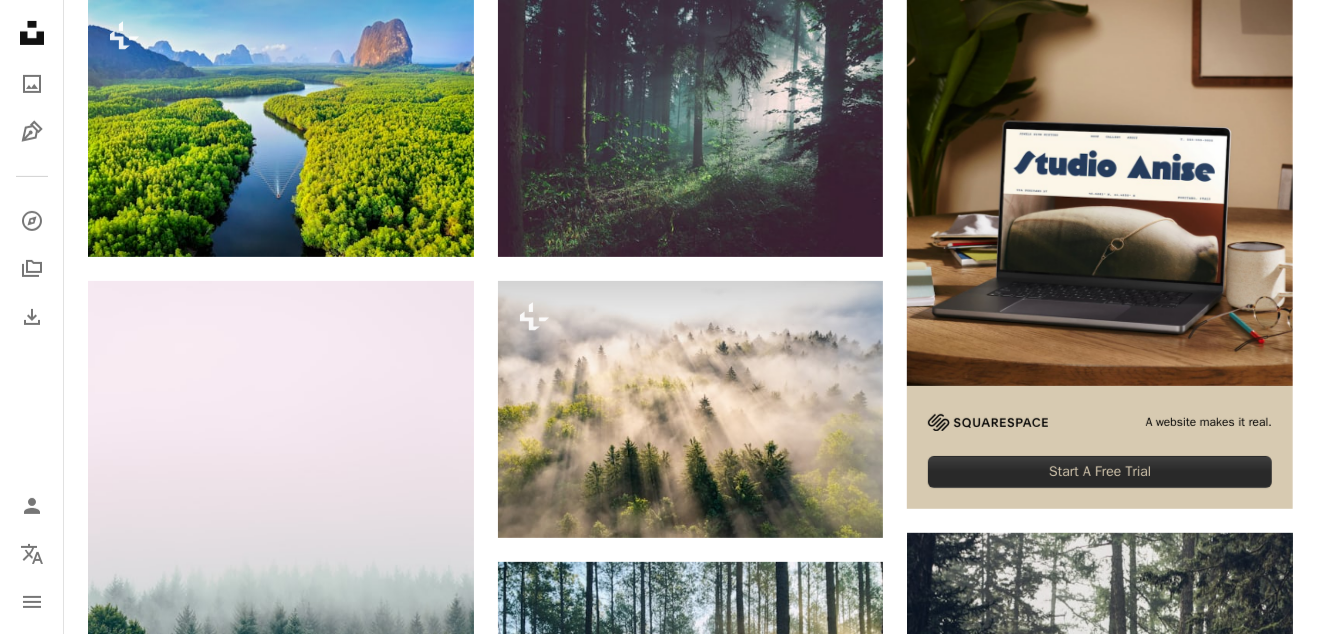 click on "An X shape" at bounding box center [20, 20] 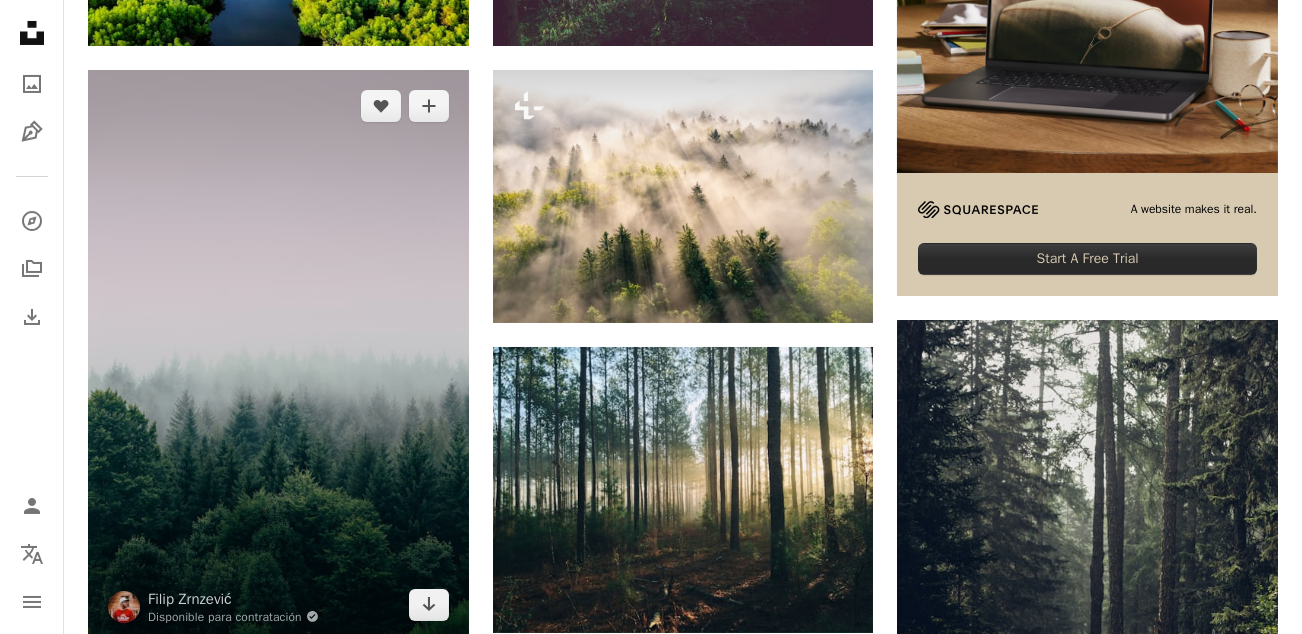 scroll, scrollTop: 800, scrollLeft: 0, axis: vertical 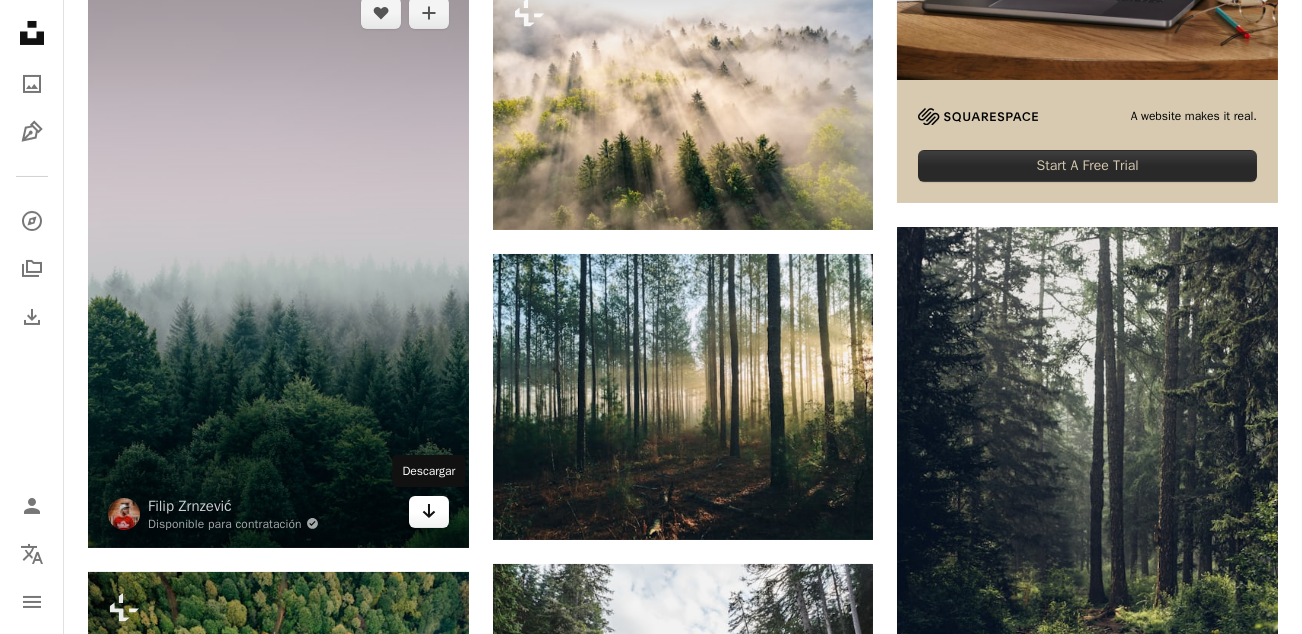 click on "Arrow pointing down" 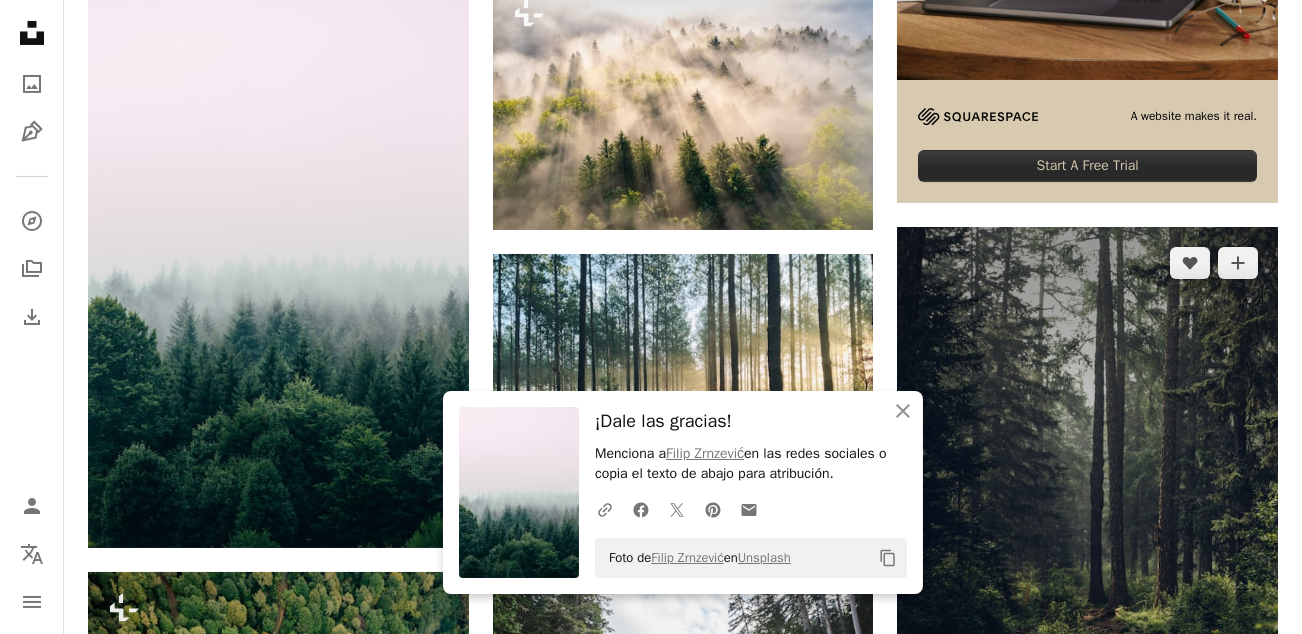 click at bounding box center (1087, 512) 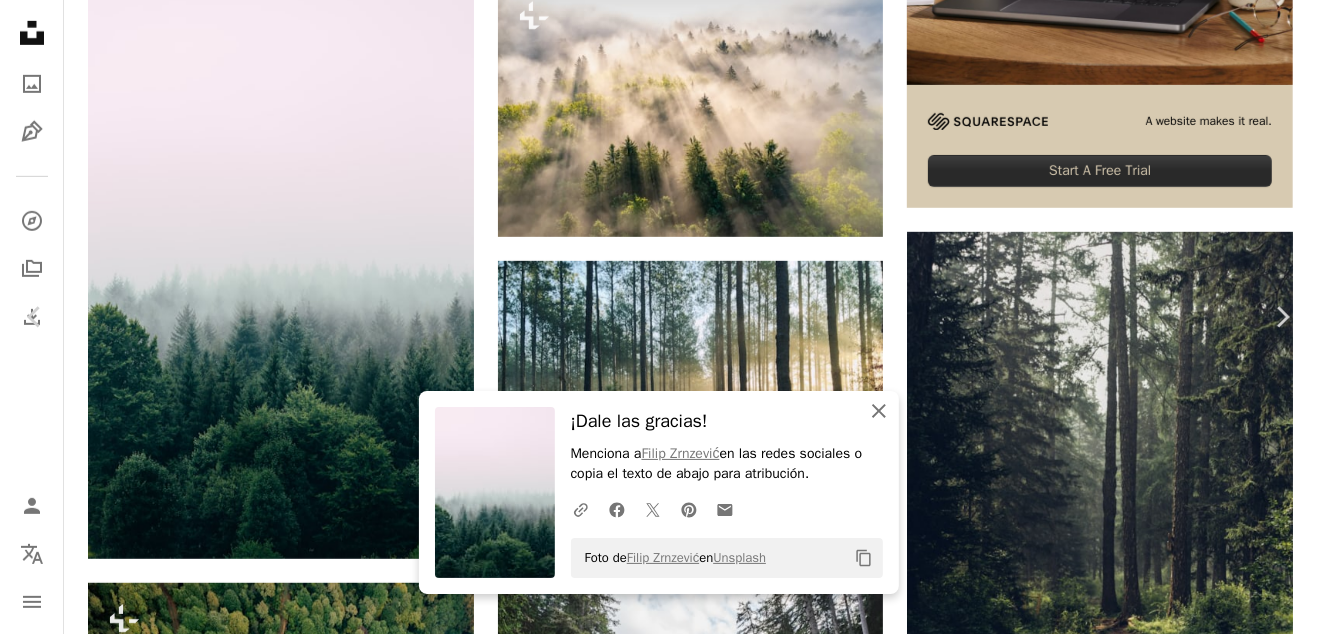 click on "An X shape" 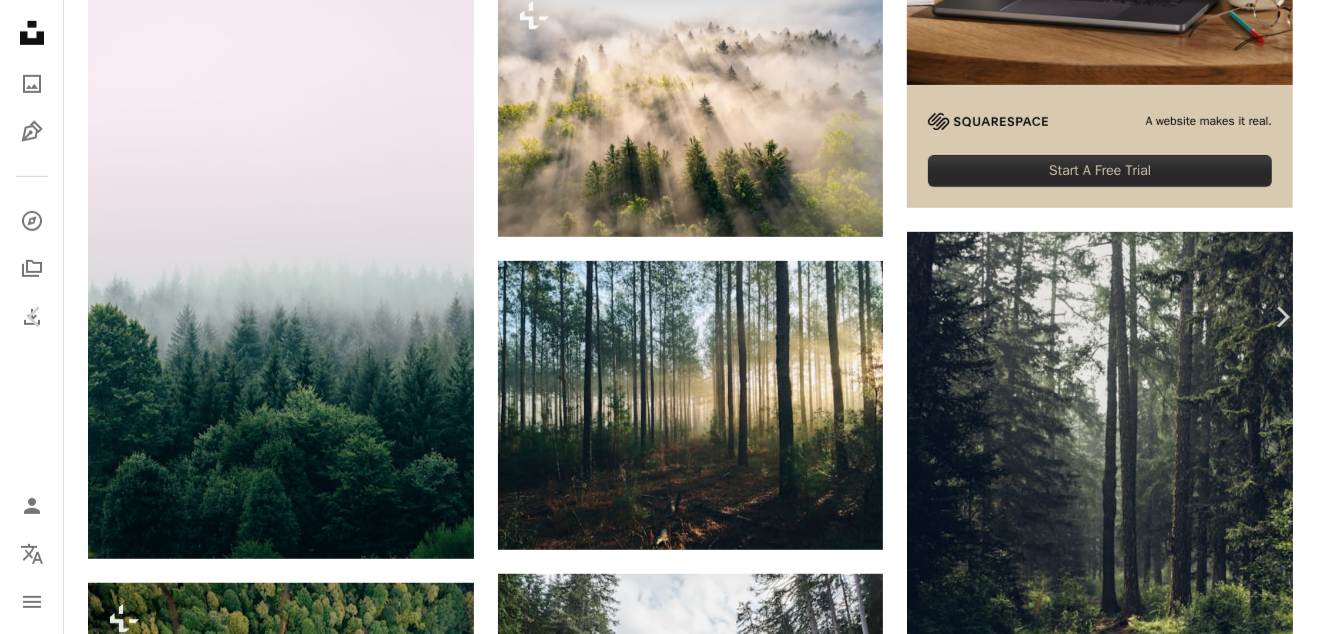 drag, startPoint x: 19, startPoint y: 21, endPoint x: 33, endPoint y: 35, distance: 19.79899 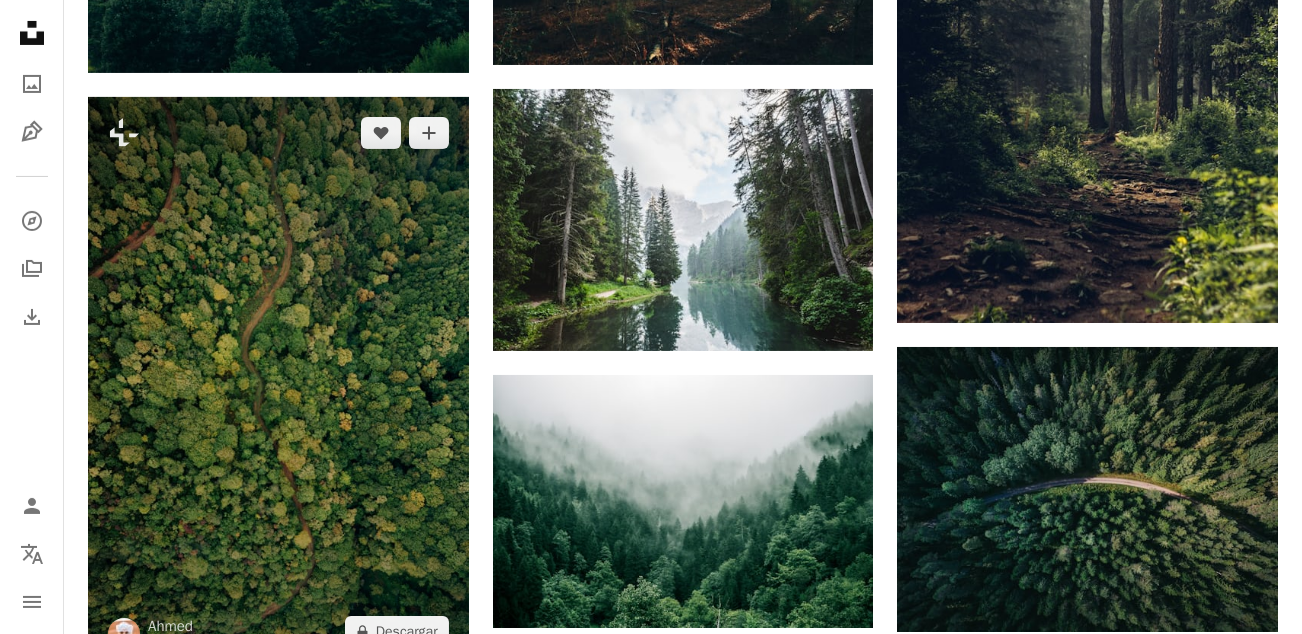 scroll, scrollTop: 1400, scrollLeft: 0, axis: vertical 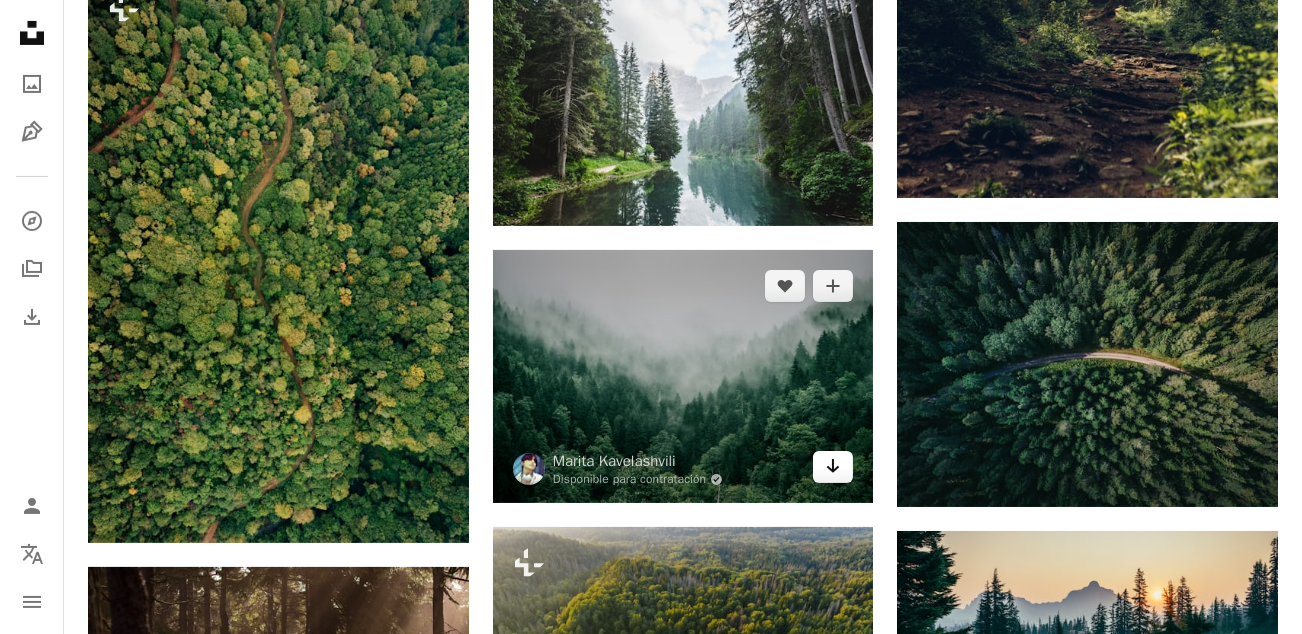 click on "Arrow pointing down" at bounding box center (833, 467) 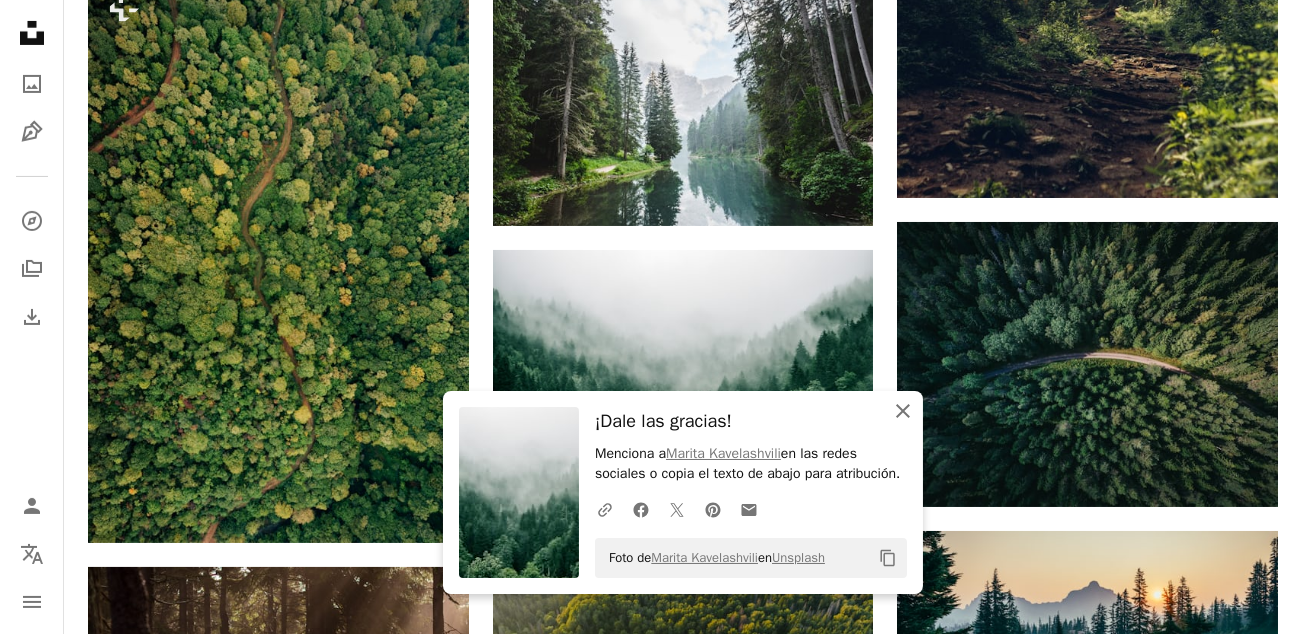 drag, startPoint x: 908, startPoint y: 403, endPoint x: 899, endPoint y: 414, distance: 14.21267 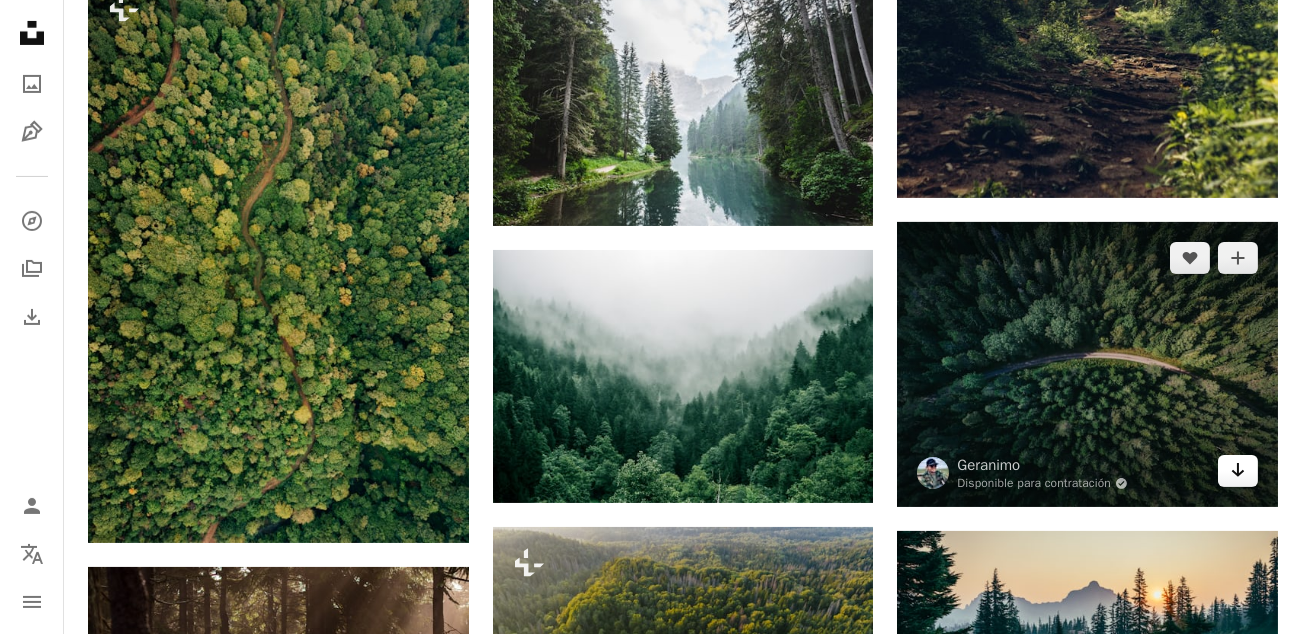 click on "Arrow pointing down" 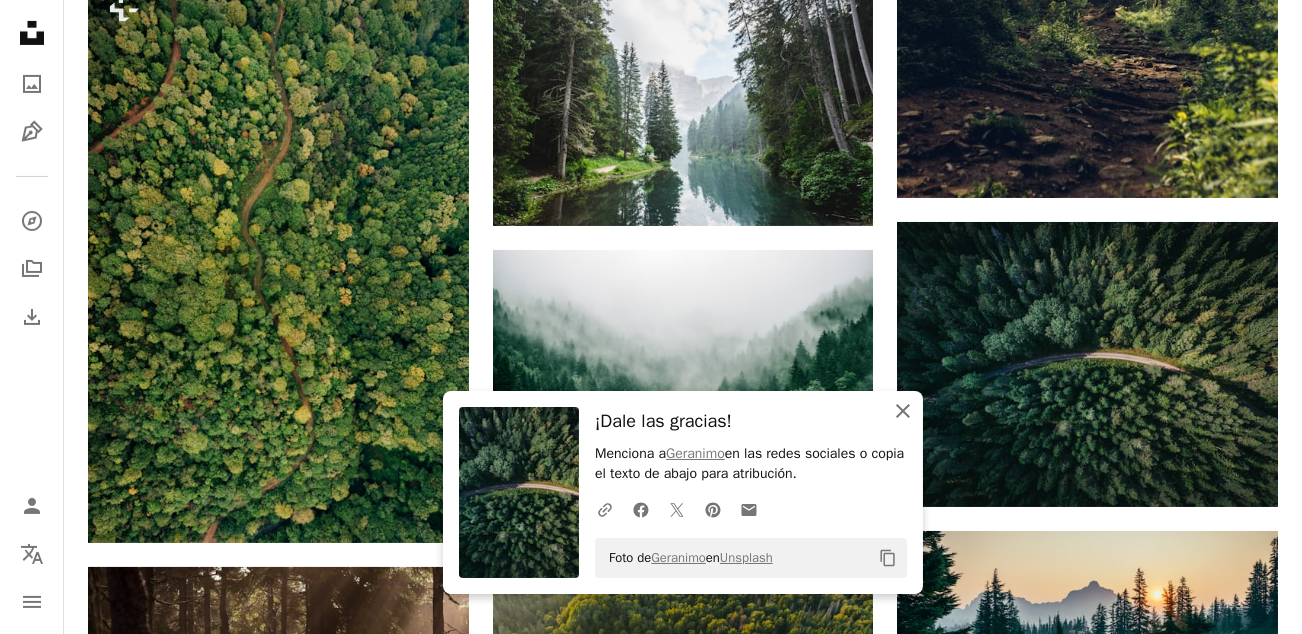 click on "An X shape" 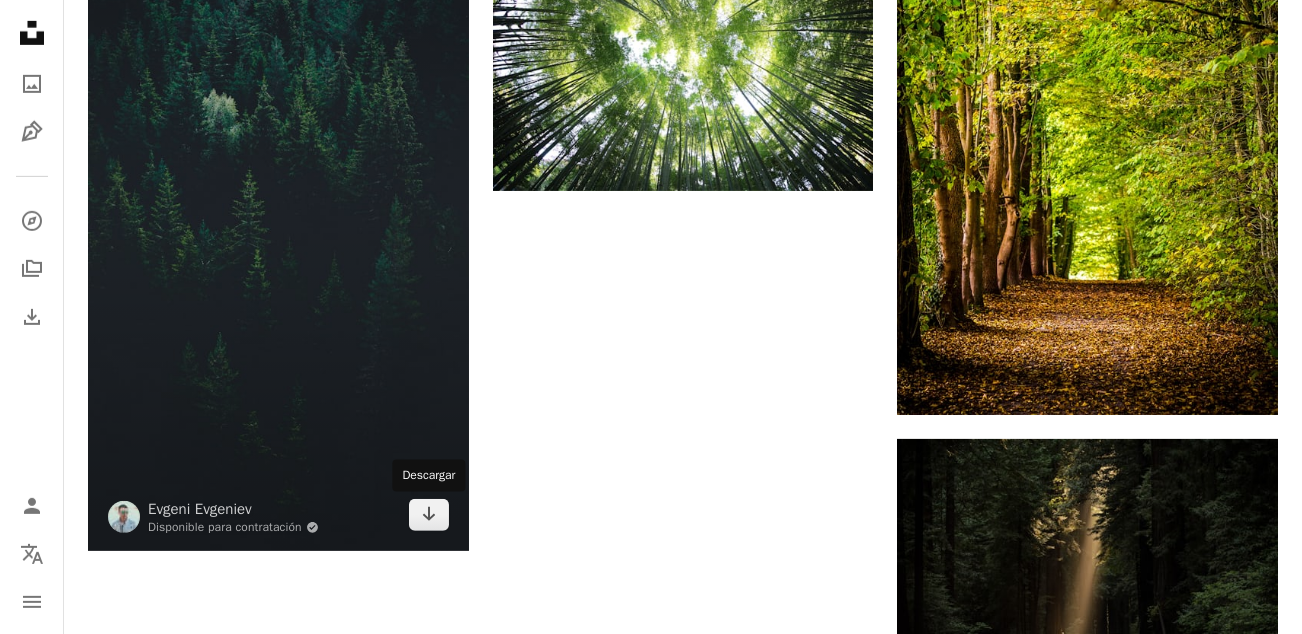 scroll, scrollTop: 2700, scrollLeft: 0, axis: vertical 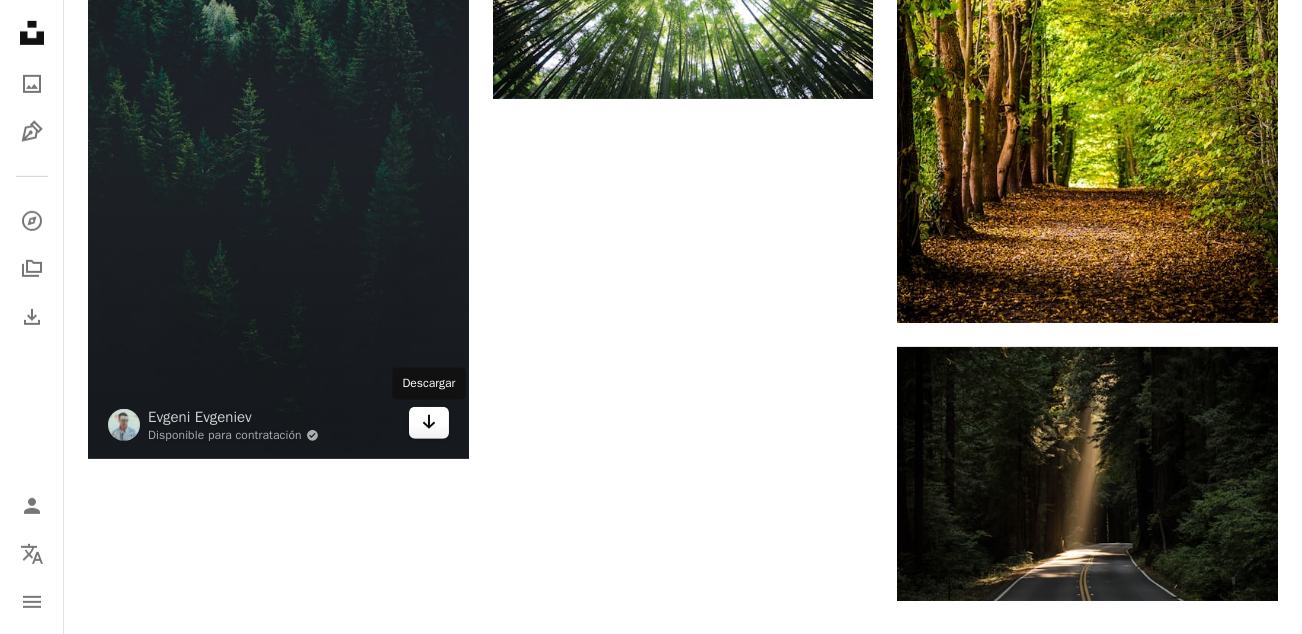 click on "Arrow pointing down" at bounding box center [429, 423] 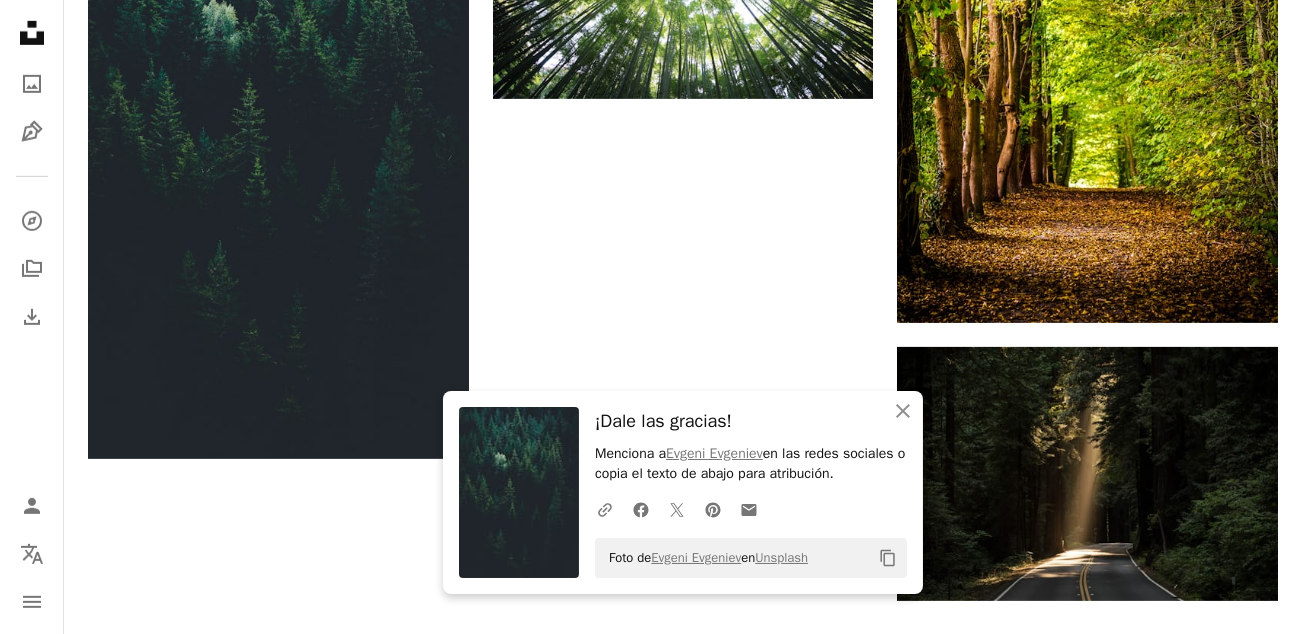click on "Plus sign for Unsplash+ A heart A plus sign Getty Images Para  Unsplash+ A lock Descargar A heart A plus sign Filip Zrnzević Disponible para contratación A checkmark inside of a circle Arrow pointing down Plus sign for Unsplash+ A heart A plus sign Ahmed Para  Unsplash+ A lock Descargar A heart A plus sign Lukasz Szmigiel Arrow pointing down Plus sign for Unsplash+ A heart A plus sign Daniel Mirlea Para  Unsplash+ A lock Descargar A heart A plus sign Evgeni Evgeniev Disponible para contratación A checkmark inside of a circle Arrow pointing down A heart A plus sign Sebastian Unrau Arrow pointing down Plus sign for Unsplash+ A heart A plus sign Ales Krivec Para  Unsplash+ A lock Descargar A heart A plus sign Steven Kamenar Arrow pointing down A heart A plus sign Luca Bravo Arrow pointing down A heart A plus sign Marita Kavelashvili Disponible para contratación A checkmark inside of a circle Arrow pointing down Plus sign for Unsplash+ A heart A plus sign Unsplash+ Community Para  Unsplash+ A lock Descargar" at bounding box center [683, -801] 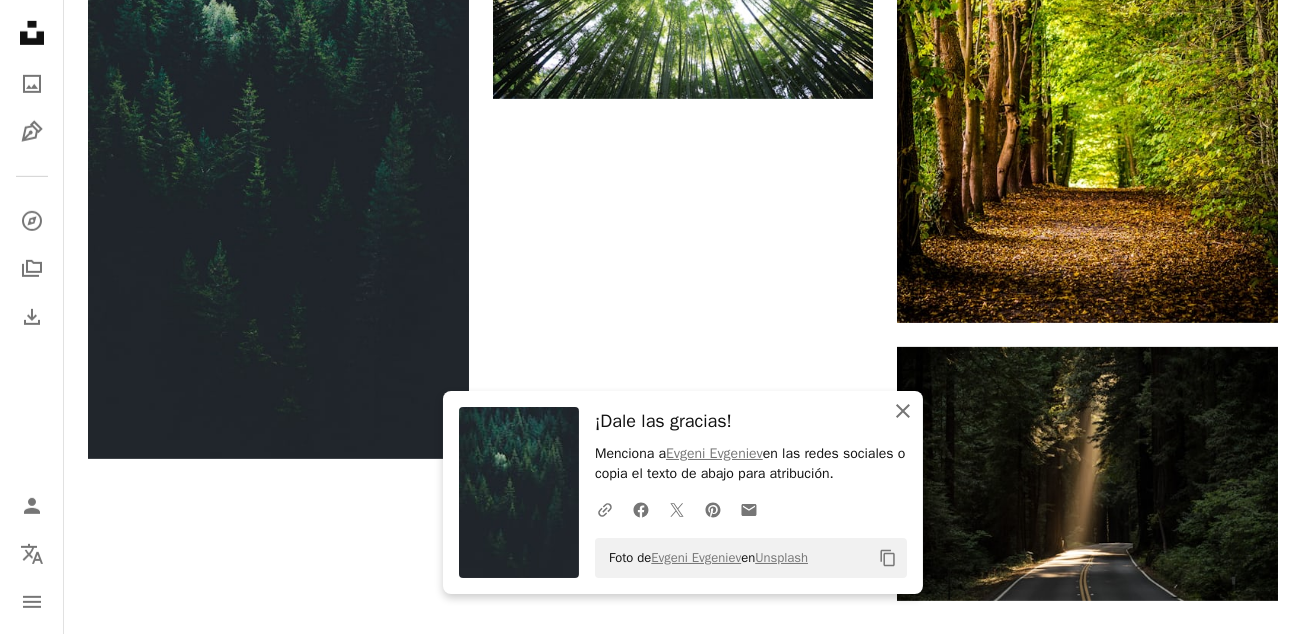 click on "An X shape" 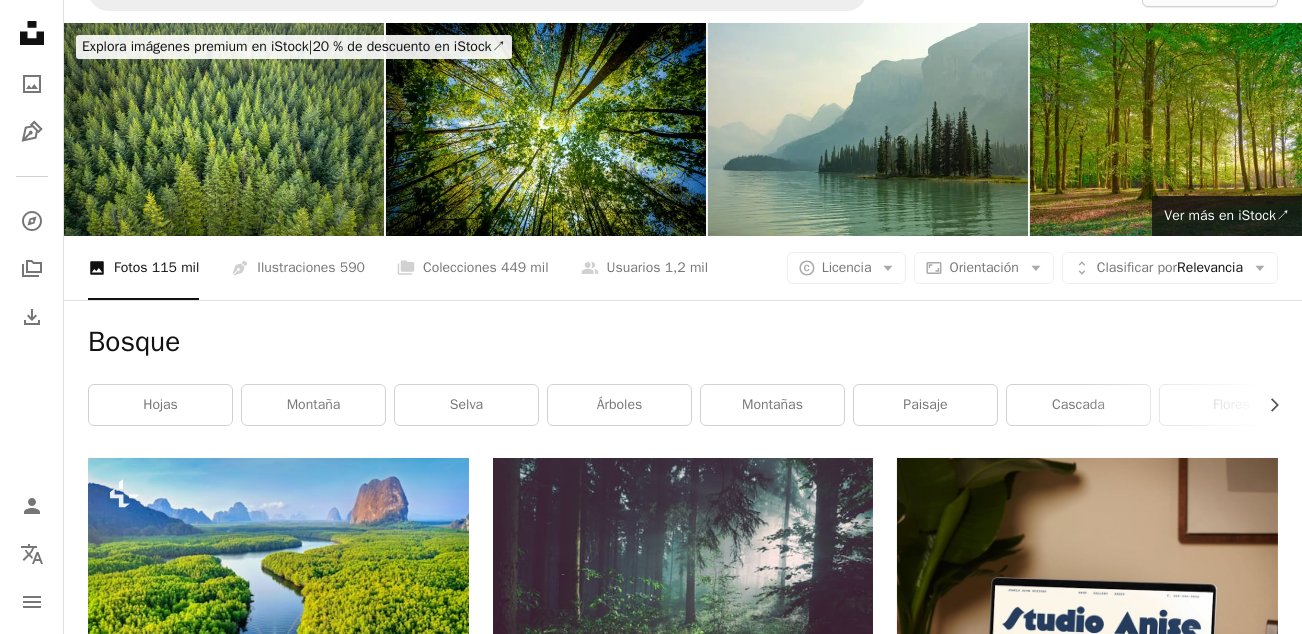 scroll, scrollTop: 0, scrollLeft: 0, axis: both 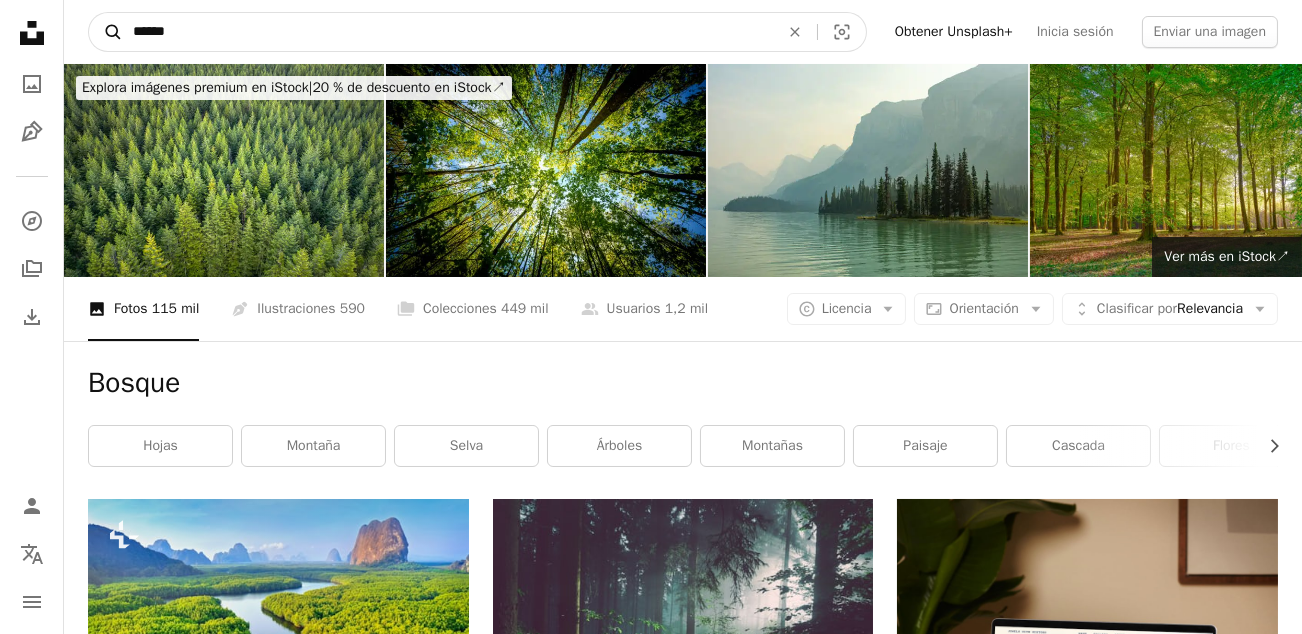drag, startPoint x: 232, startPoint y: 27, endPoint x: 91, endPoint y: 15, distance: 141.50972 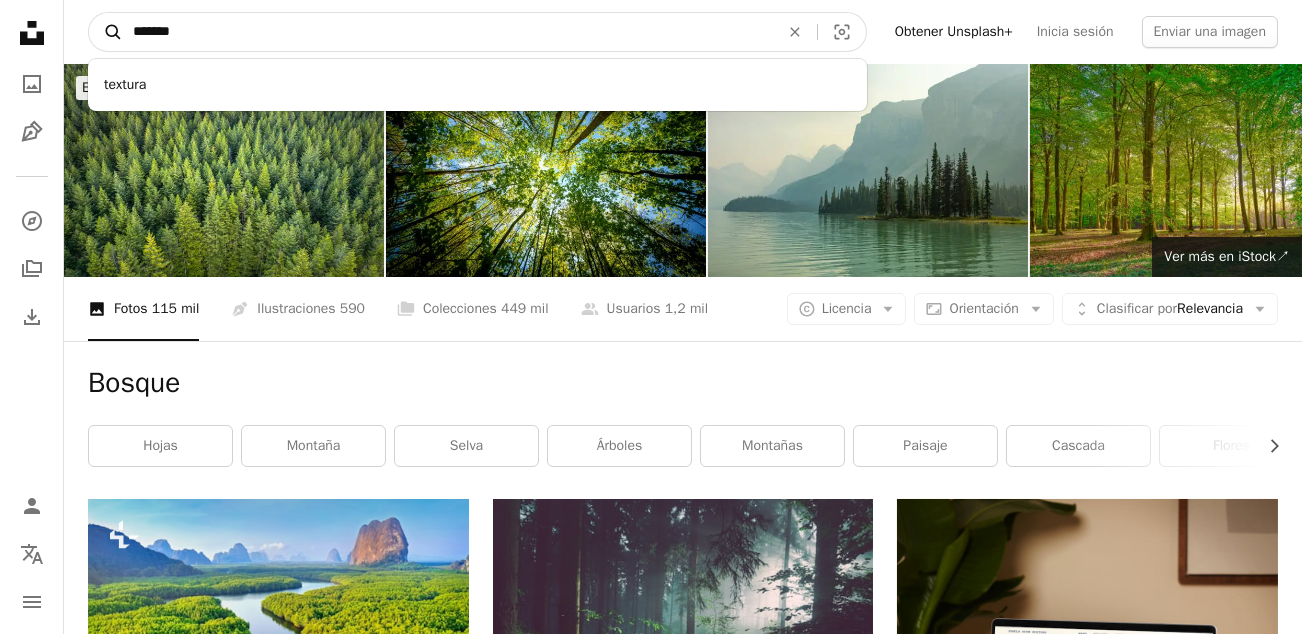 type on "*******" 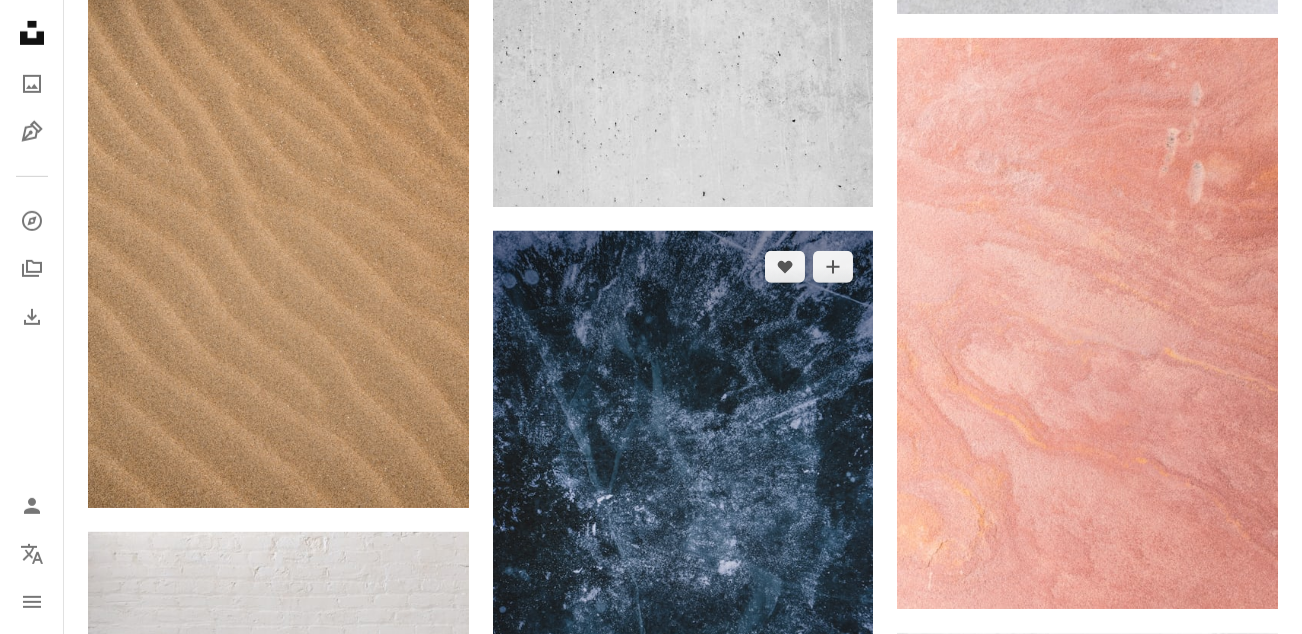 scroll, scrollTop: 3000, scrollLeft: 0, axis: vertical 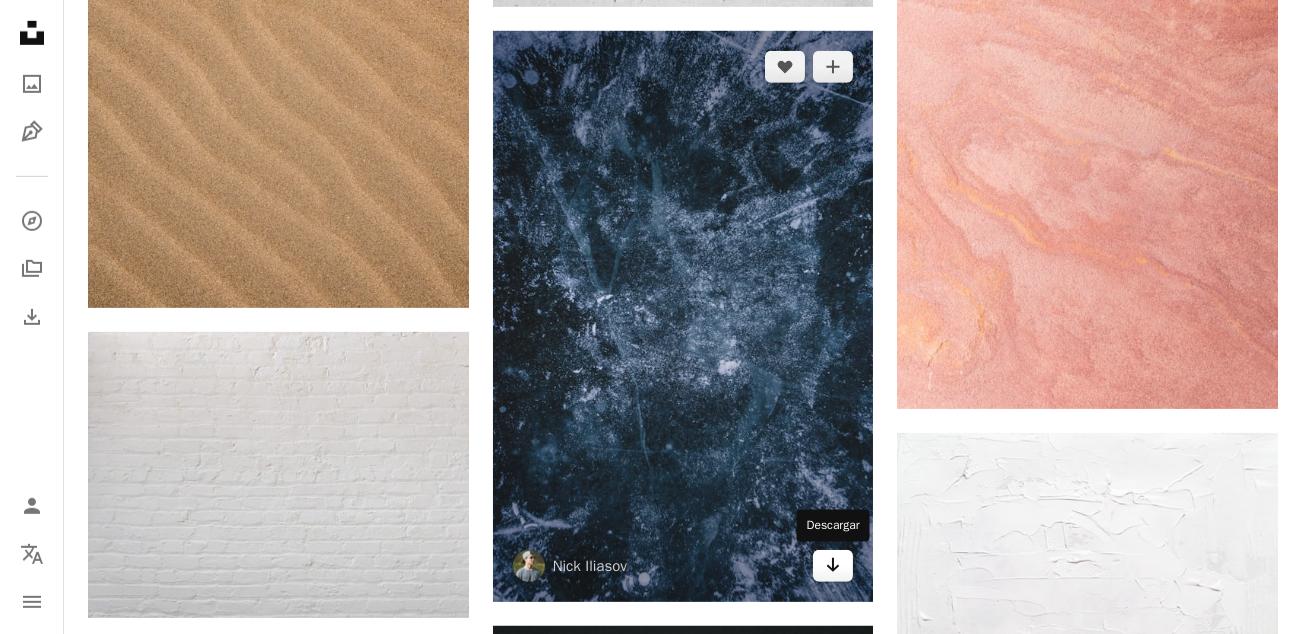 click on "Arrow pointing down" 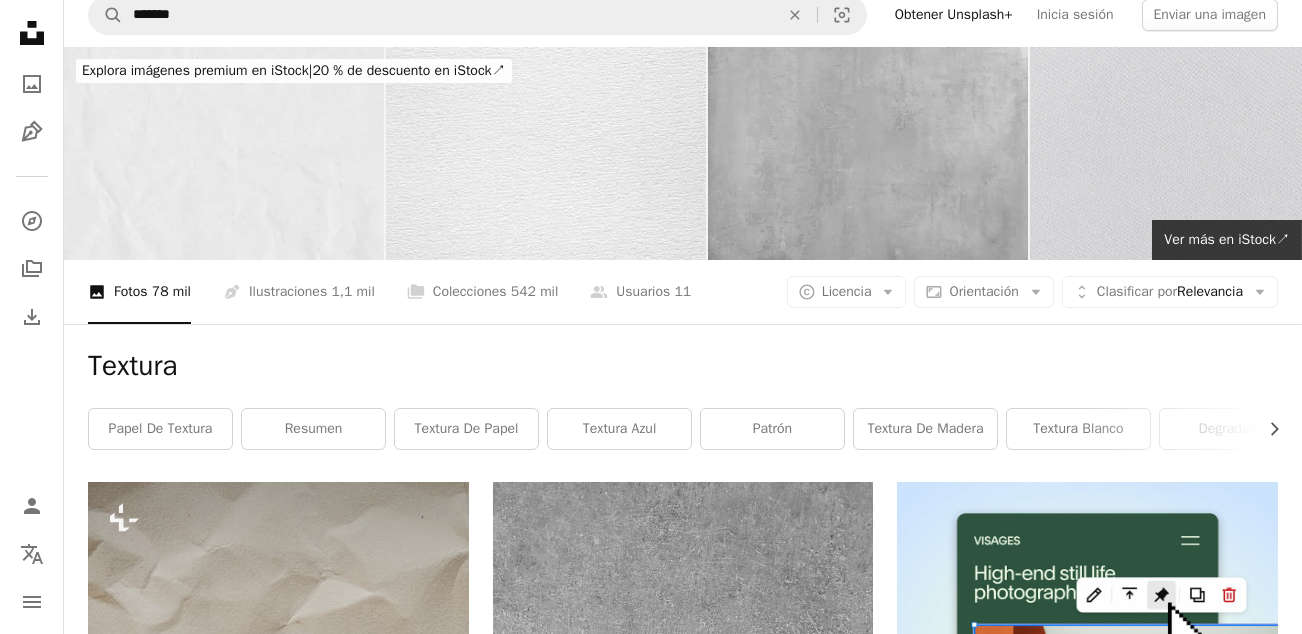 scroll, scrollTop: 0, scrollLeft: 0, axis: both 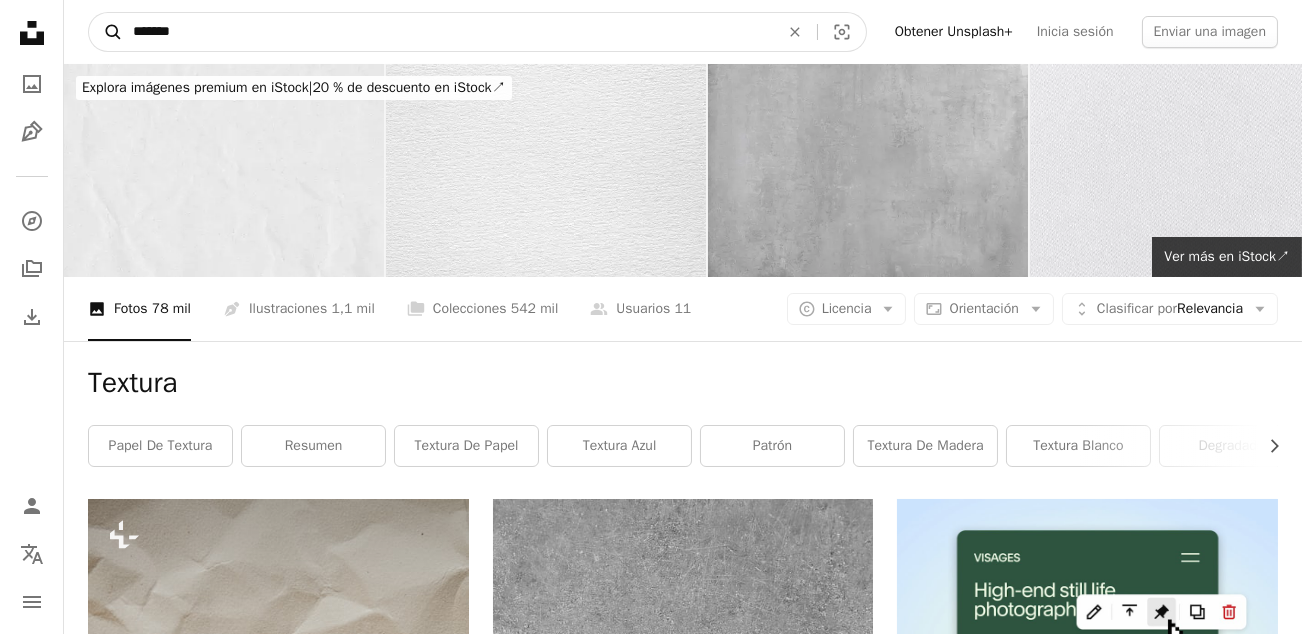 drag, startPoint x: 205, startPoint y: 30, endPoint x: 114, endPoint y: 19, distance: 91.66242 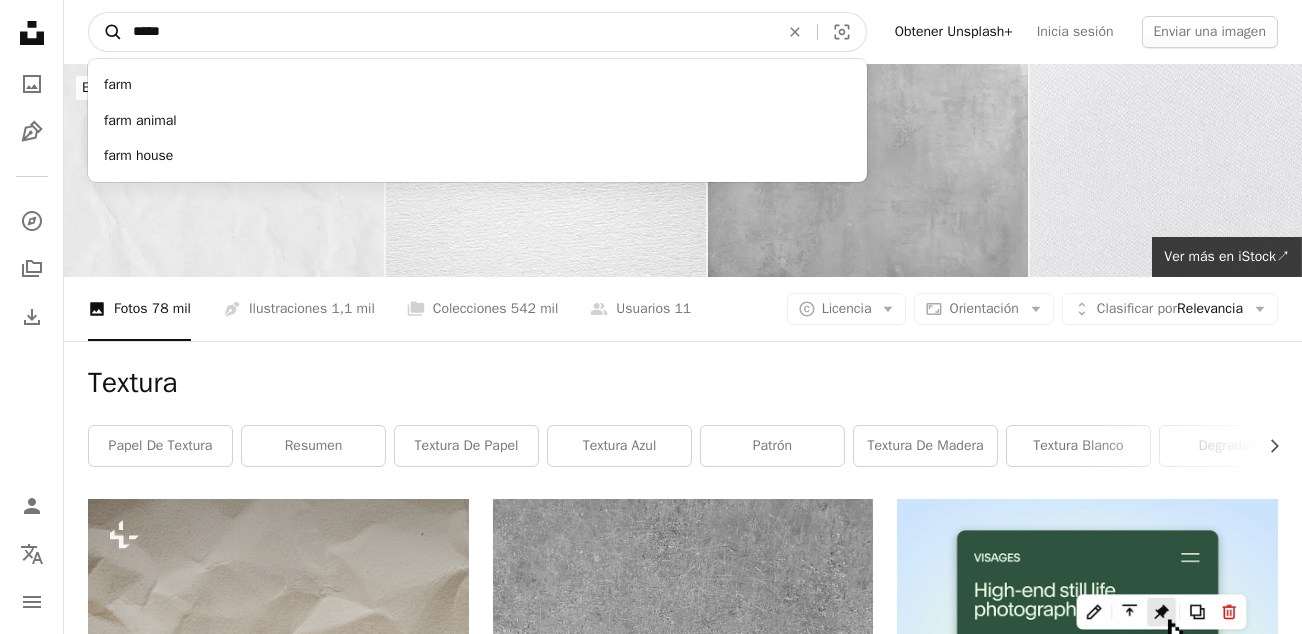 type on "*****" 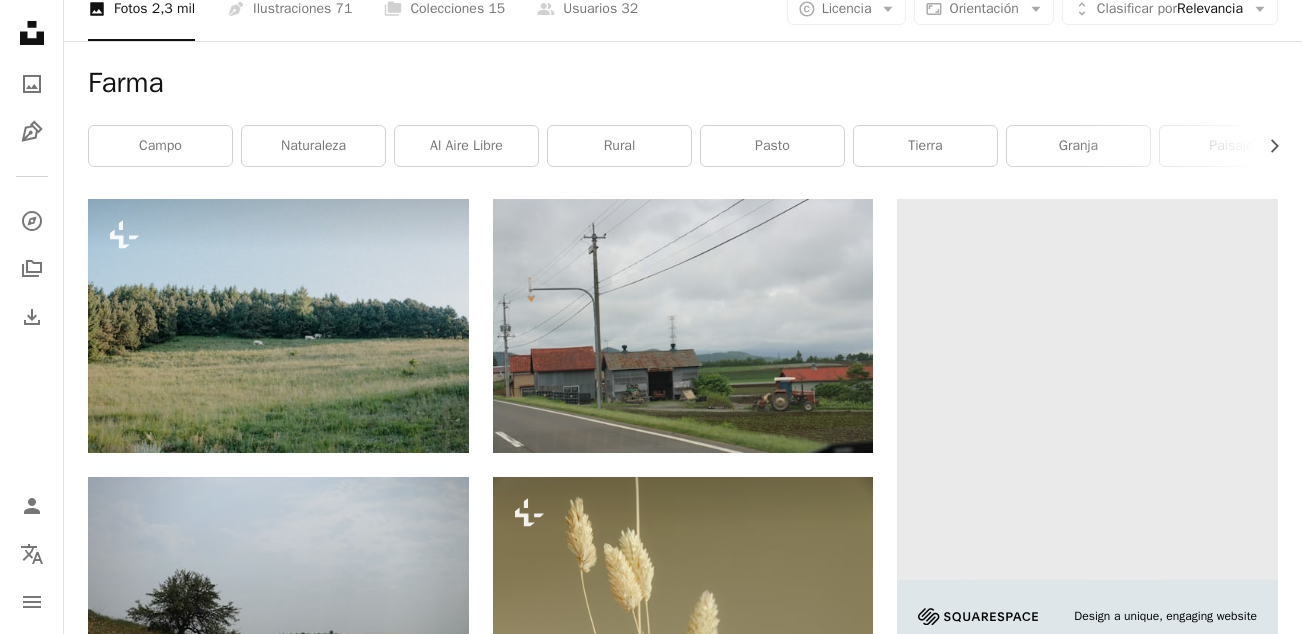 scroll, scrollTop: 600, scrollLeft: 0, axis: vertical 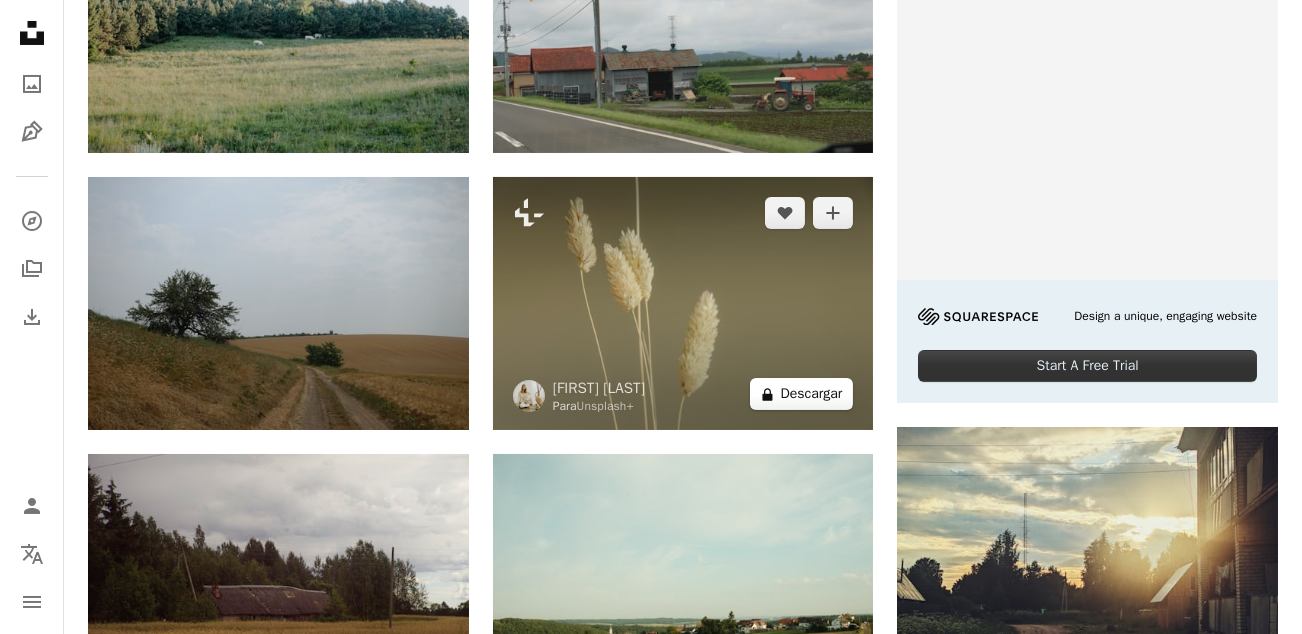 click on "A lock Descargar" at bounding box center (802, 394) 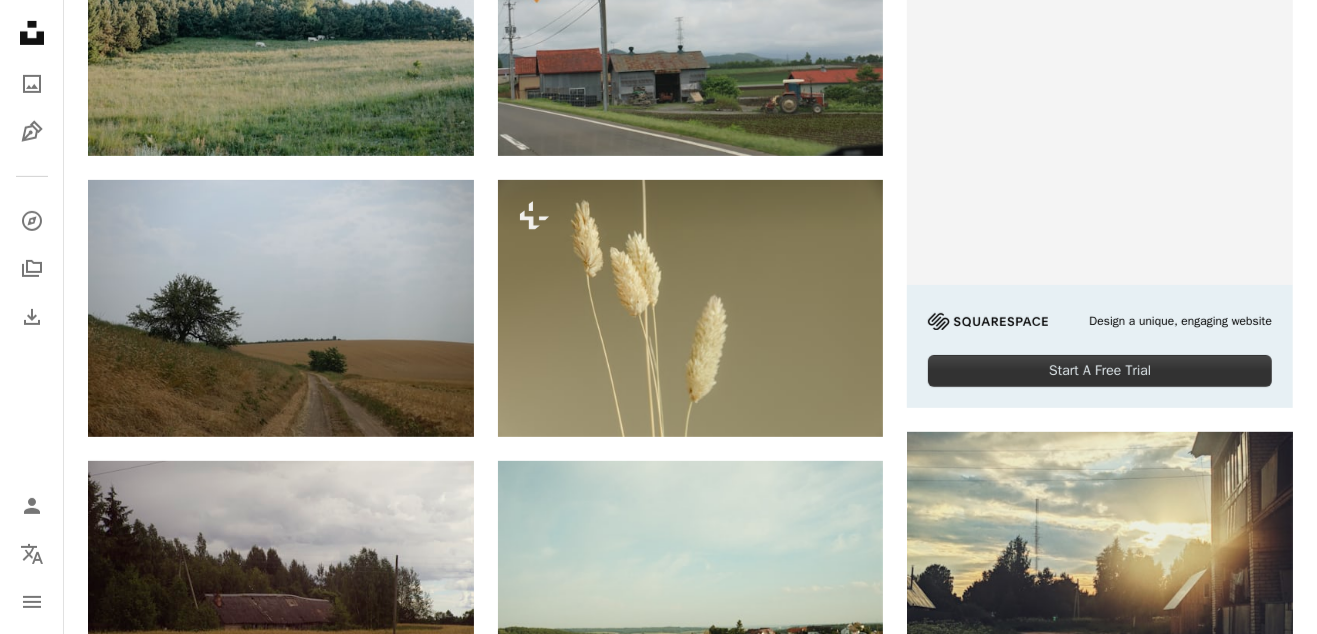 click on "An X shape Imágenes premium, listas para usar. Obtén acceso ilimitado. A plus sign Contenido solo para miembros añadido mensualmente A plus sign Descargas ilimitadas libres de derechos A plus sign Ilustraciones  Nuevo A plus sign Protecciones legales mejoradas anualmente 62 %  de descuento mensualmente 16 €   6 € EUR al mes * Obtener  Unsplash+ *Cuando se paga anualmente, se factura por adelantado  72 € Más los impuestos aplicables. Se renueva automáticamente. Cancela cuando quieras." at bounding box center (658, 4151) 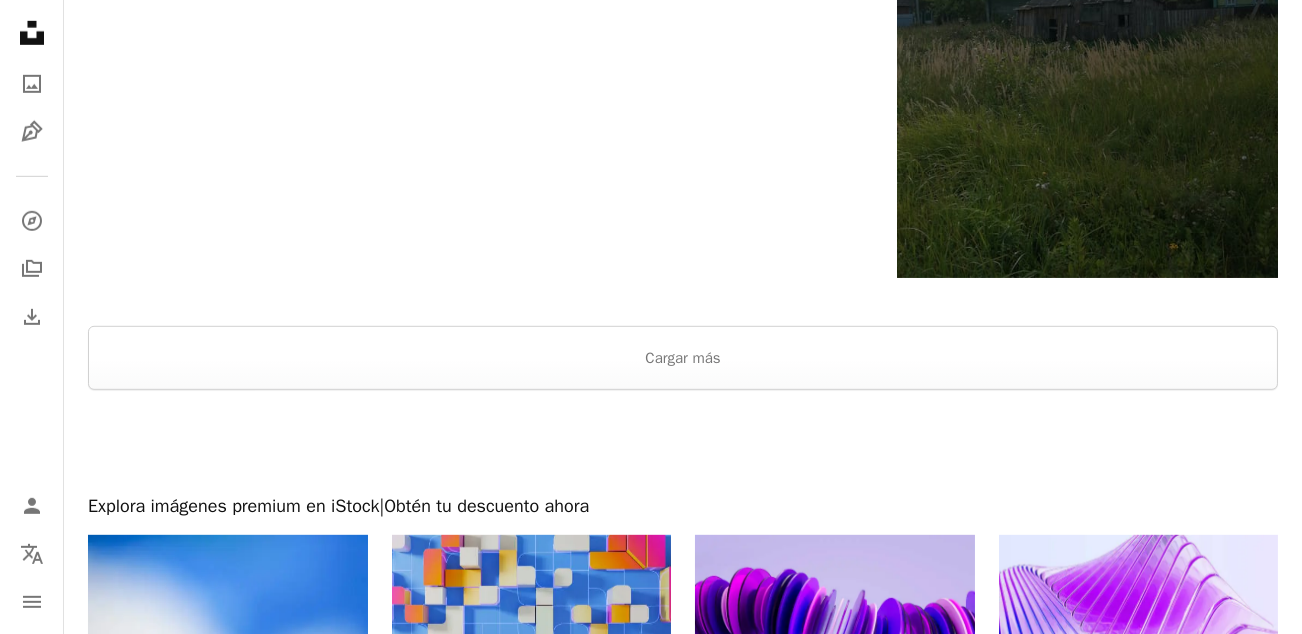 scroll, scrollTop: 3300, scrollLeft: 0, axis: vertical 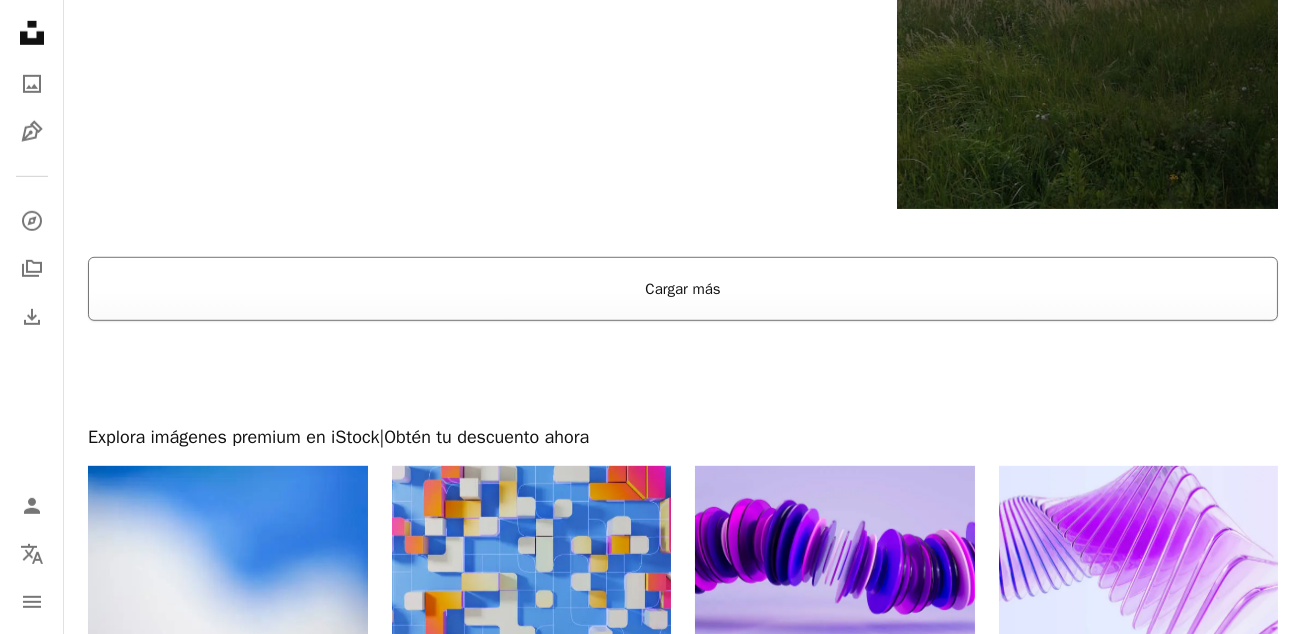 click on "Cargar más" at bounding box center (683, 289) 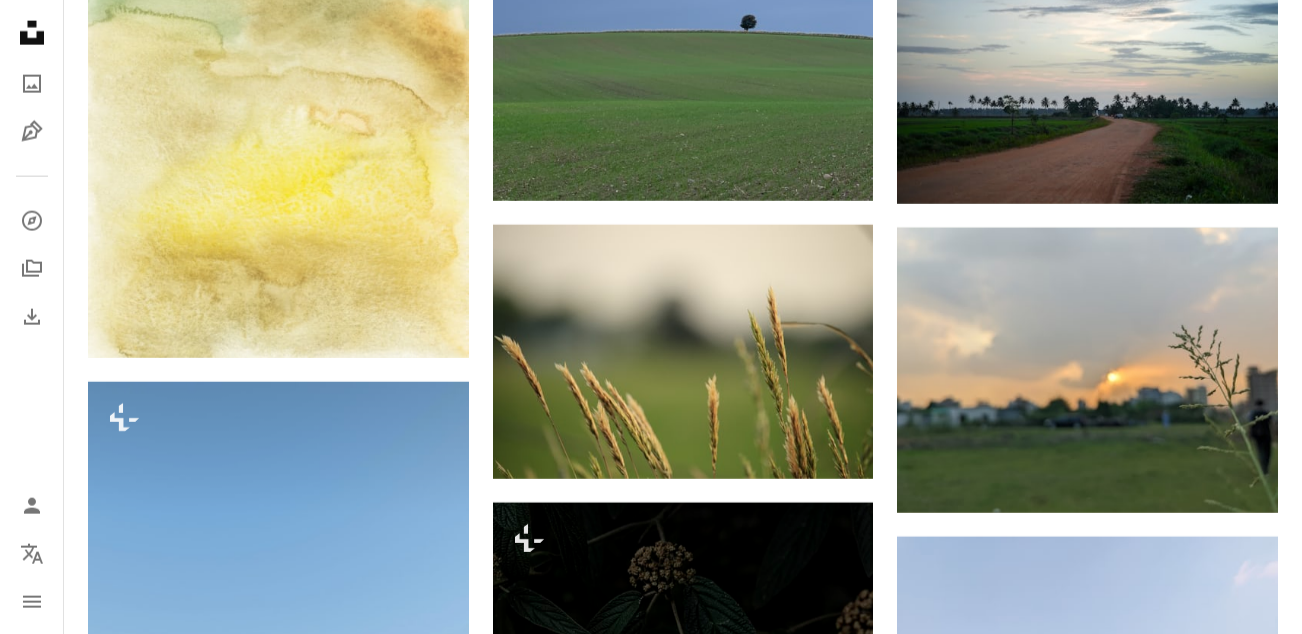 scroll, scrollTop: 6700, scrollLeft: 0, axis: vertical 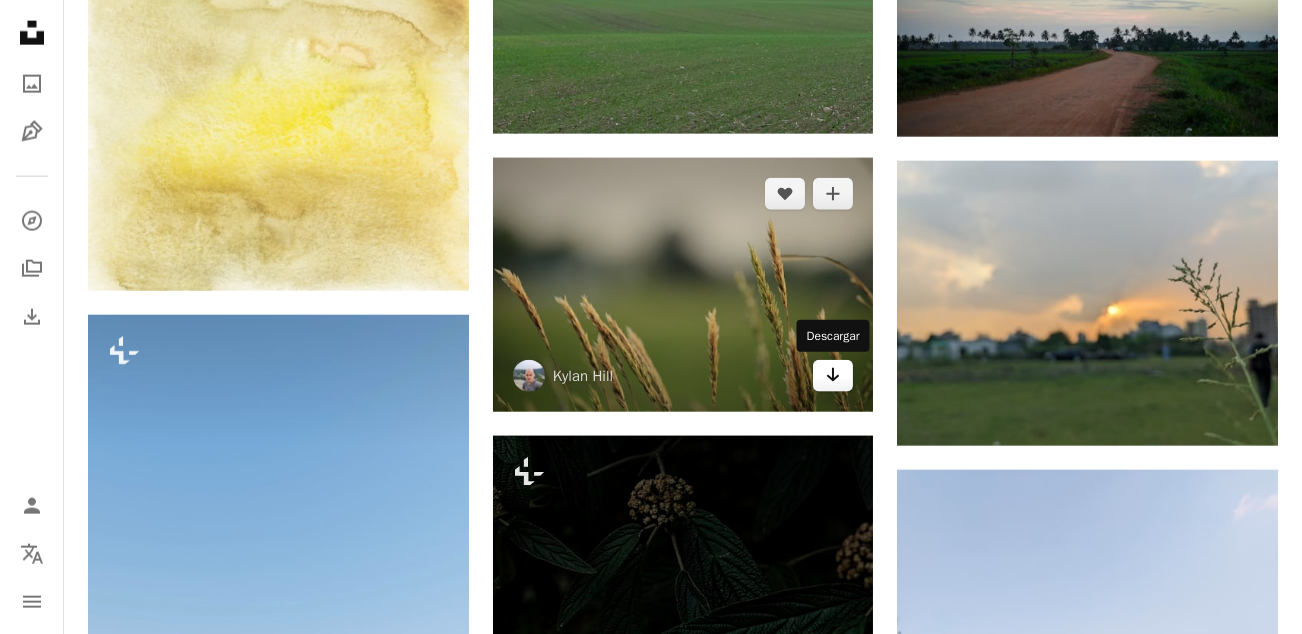 click on "Arrow pointing down" 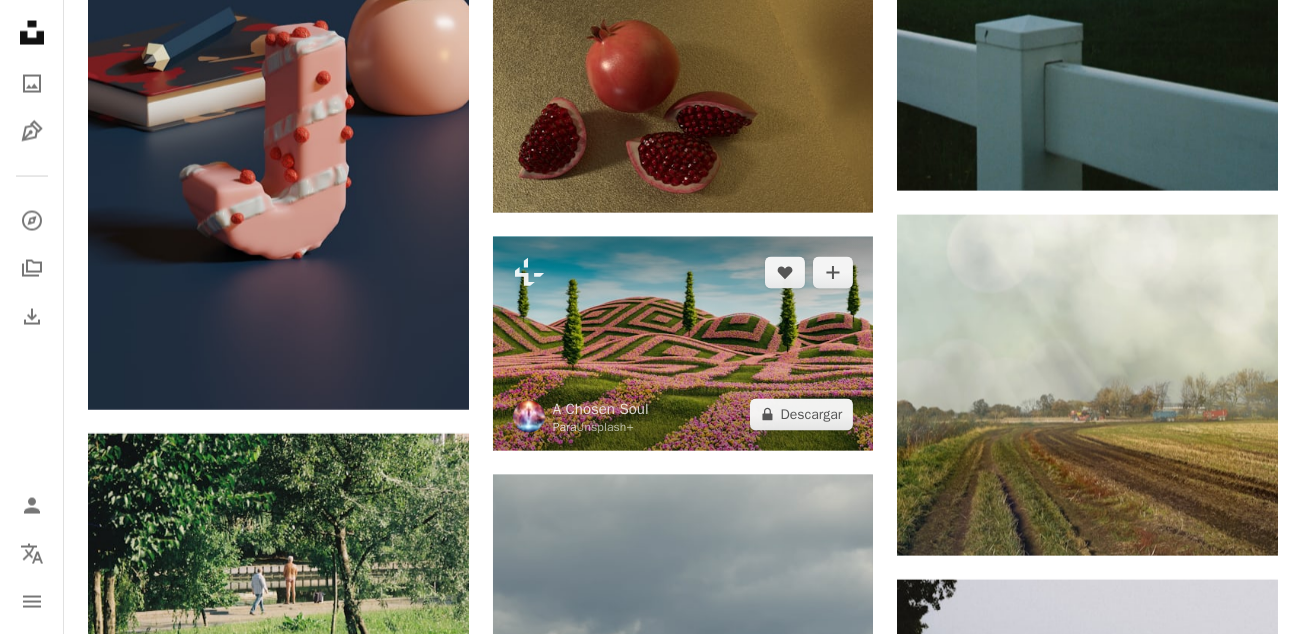 scroll, scrollTop: 8800, scrollLeft: 0, axis: vertical 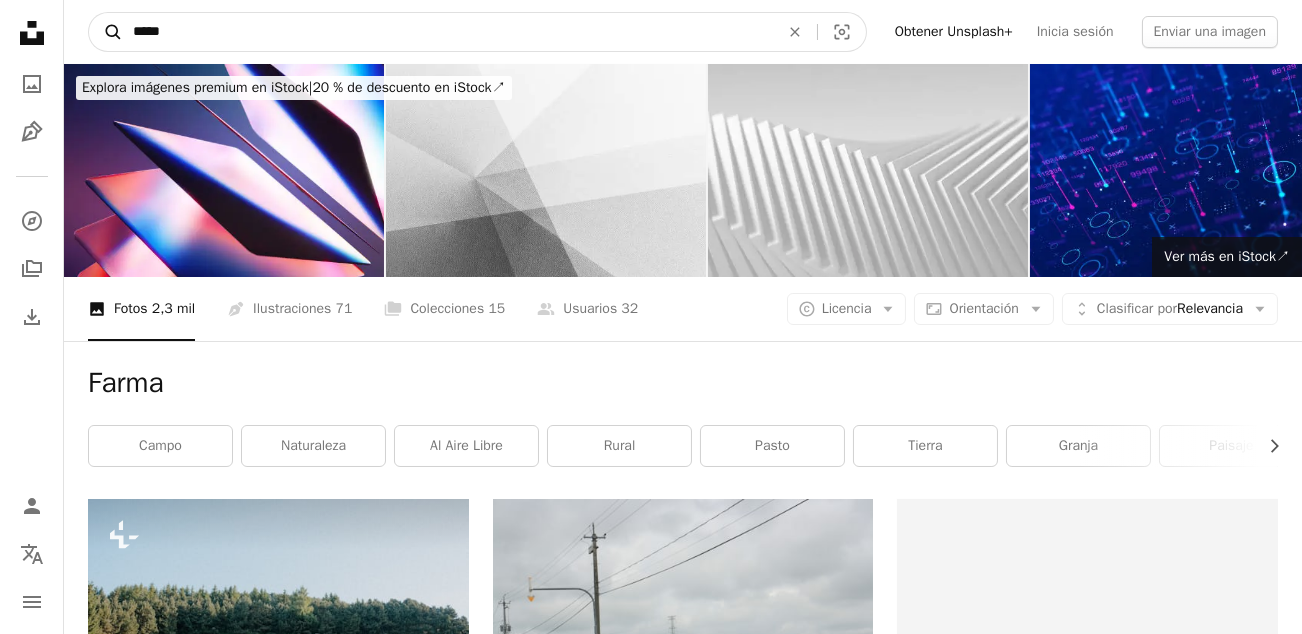 drag, startPoint x: 125, startPoint y: 22, endPoint x: 93, endPoint y: 19, distance: 32.140316 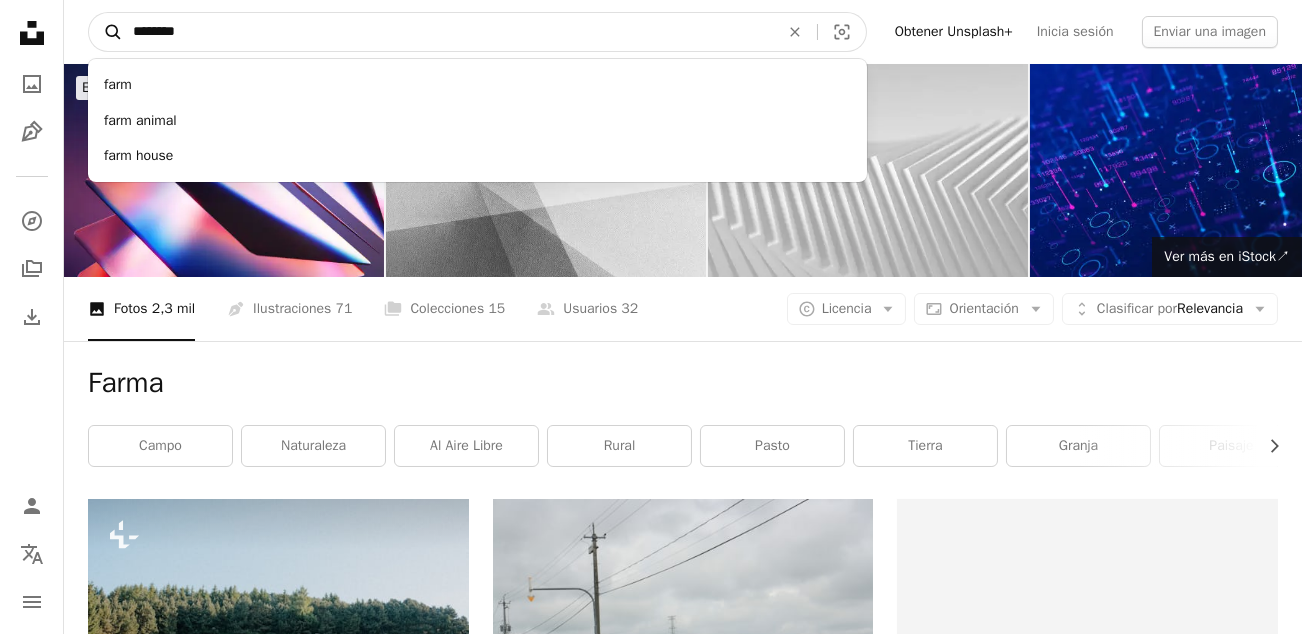 type on "********" 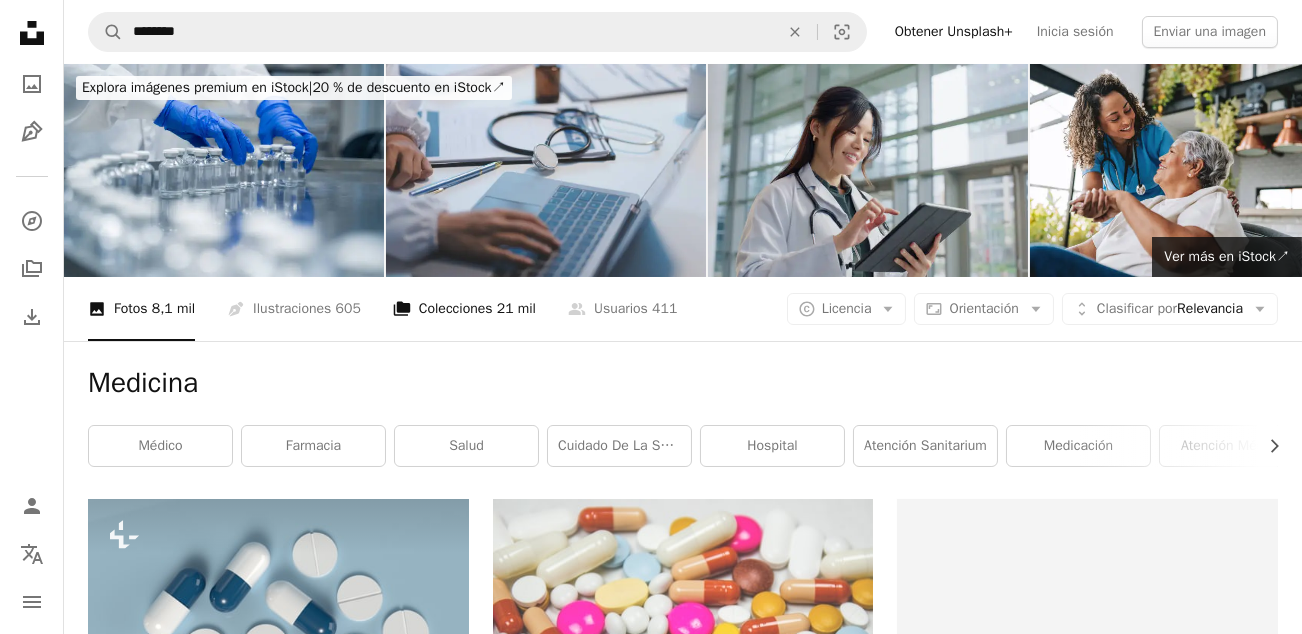 scroll, scrollTop: 200, scrollLeft: 0, axis: vertical 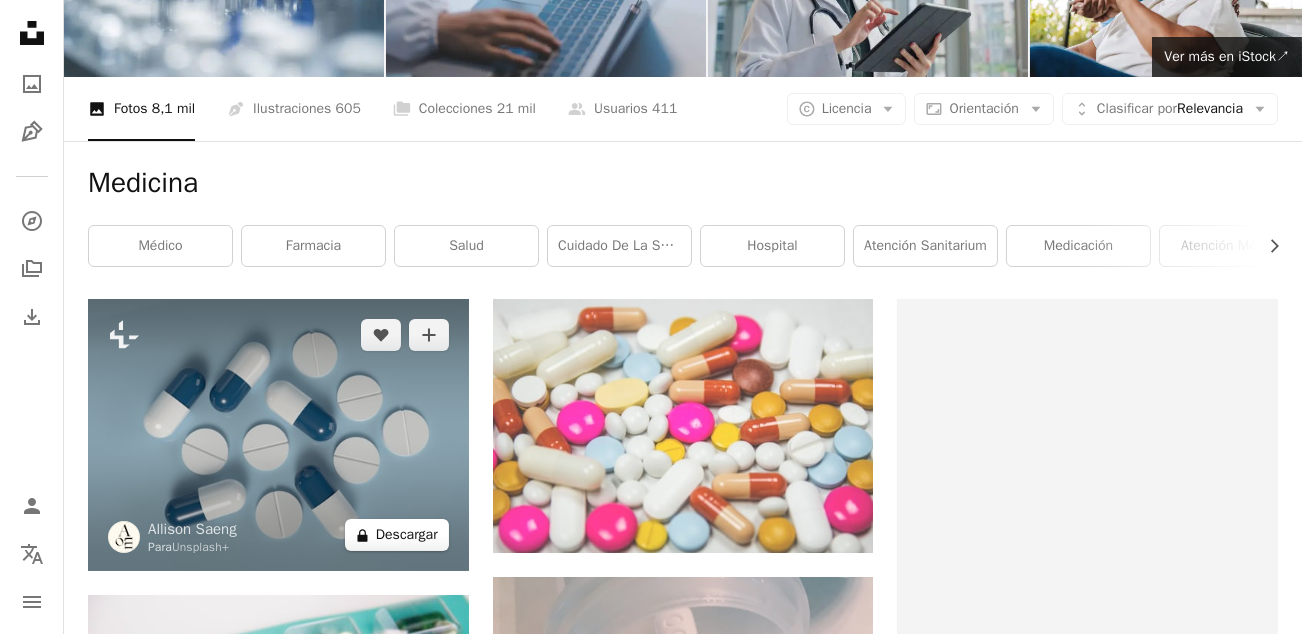 click on "A lock Descargar" at bounding box center [397, 535] 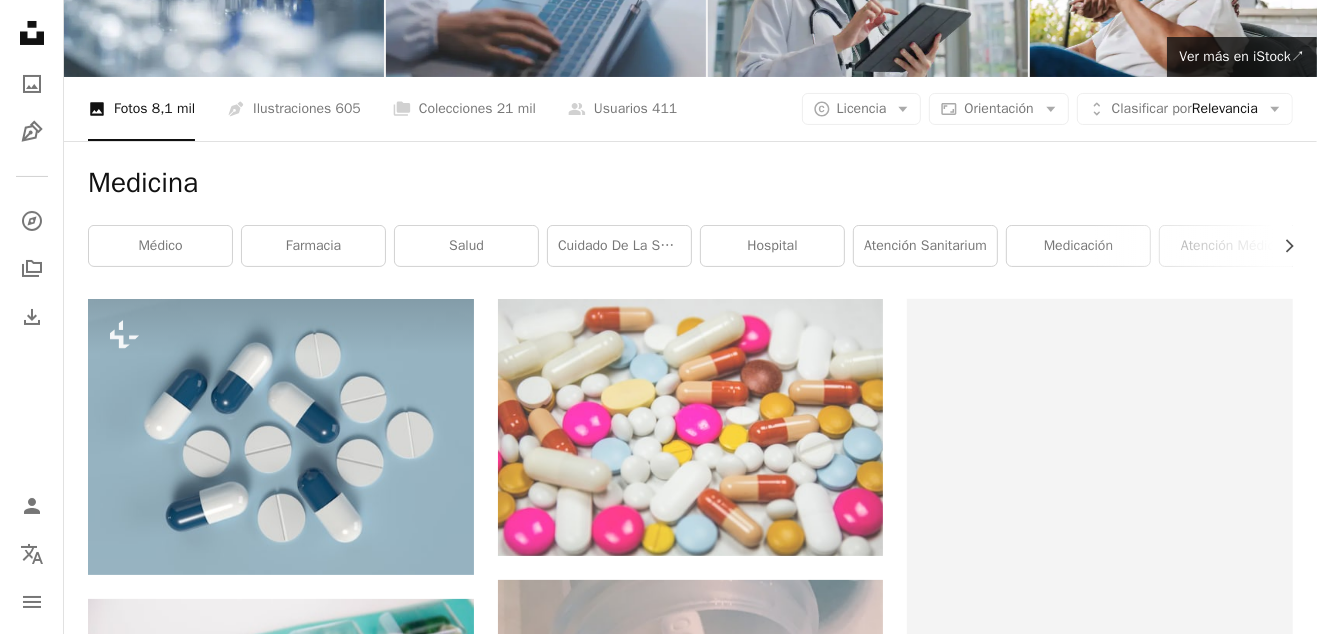 click on "An X shape Imágenes premium, listas para usar. Obtén acceso ilimitado. A plus sign Contenido solo para miembros añadido mensualmente A plus sign Descargas ilimitadas libres de derechos A plus sign Ilustraciones  Nuevo A plus sign Protecciones legales mejoradas anualmente 62 %  de descuento mensualmente 16 €   6 € EUR al mes * Obtener  Unsplash+ *Cuando se paga anualmente, se factura por adelantado  72 € Más los impuestos aplicables. Se renueva automáticamente. Cancela cuando quieras." at bounding box center [658, 4330] 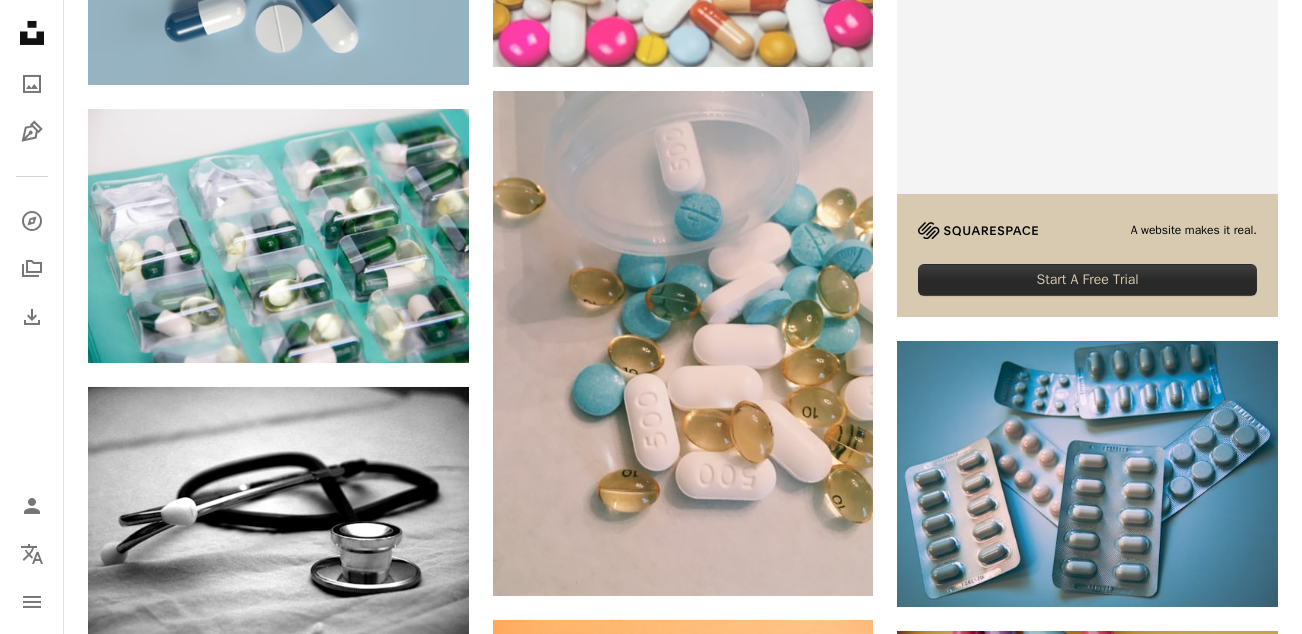 scroll, scrollTop: 700, scrollLeft: 0, axis: vertical 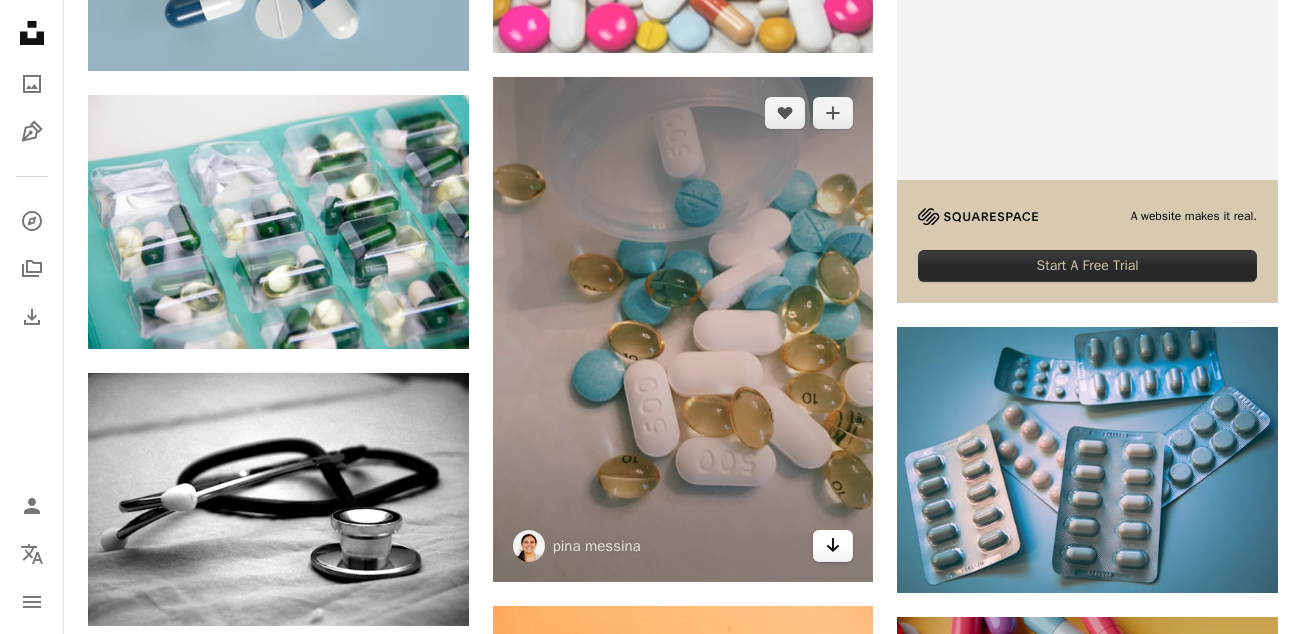 click on "Arrow pointing down" 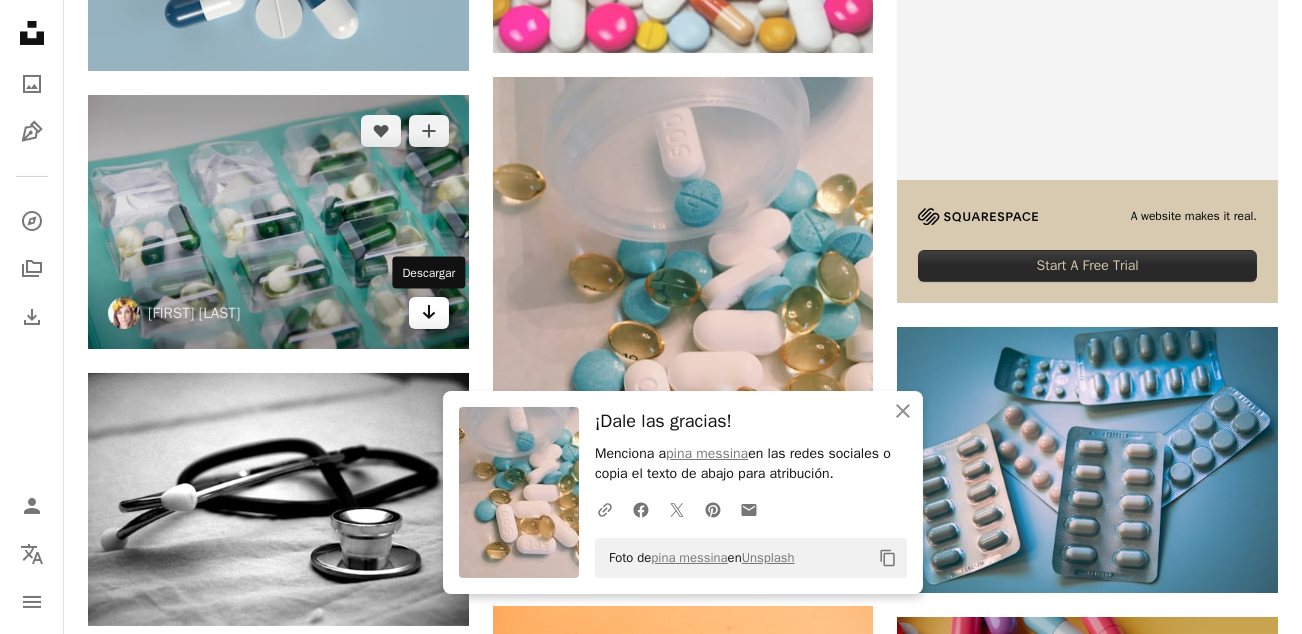 click on "Arrow pointing down" at bounding box center (429, 313) 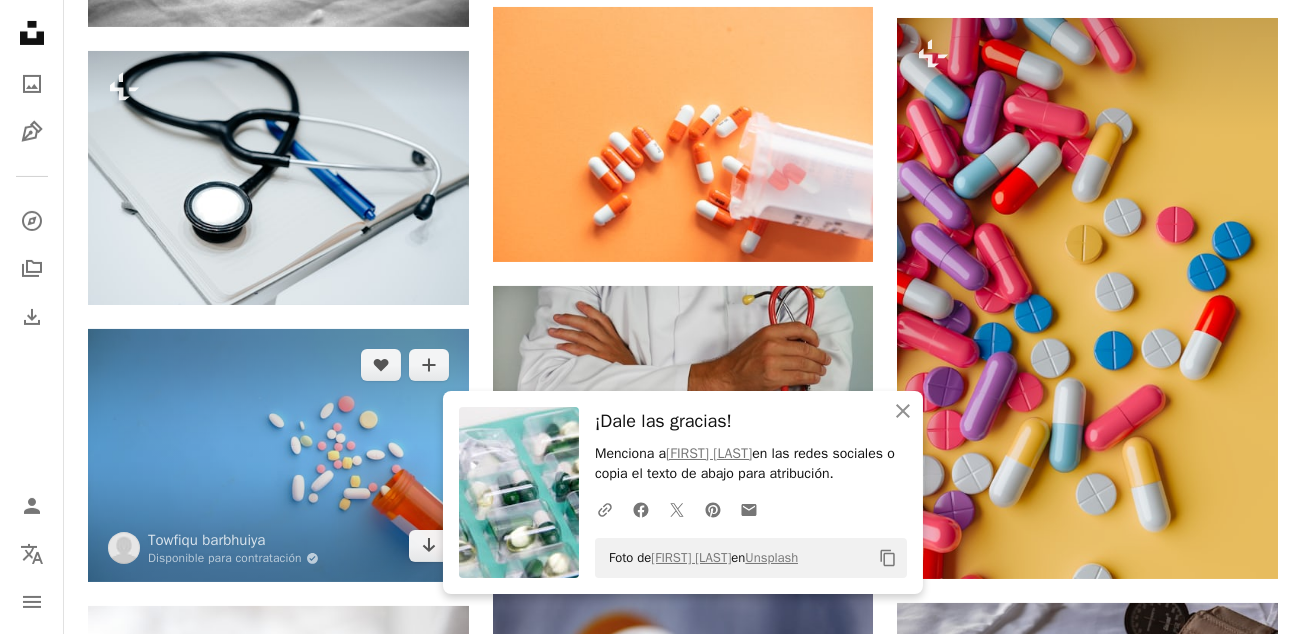 scroll, scrollTop: 1300, scrollLeft: 0, axis: vertical 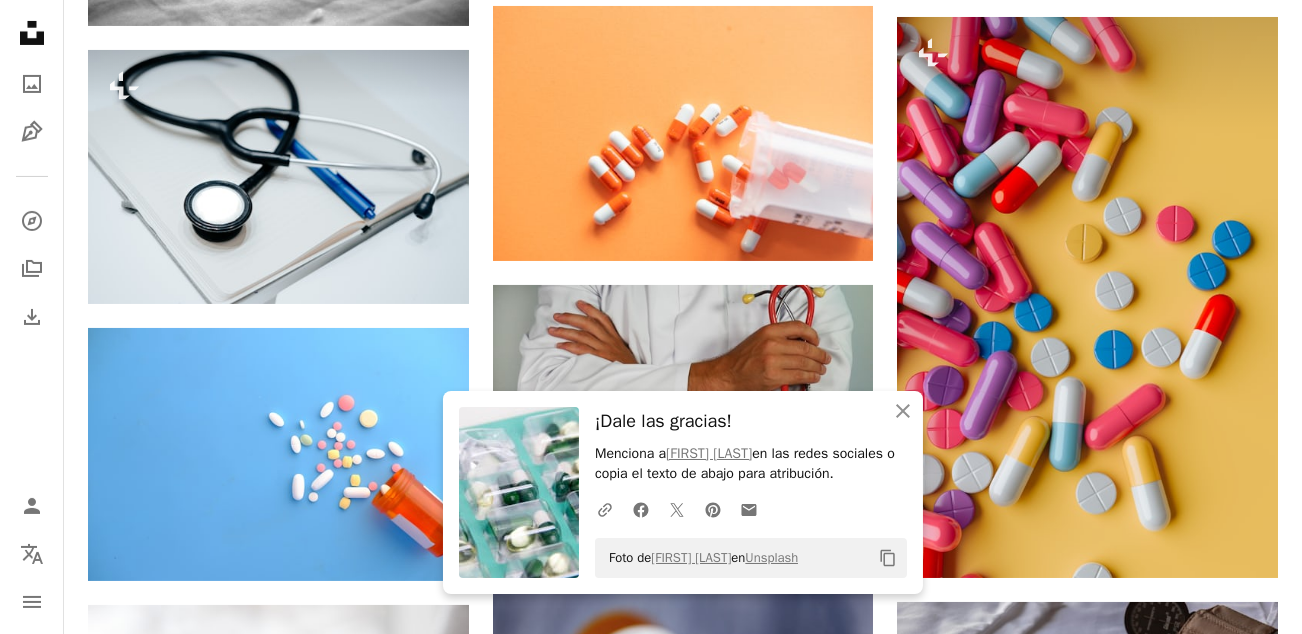 click on "Unsplash logo Página de inicio de Unsplash A photo Pen Tool A compass A stack of folders Download Person Localization icon navigation menu" at bounding box center [32, 317] 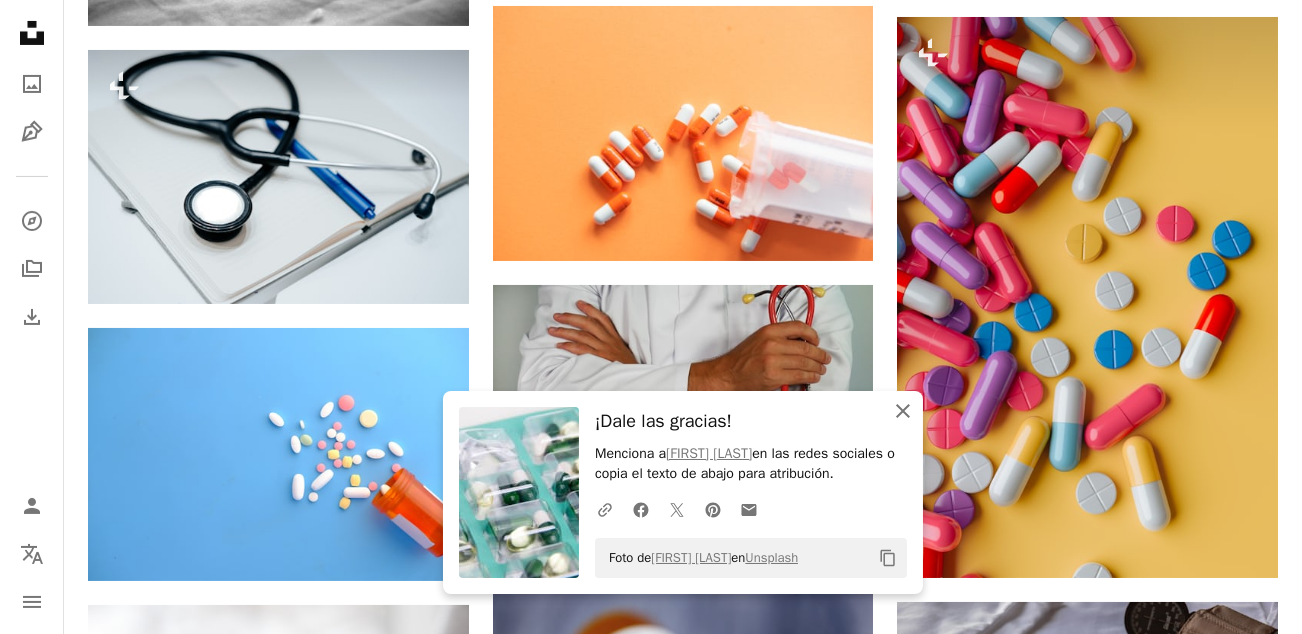 click on "An X shape" 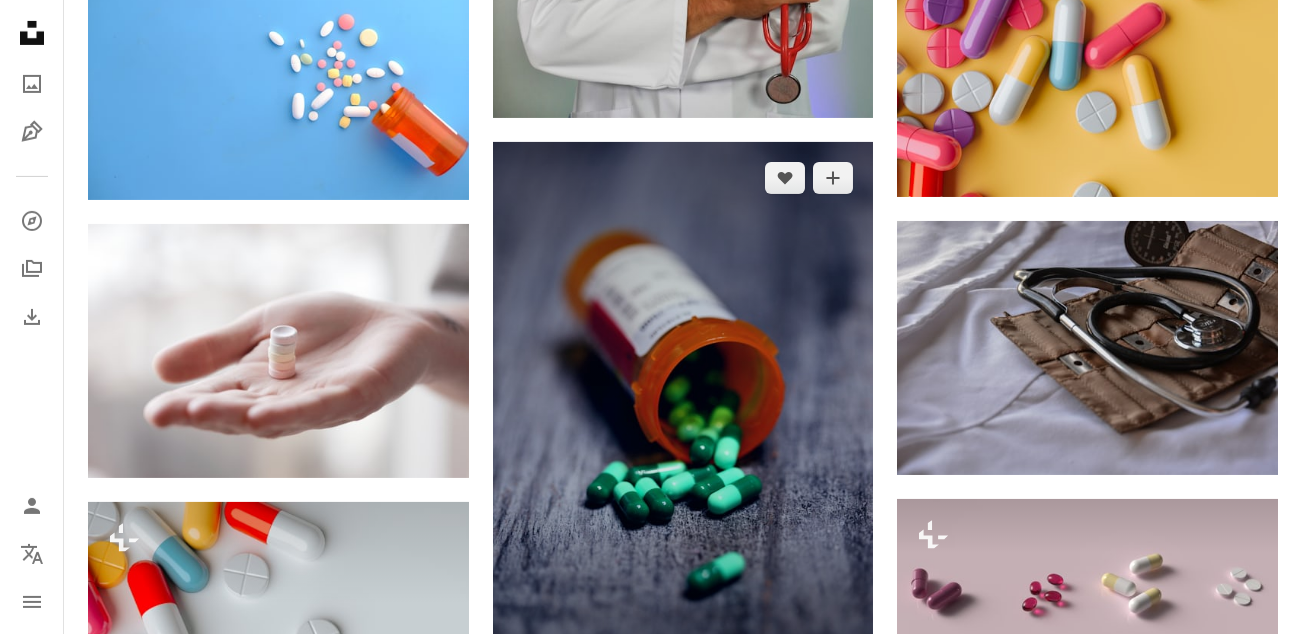 scroll, scrollTop: 1700, scrollLeft: 0, axis: vertical 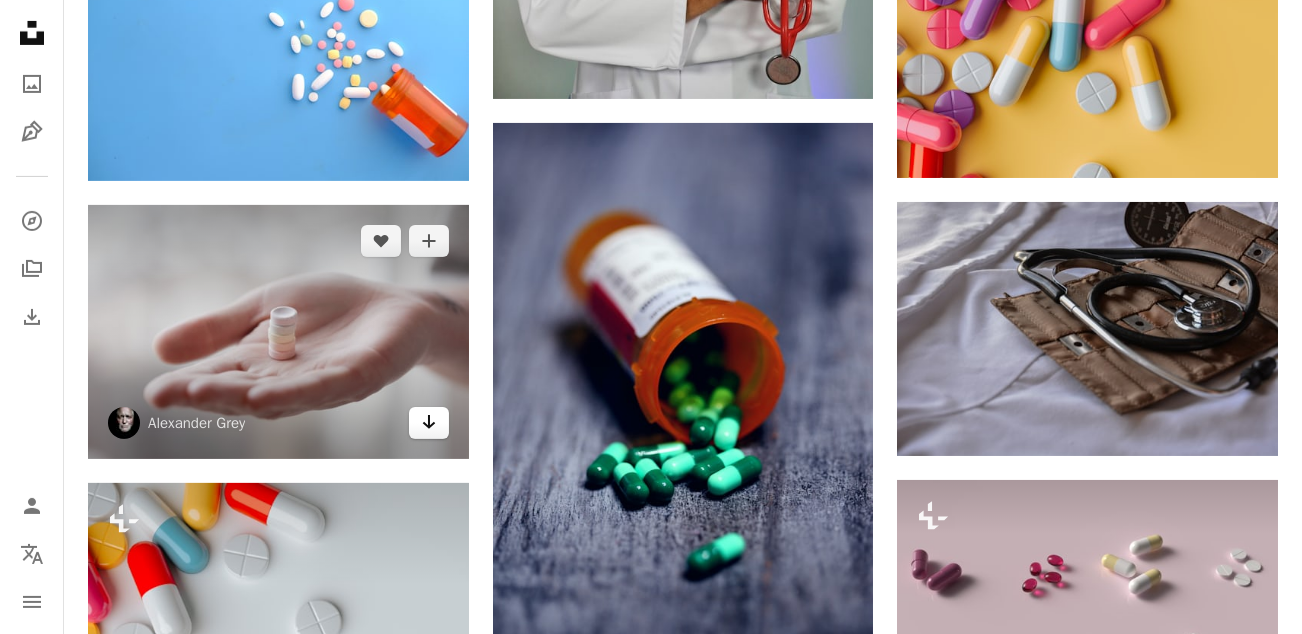 click on "Arrow pointing down" 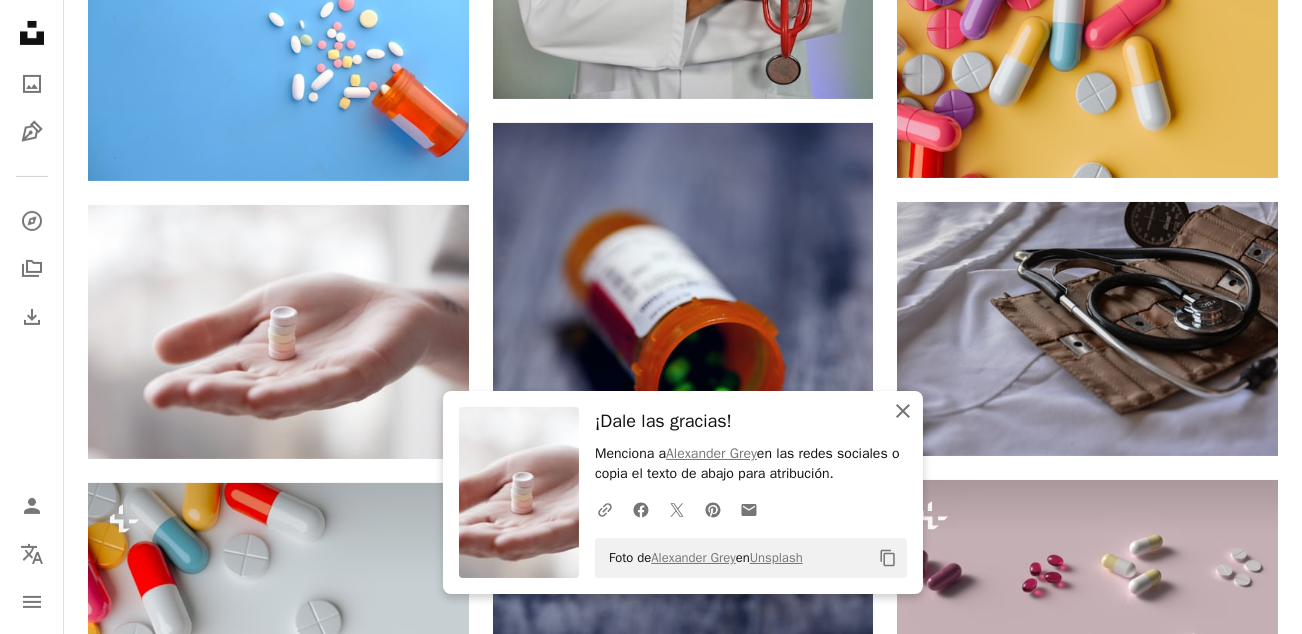 click on "An X shape" 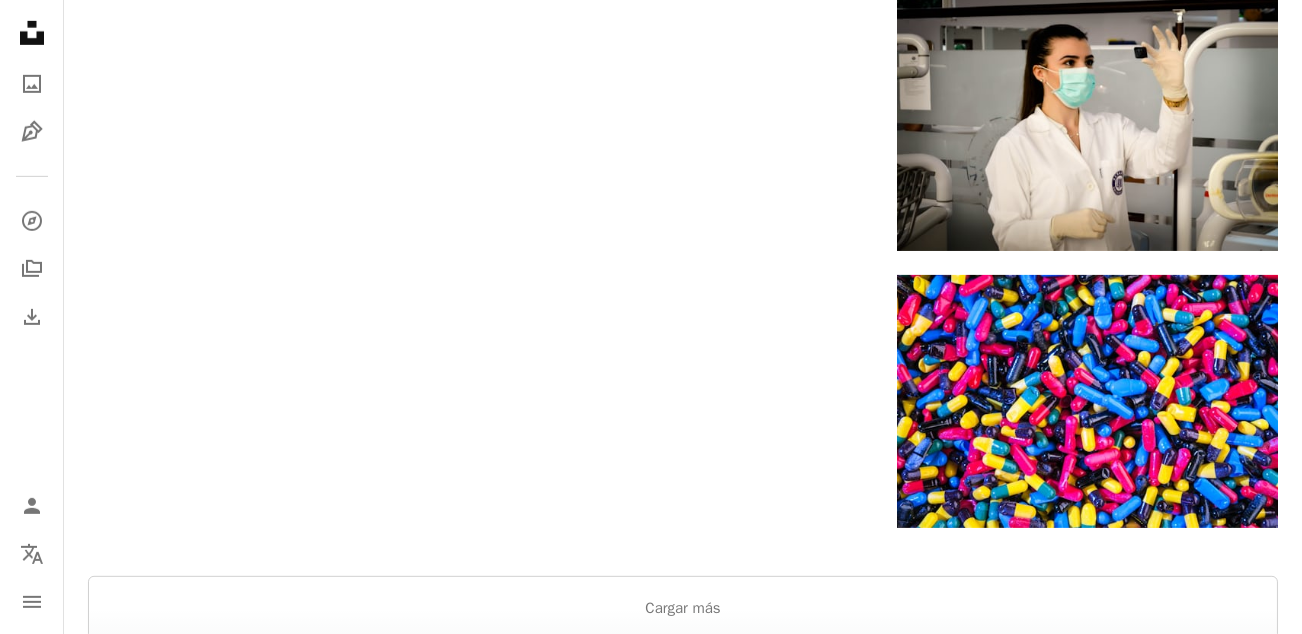 scroll, scrollTop: 2900, scrollLeft: 0, axis: vertical 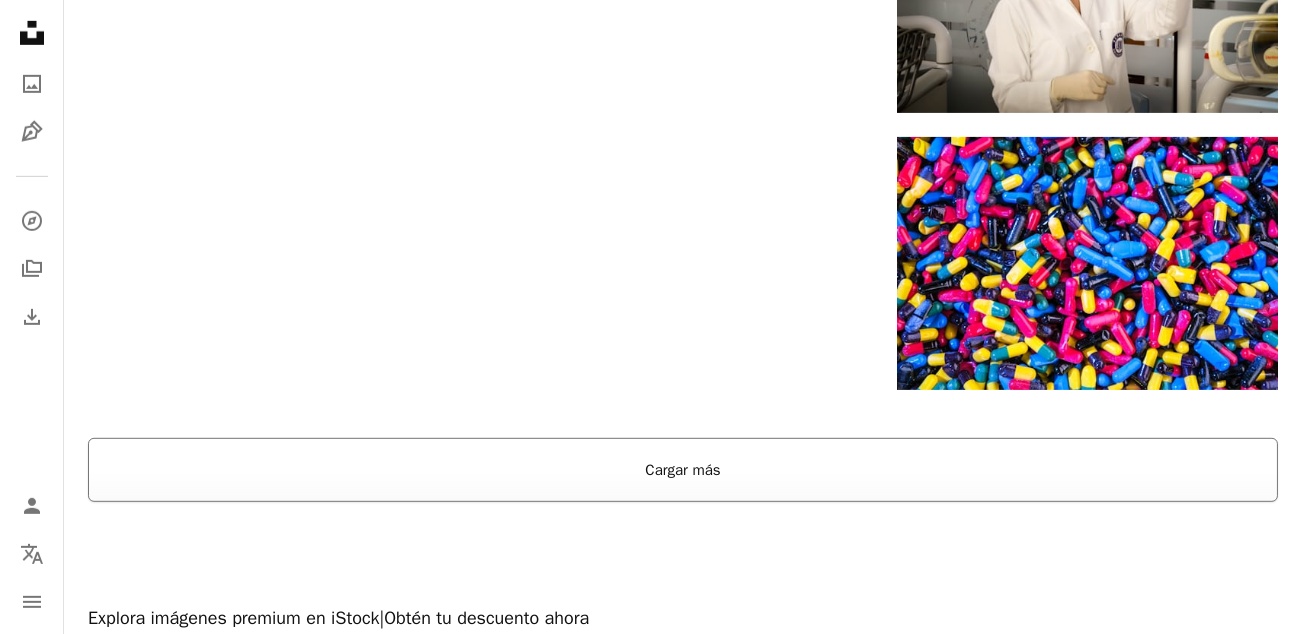 click on "Cargar más" at bounding box center (683, 470) 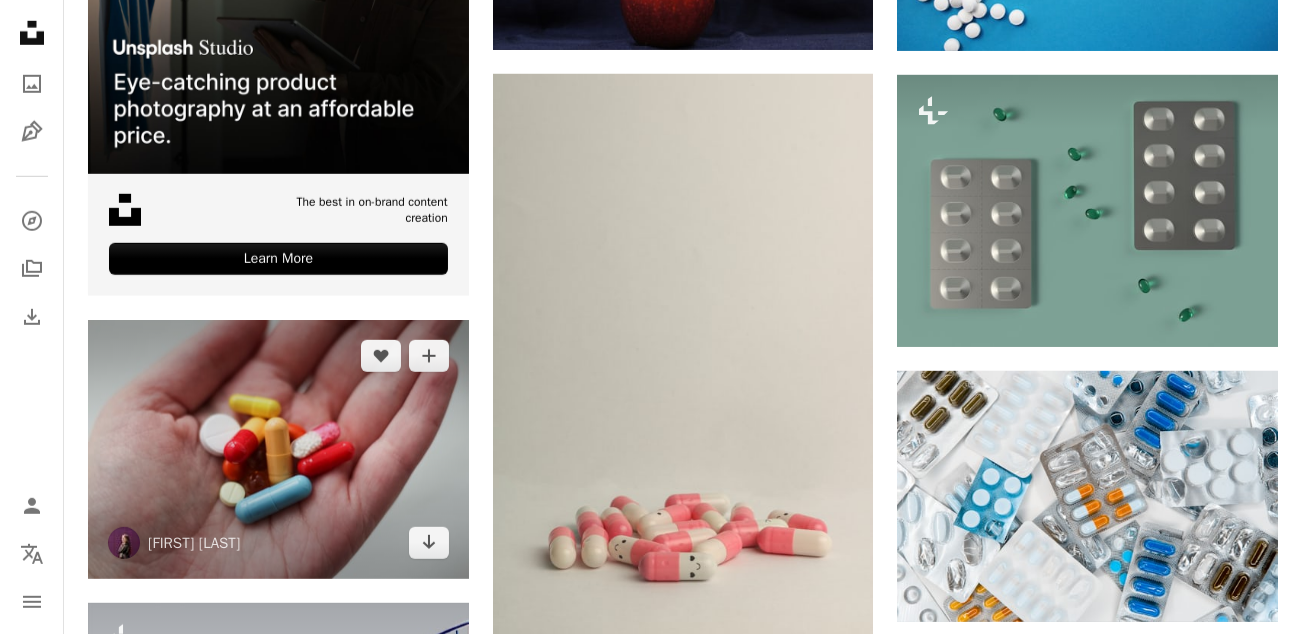 scroll, scrollTop: 3899, scrollLeft: 0, axis: vertical 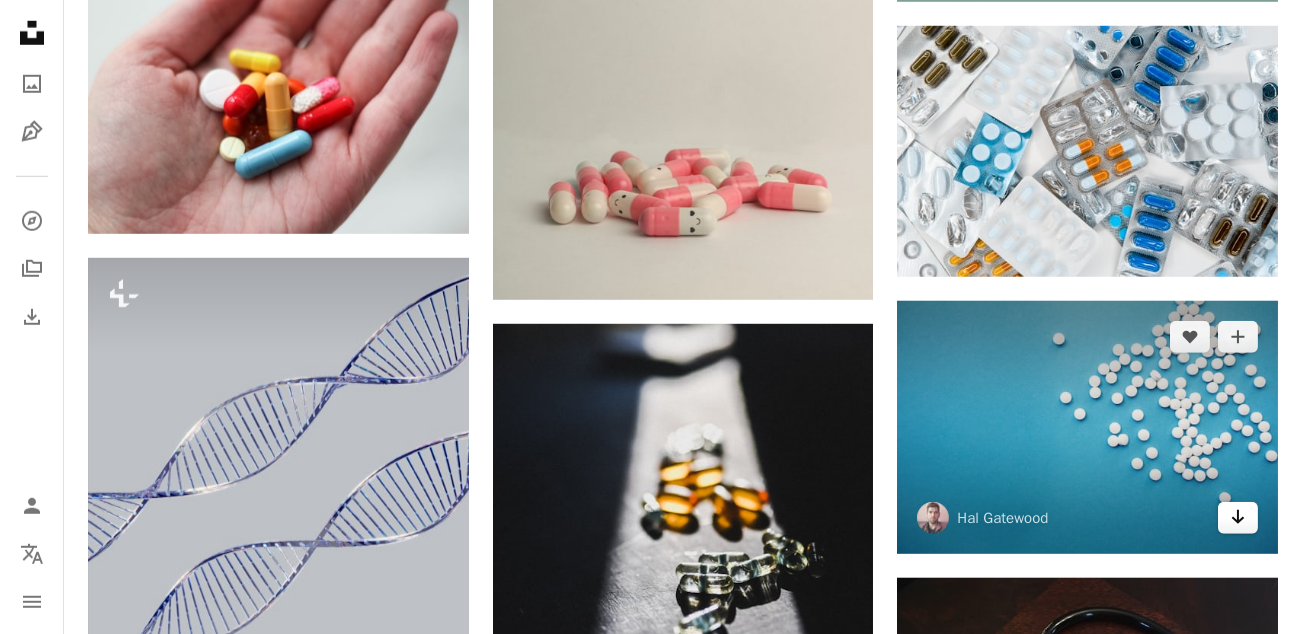 click 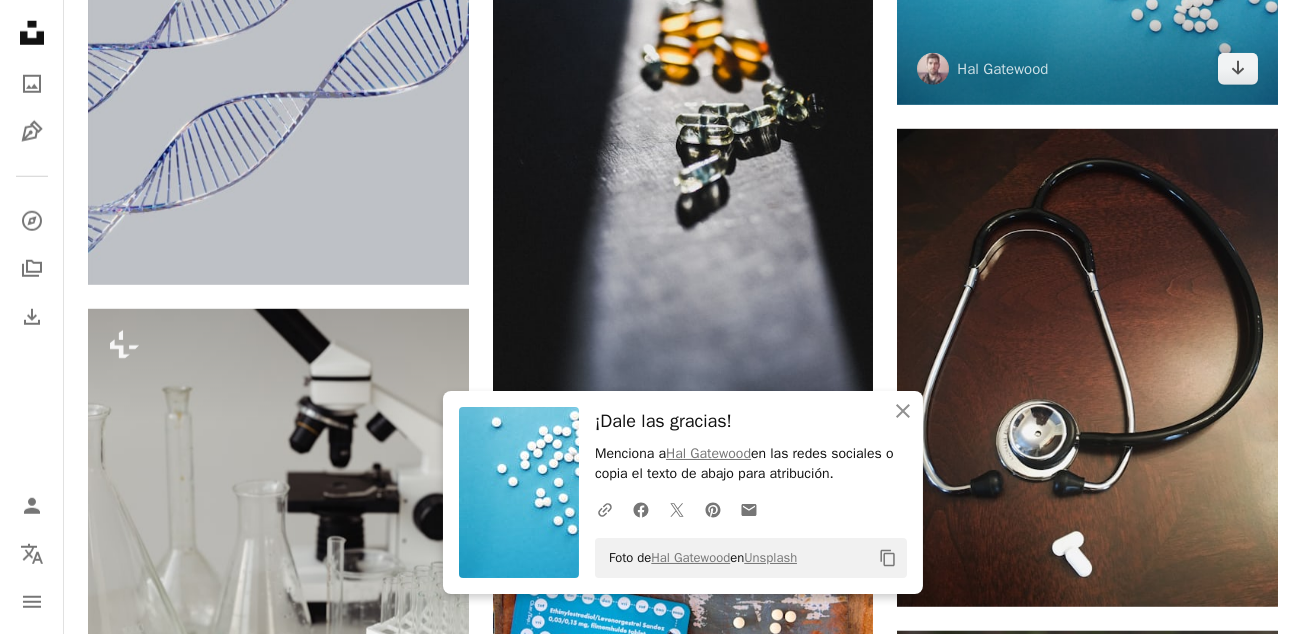 scroll, scrollTop: 4700, scrollLeft: 0, axis: vertical 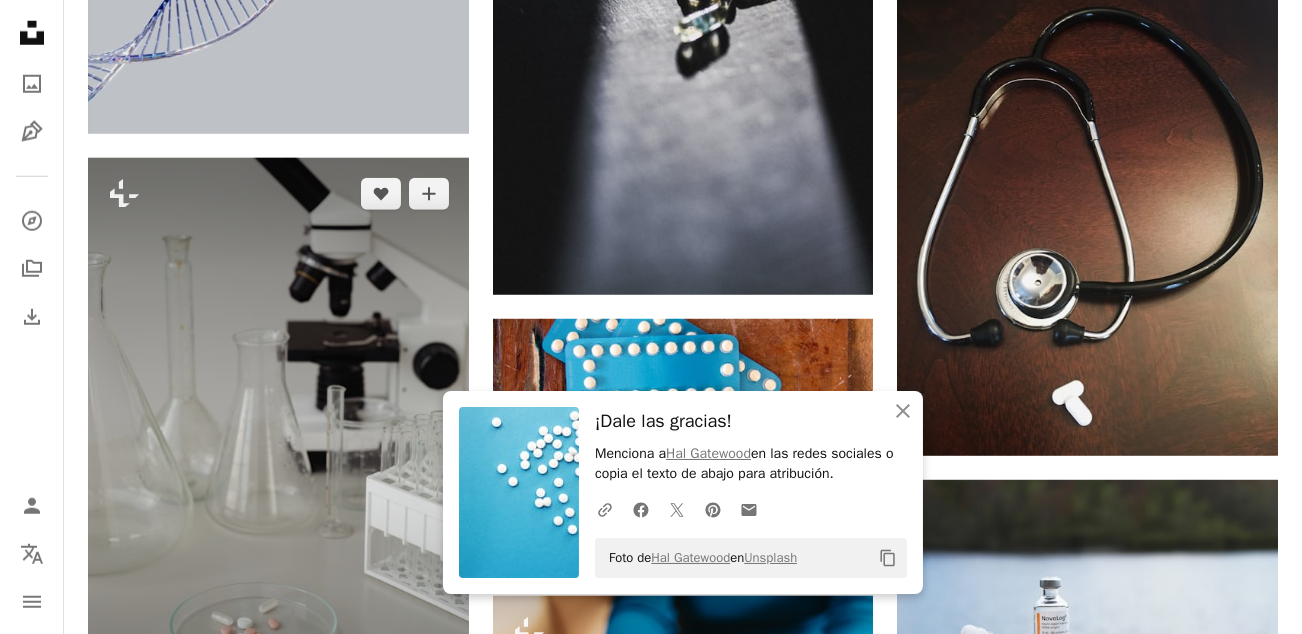 drag, startPoint x: 471, startPoint y: 399, endPoint x: 378, endPoint y: 381, distance: 94.72592 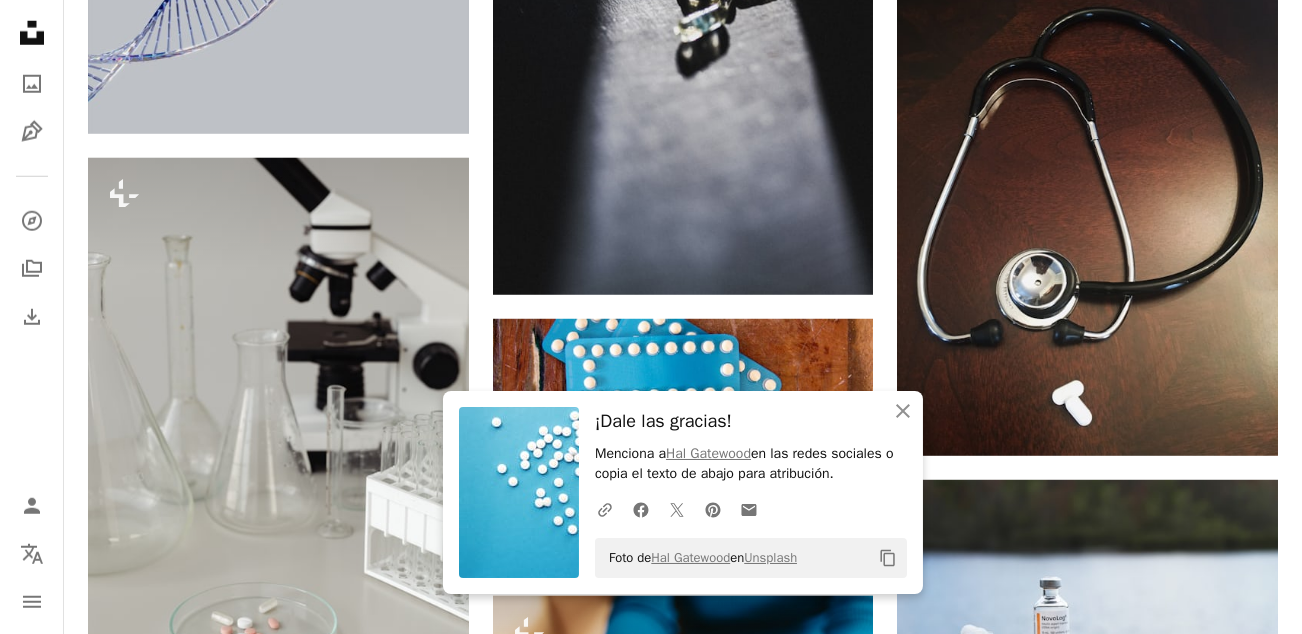click on "Unsplash logo Página de inicio de Unsplash A photo Pen Tool A compass A stack of folders Download Person Localization icon navigation menu" at bounding box center (32, 317) 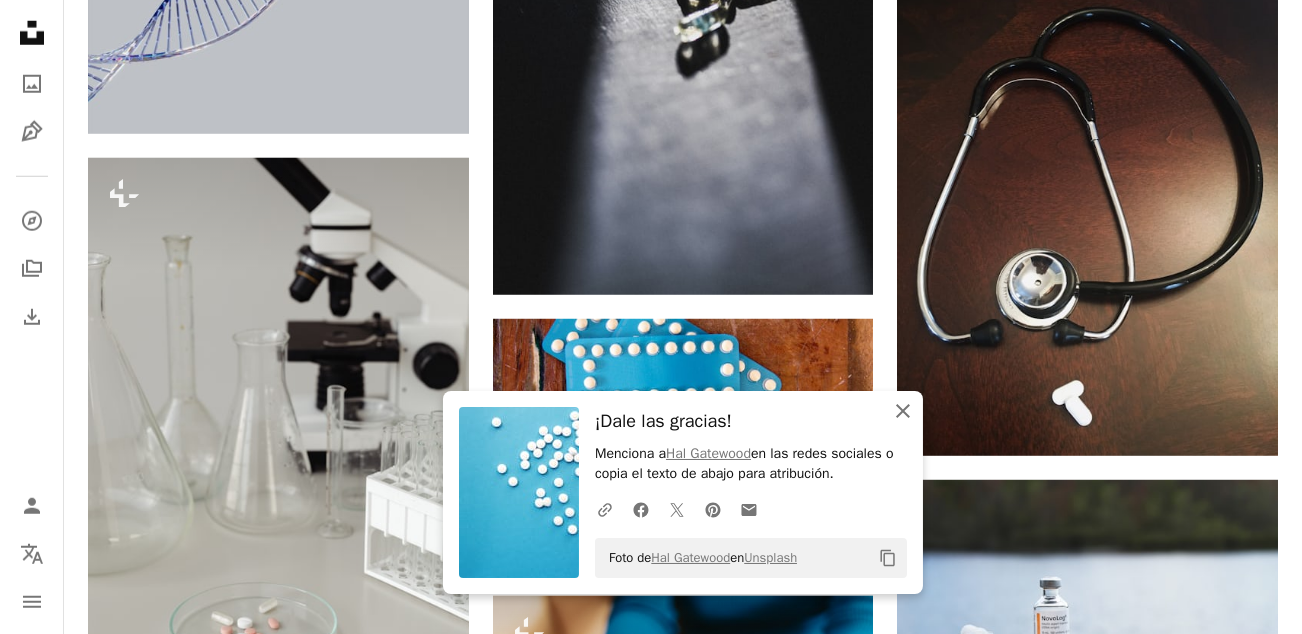 click on "An X shape" 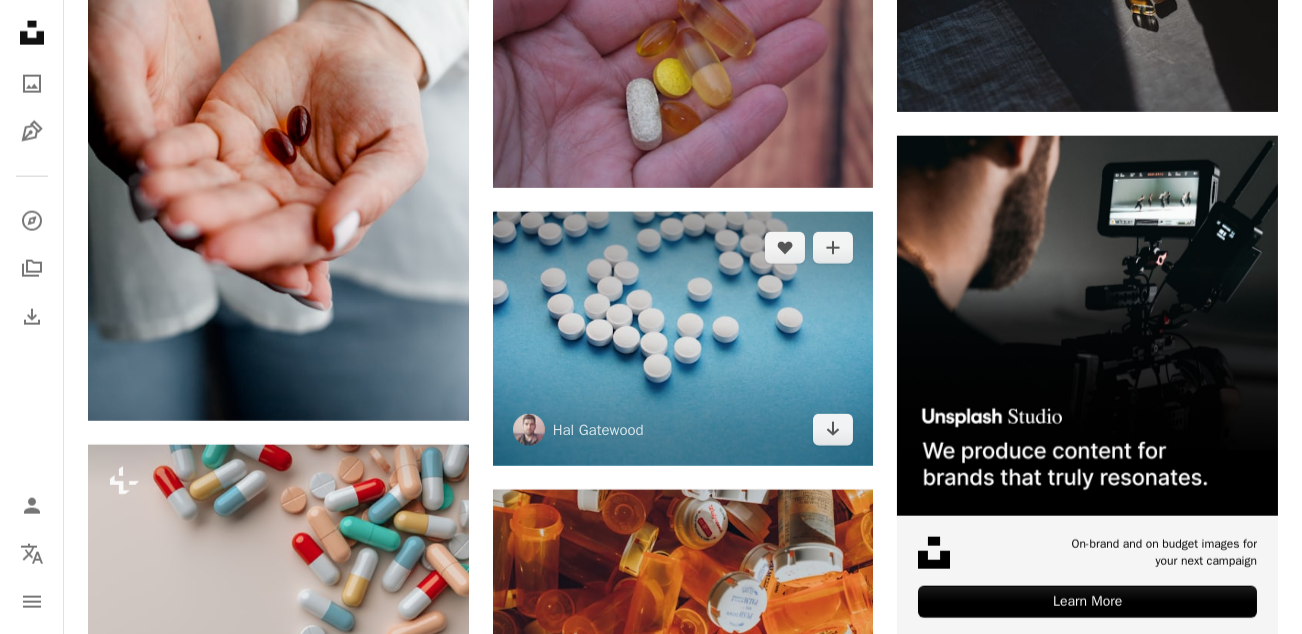 scroll, scrollTop: 6900, scrollLeft: 0, axis: vertical 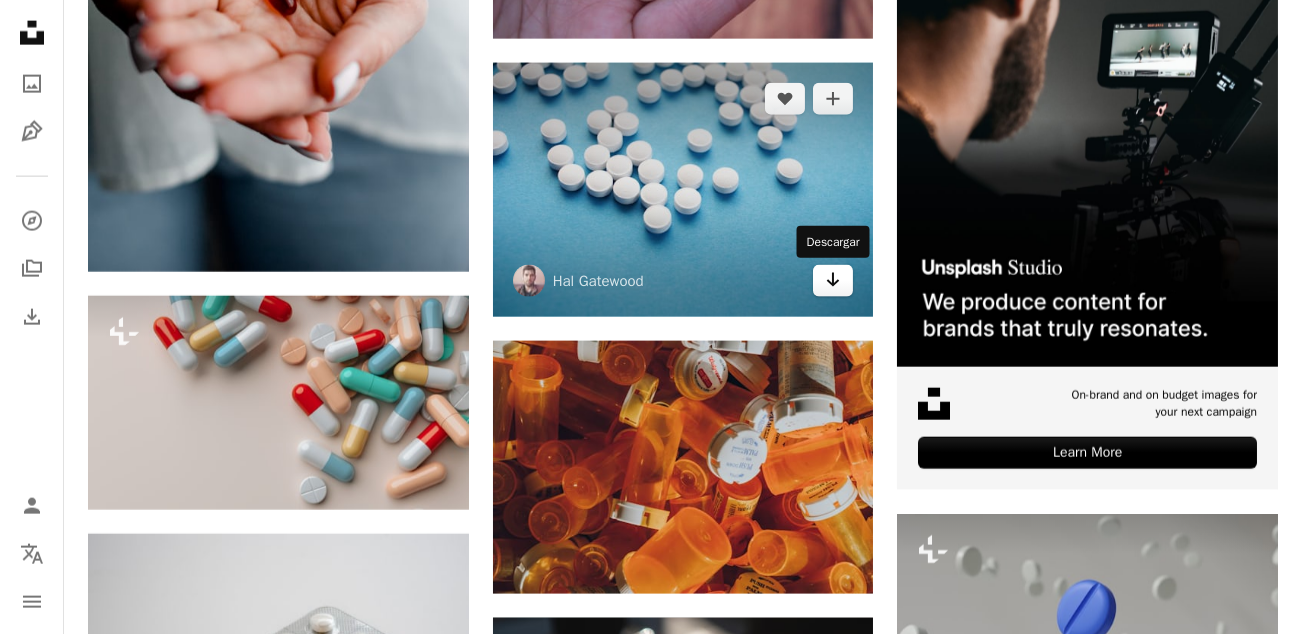 click on "Arrow pointing down" 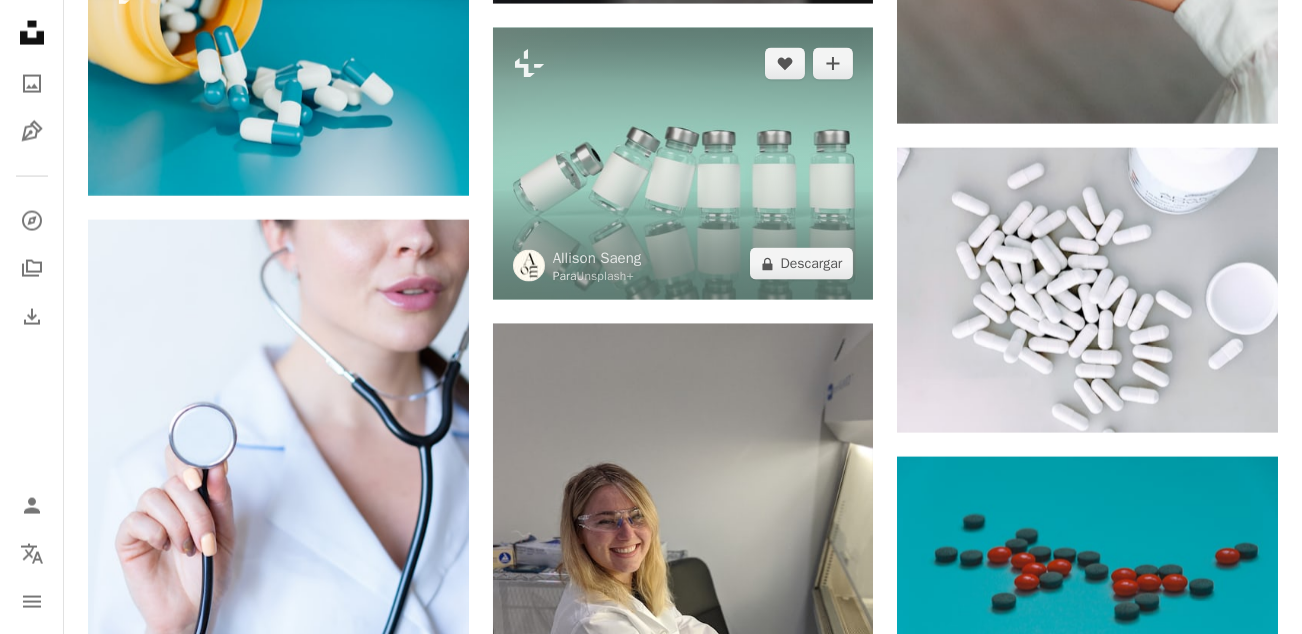 scroll, scrollTop: 7999, scrollLeft: 0, axis: vertical 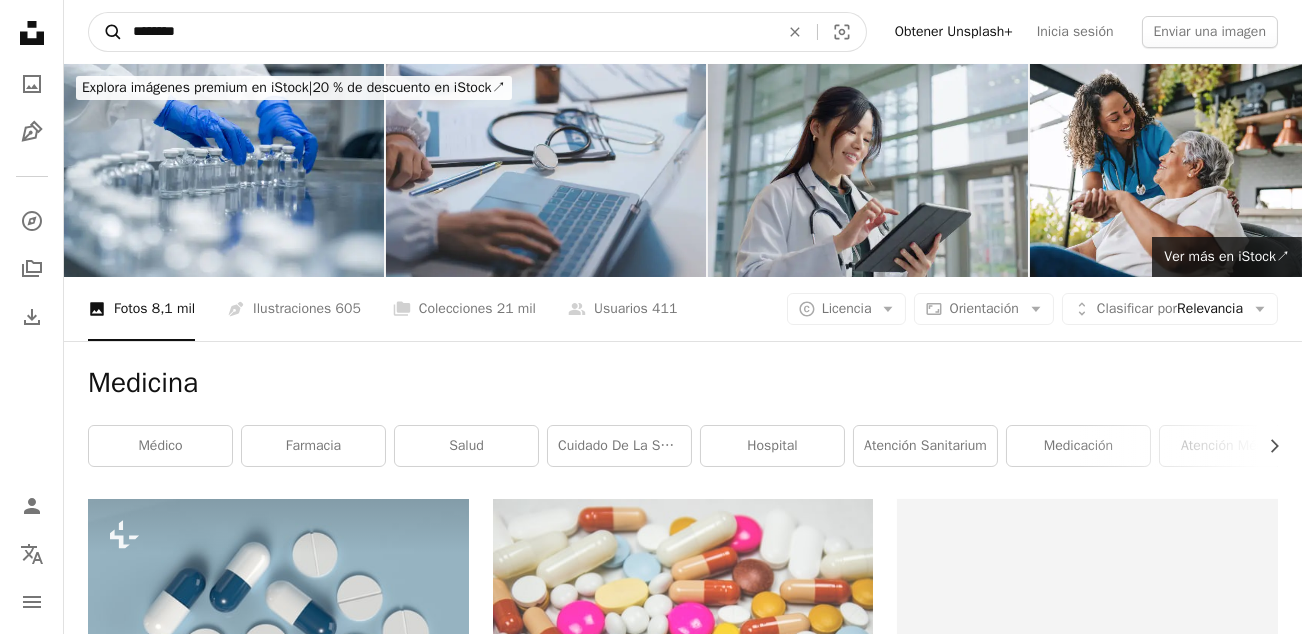 drag, startPoint x: 237, startPoint y: 18, endPoint x: 93, endPoint y: 17, distance: 144.00348 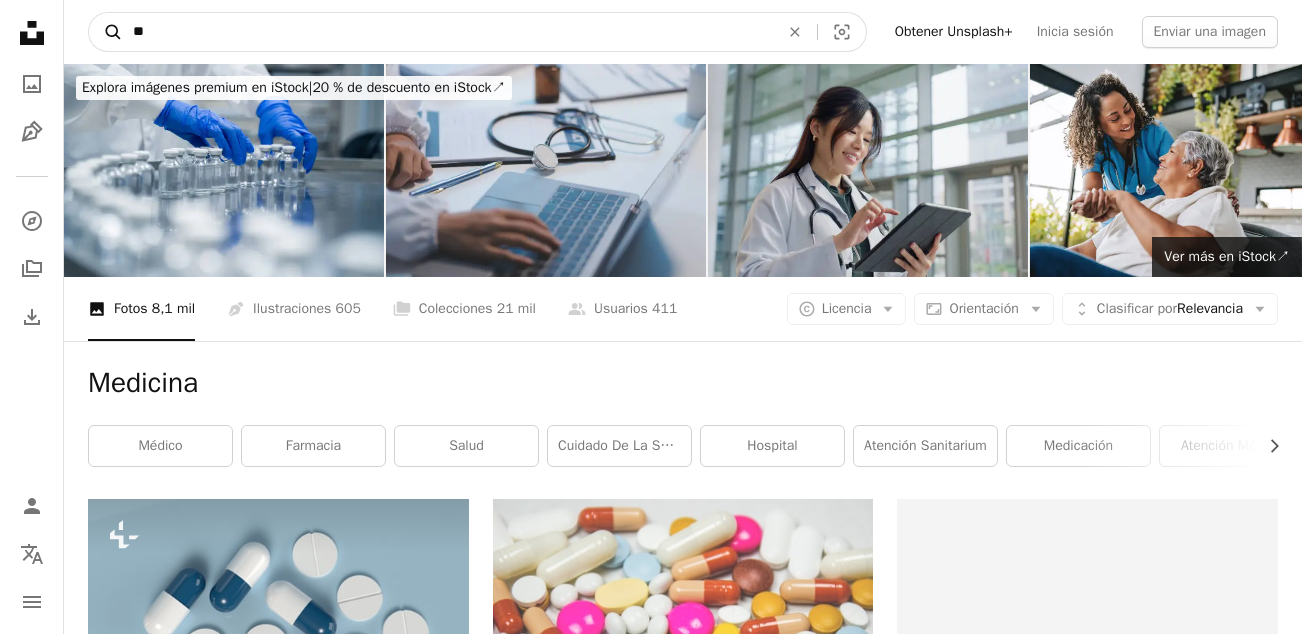 type on "***" 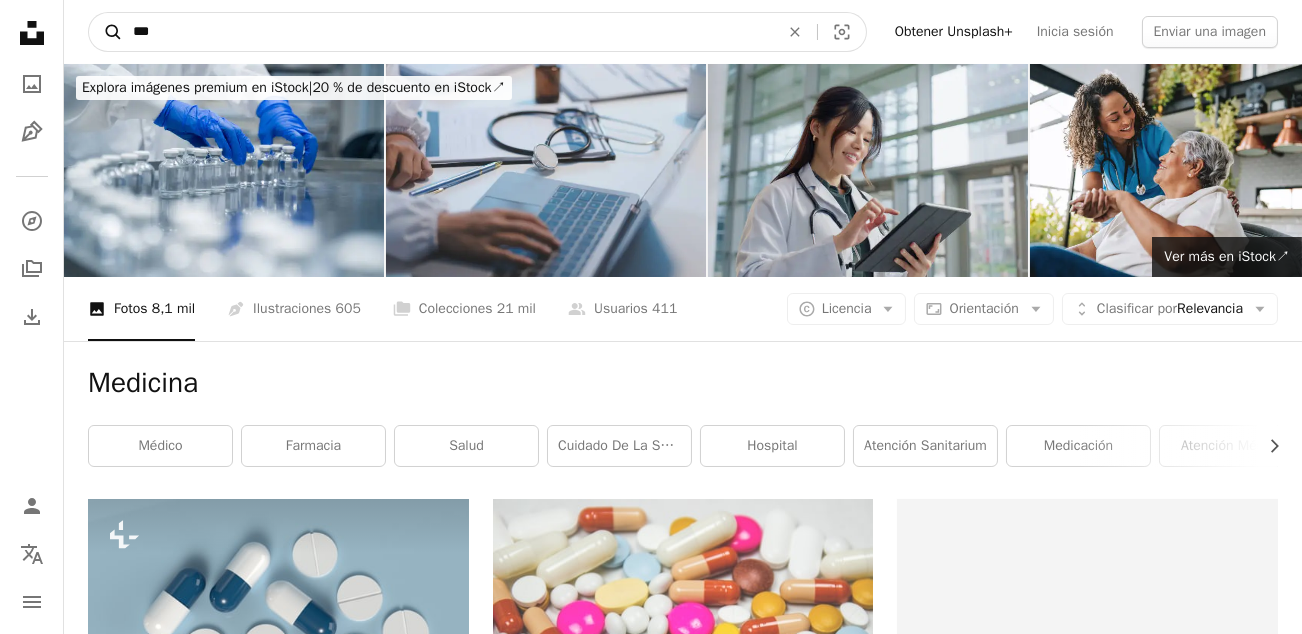 click on "A magnifying glass" at bounding box center (106, 32) 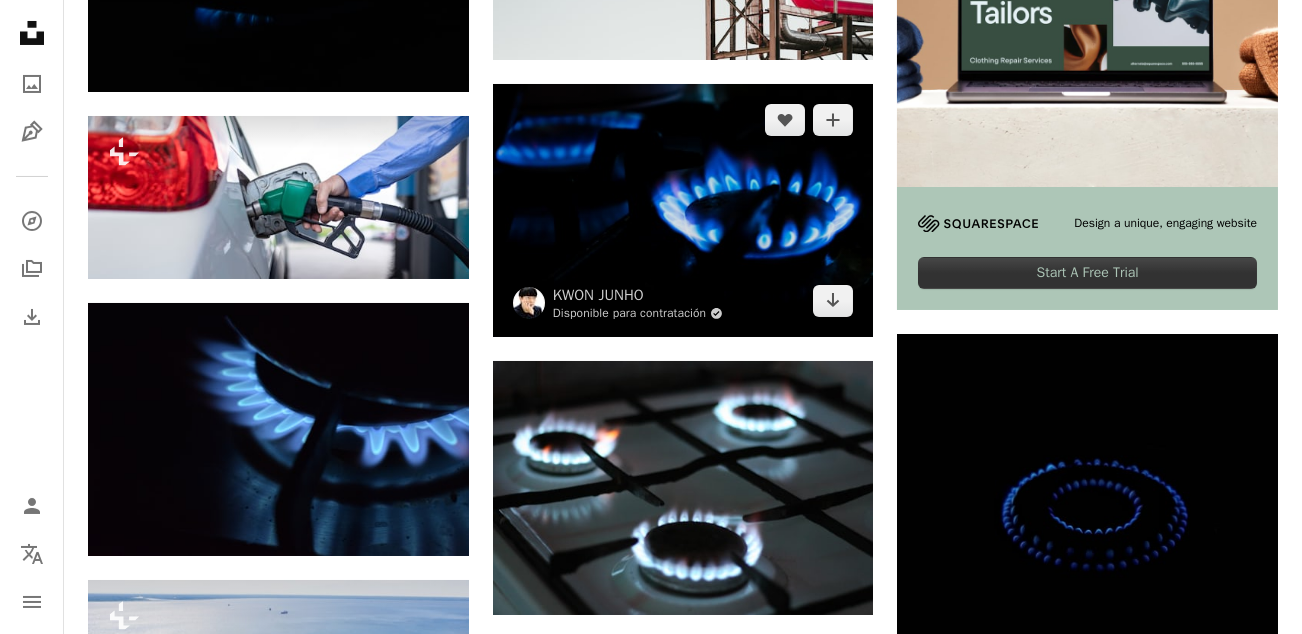 scroll, scrollTop: 800, scrollLeft: 0, axis: vertical 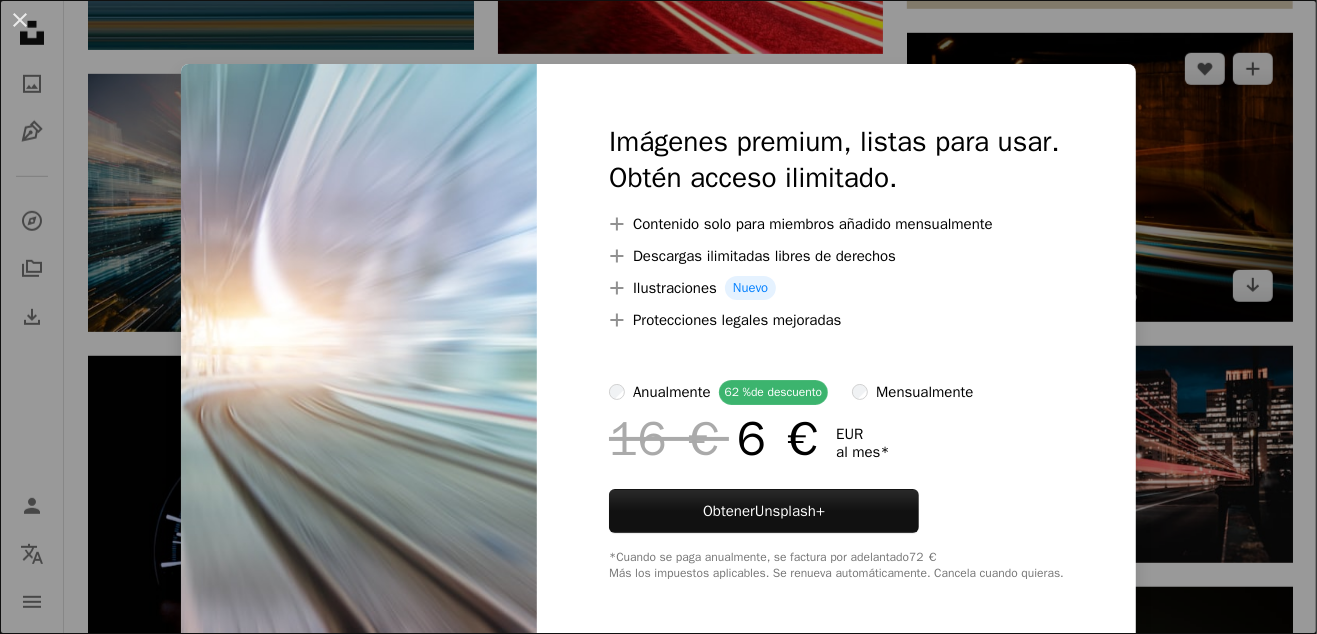 click on "An X shape Imágenes premium, listas para usar. Obtén acceso ilimitado. A plus sign Contenido solo para miembros añadido mensualmente A plus sign Descargas ilimitadas libres de derechos A plus sign Ilustraciones  Nuevo A plus sign Protecciones legales mejoradas anualmente 62 %  de descuento mensualmente 16 €   6 € EUR al mes * Obtener  Unsplash+ *Cuando se paga anualmente, se factura por adelantado  72 € Más los impuestos aplicables. Se renueva automáticamente. Cancela cuando quieras." at bounding box center (658, 317) 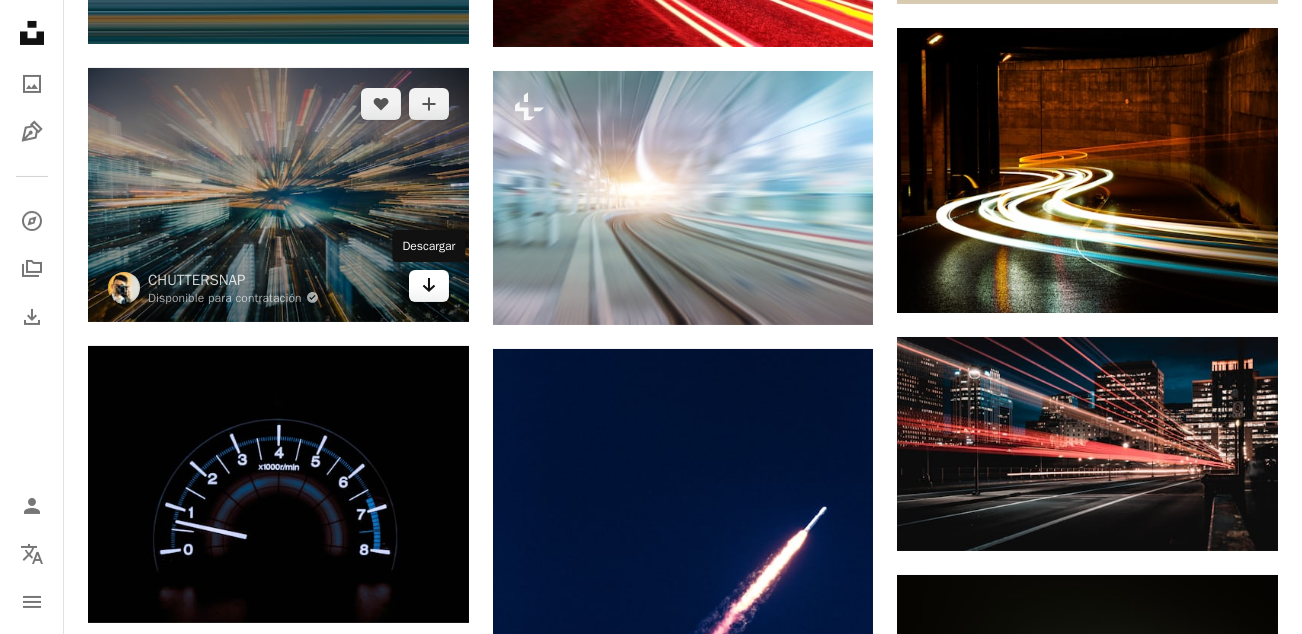 click on "Arrow pointing down" 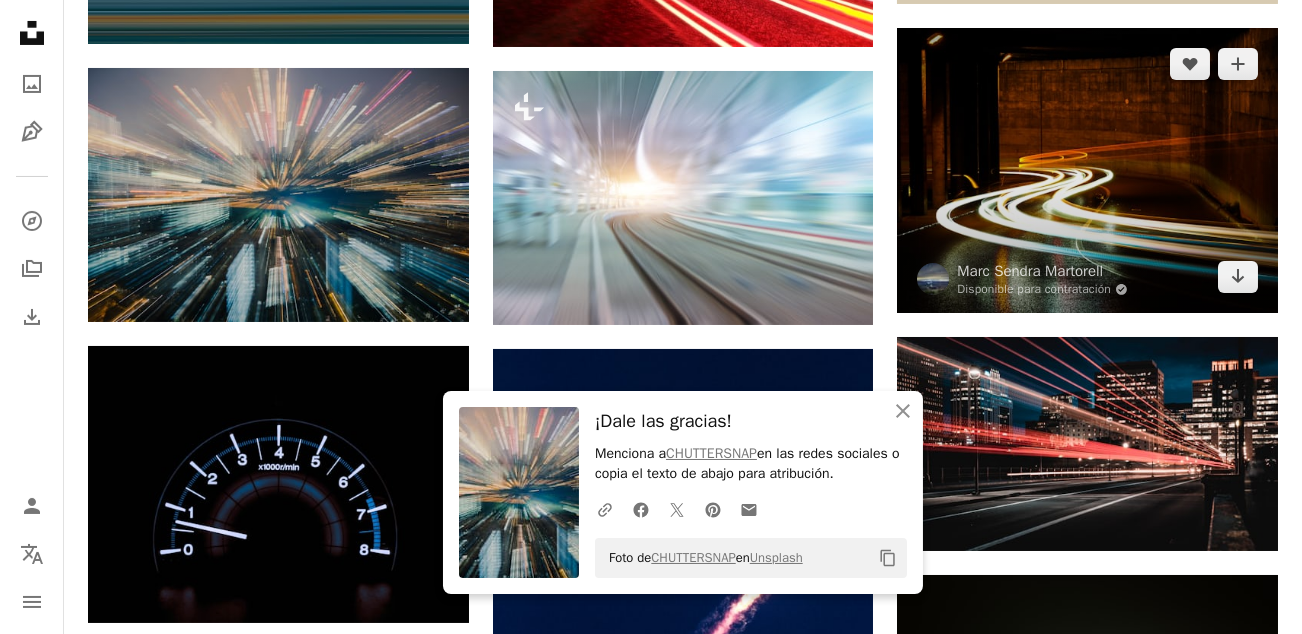 click at bounding box center [1087, 170] 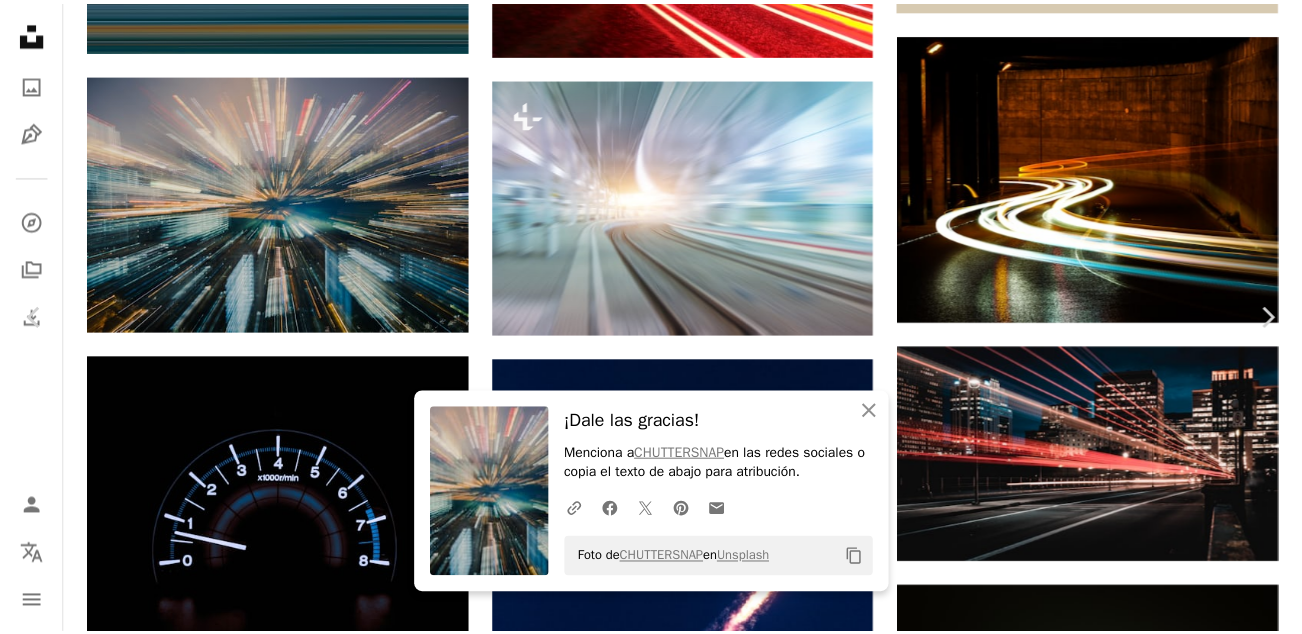 scroll, scrollTop: 0, scrollLeft: 0, axis: both 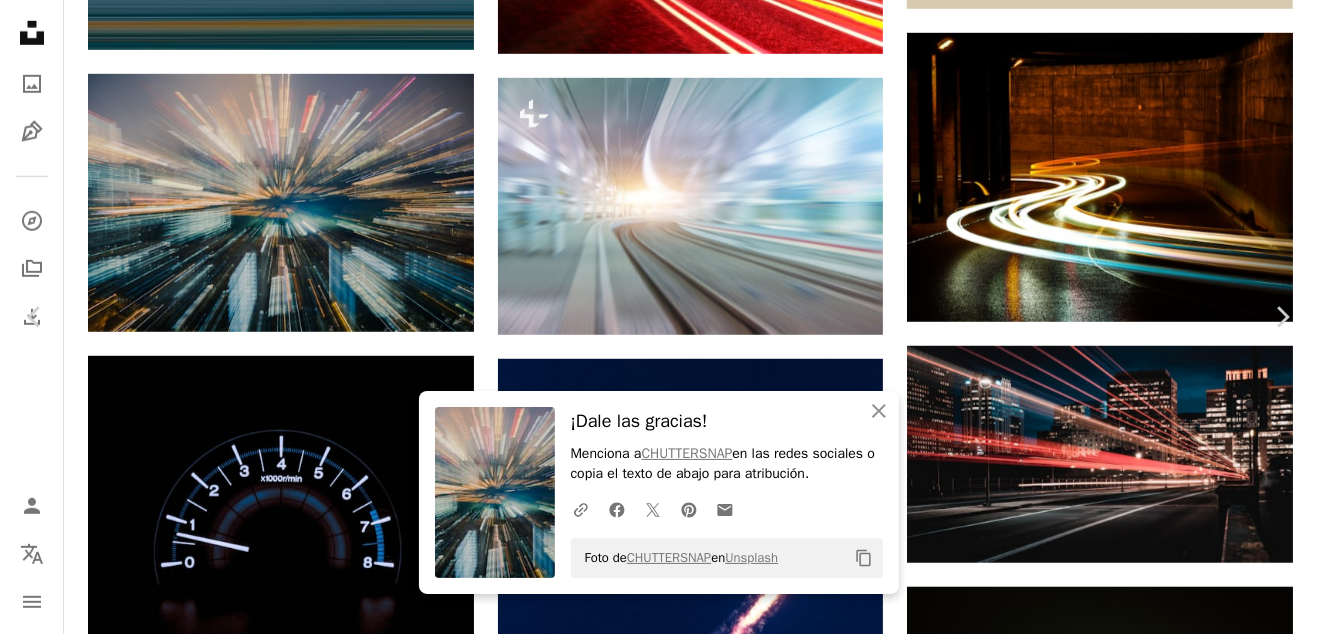 click on "An X shape" at bounding box center [20, 20] 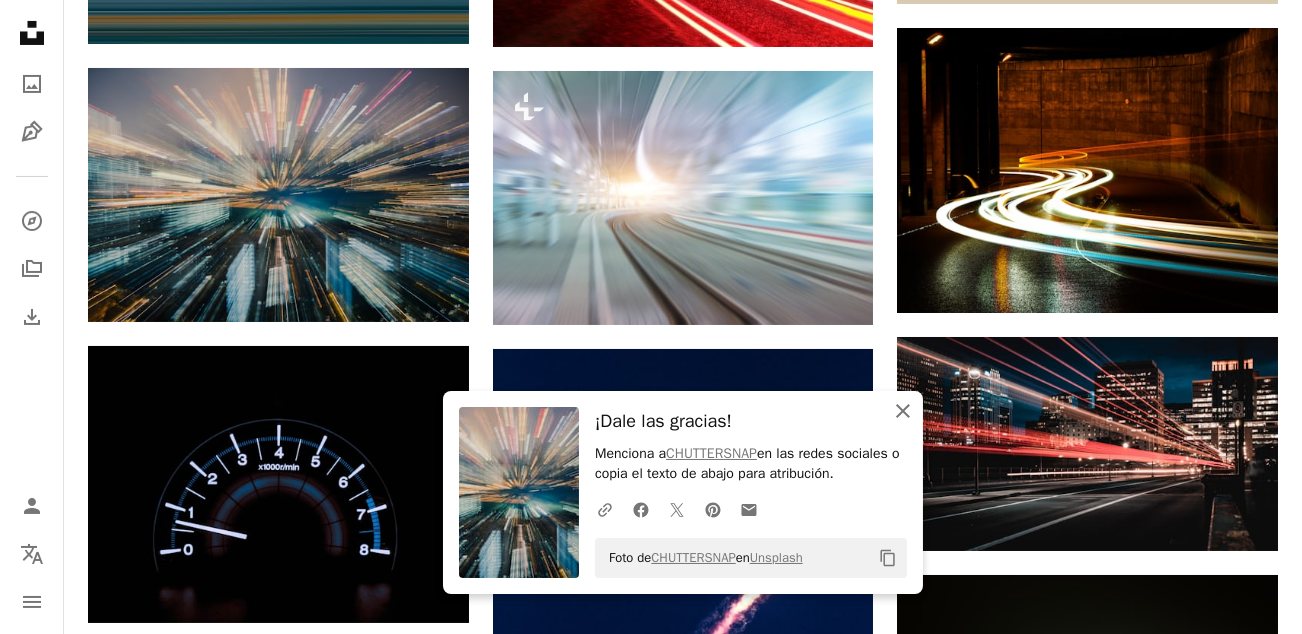 click on "An X shape" 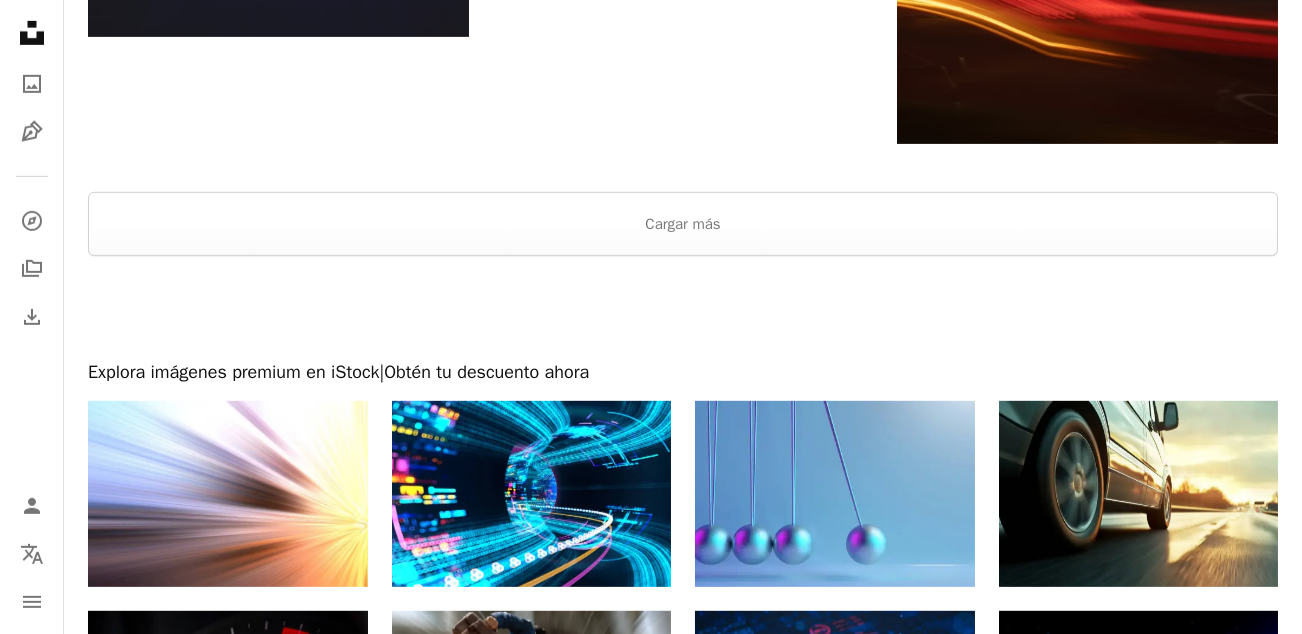 scroll, scrollTop: 3000, scrollLeft: 0, axis: vertical 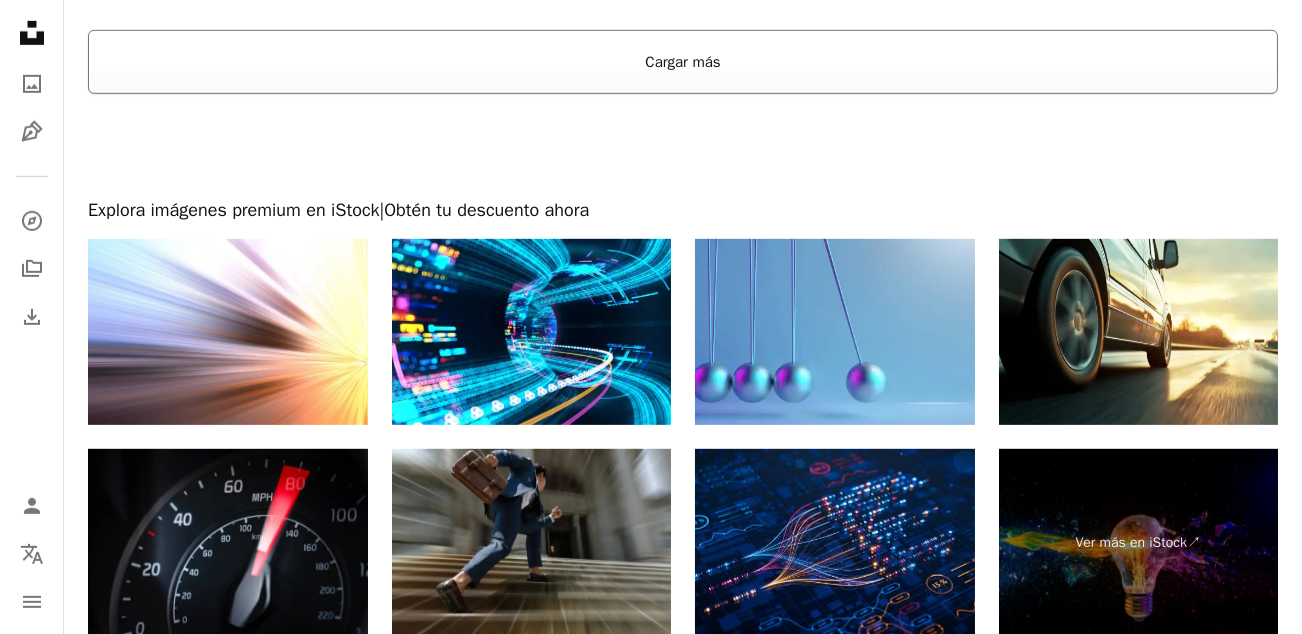click on "Cargar más" at bounding box center (683, 62) 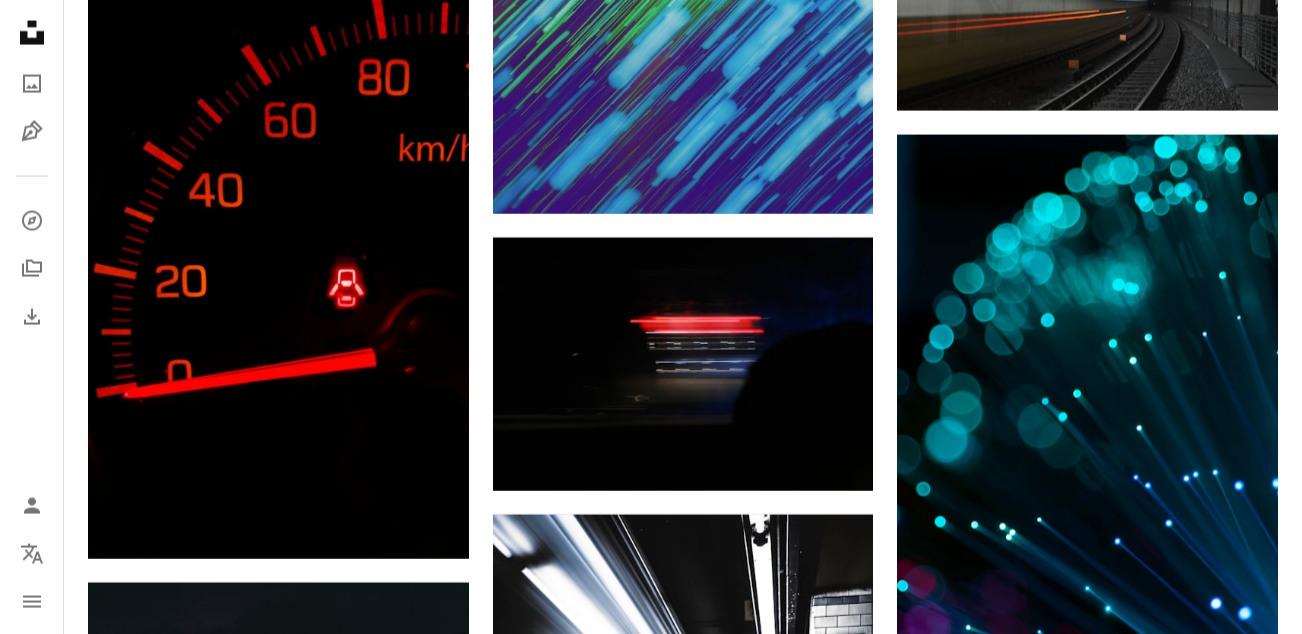 scroll, scrollTop: 8300, scrollLeft: 0, axis: vertical 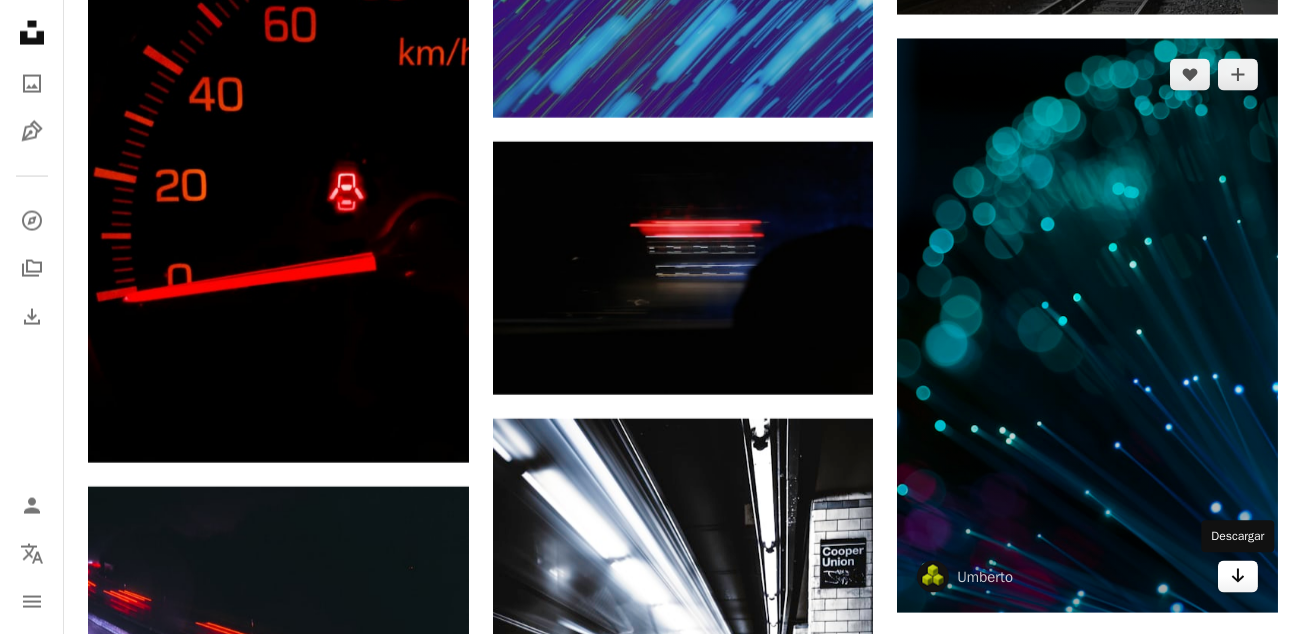 click 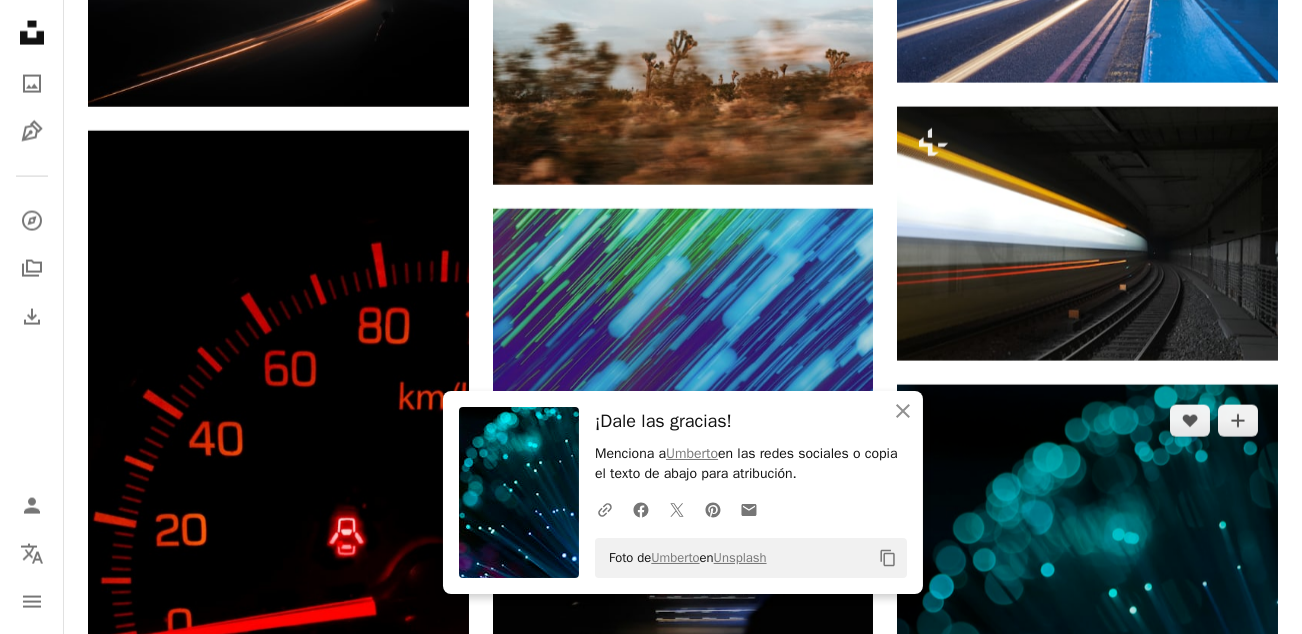scroll, scrollTop: 8044, scrollLeft: 0, axis: vertical 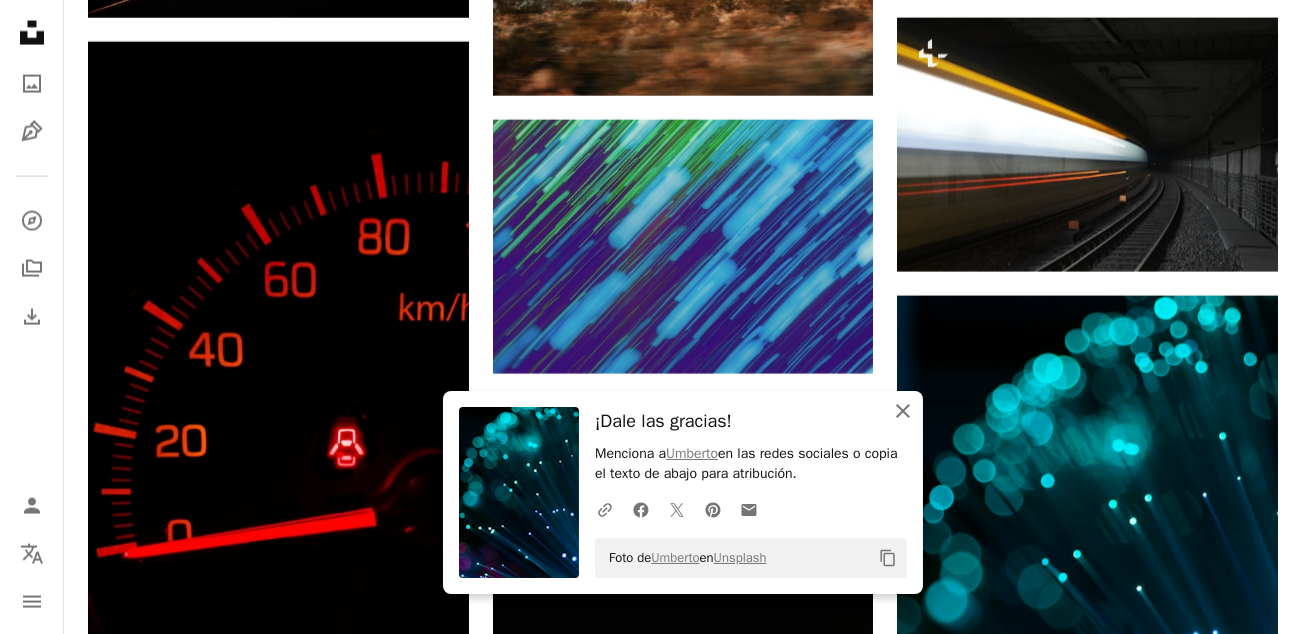 click on "An X shape Cerrar" at bounding box center (903, 411) 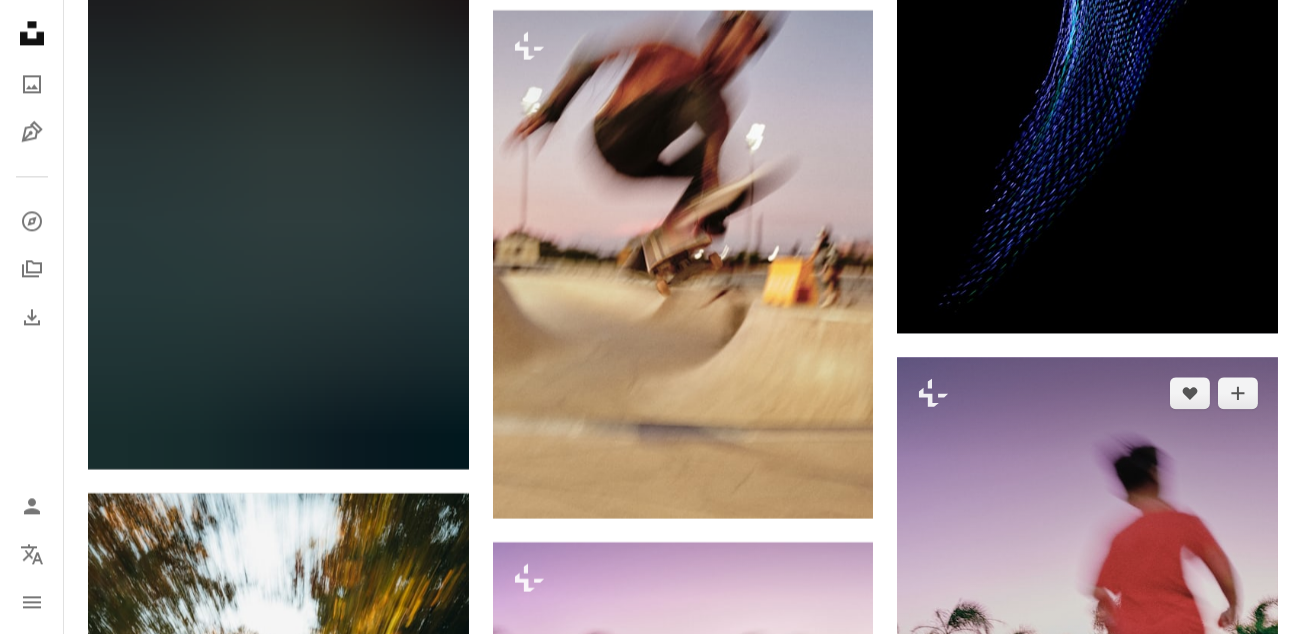 scroll, scrollTop: 12044, scrollLeft: 0, axis: vertical 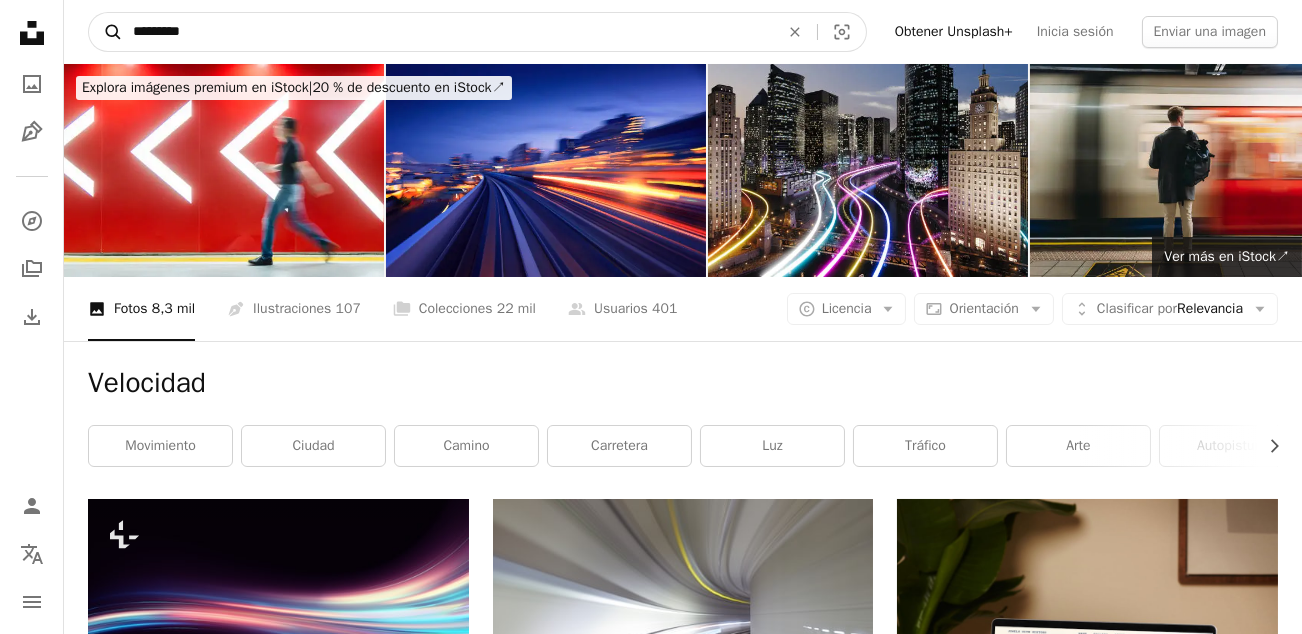 drag, startPoint x: 235, startPoint y: 30, endPoint x: 95, endPoint y: 34, distance: 140.05713 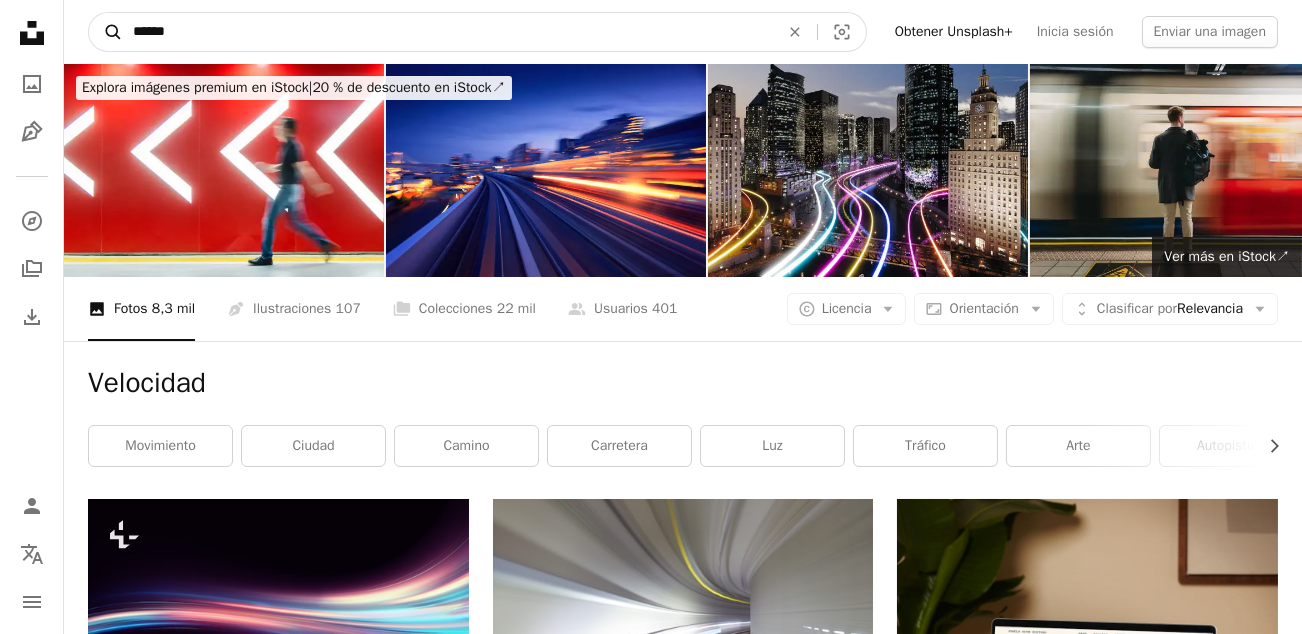 type on "******" 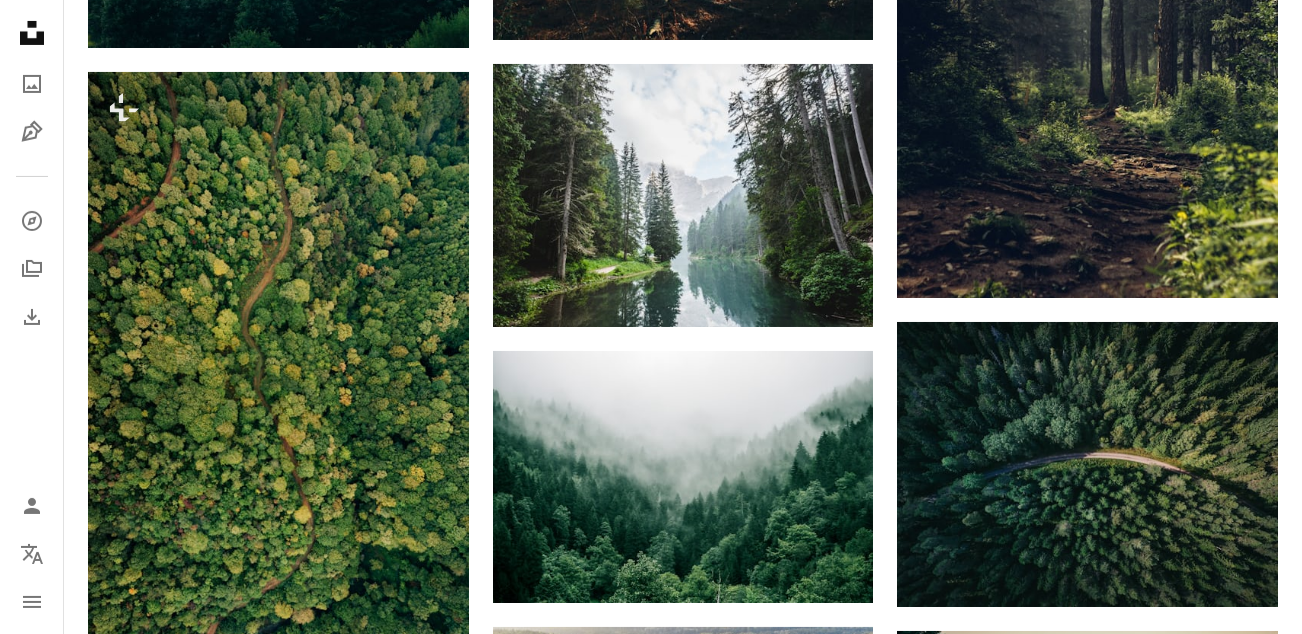 scroll, scrollTop: 1500, scrollLeft: 0, axis: vertical 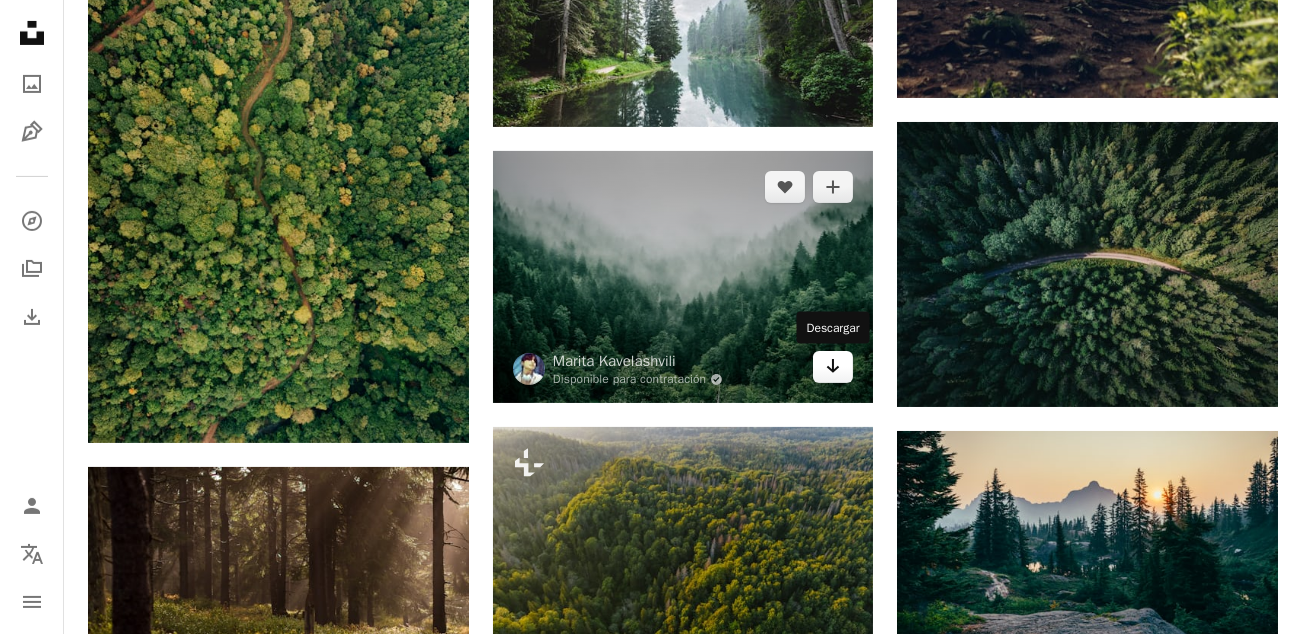 click on "Arrow pointing down" 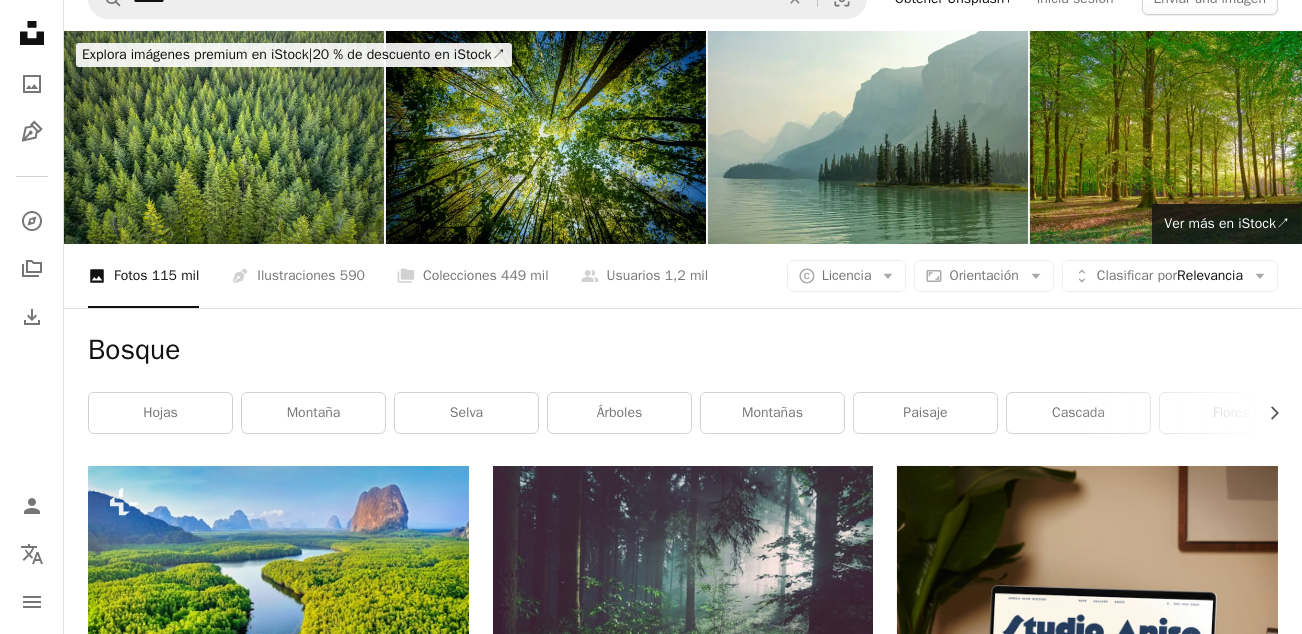 scroll, scrollTop: 0, scrollLeft: 0, axis: both 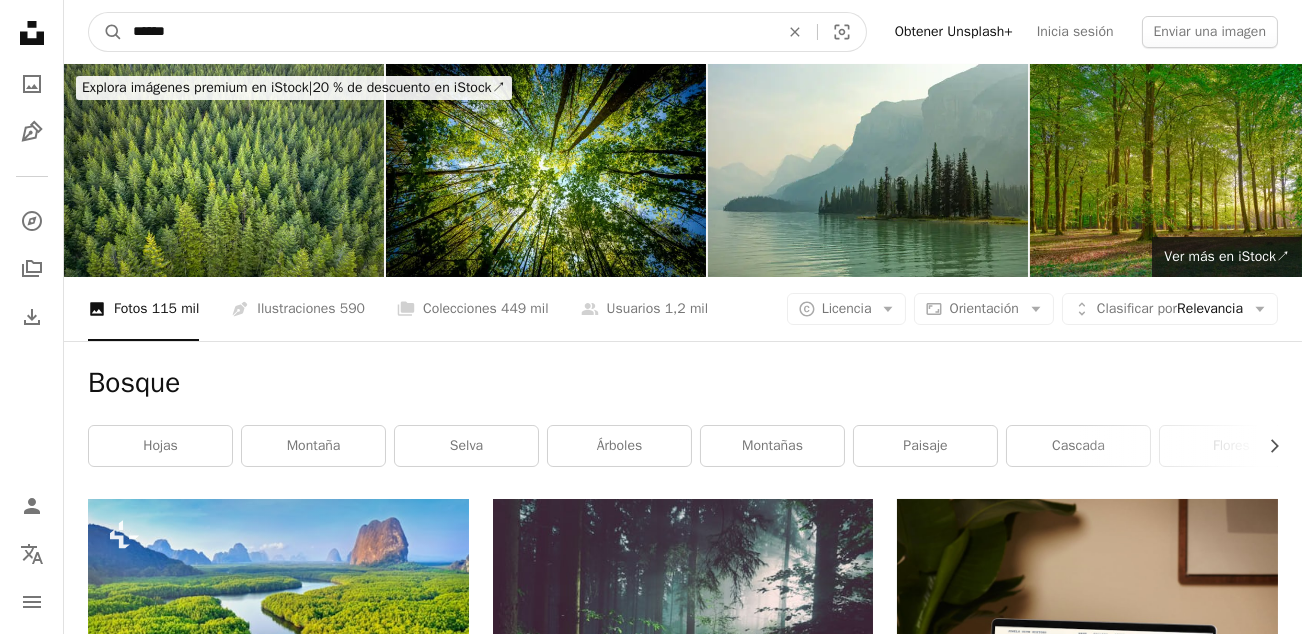 drag, startPoint x: 204, startPoint y: 33, endPoint x: 67, endPoint y: 25, distance: 137.23338 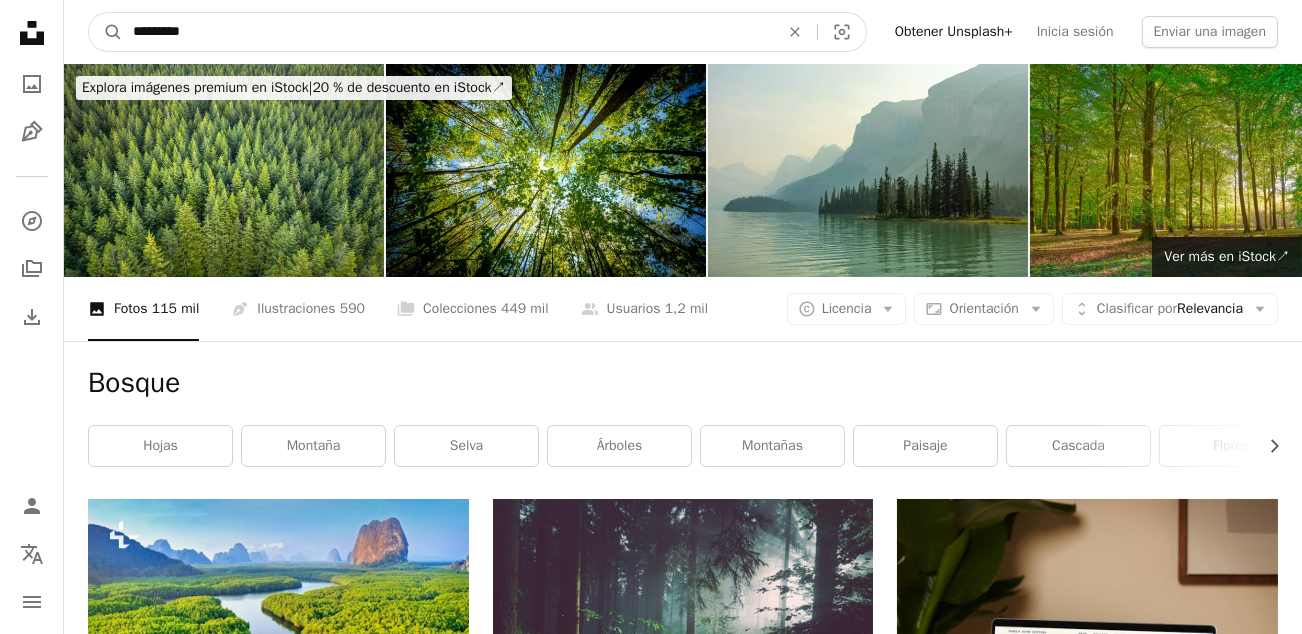 type on "*********" 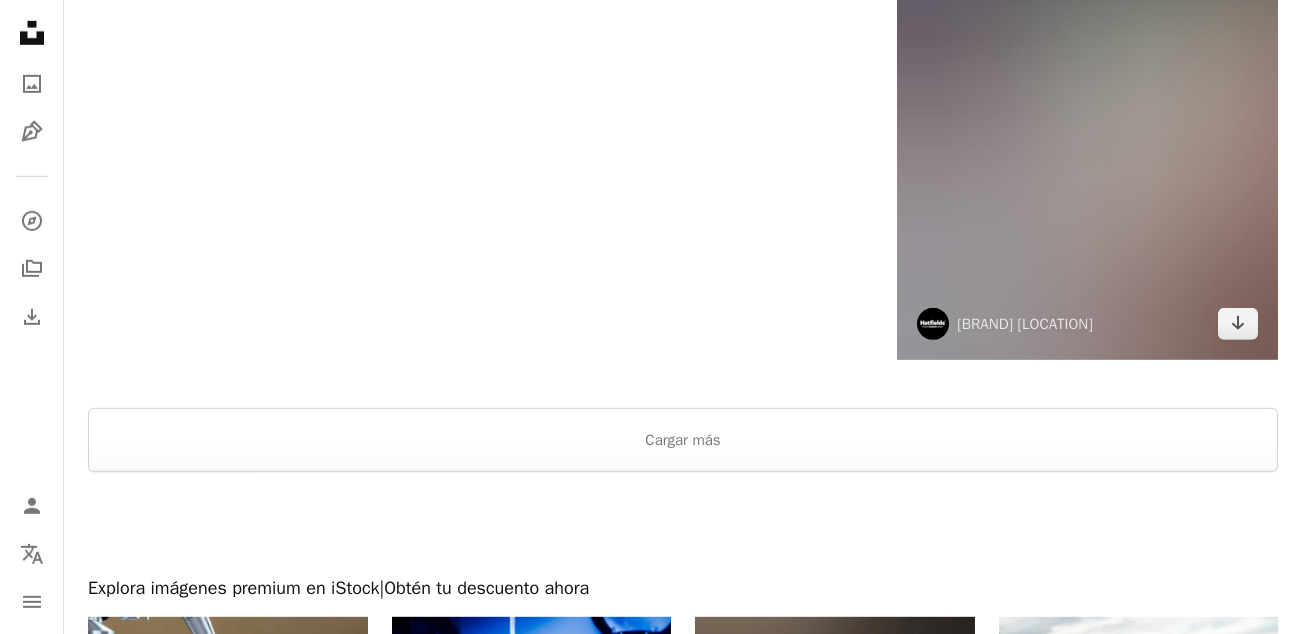scroll, scrollTop: 3300, scrollLeft: 0, axis: vertical 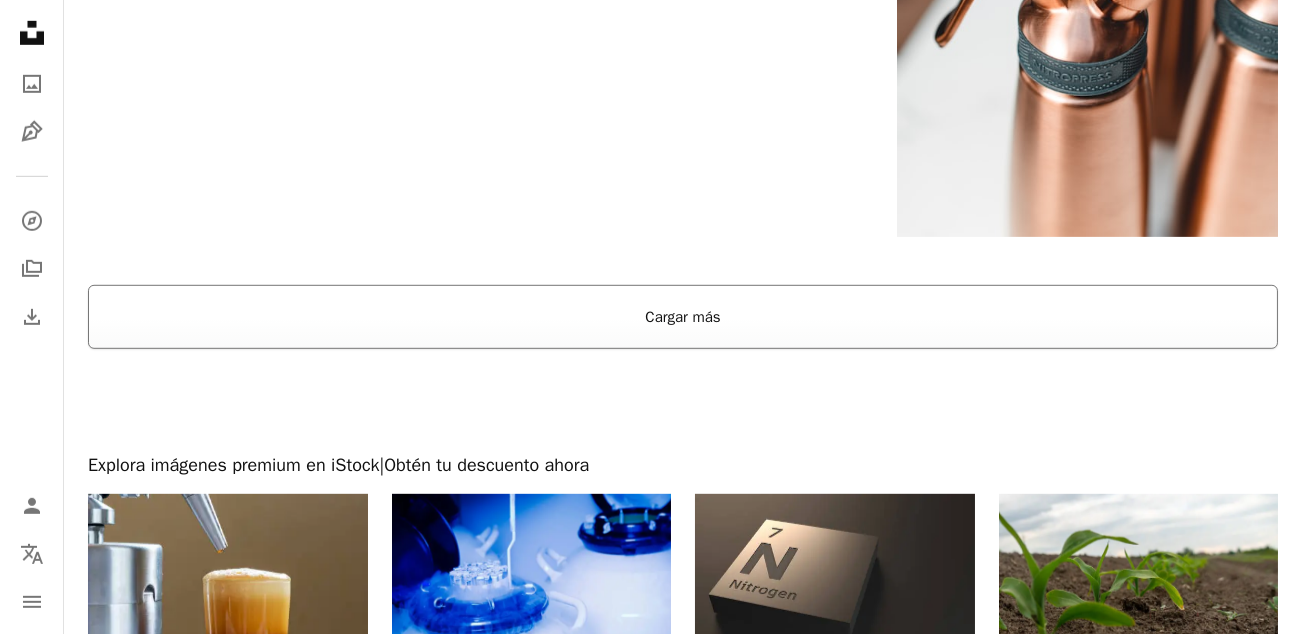 click on "Cargar más" at bounding box center [683, 317] 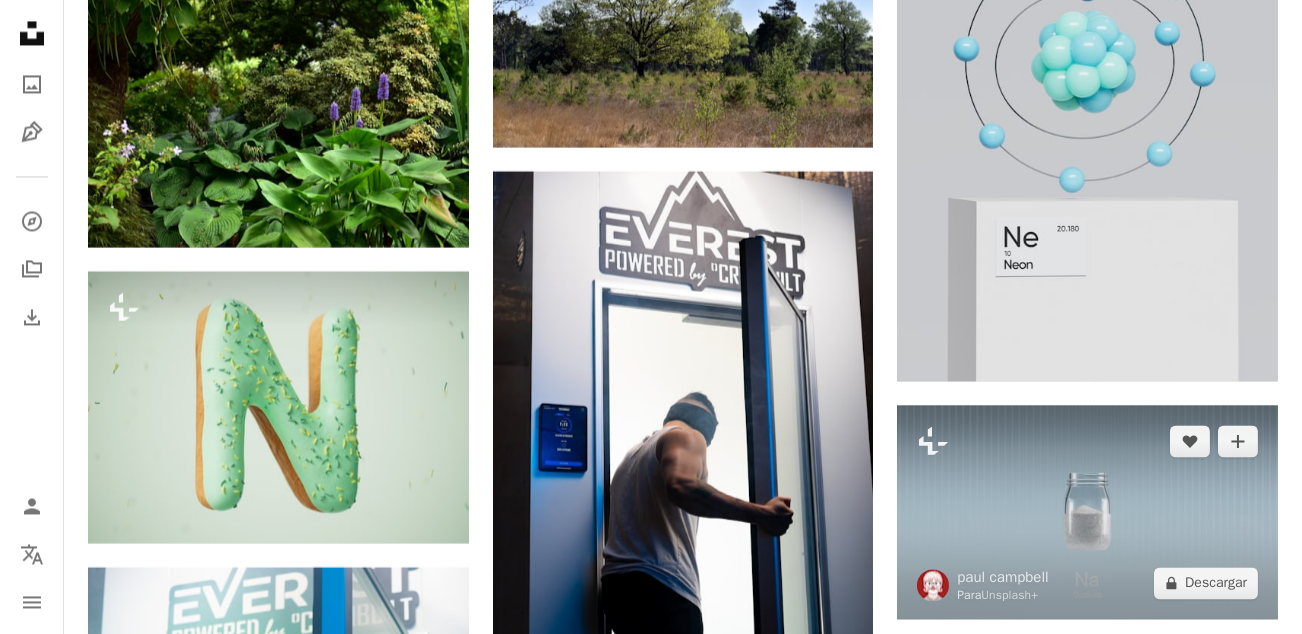 scroll, scrollTop: 10700, scrollLeft: 0, axis: vertical 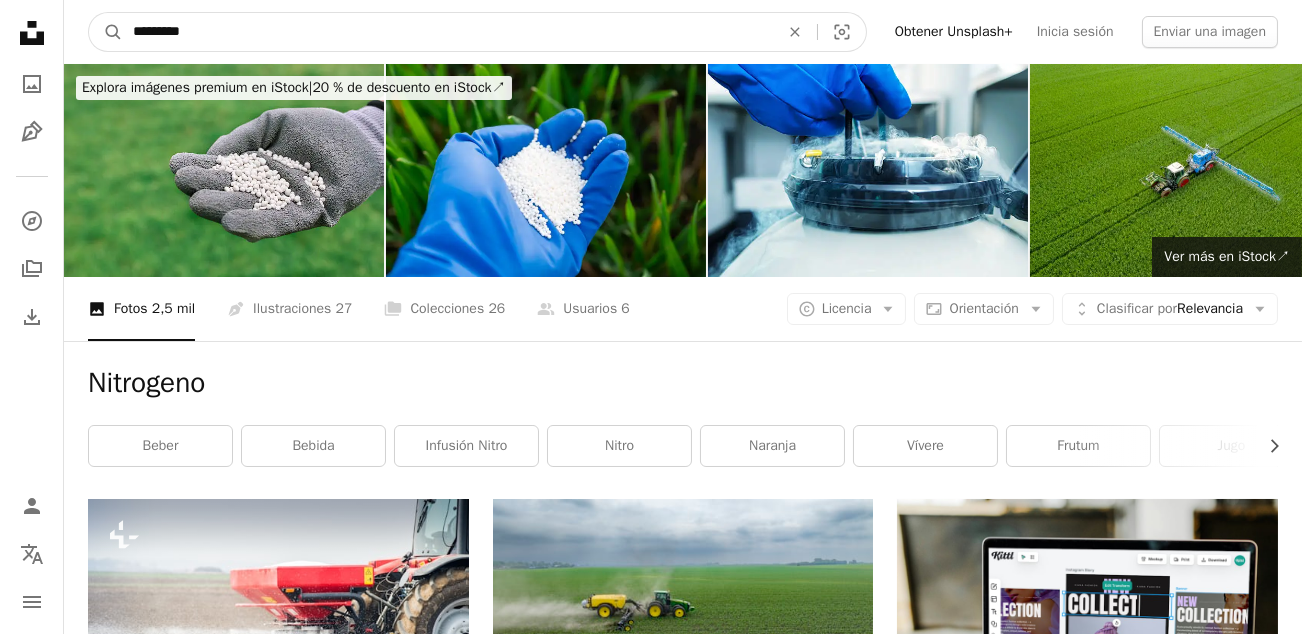 drag, startPoint x: 263, startPoint y: 25, endPoint x: 24, endPoint y: 24, distance: 239.00209 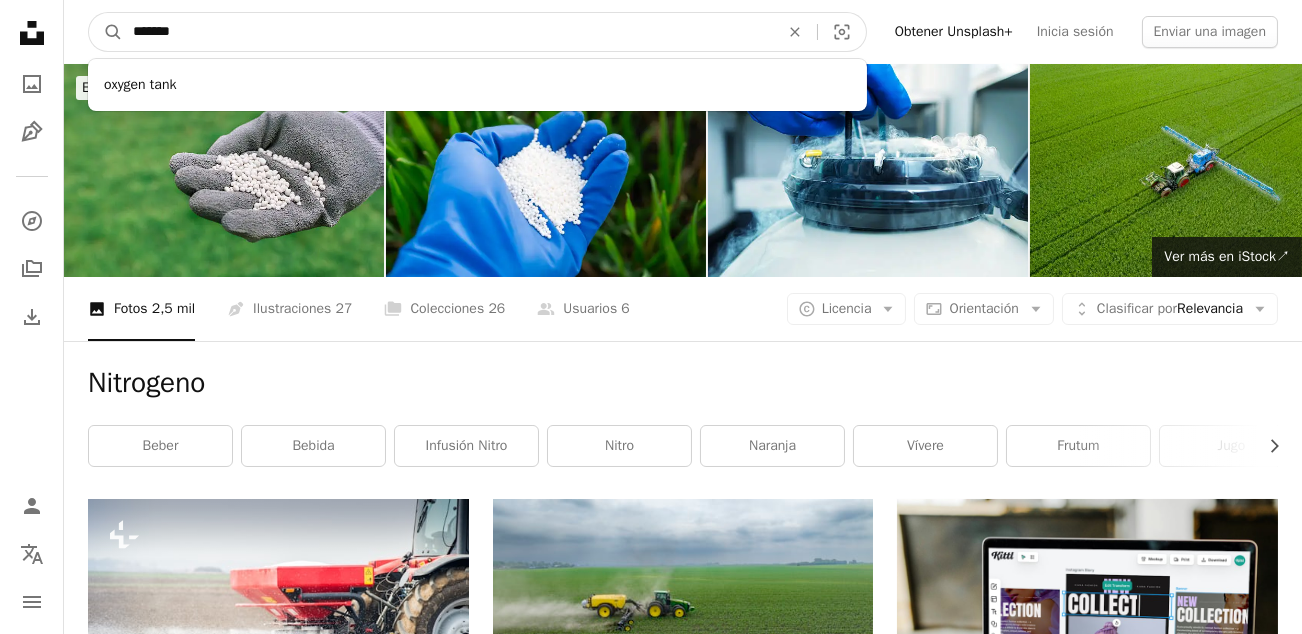 type on "*******" 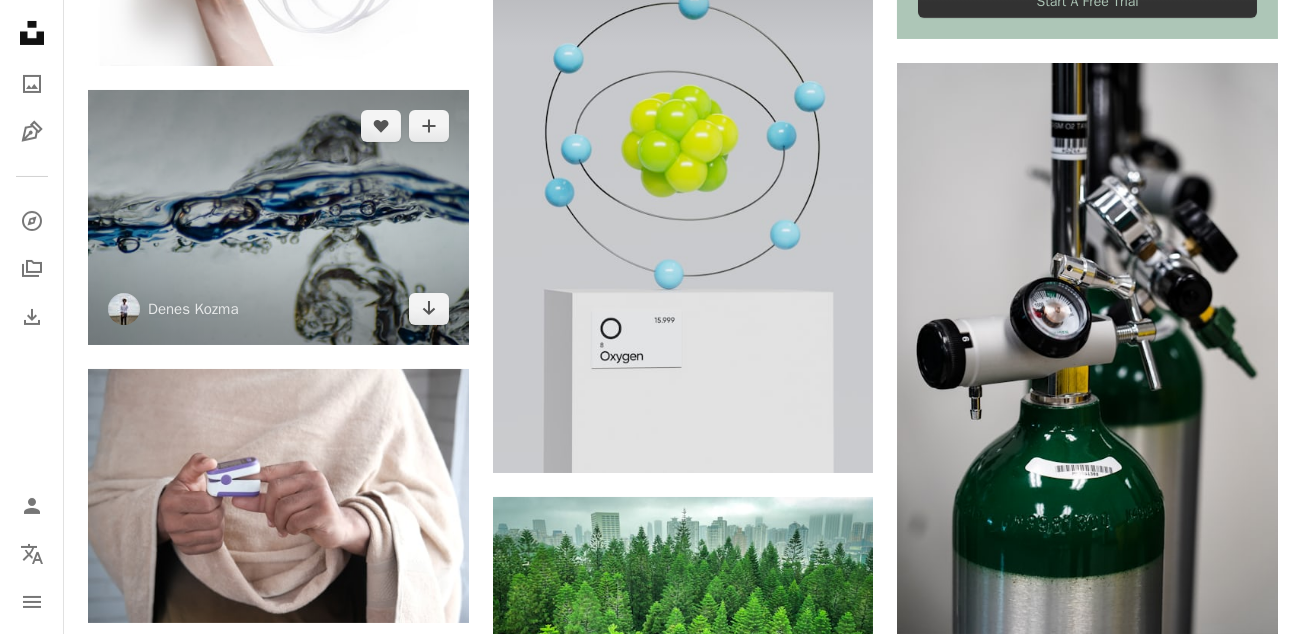 scroll, scrollTop: 999, scrollLeft: 0, axis: vertical 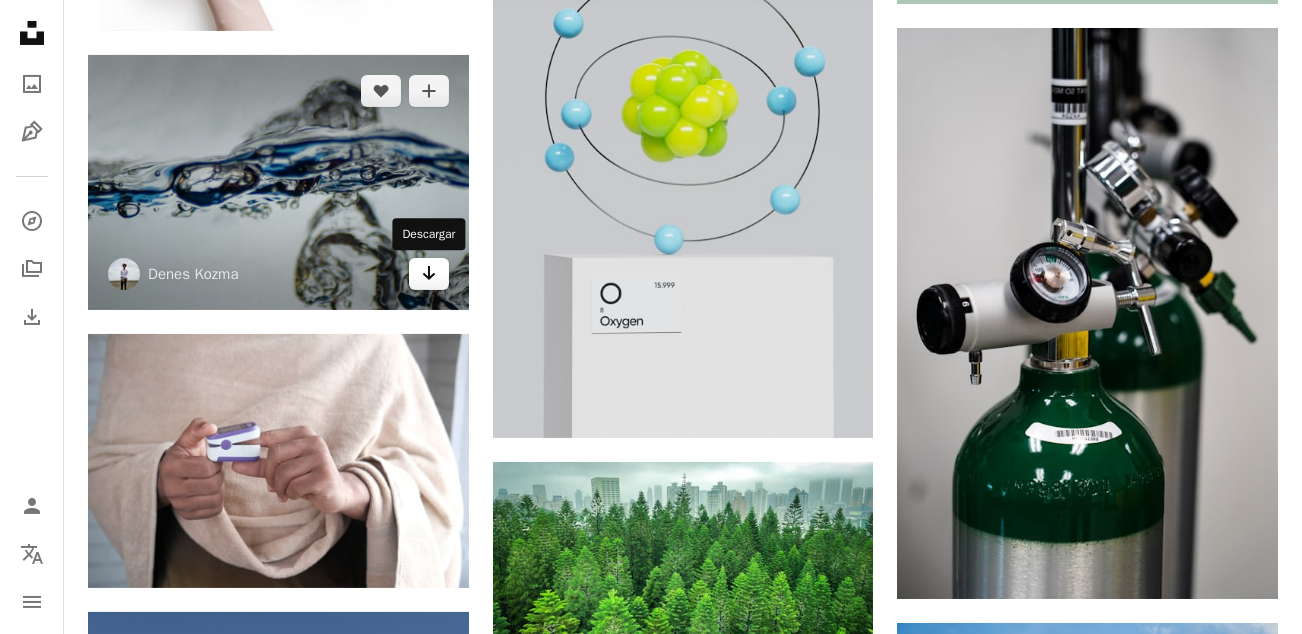 click on "Arrow pointing down" 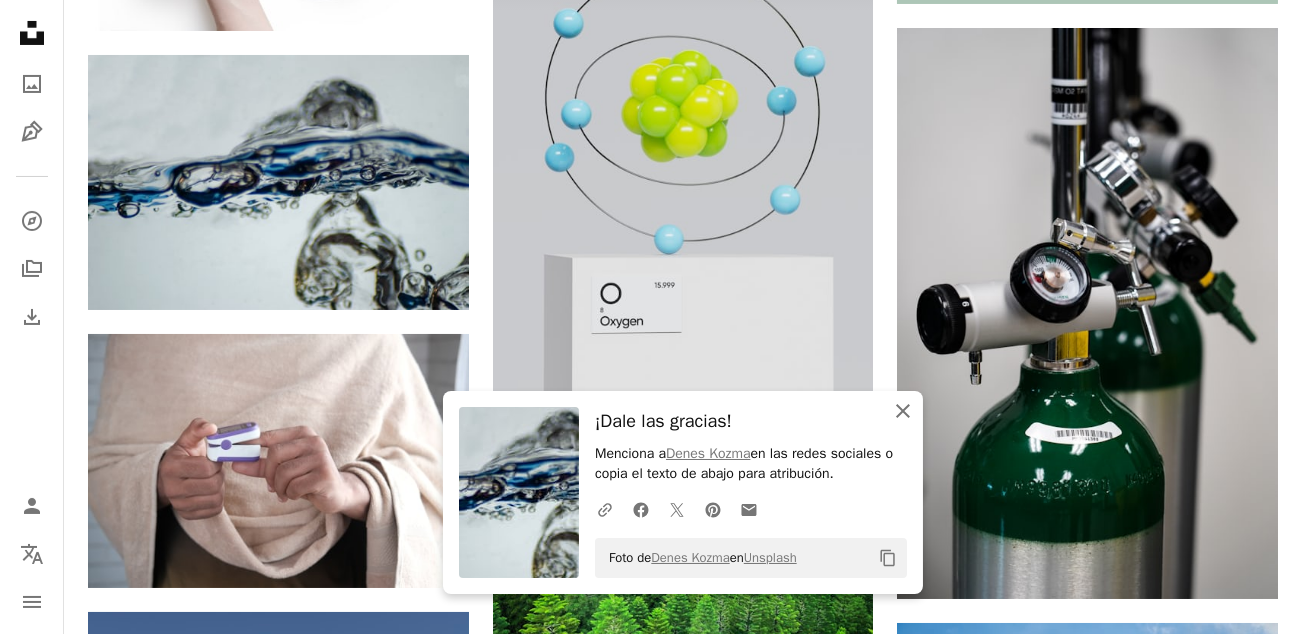 click 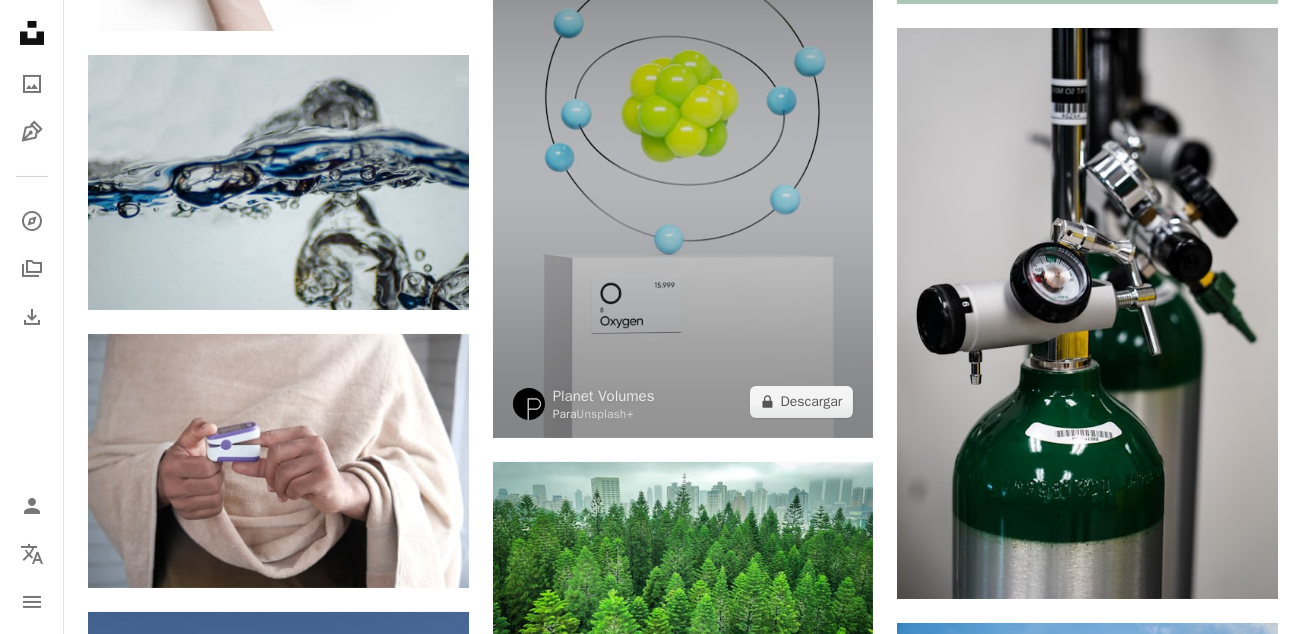 scroll, scrollTop: 1300, scrollLeft: 0, axis: vertical 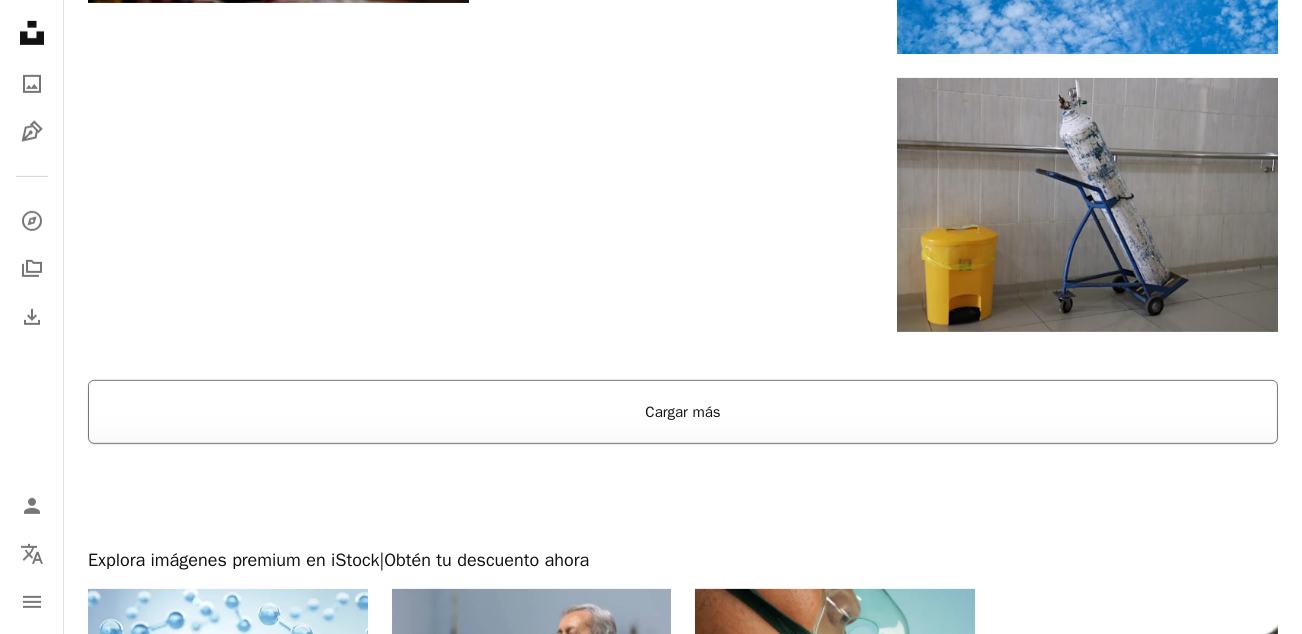click on "Cargar más" at bounding box center (683, 412) 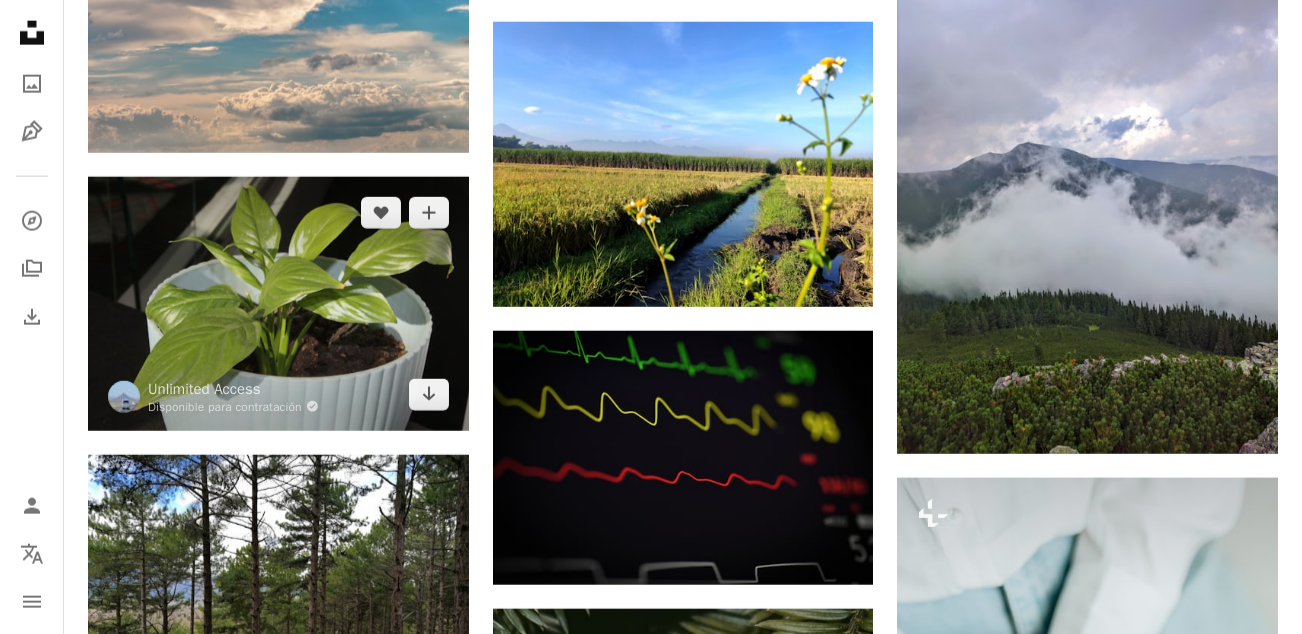 scroll, scrollTop: 6555, scrollLeft: 0, axis: vertical 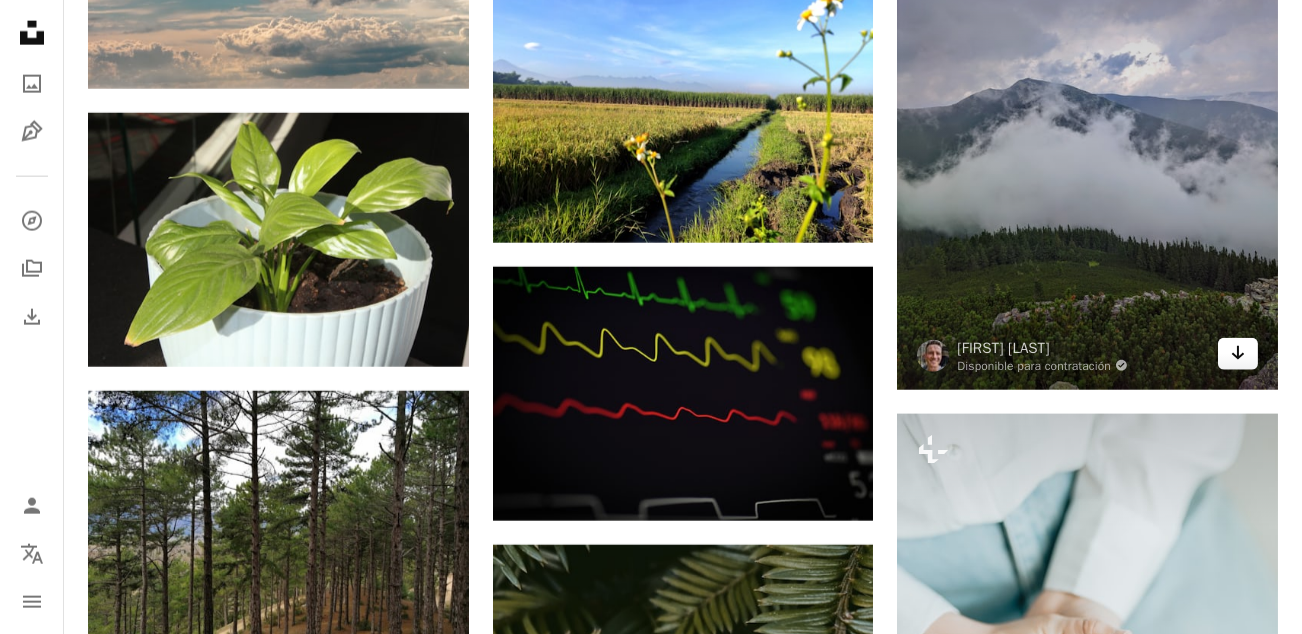 click on "Arrow pointing down" 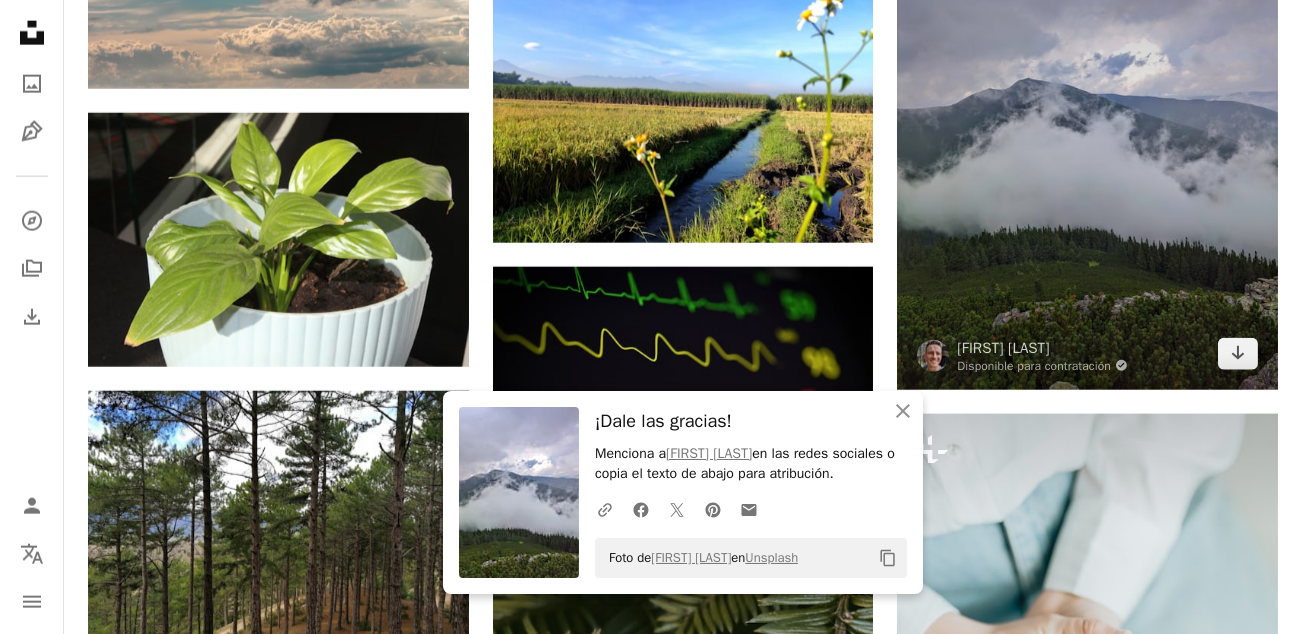 scroll, scrollTop: 6855, scrollLeft: 0, axis: vertical 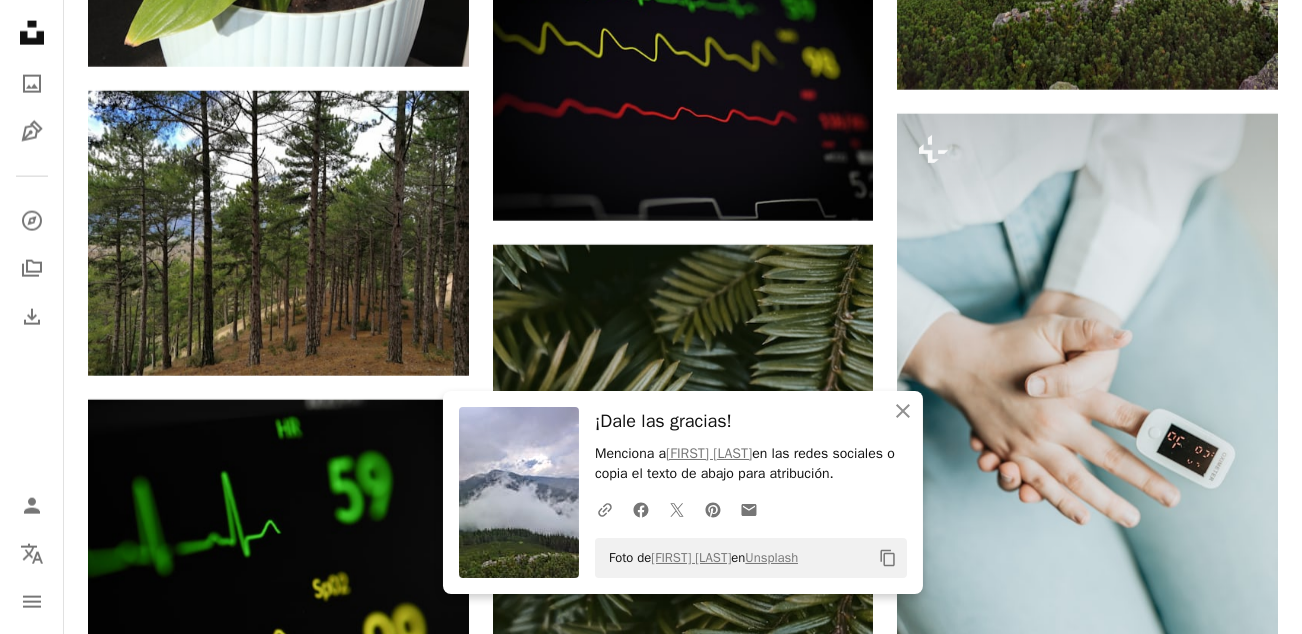 click on "Plus sign for Unsplash+ A heart A plus sign Getty Images Para  Unsplash+ A lock Descargar A heart A plus sign Mockup Graphics Arrow pointing down A heart A plus sign [FIRST] [LAST] Arrow pointing down A heart A plus sign [FIRST] [LAST] Disponible para contratación A checkmark inside of a circle Arrow pointing down A heart A plus sign [FIRST] [LAST] Disponible para contratación A checkmark inside of a circle Arrow pointing down A heart A plus sign [FIRST] [LAST] Arrow pointing down Plus sign for Unsplash+ A heart A plus sign Getty Images Para  Unsplash+ A lock Descargar A heart A plus sign [FIRST] [LAST] Arrow pointing down A heart A plus sign [FIRST] [LAST] Disponible para contratación A checkmark inside of a circle Arrow pointing down A heart A plus sign [FIRST] [LAST] Disponible para contratación A checkmark inside of a circle Arrow pointing down –– ––– –––  –– ––– –  ––– –––  ––––  –   – –– –––  – – ––– –– –– –––– –– Para" at bounding box center (683, -1066) 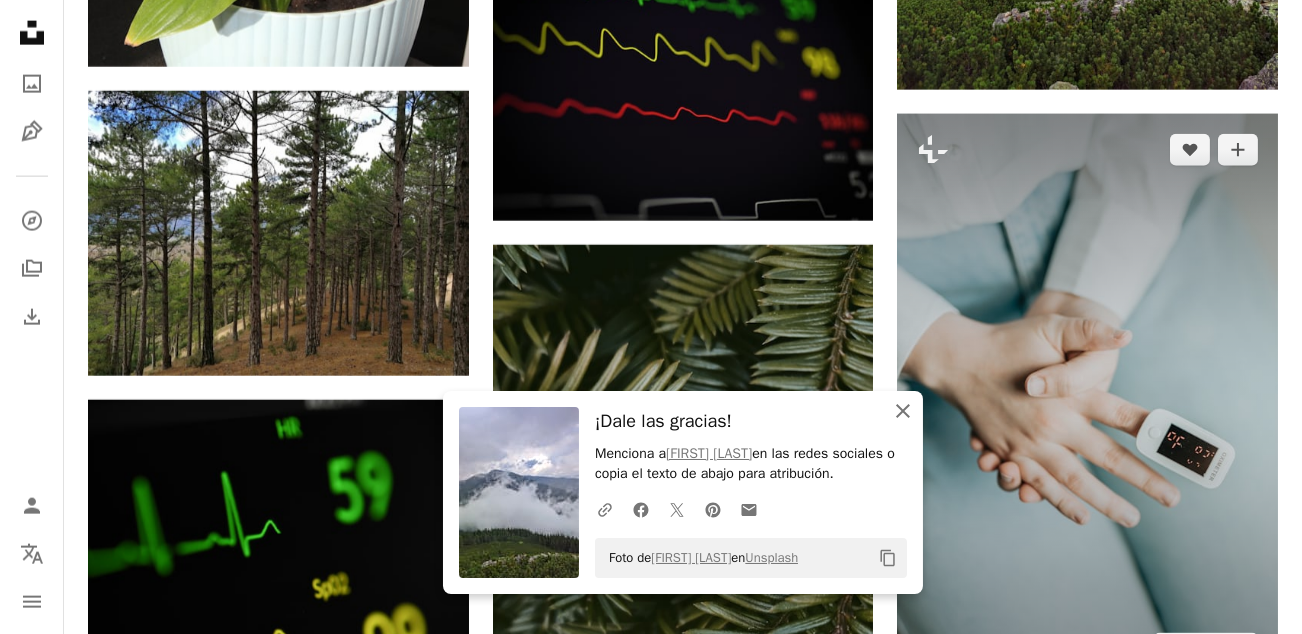 drag, startPoint x: 907, startPoint y: 410, endPoint x: 933, endPoint y: 433, distance: 34.713108 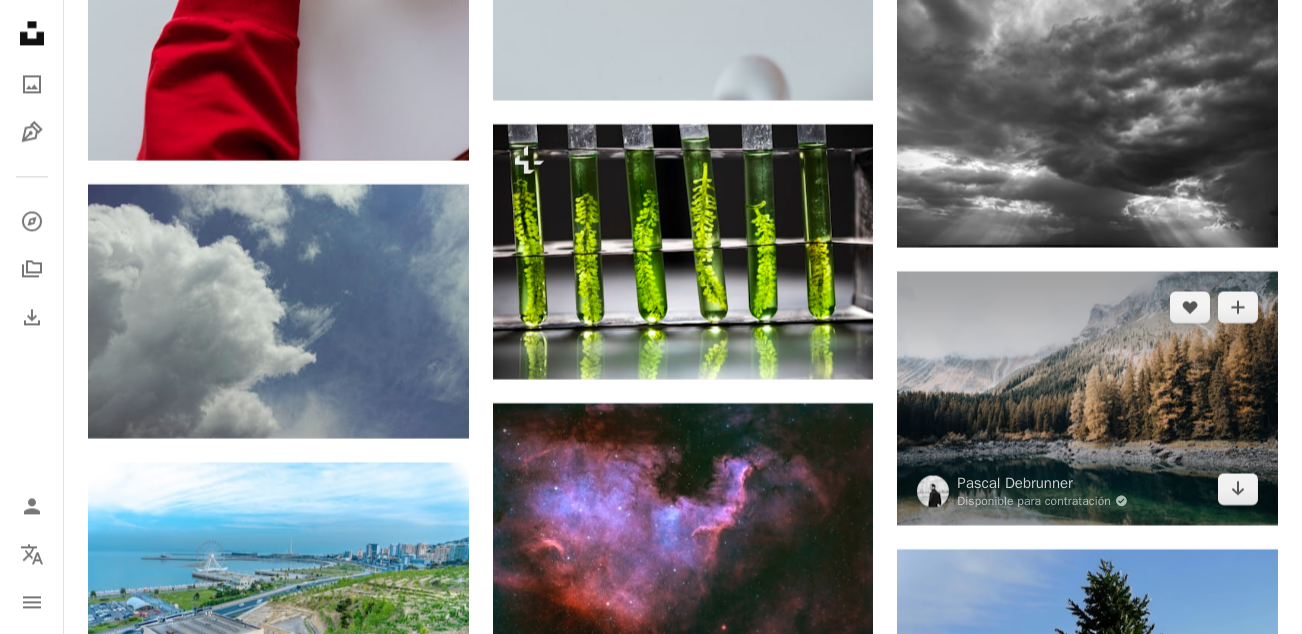 scroll, scrollTop: 11455, scrollLeft: 0, axis: vertical 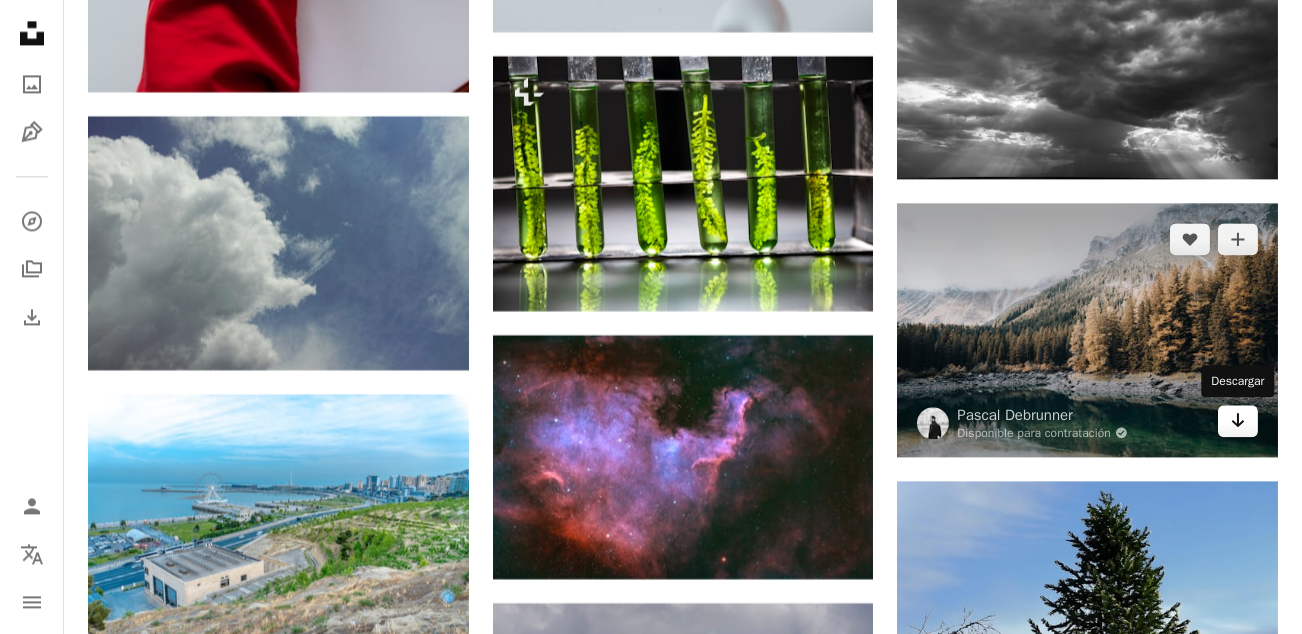 click on "Arrow pointing down" at bounding box center [1238, 421] 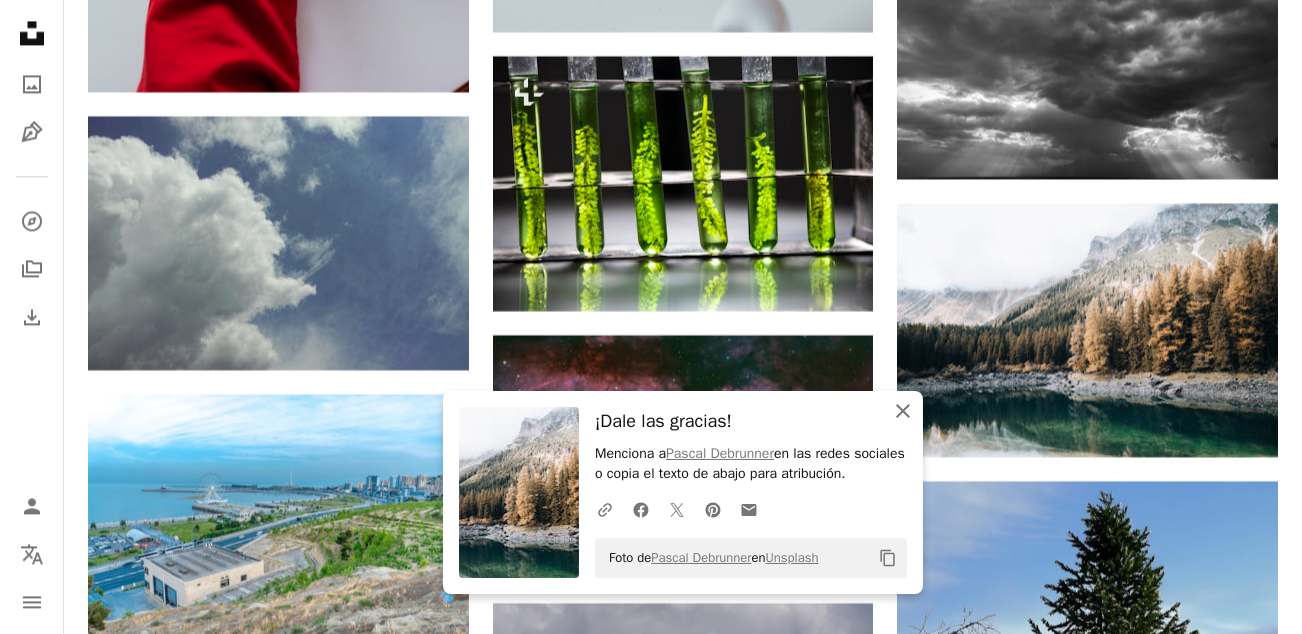 click 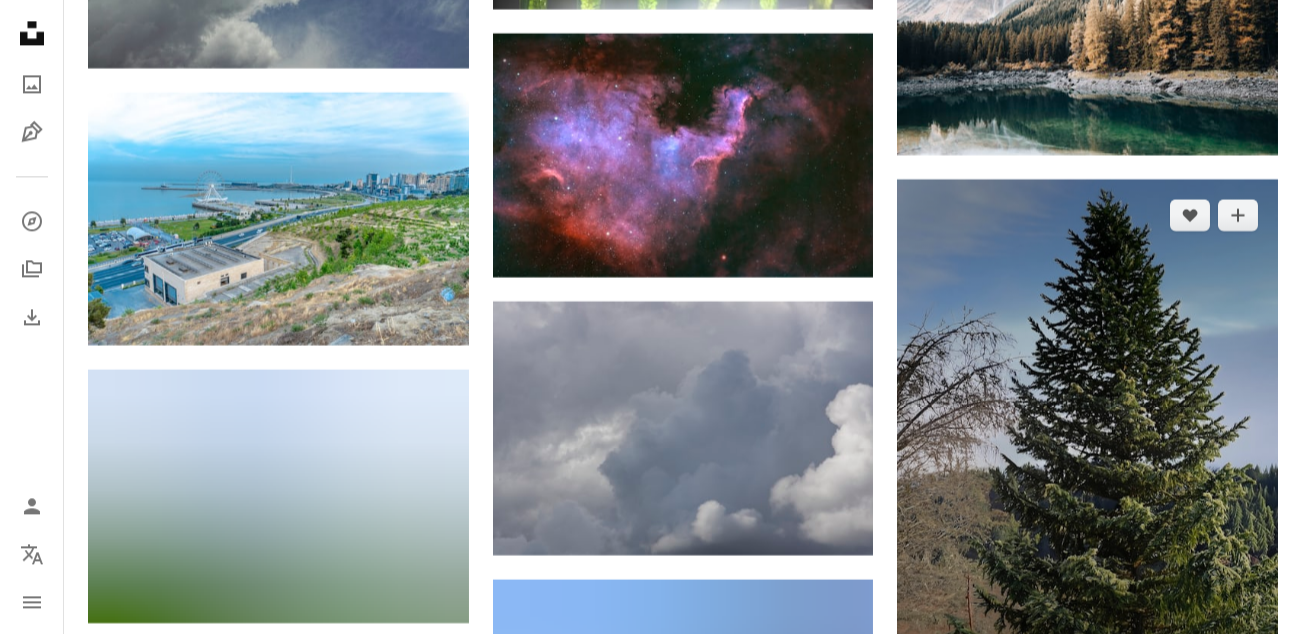 scroll, scrollTop: 11855, scrollLeft: 0, axis: vertical 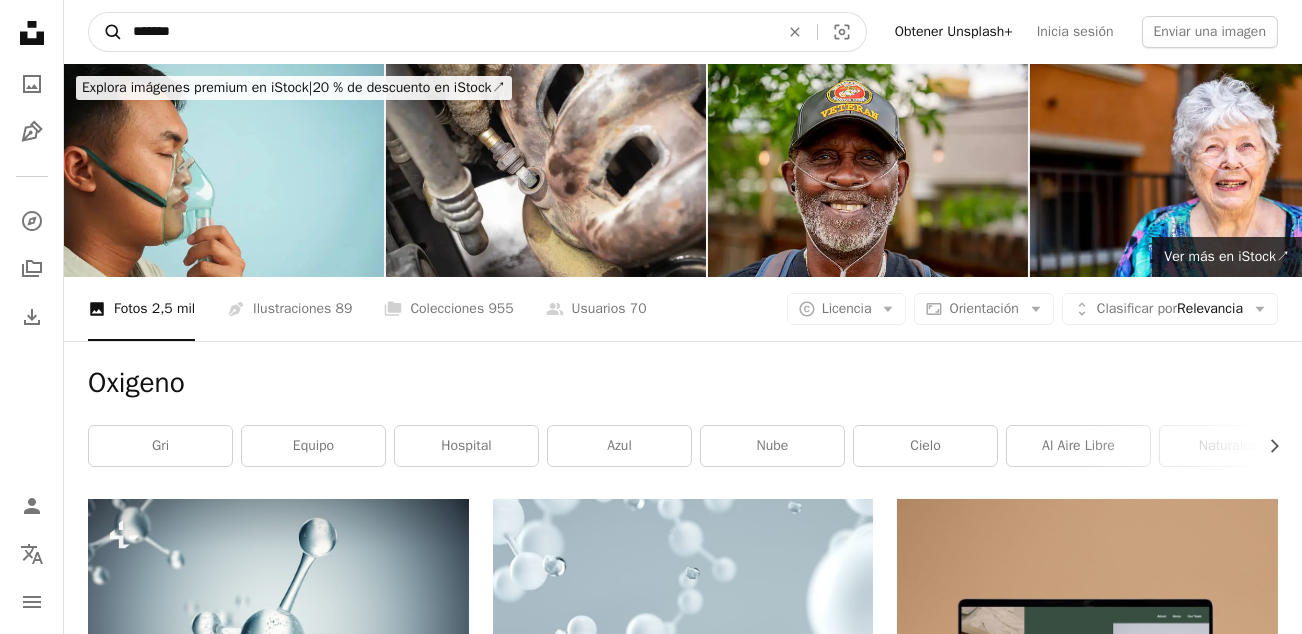 drag, startPoint x: 262, startPoint y: 32, endPoint x: 105, endPoint y: 23, distance: 157.25775 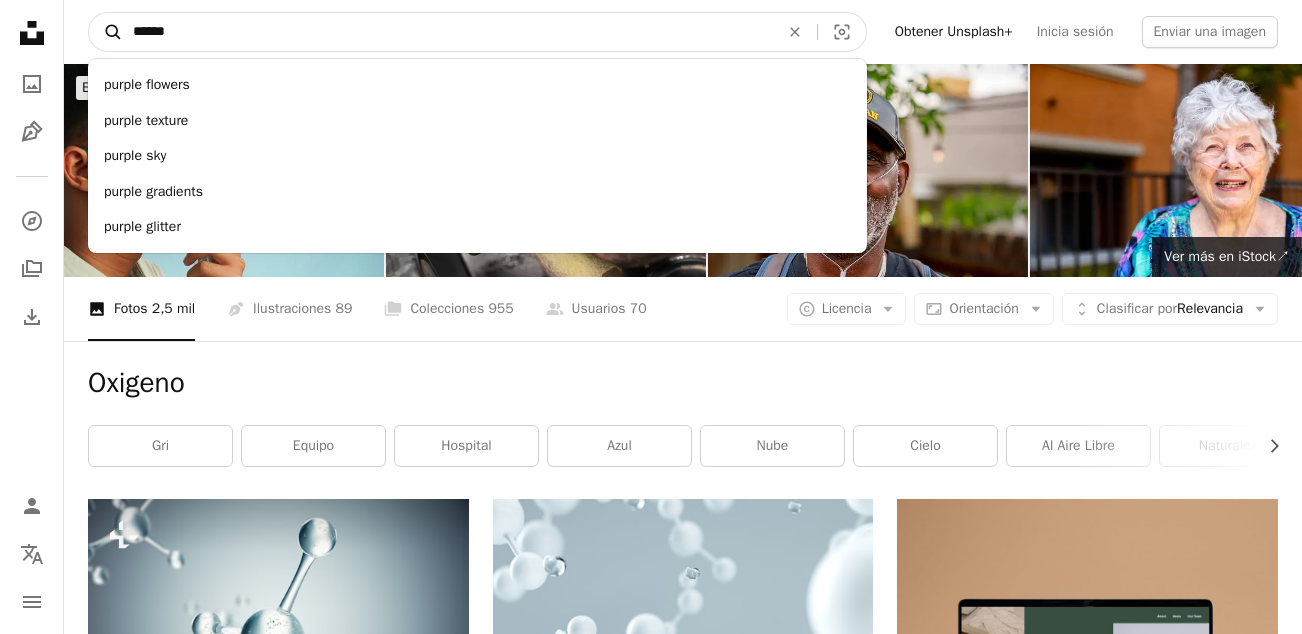 type on "******" 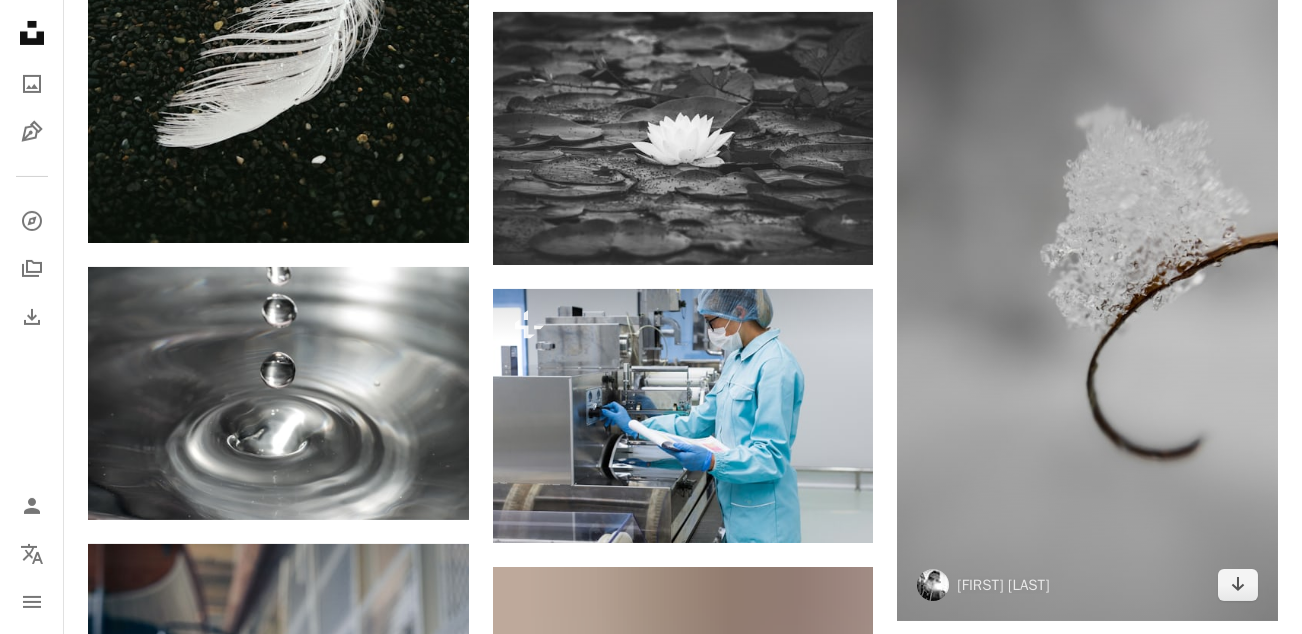 scroll, scrollTop: 1400, scrollLeft: 0, axis: vertical 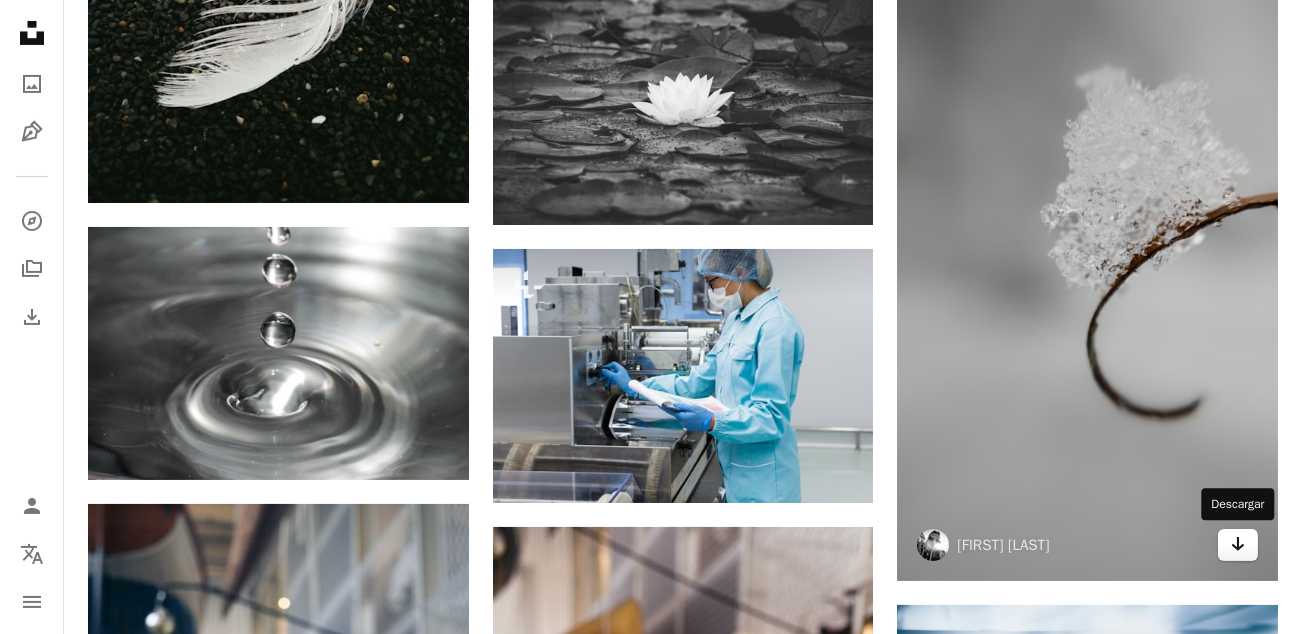 click on "Arrow pointing down" 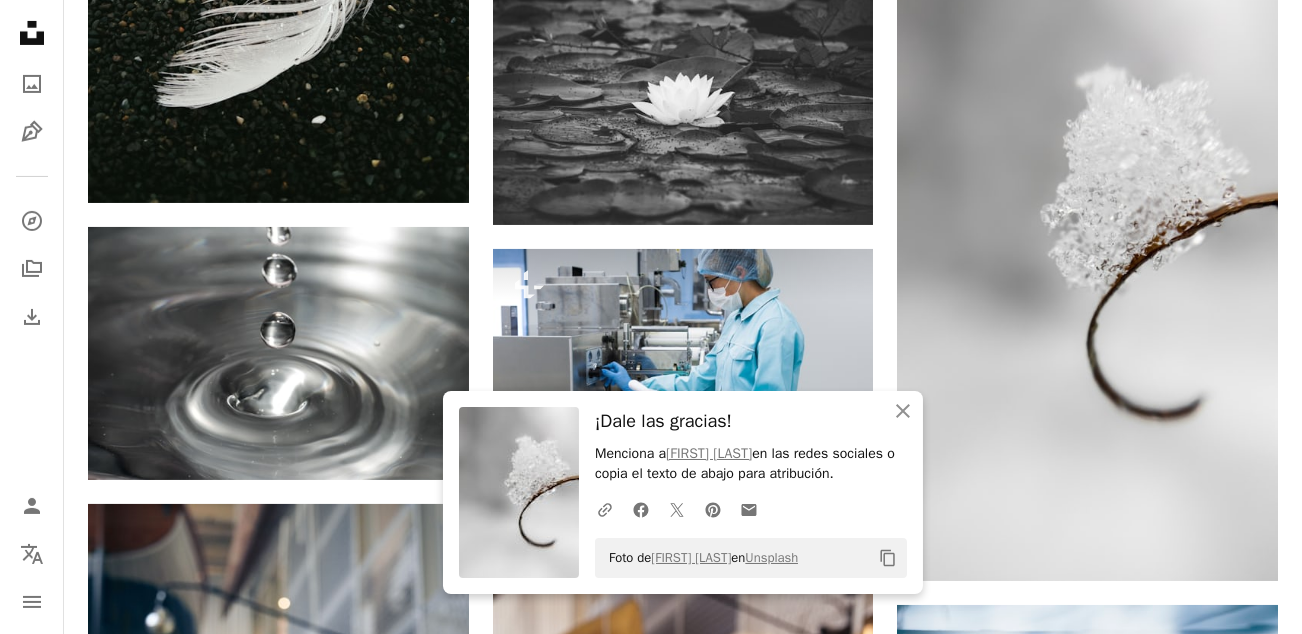 click on "Unsplash logo Página de inicio de Unsplash A photo Pen Tool A compass A stack of folders Download Person Localization icon navigation menu" at bounding box center [32, 317] 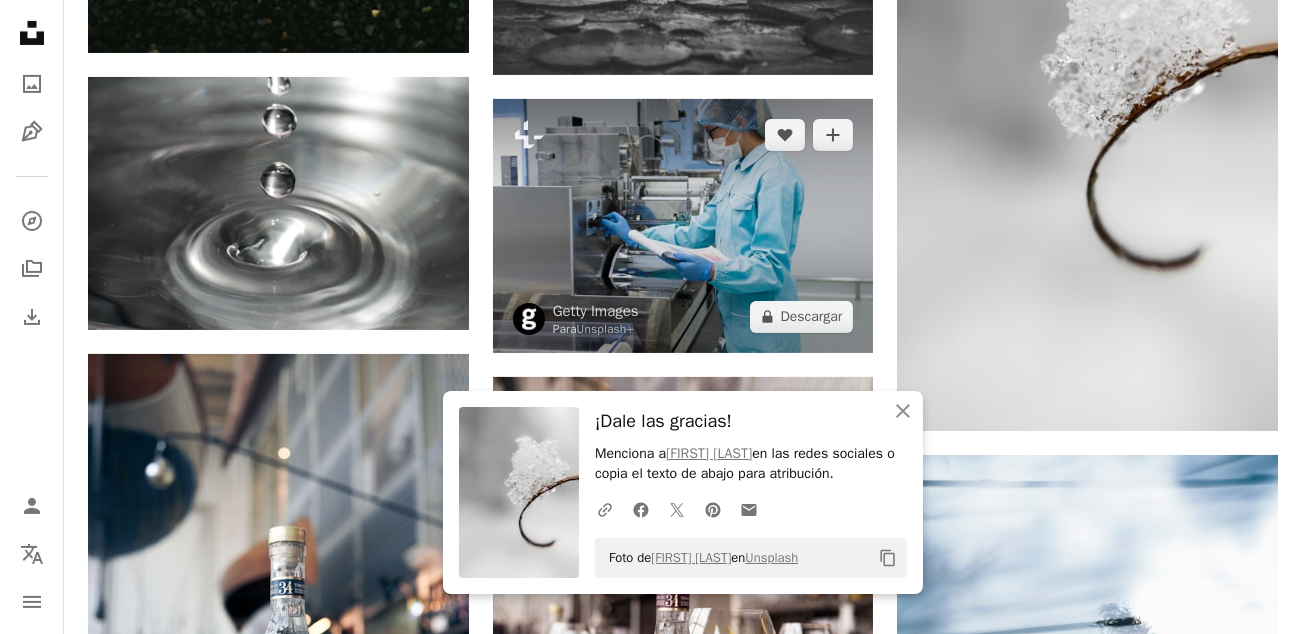 scroll, scrollTop: 1800, scrollLeft: 0, axis: vertical 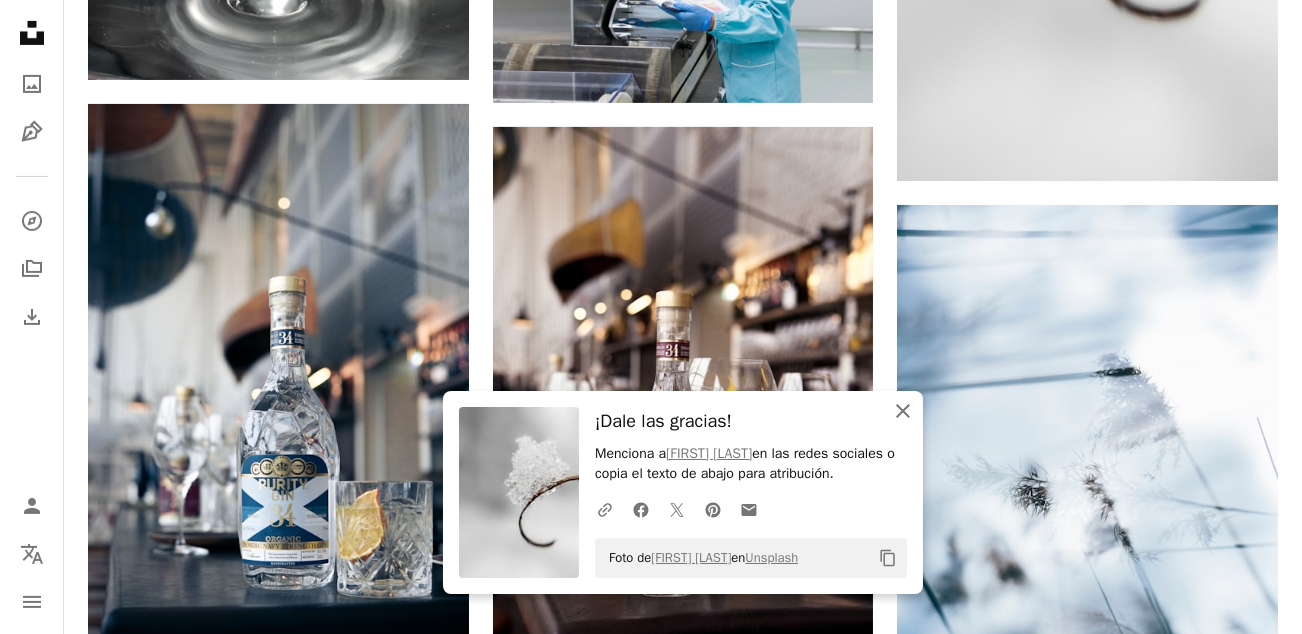 click on "An X shape" 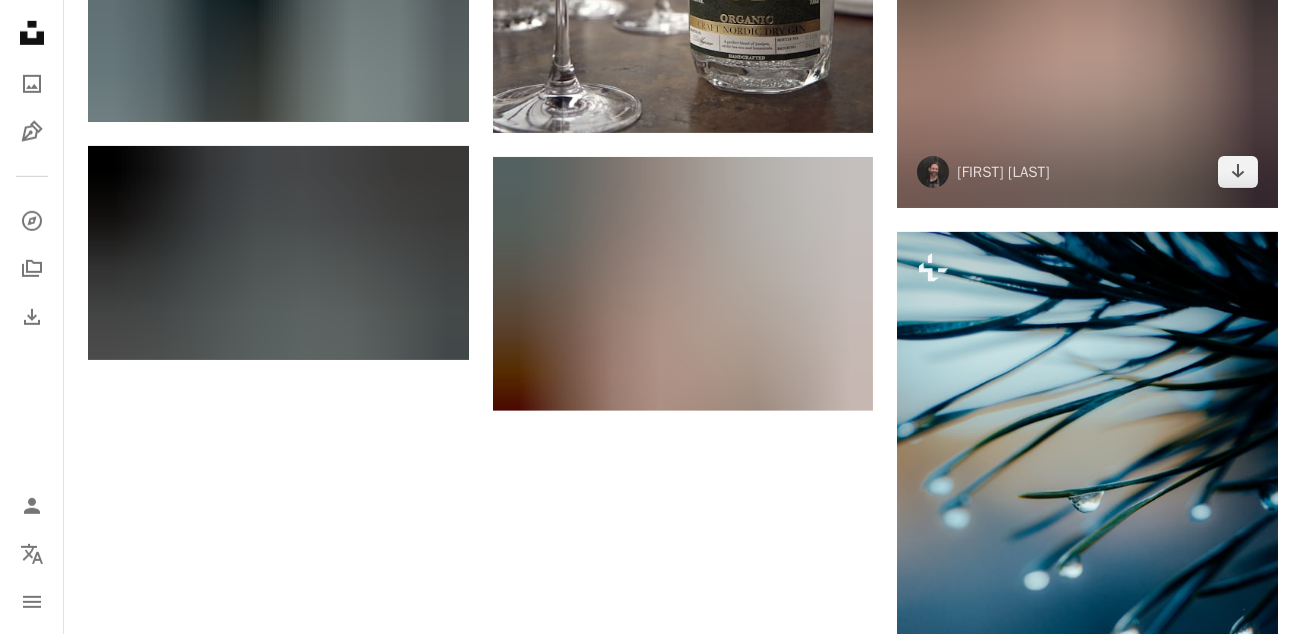 scroll, scrollTop: 3100, scrollLeft: 0, axis: vertical 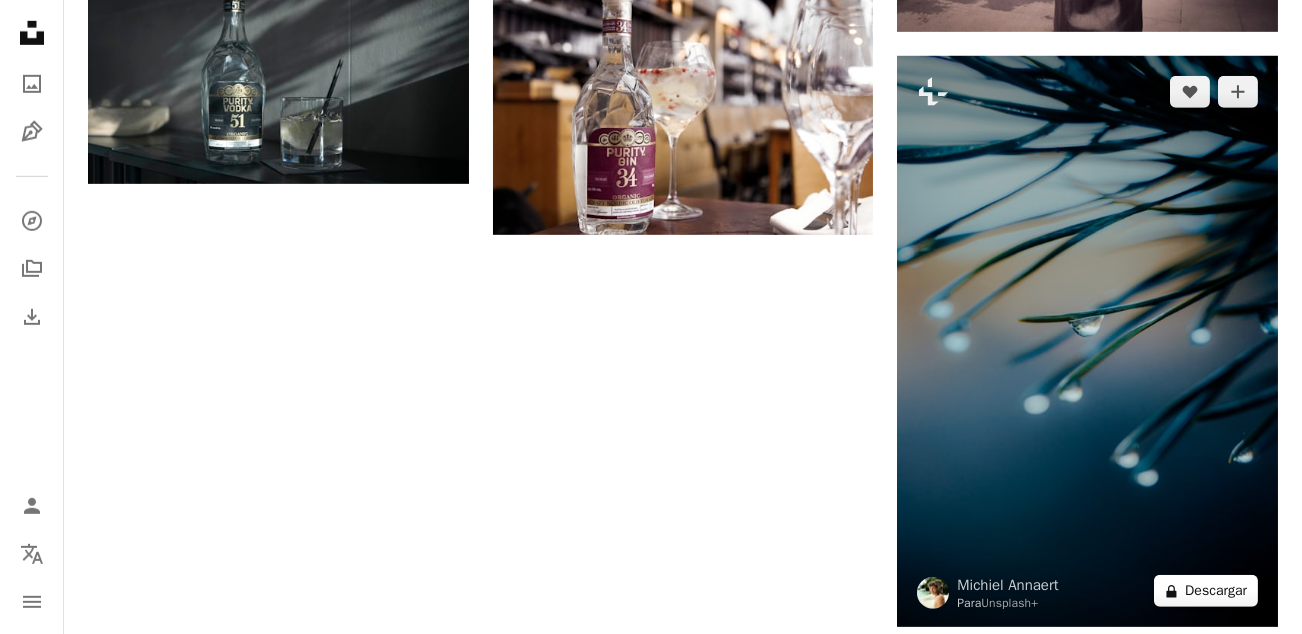 click on "A lock Descargar" at bounding box center [1206, 591] 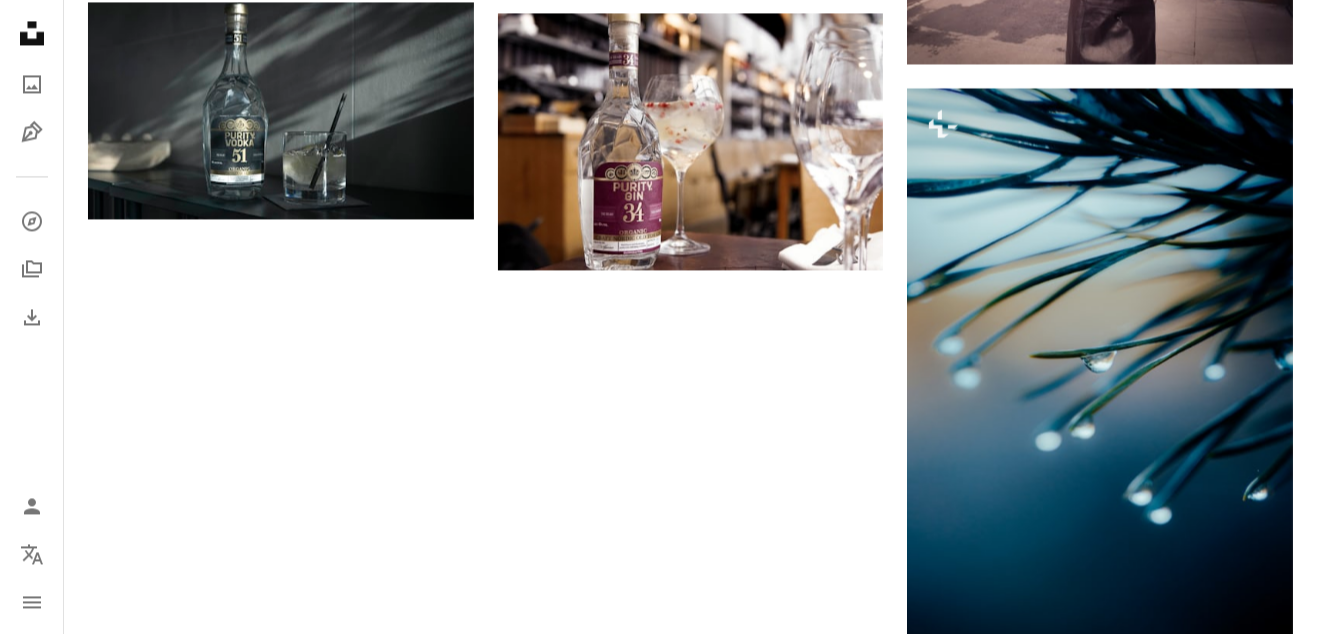 click on "An X shape Imágenes premium, listas para usar. Obtén acceso ilimitado. A plus sign Contenido solo para miembros añadido mensualmente A plus sign Descargas ilimitadas libres de derechos A plus sign Ilustraciones  Nuevo A plus sign Protecciones legales mejoradas anualmente 62 %  de descuento mensualmente 16 €   6 € EUR al mes * Obtener  Unsplash+ *Cuando se paga anualmente, se factura por adelantado  72 € Más los impuestos aplicables. Se renueva automáticamente. Cancela cuando quieras." at bounding box center [658, 1873] 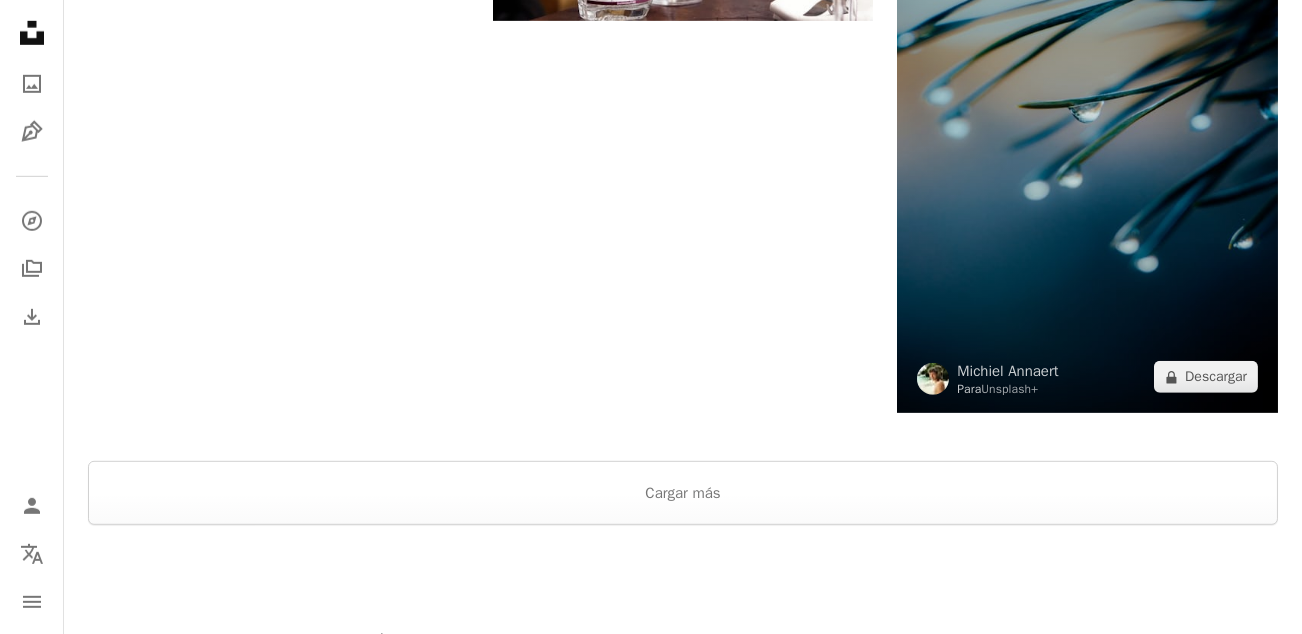 scroll, scrollTop: 3400, scrollLeft: 0, axis: vertical 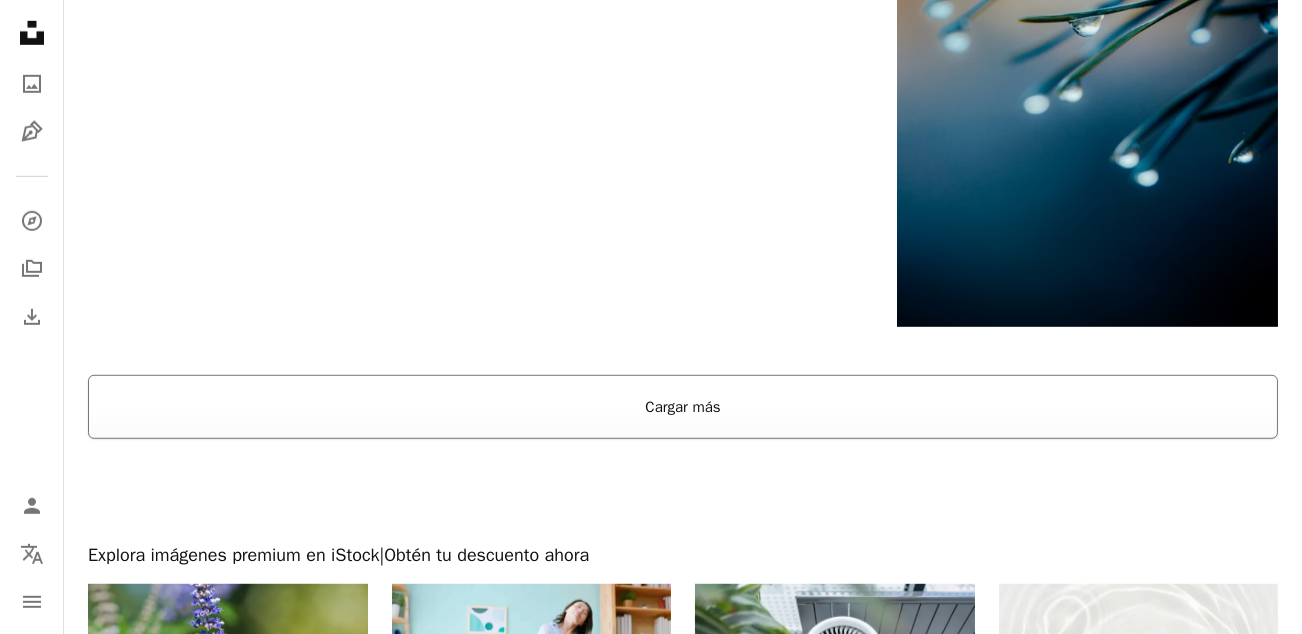 click on "Cargar más" at bounding box center [683, 407] 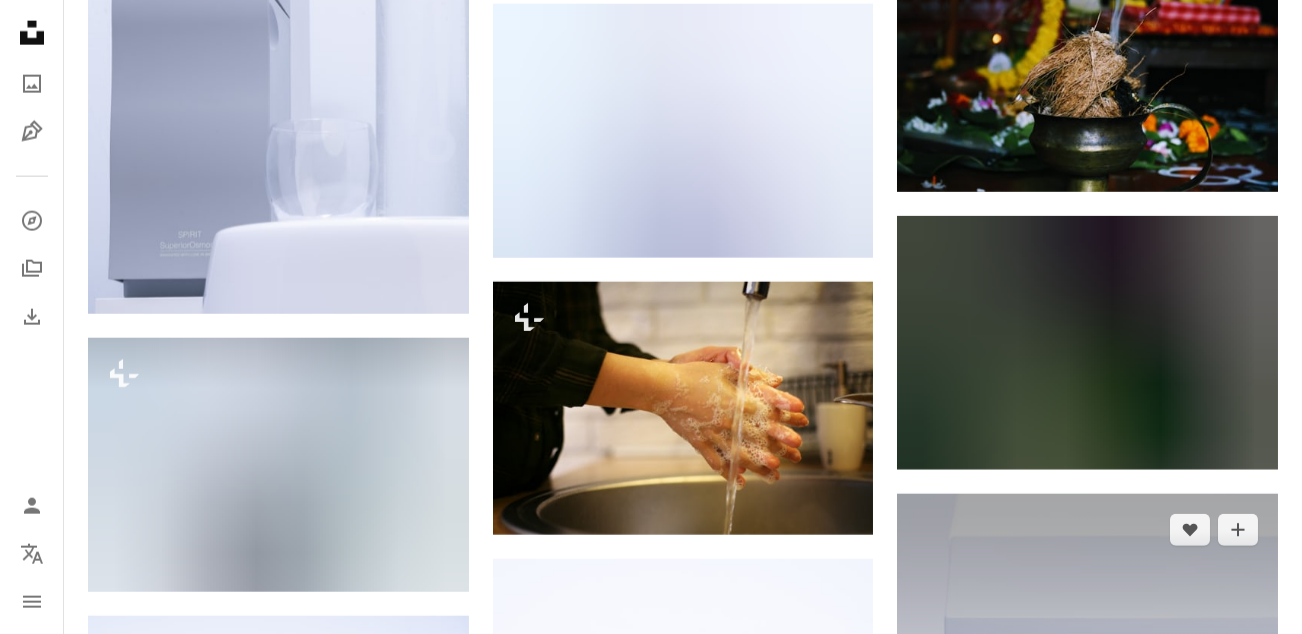 scroll, scrollTop: 6800, scrollLeft: 0, axis: vertical 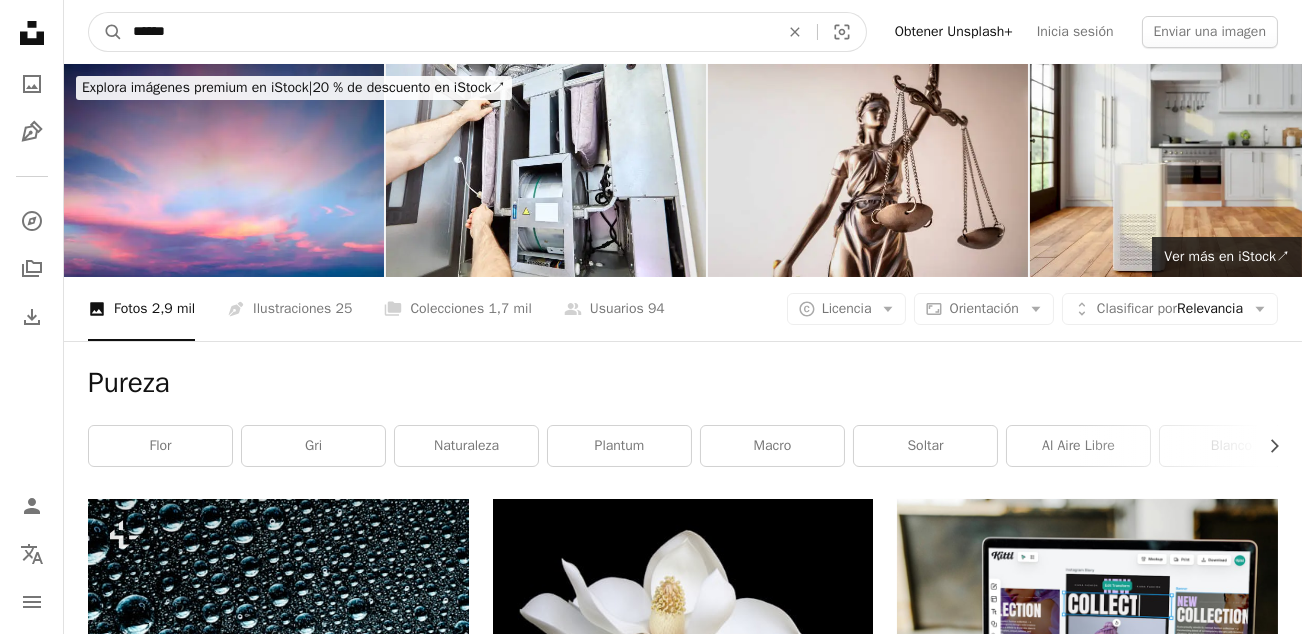 drag, startPoint x: 221, startPoint y: 30, endPoint x: 62, endPoint y: 28, distance: 159.01257 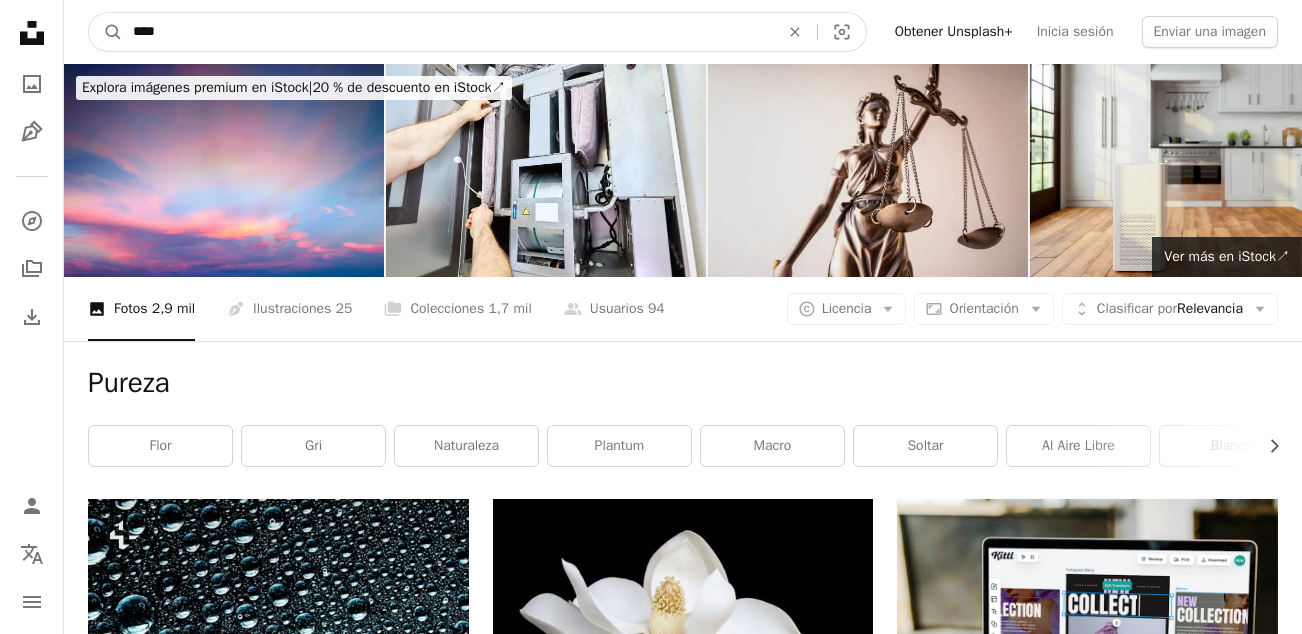 type on "****" 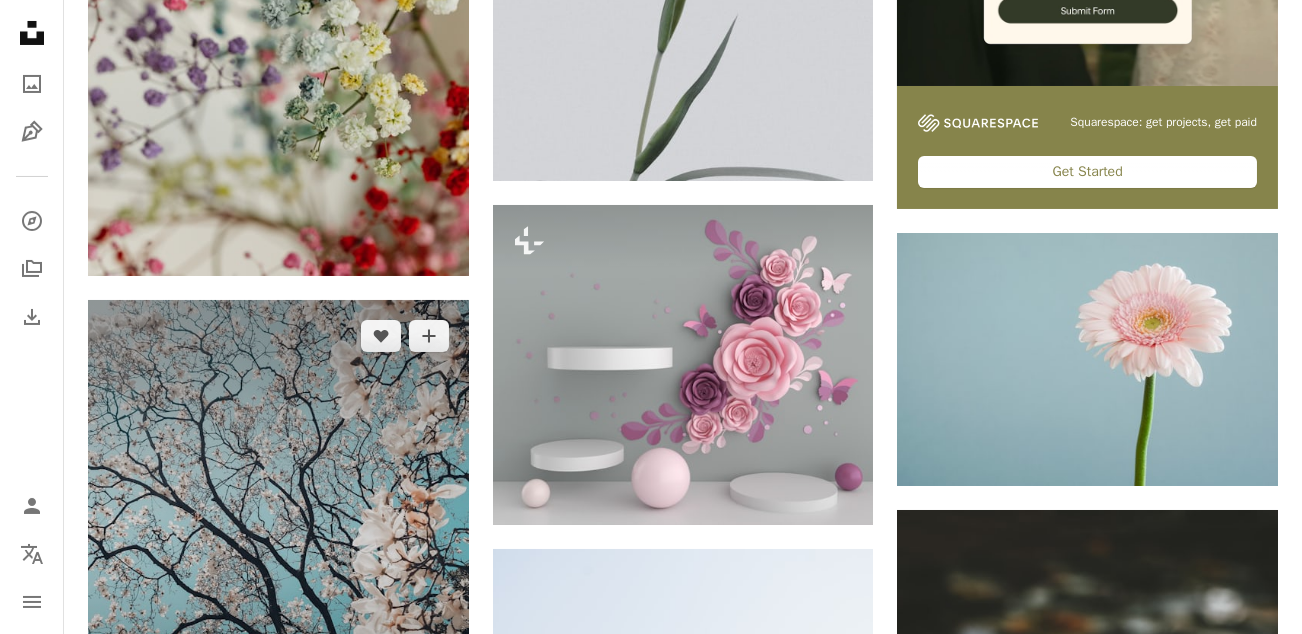scroll, scrollTop: 999, scrollLeft: 0, axis: vertical 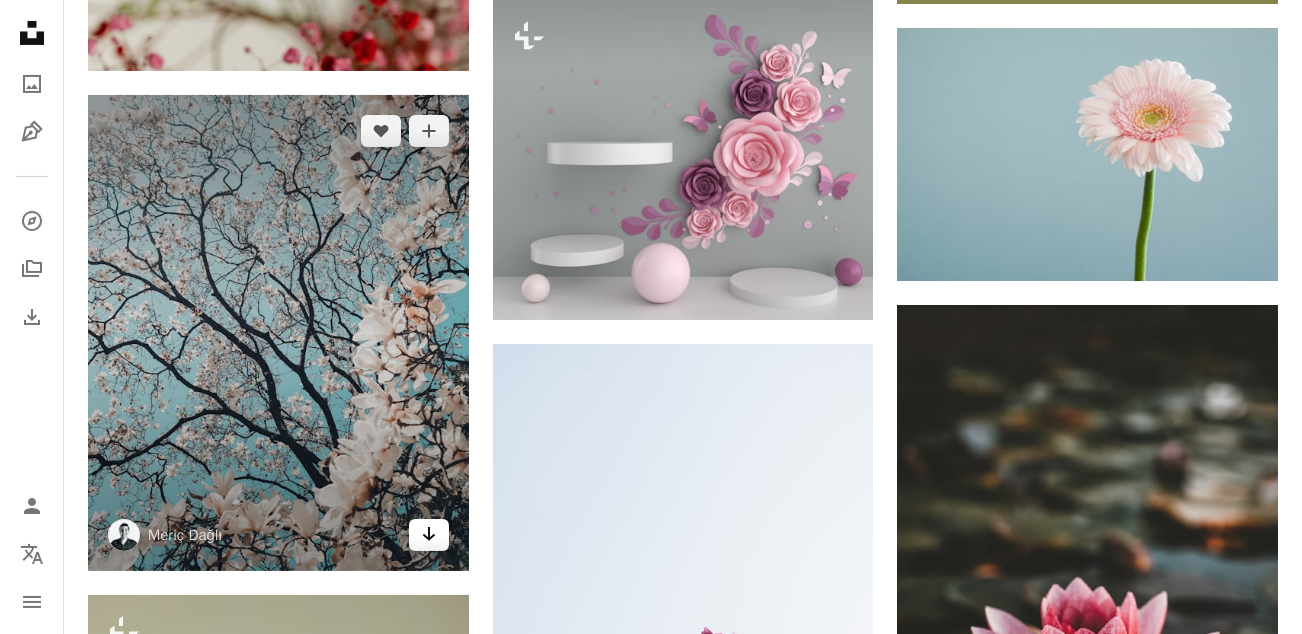 click on "Arrow pointing down" 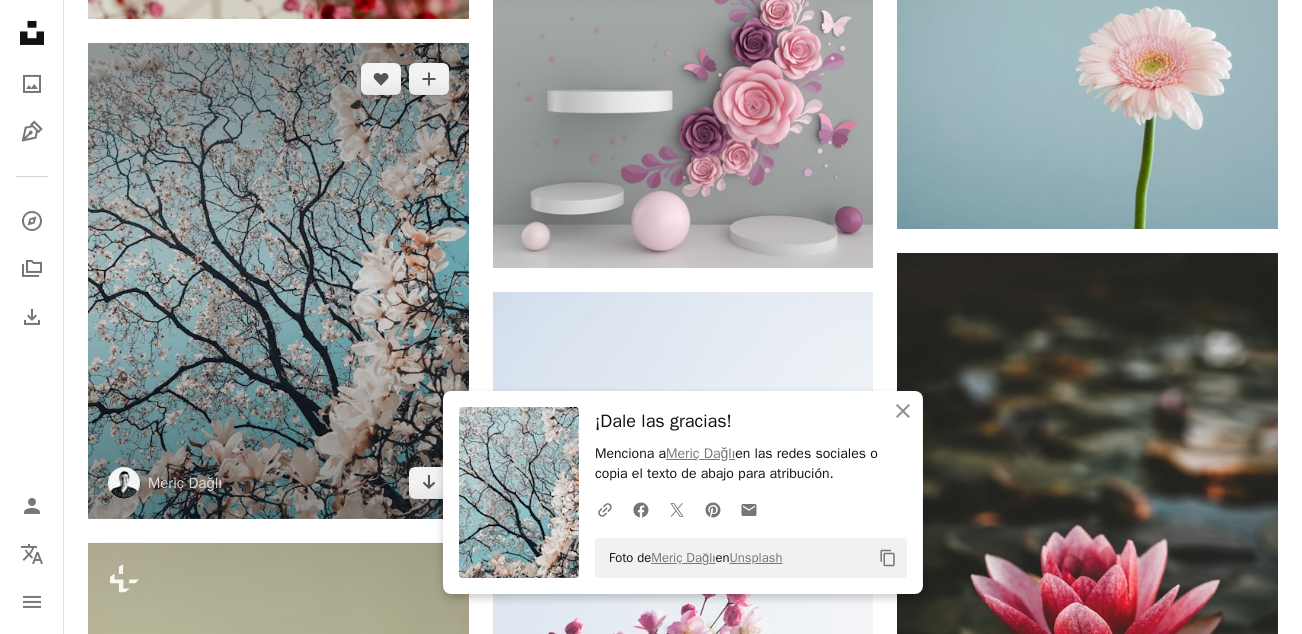 scroll, scrollTop: 1555, scrollLeft: 0, axis: vertical 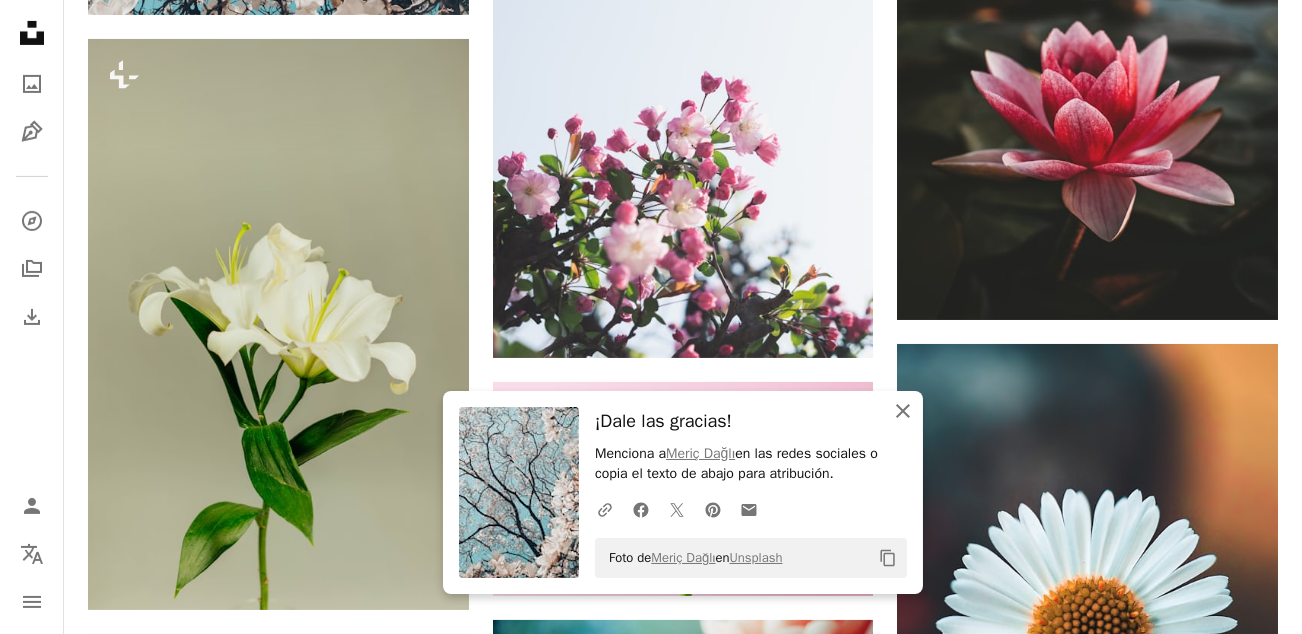 click on "An X shape" 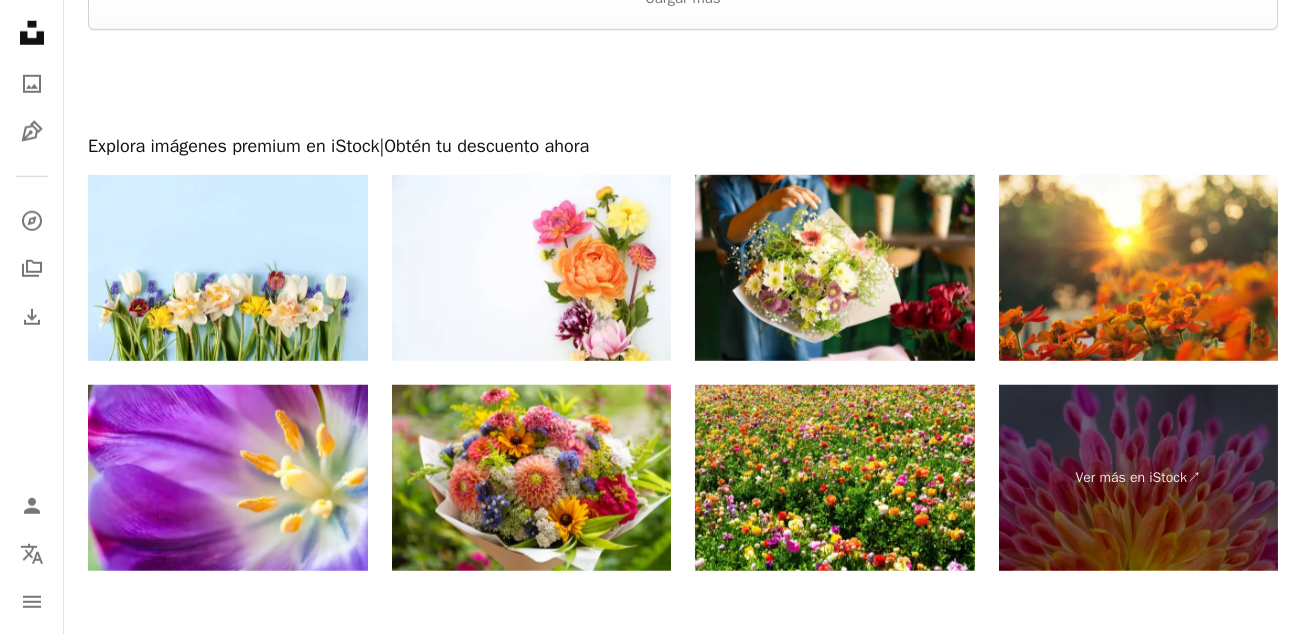 scroll, scrollTop: 4202, scrollLeft: 0, axis: vertical 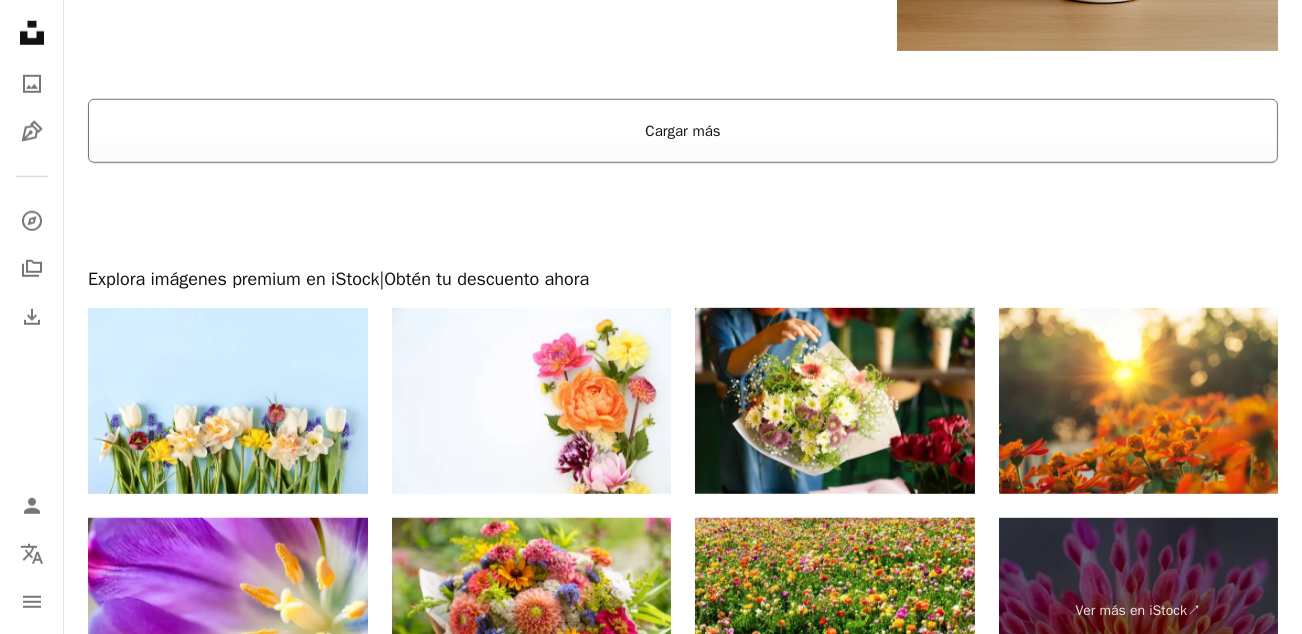 click on "Cargar más" at bounding box center (683, 131) 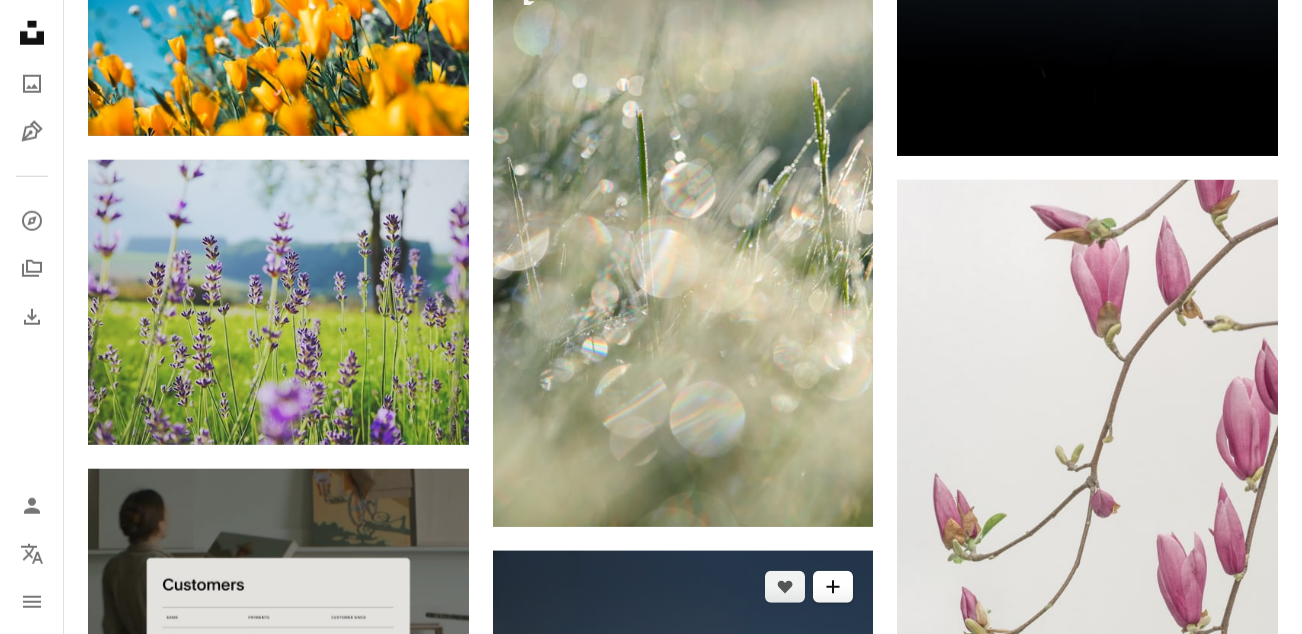scroll, scrollTop: 5002, scrollLeft: 0, axis: vertical 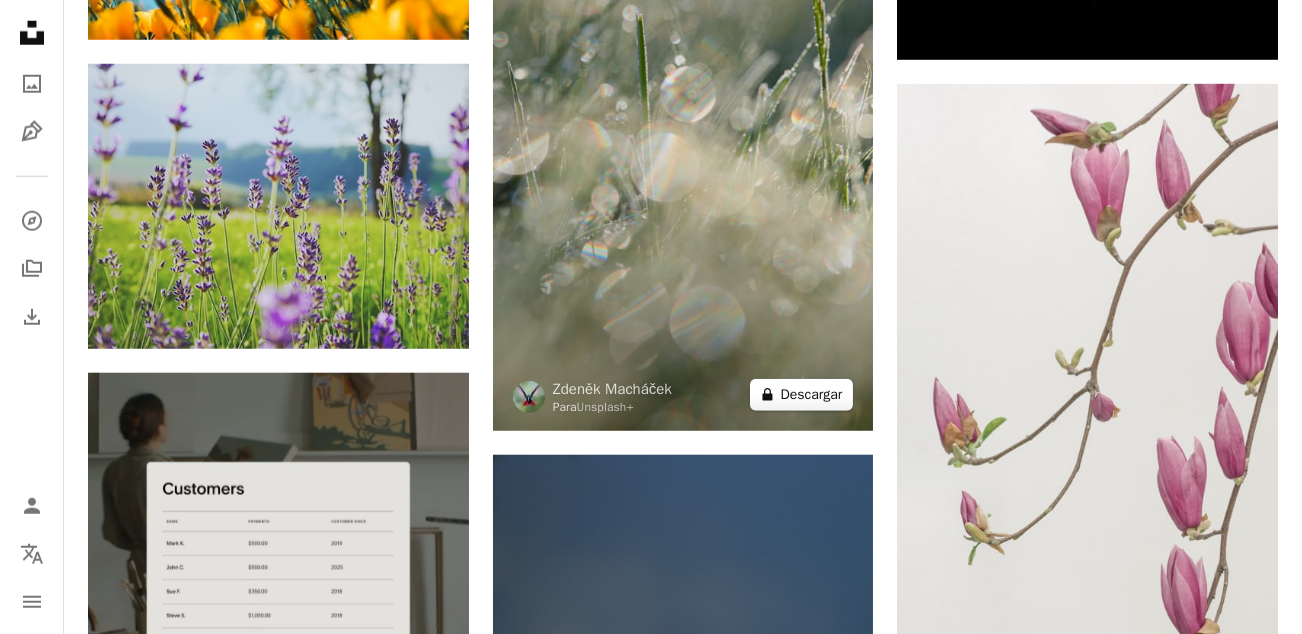 click on "A lock Descargar" at bounding box center [802, 395] 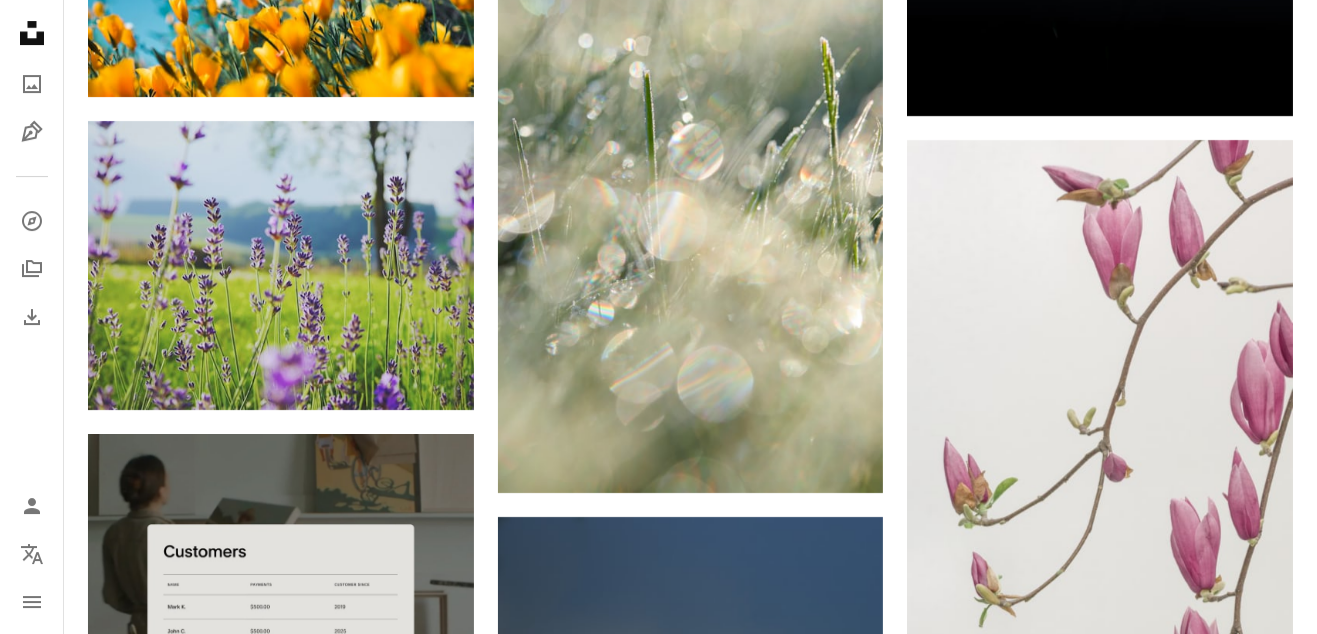 click on "An X shape Imágenes premium, listas para usar. Obtén acceso ilimitado. A plus sign Contenido solo para miembros añadido mensualmente A plus sign Descargas ilimitadas libres de derechos A plus sign Ilustraciones  Nuevo A plus sign Protecciones legales mejoradas anualmente 62 %  de descuento mensualmente 16 €   6 € EUR al mes * Obtener  Unsplash+ *Cuando se paga anualmente, se factura por adelantado  72 € Más los impuestos aplicables. Se renueva automáticamente. Cancela cuando quieras." at bounding box center (658, 3262) 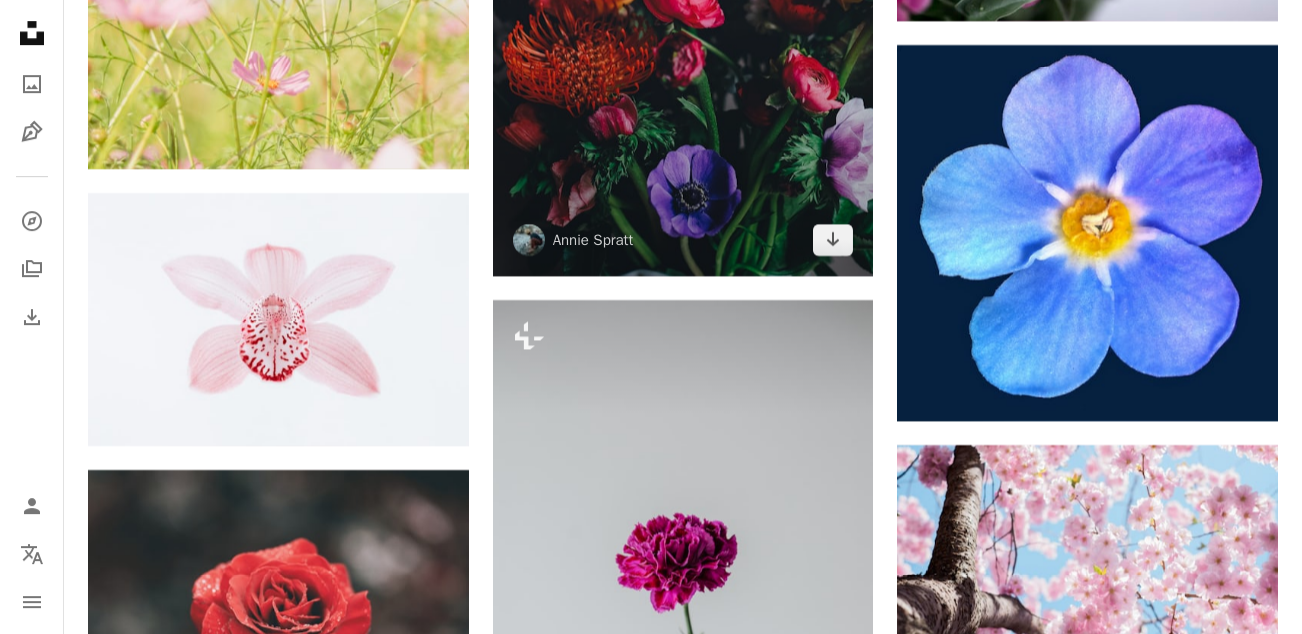 scroll, scrollTop: 16202, scrollLeft: 0, axis: vertical 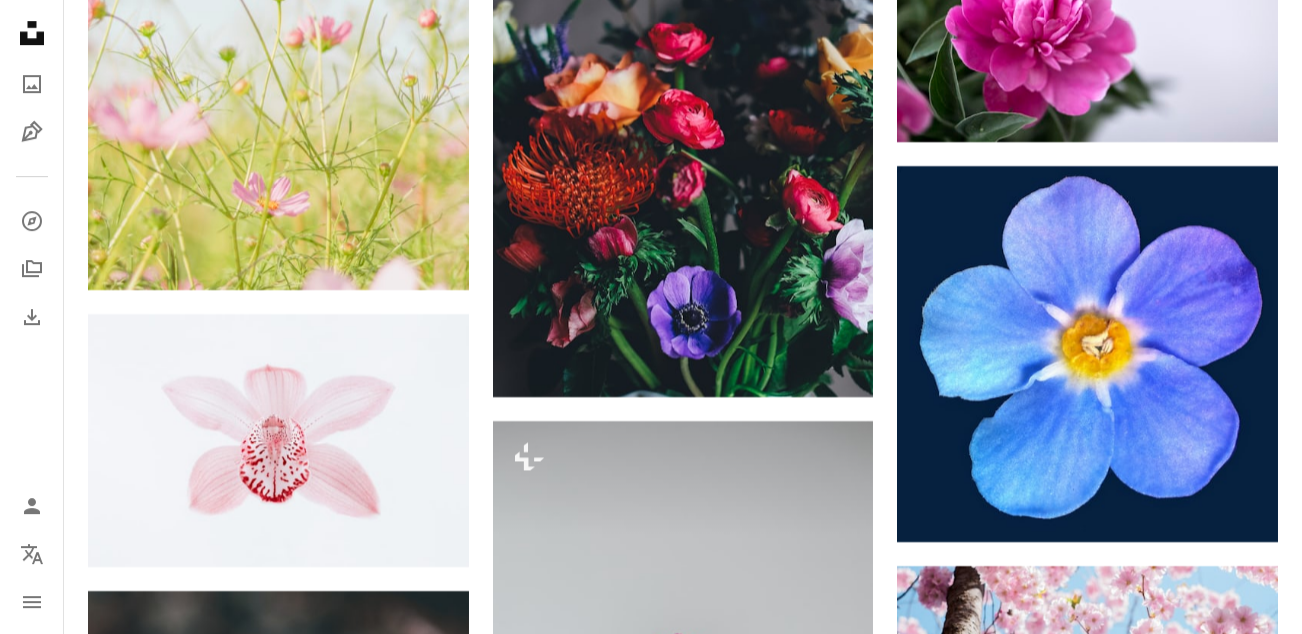 drag, startPoint x: 1301, startPoint y: 485, endPoint x: 1305, endPoint y: -27, distance: 512.0156 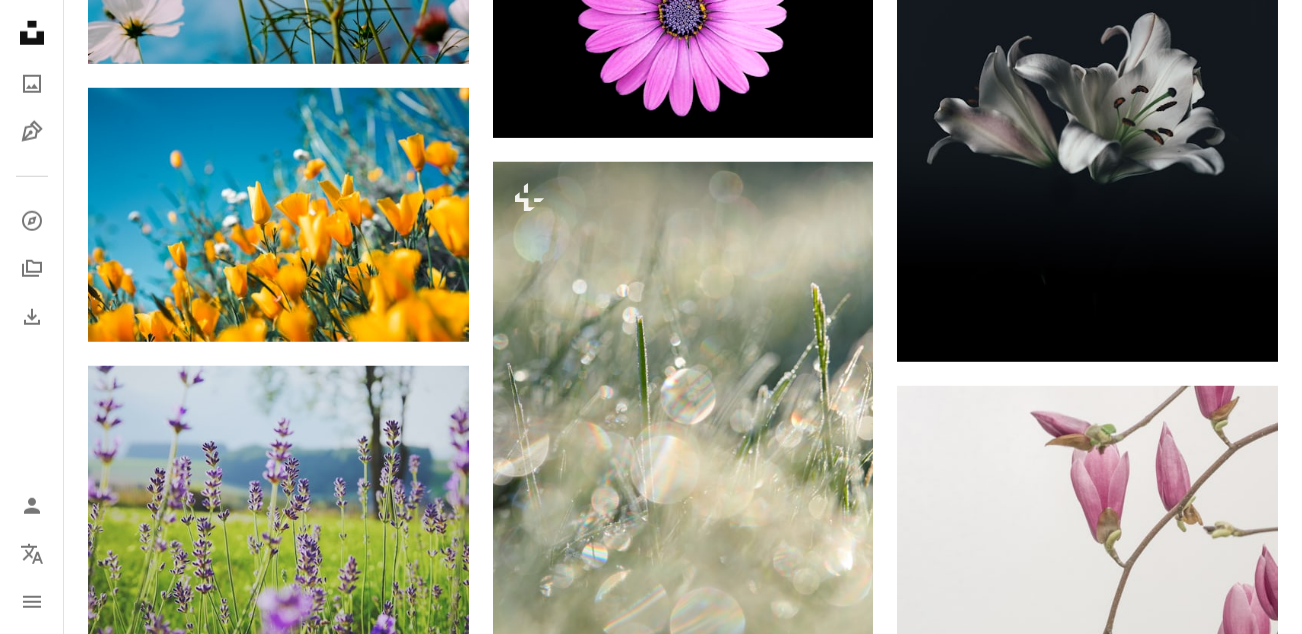 scroll, scrollTop: 0, scrollLeft: 0, axis: both 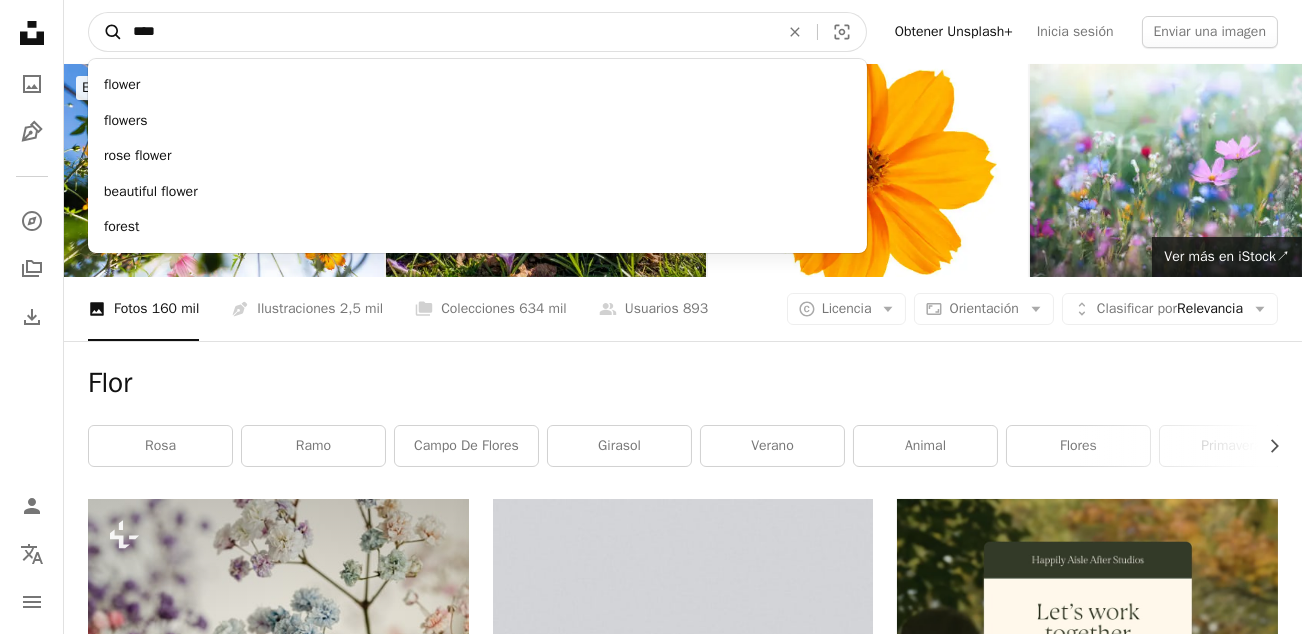 drag, startPoint x: 195, startPoint y: 30, endPoint x: 111, endPoint y: 21, distance: 84.48077 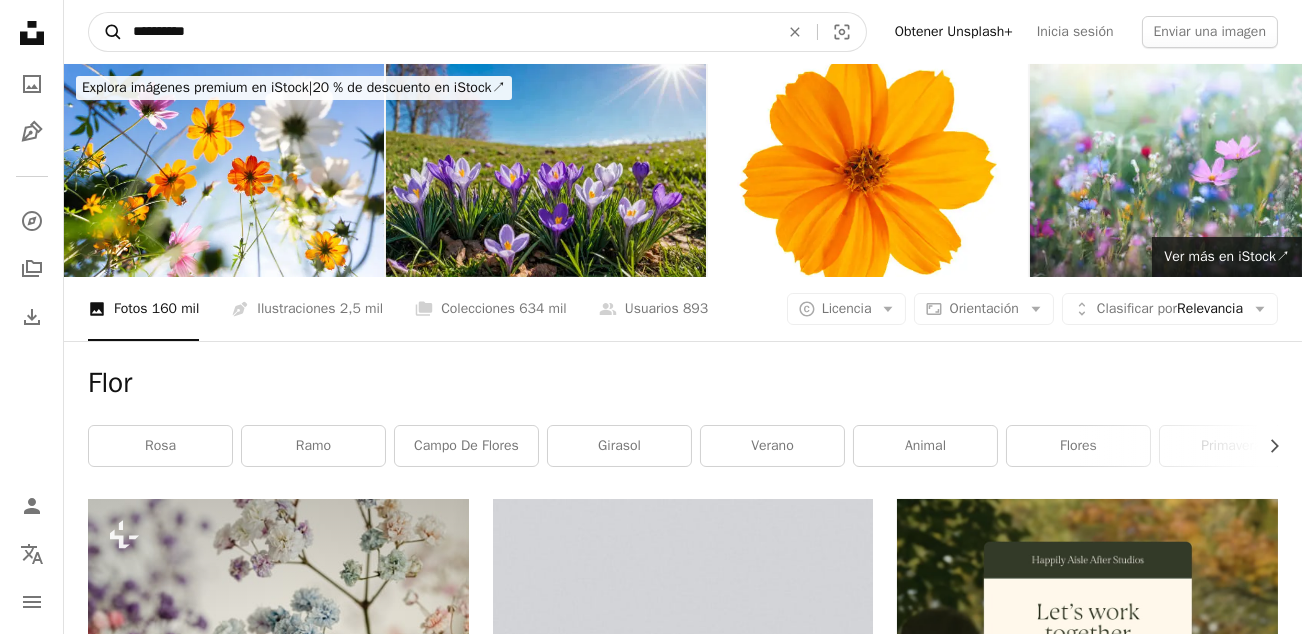 type on "**********" 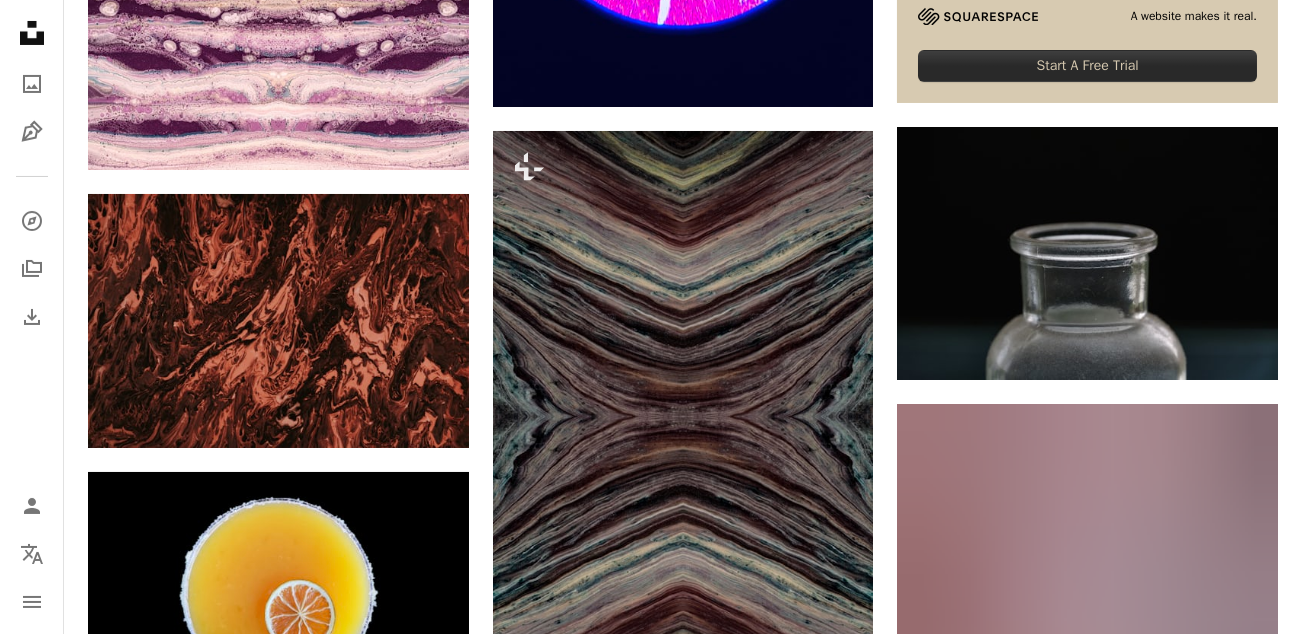 scroll, scrollTop: 1100, scrollLeft: 0, axis: vertical 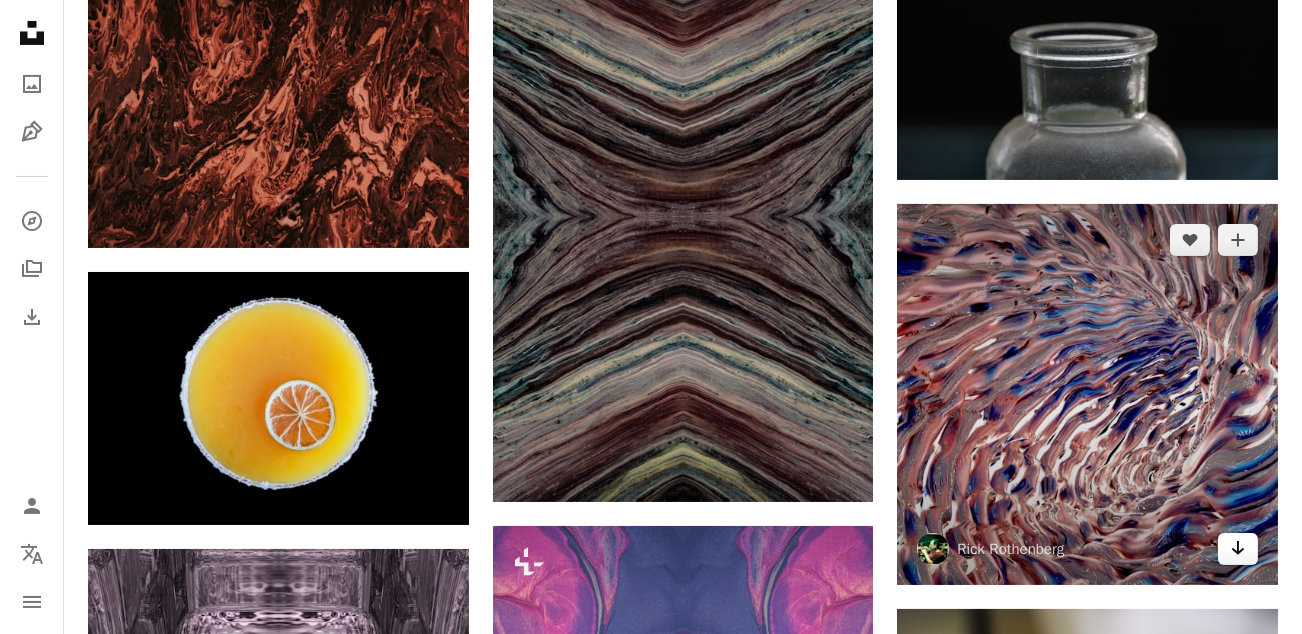 click on "Arrow pointing down" 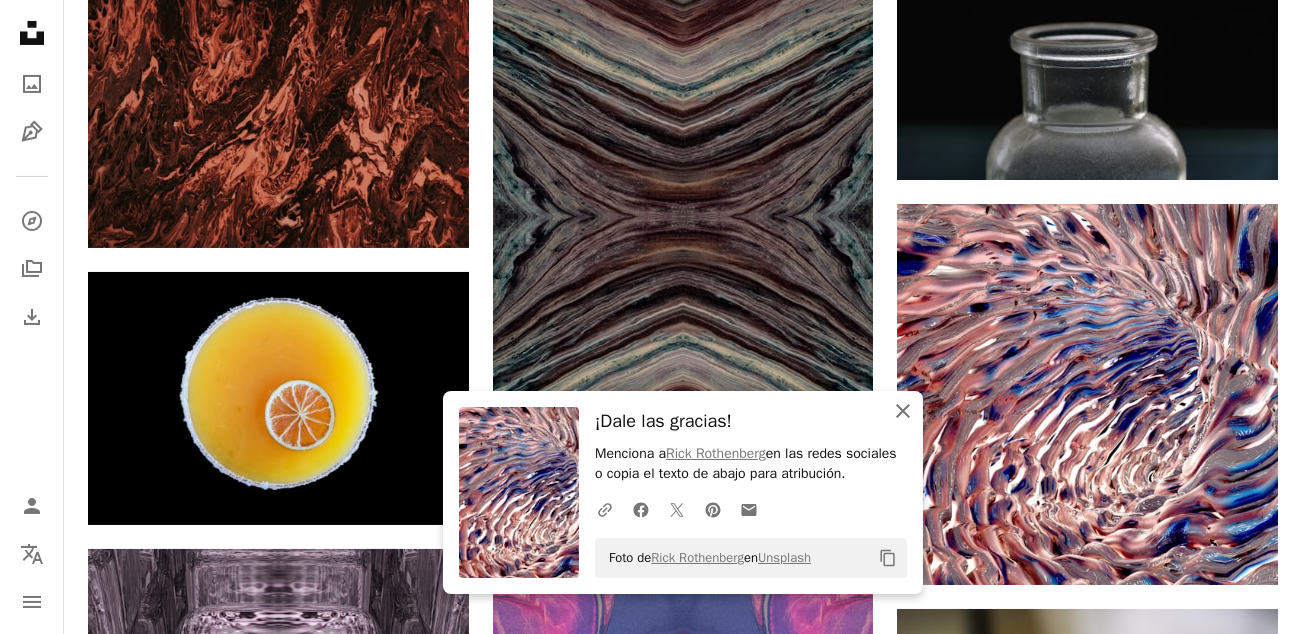 drag, startPoint x: 912, startPoint y: 412, endPoint x: 909, endPoint y: 401, distance: 11.401754 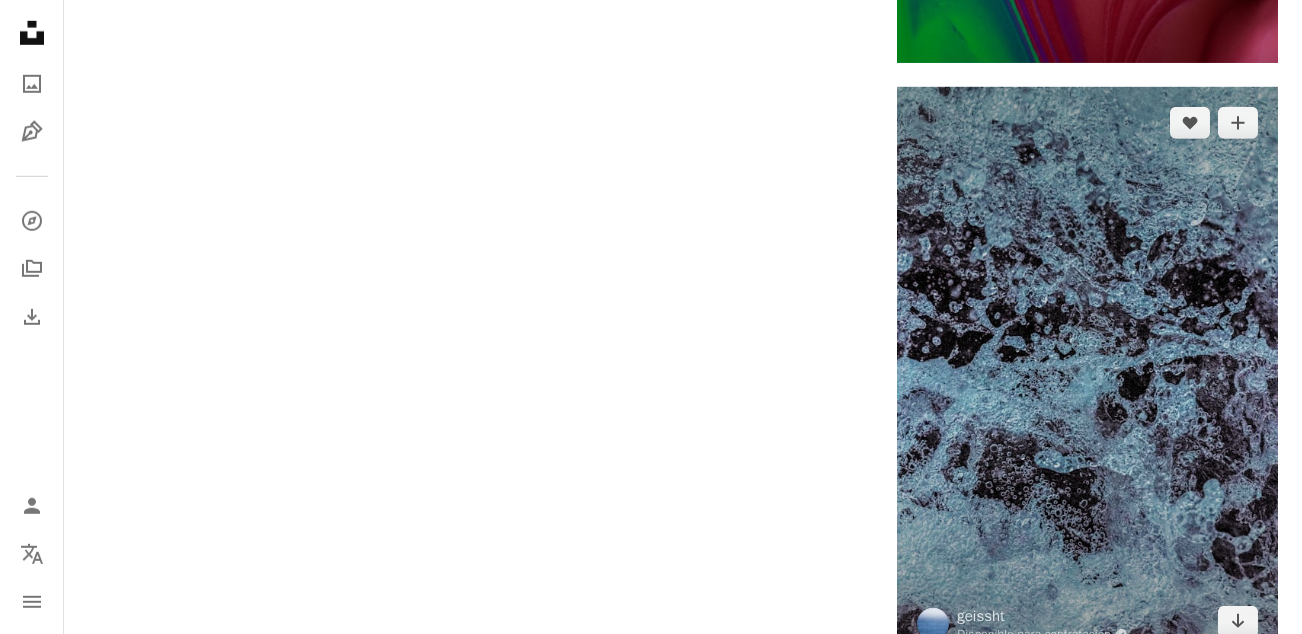 scroll, scrollTop: 3700, scrollLeft: 0, axis: vertical 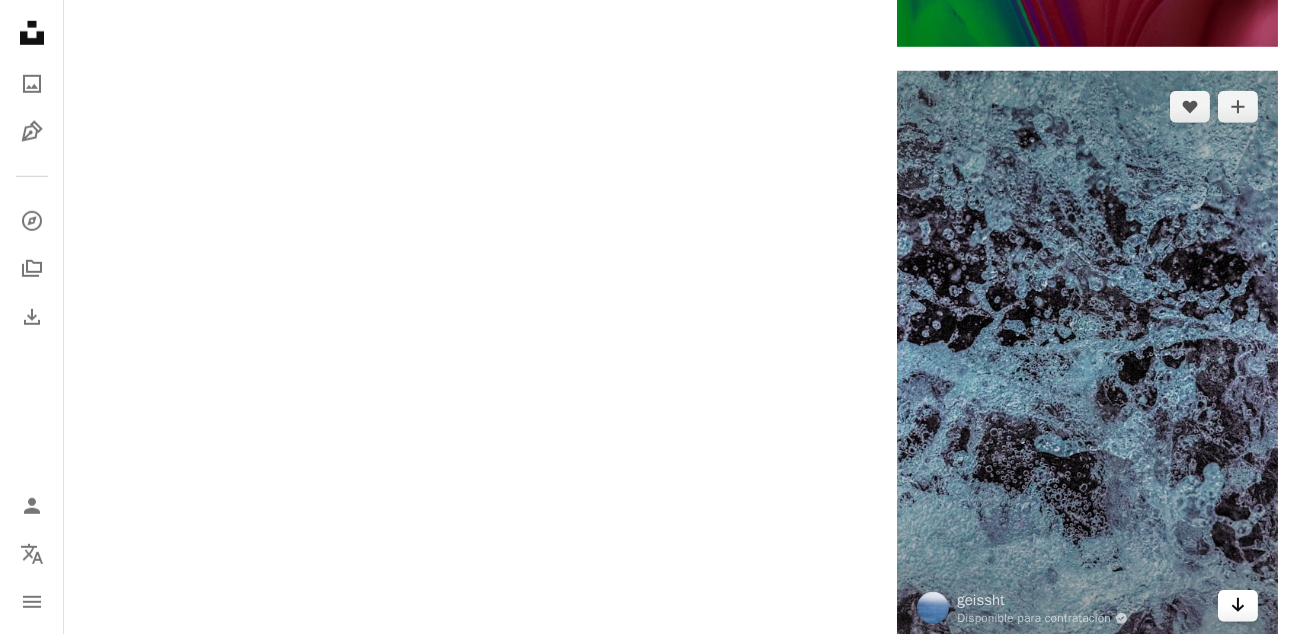 click on "Arrow pointing down" 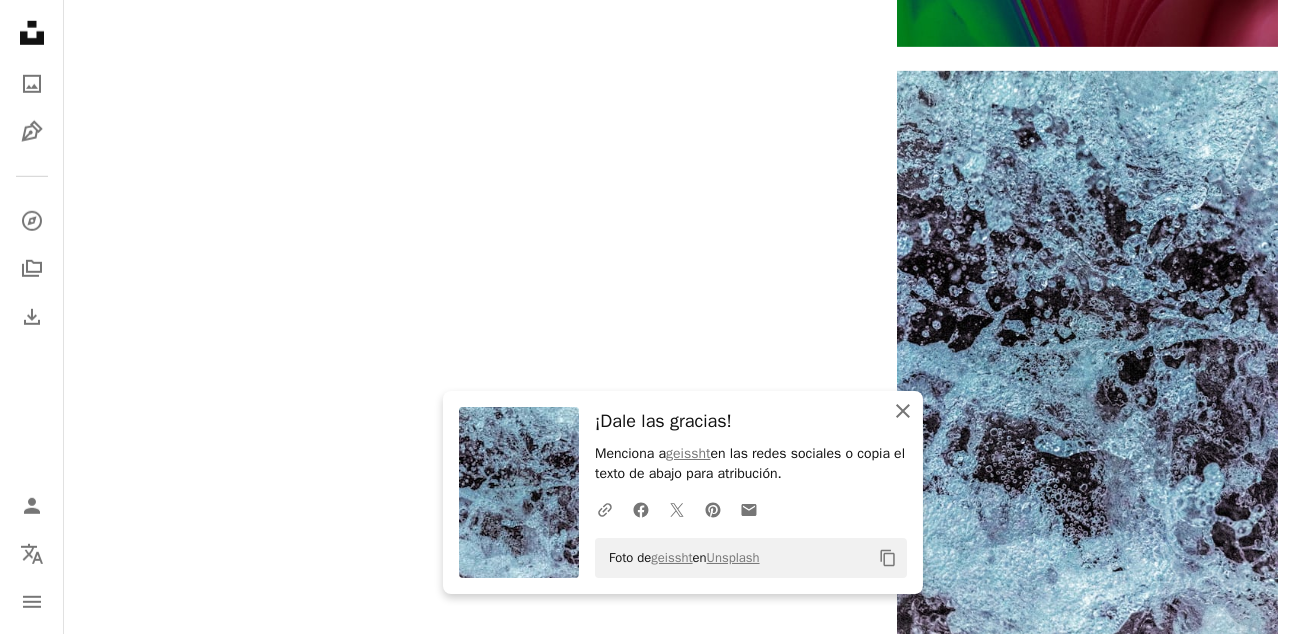 click on "An X shape" 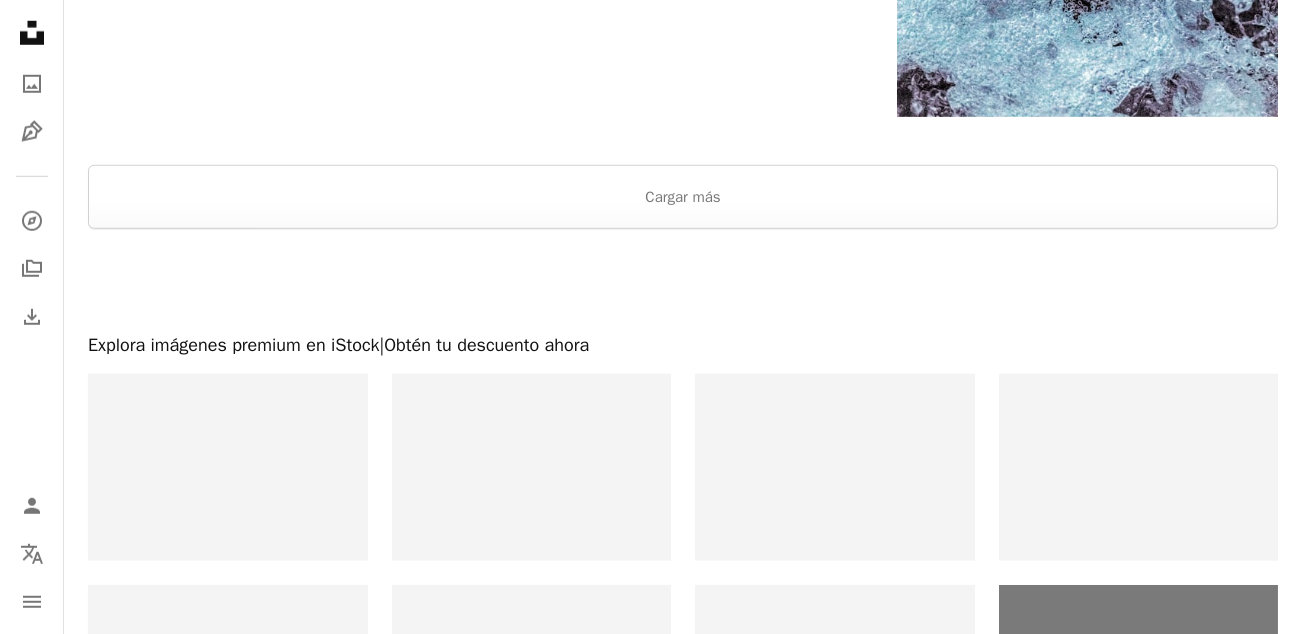 scroll, scrollTop: 4300, scrollLeft: 0, axis: vertical 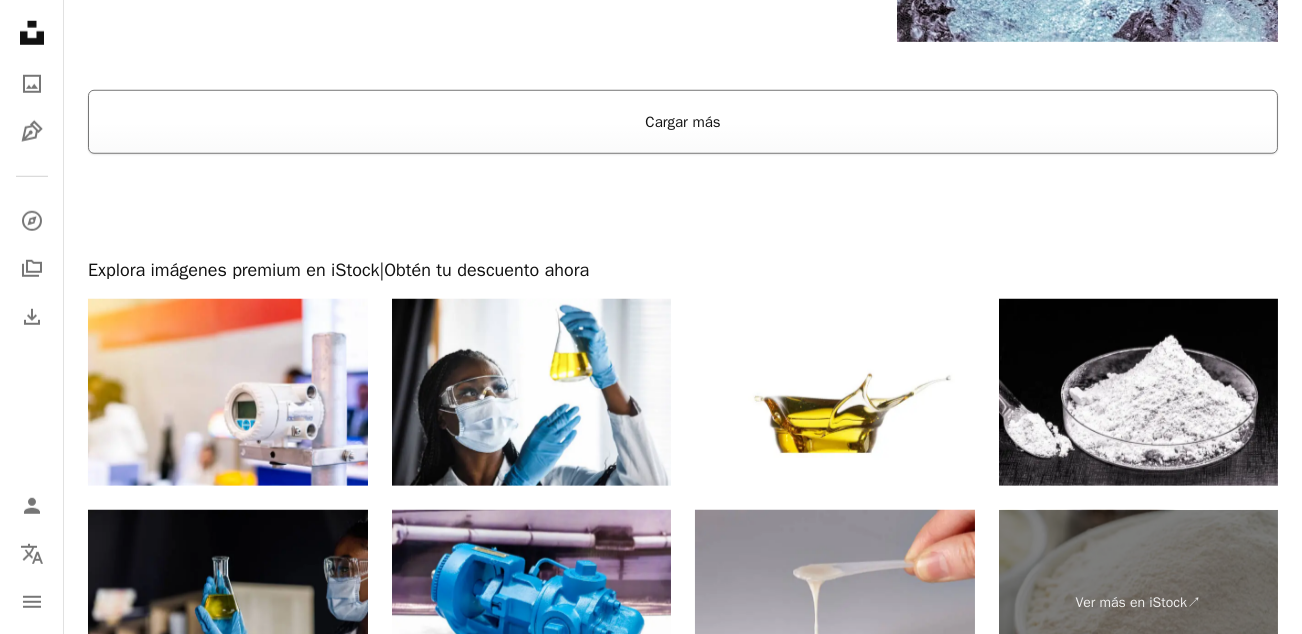click on "Cargar más" at bounding box center (683, 122) 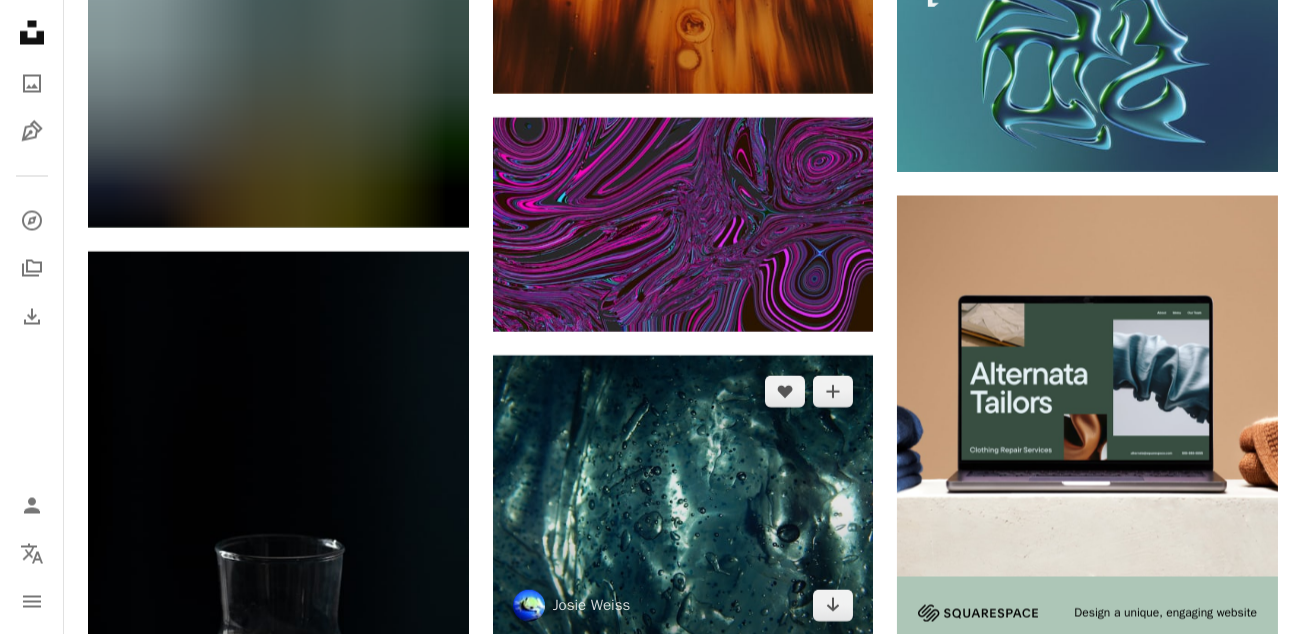 scroll, scrollTop: 9600, scrollLeft: 0, axis: vertical 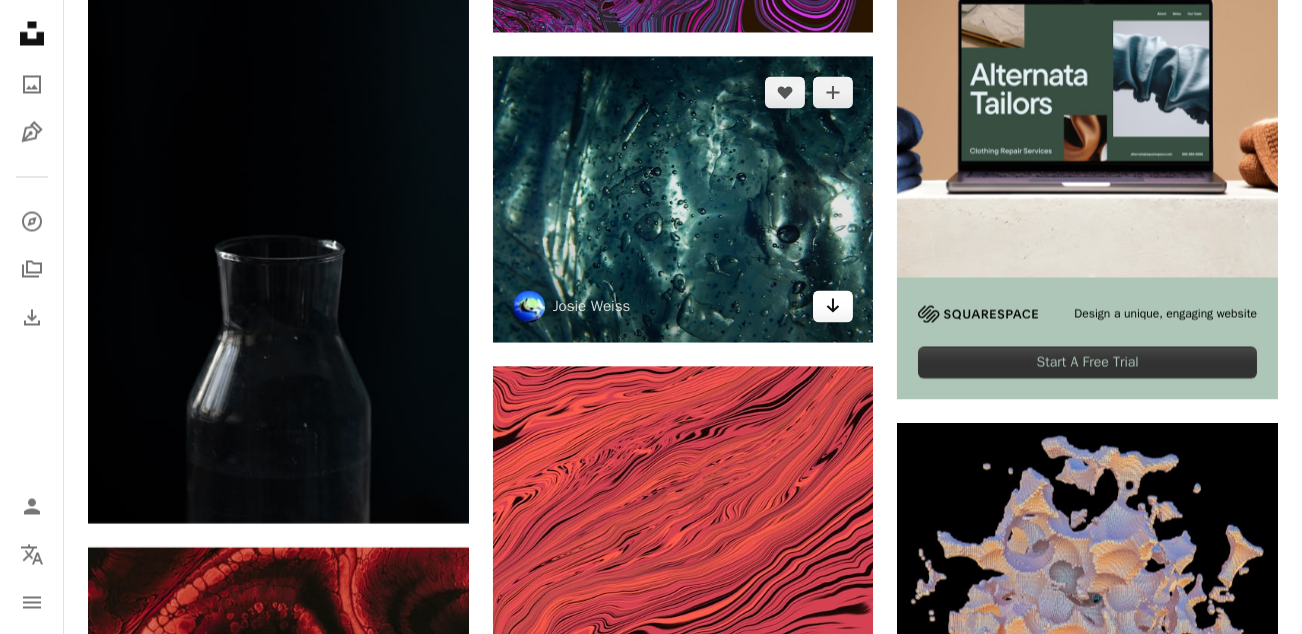 click on "Arrow pointing down" 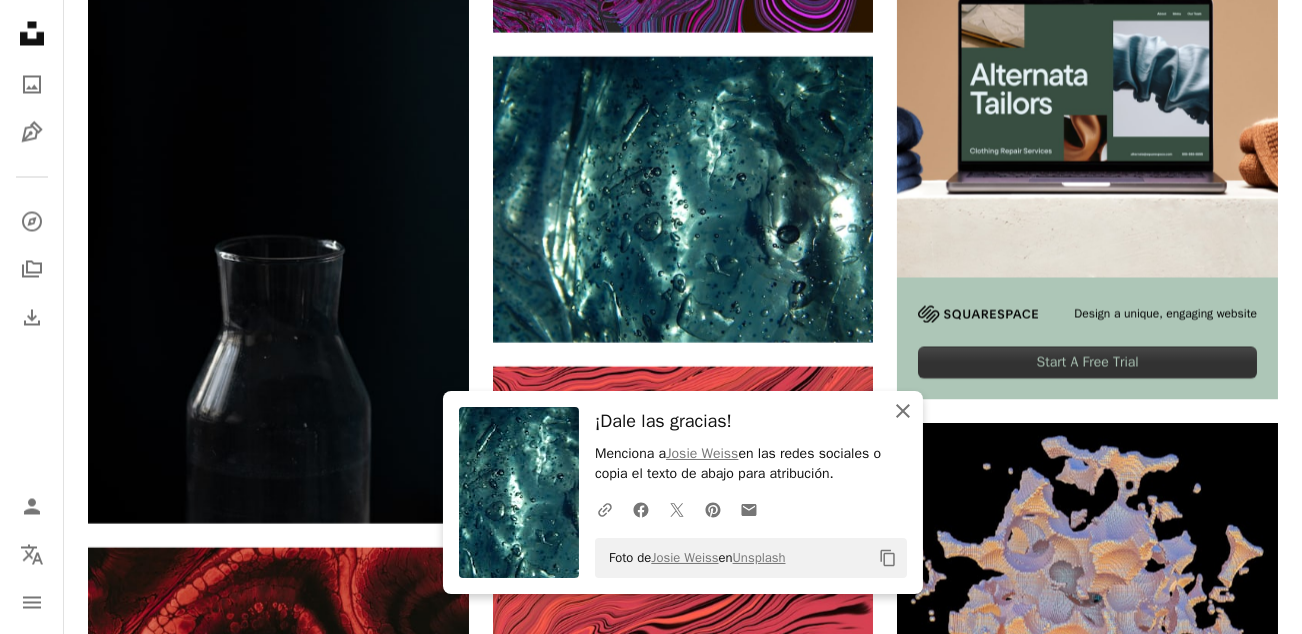 click on "An X shape" 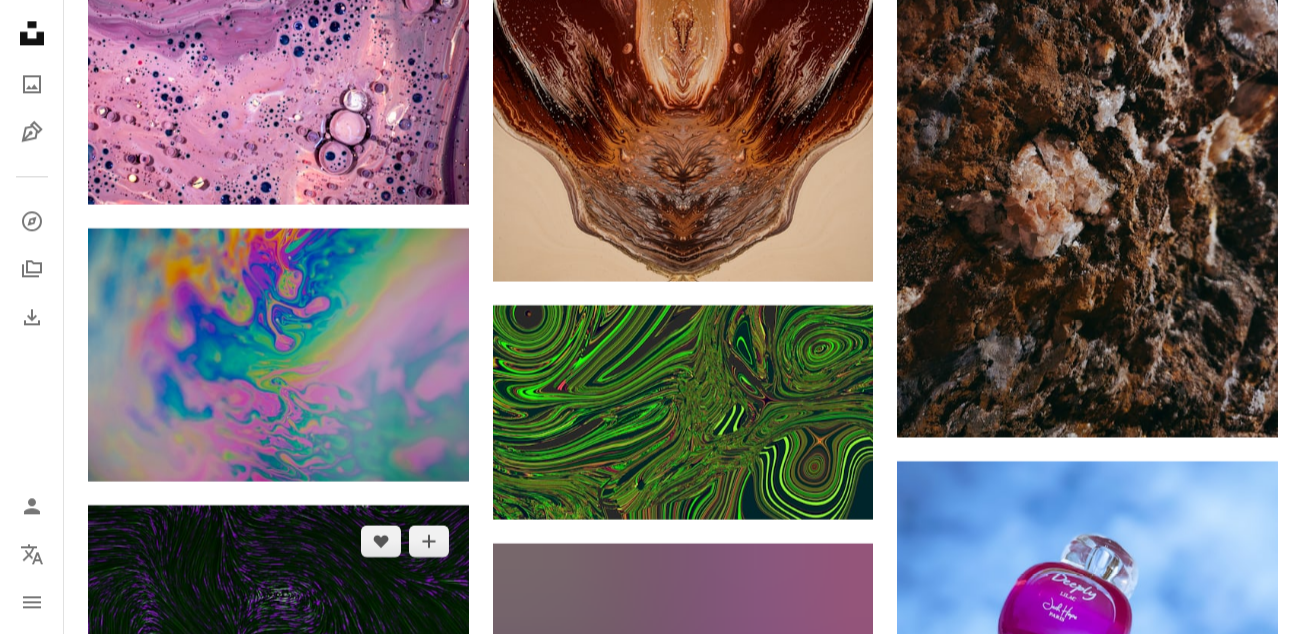 scroll, scrollTop: 12400, scrollLeft: 0, axis: vertical 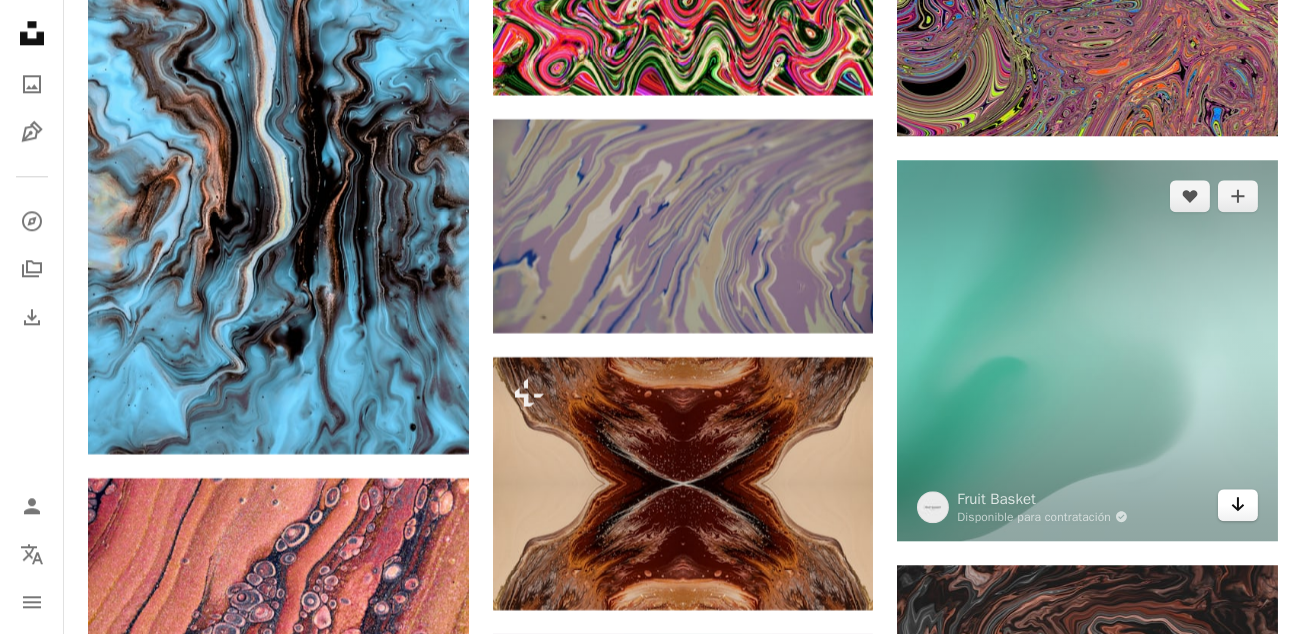 click on "Arrow pointing down" 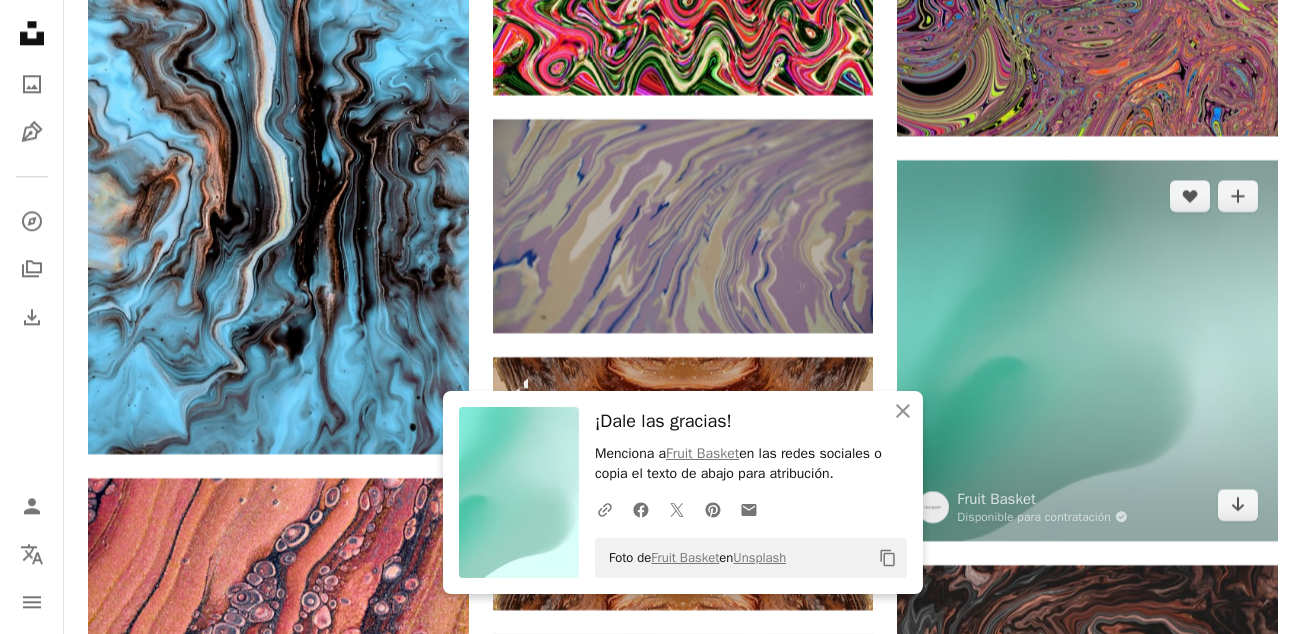 scroll, scrollTop: 12589, scrollLeft: 0, axis: vertical 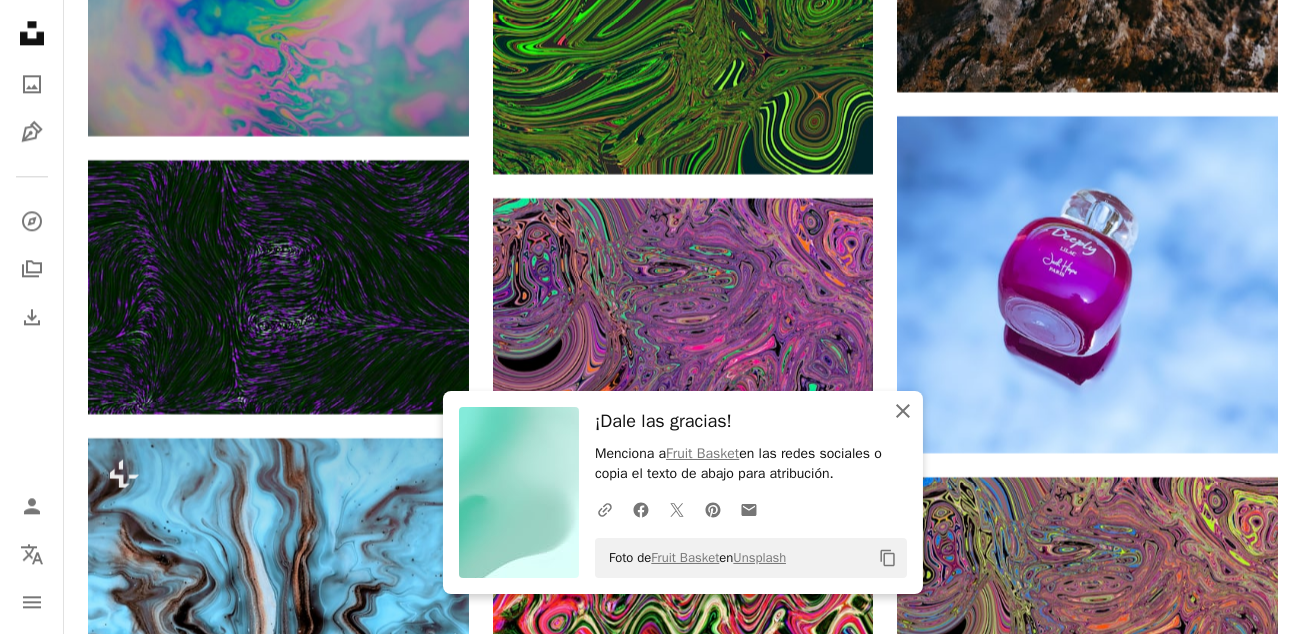 click 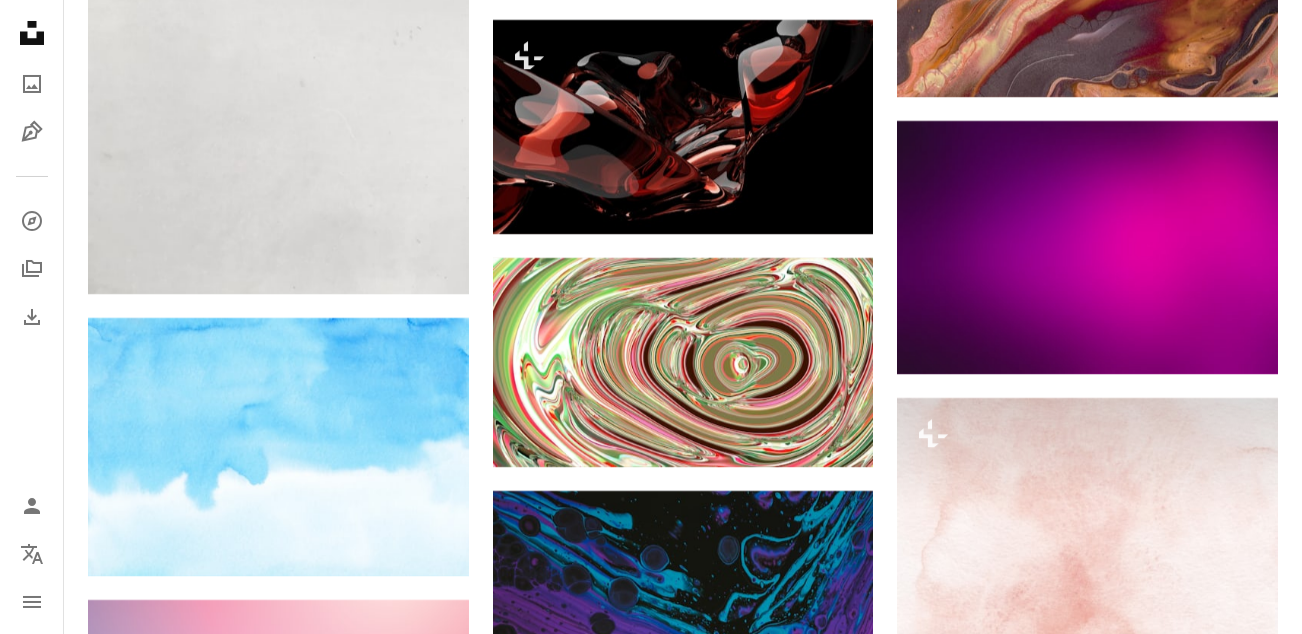 scroll, scrollTop: 19189, scrollLeft: 0, axis: vertical 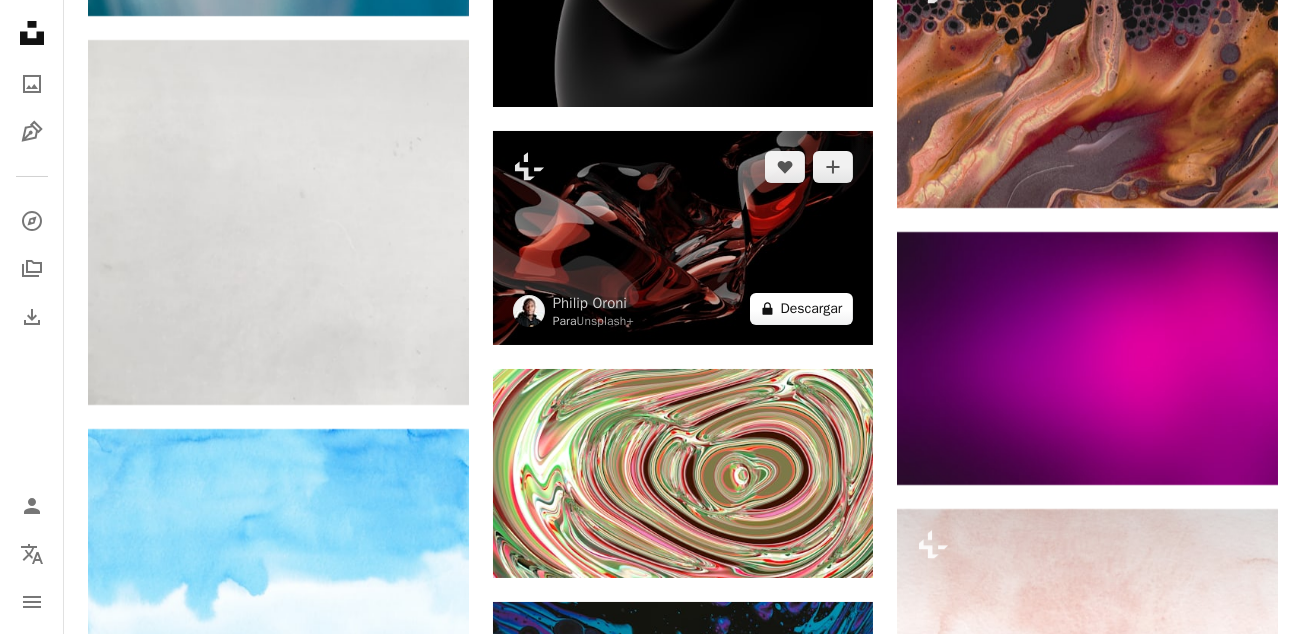 click on "A lock Descargar" at bounding box center (802, 309) 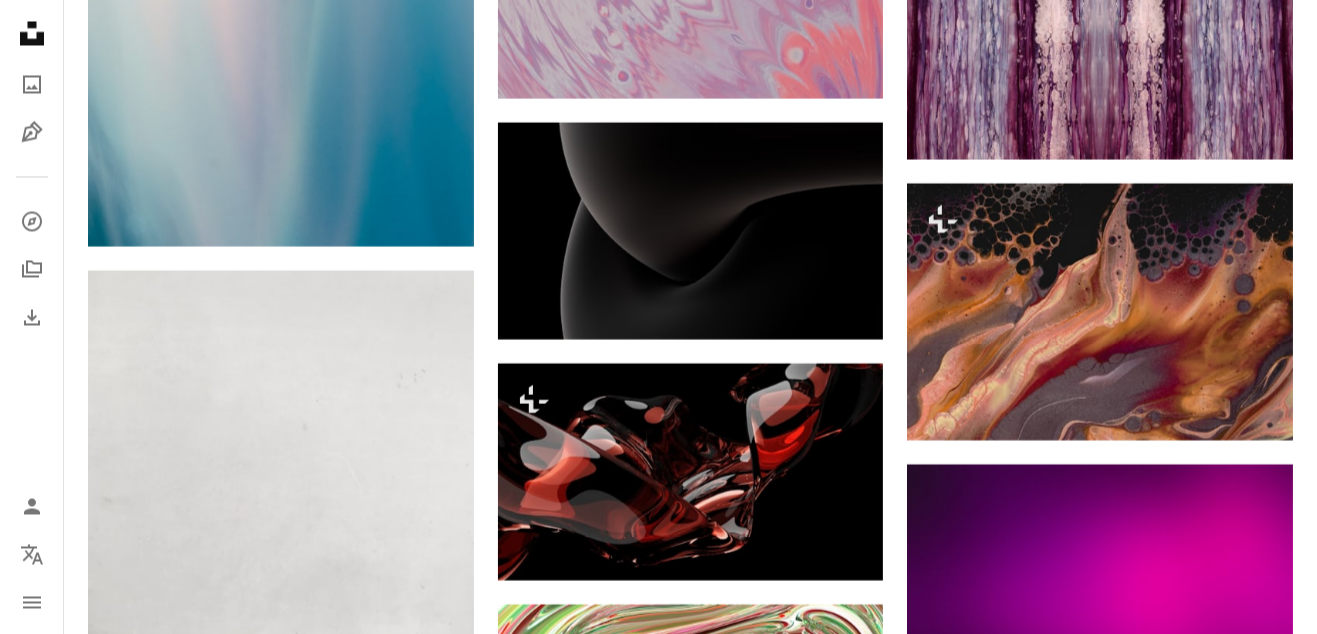 click on "An X shape Imágenes premium, listas para usar. Obtén acceso ilimitado. A plus sign Contenido solo para miembros añadido mensualmente A plus sign Descargas ilimitadas libres de derechos A plus sign Ilustraciones  Nuevo A plus sign Protecciones legales mejoradas anualmente 62 %  de descuento mensualmente 16 €   6 € EUR al mes * Obtener  Unsplash+ *Cuando se paga anualmente, se factura por adelantado  72 € Más los impuestos aplicables. Se renueva automáticamente. Cancela cuando quieras." at bounding box center (658, 5025) 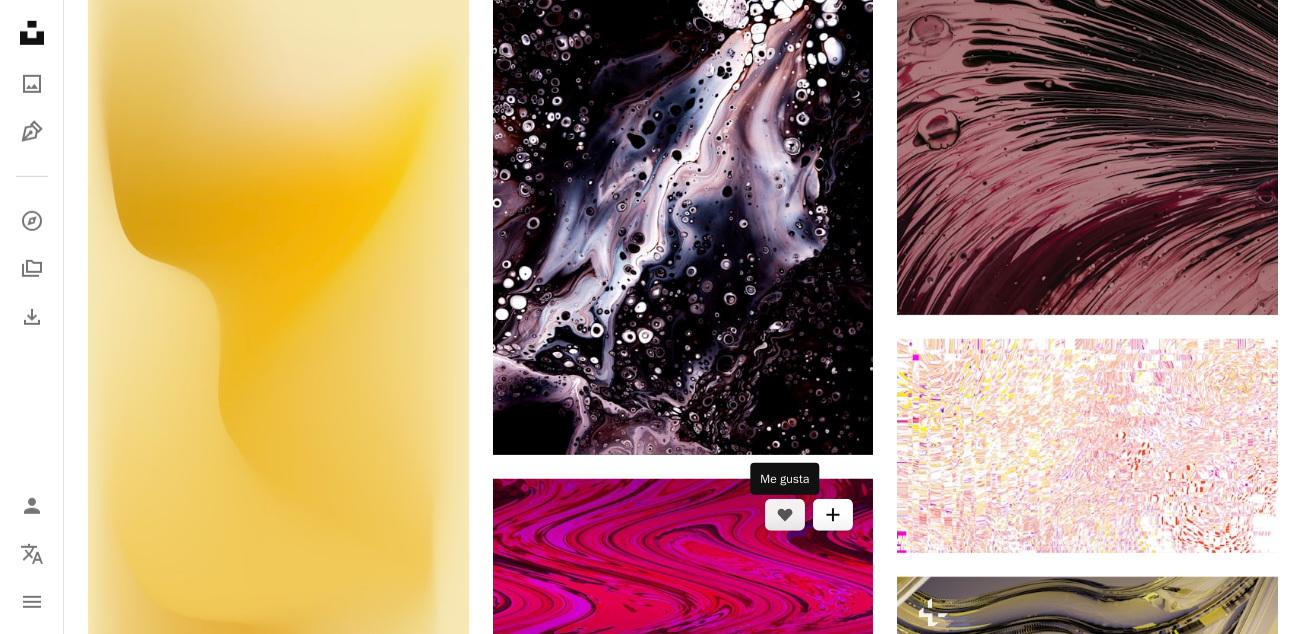scroll, scrollTop: 22389, scrollLeft: 0, axis: vertical 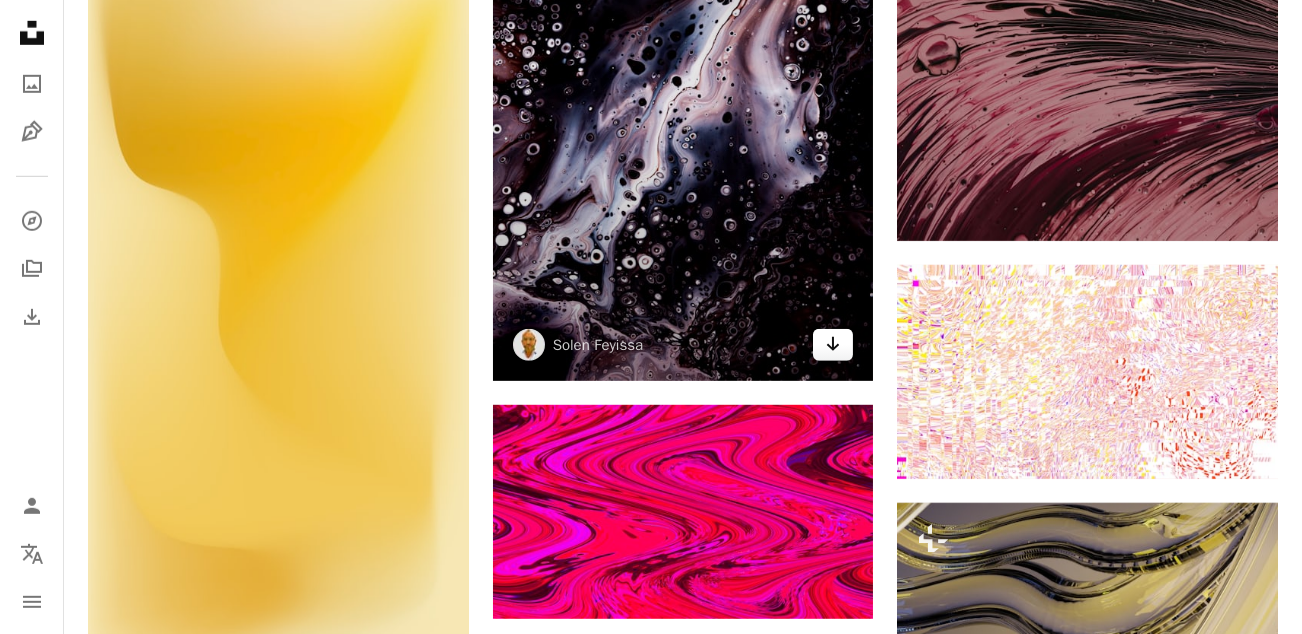 click on "Arrow pointing down" 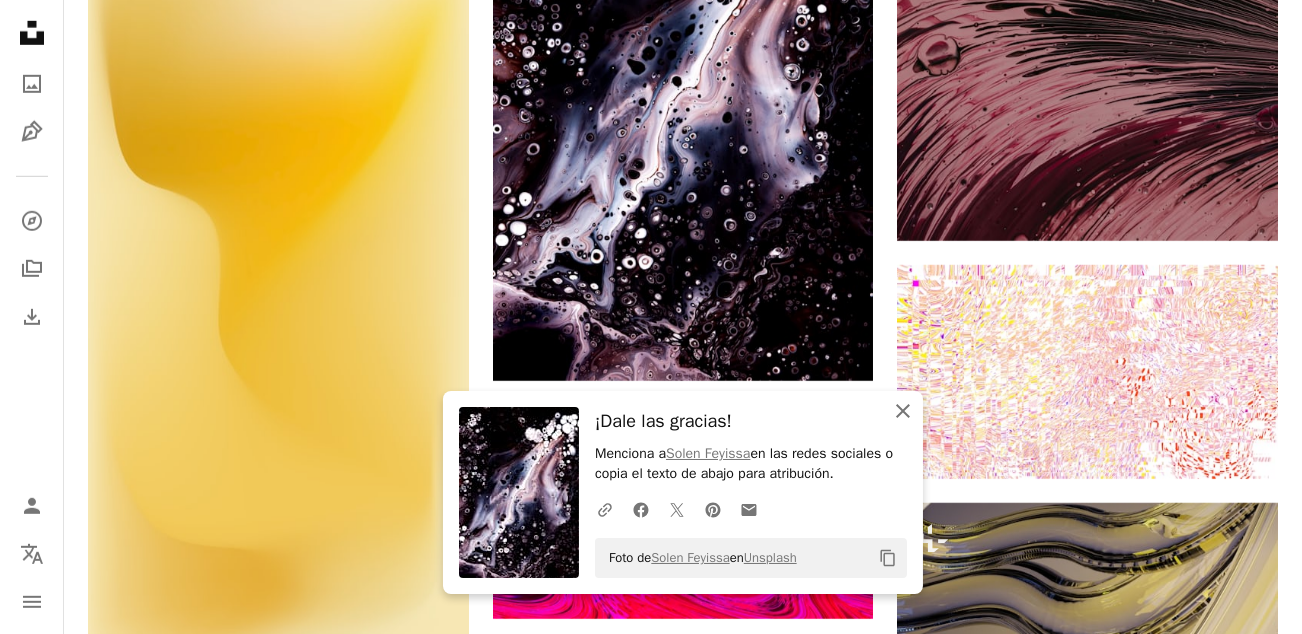 click on "An X shape" 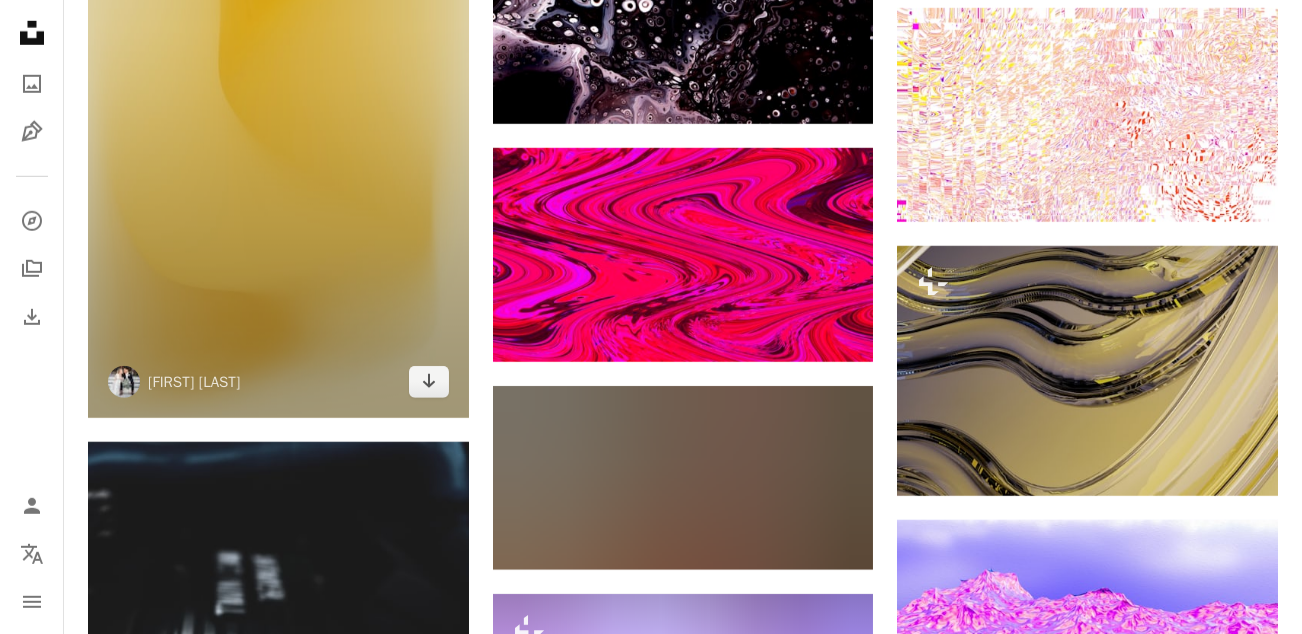 scroll, scrollTop: 22689, scrollLeft: 0, axis: vertical 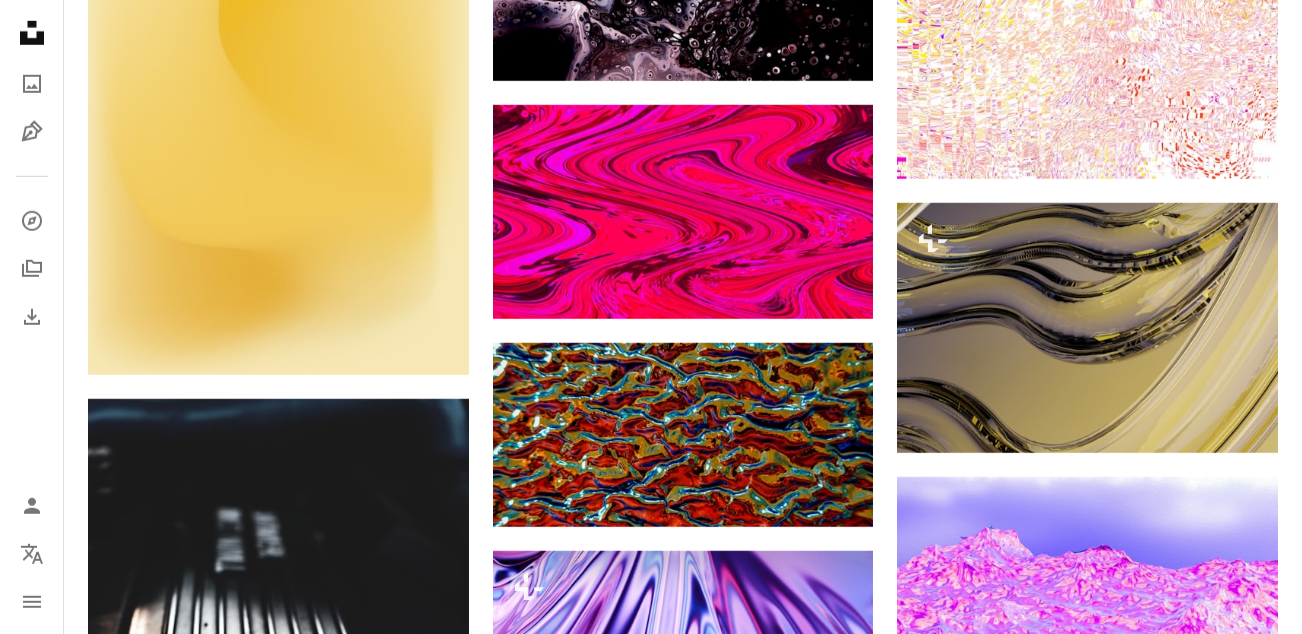 drag, startPoint x: 21, startPoint y: 374, endPoint x: 33, endPoint y: 373, distance: 12.0415945 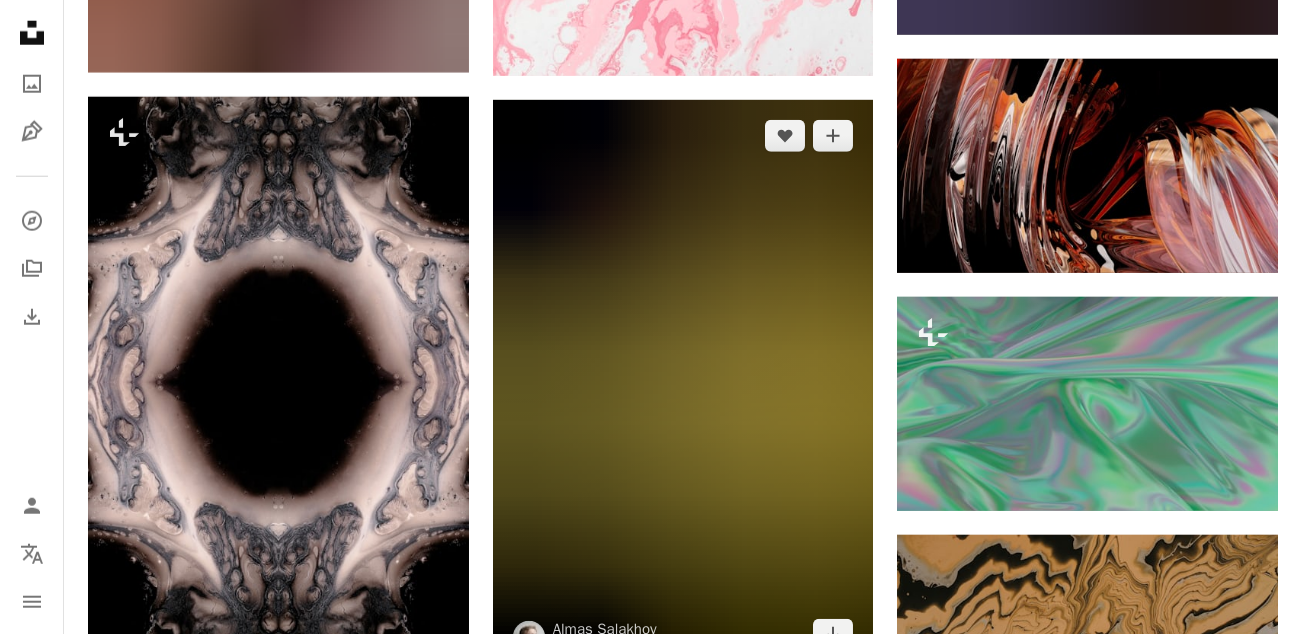 scroll, scrollTop: 24289, scrollLeft: 0, axis: vertical 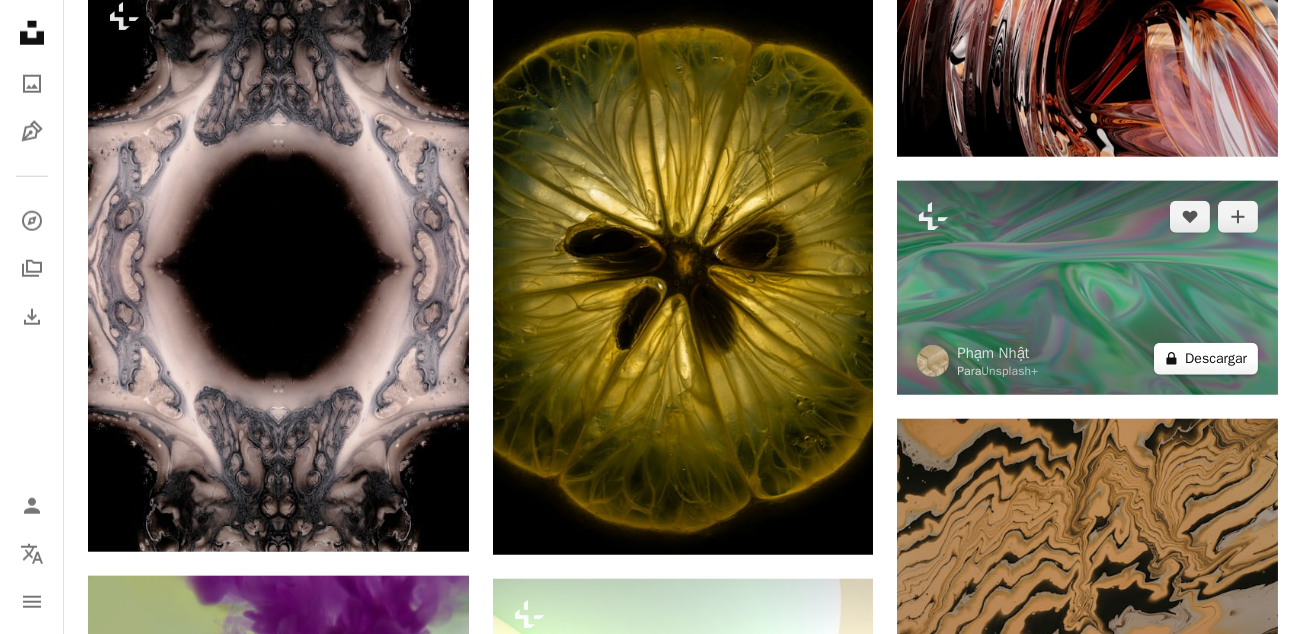 click on "A lock Descargar" at bounding box center (1206, 359) 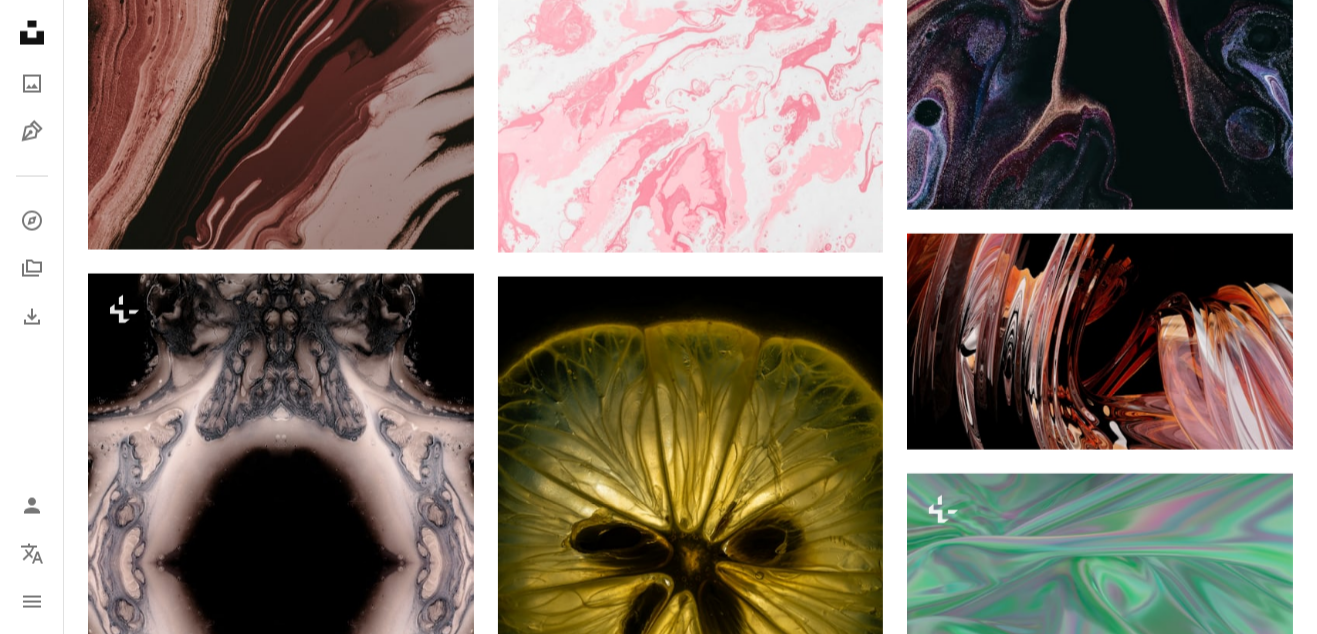 click on "An X shape Imágenes premium, listas para usar. Obtén acceso ilimitado. A plus sign Contenido solo para miembros añadido mensualmente A plus sign Descargas ilimitadas libres de derechos A plus sign Ilustraciones  Nuevo A plus sign Protecciones legales mejoradas anualmente 62 %  de descuento mensualmente 16 €   6 € EUR al mes * Obtener  Unsplash+ *Cuando se paga anualmente, se factura por adelantado  72 € Más los impuestos aplicables. Se renueva automáticamente. Cancela cuando quieras." at bounding box center [658, 5106] 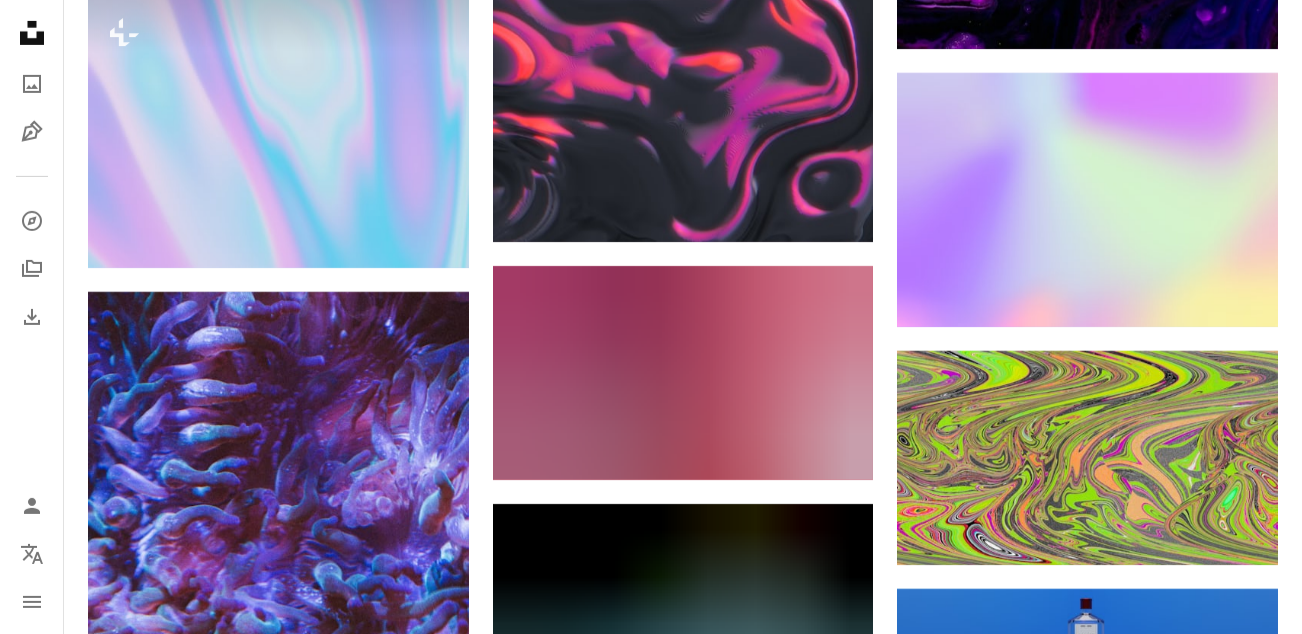 scroll, scrollTop: 58689, scrollLeft: 0, axis: vertical 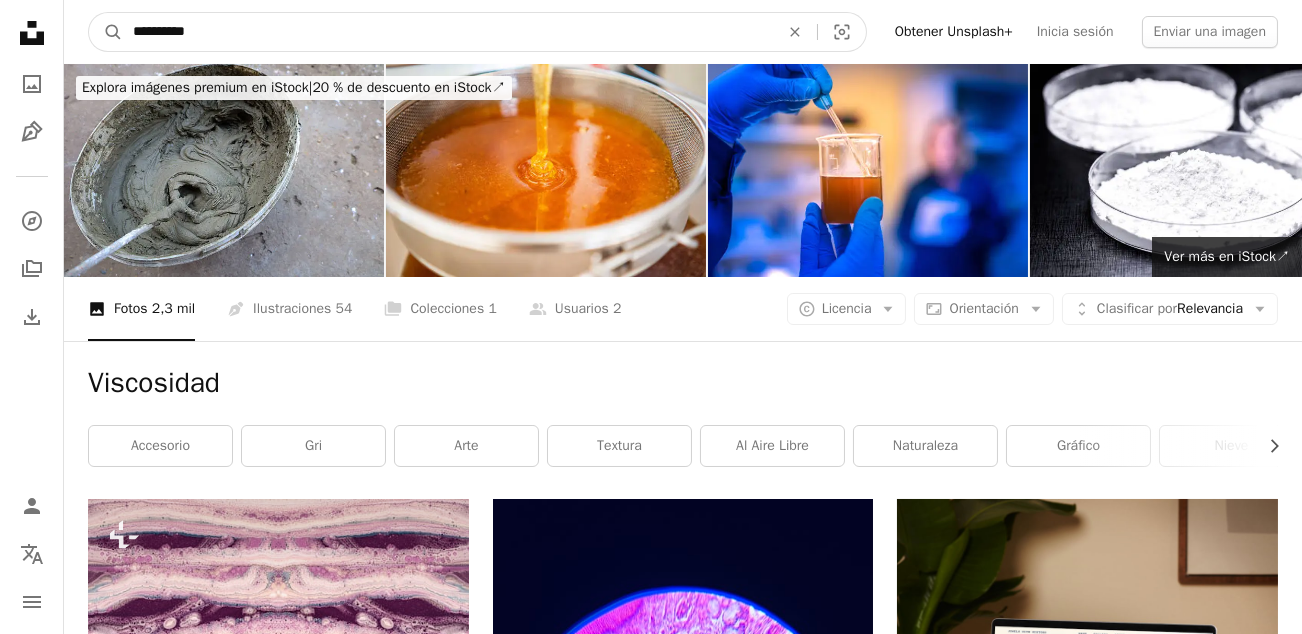 drag, startPoint x: 232, startPoint y: 37, endPoint x: 25, endPoint y: 17, distance: 207.96394 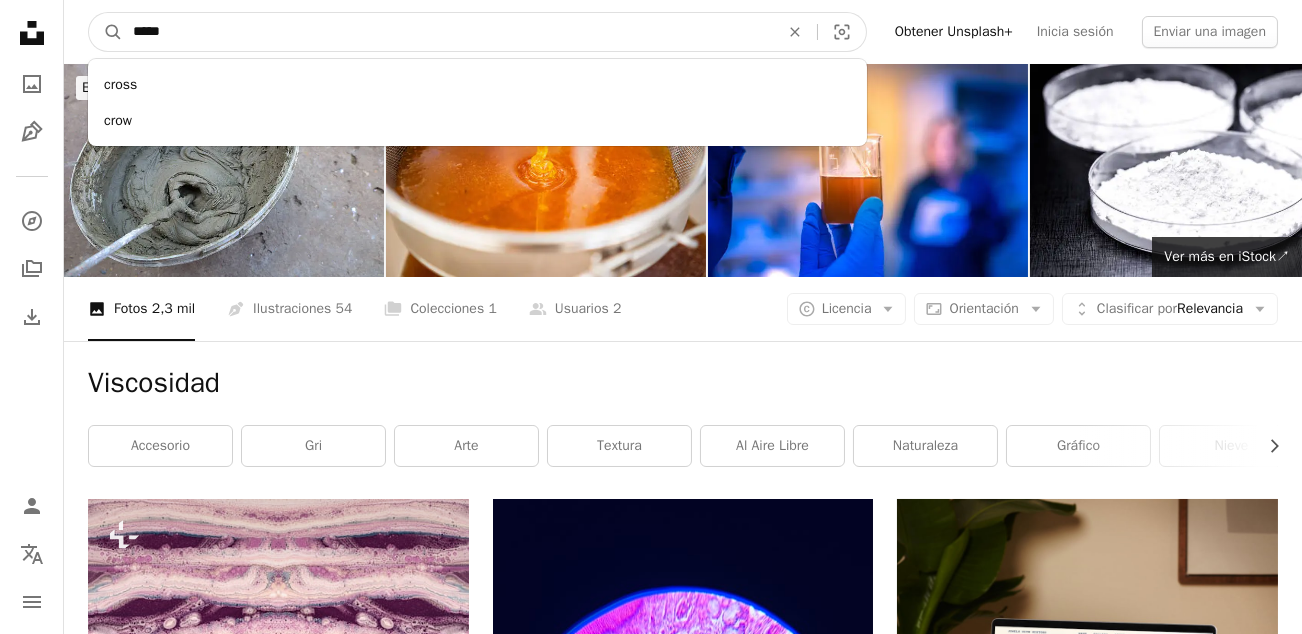 type on "*****" 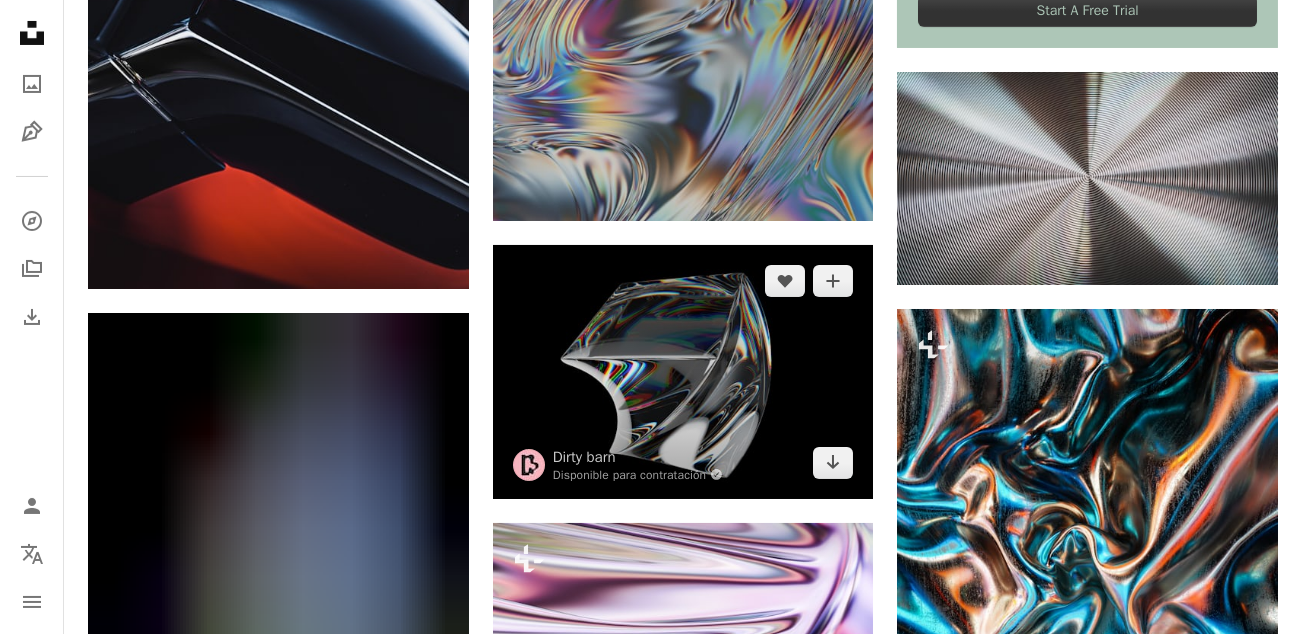 scroll, scrollTop: 1100, scrollLeft: 0, axis: vertical 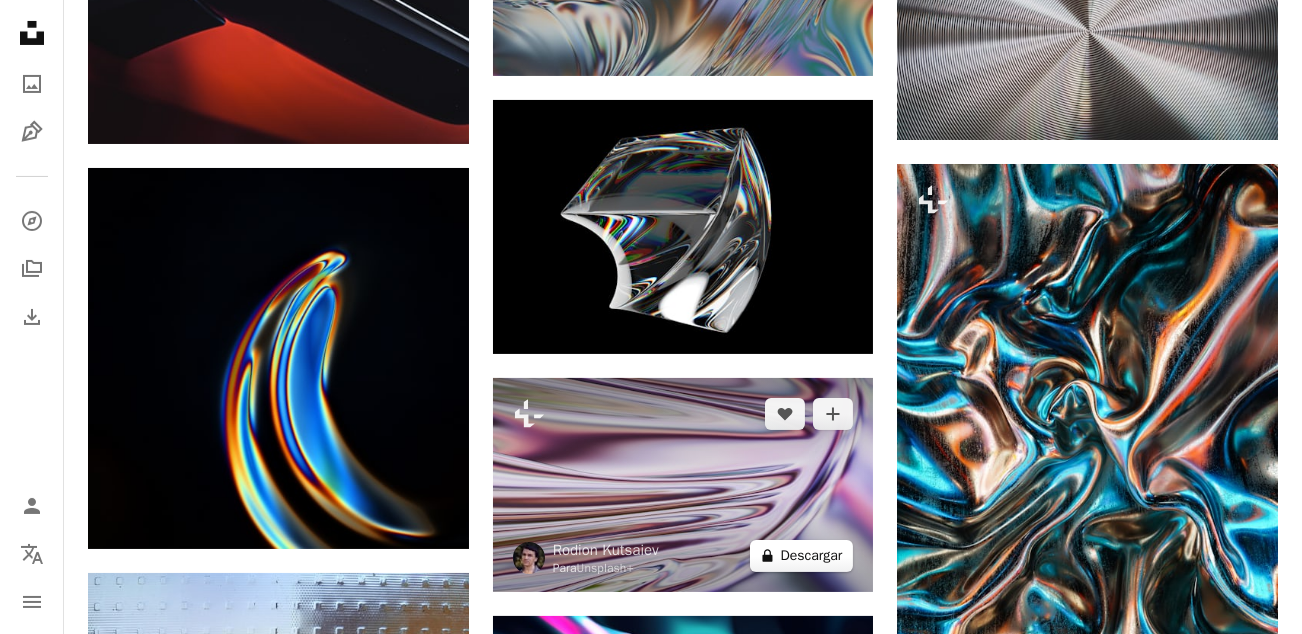 click on "A lock Descargar" at bounding box center [802, 556] 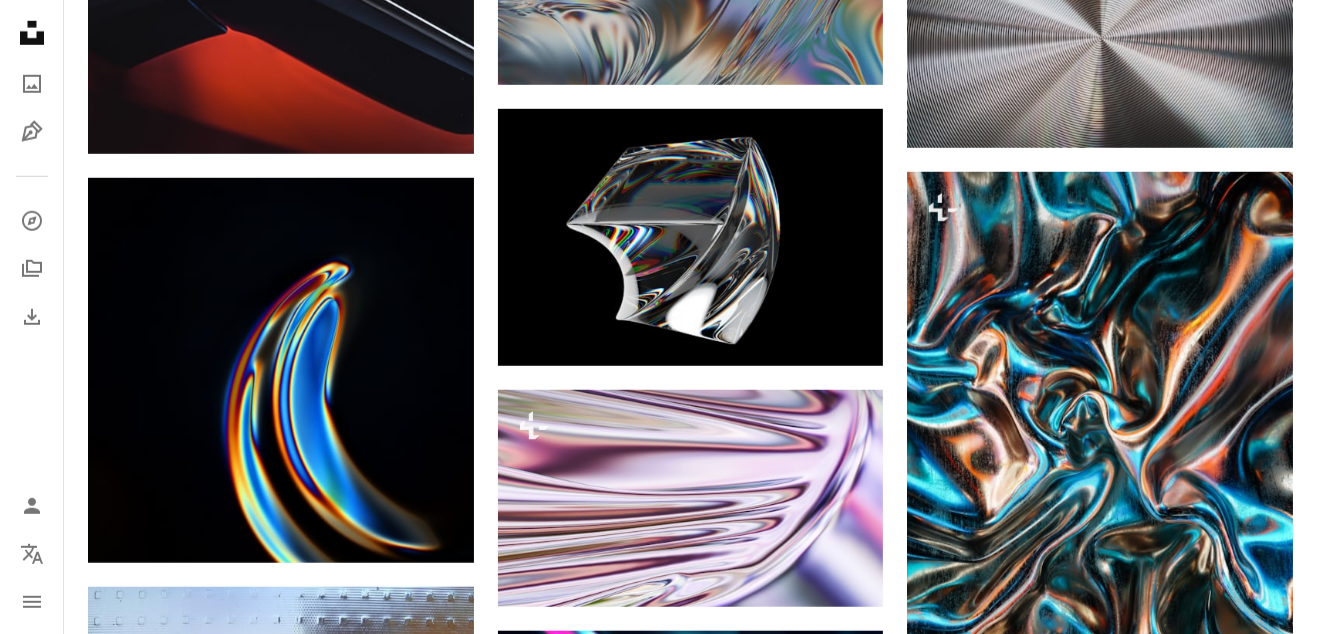 click on "An X shape Imágenes premium, listas para usar. Obtén acceso ilimitado. A plus sign Contenido solo para miembros añadido mensualmente A plus sign Descargas ilimitadas libres de derechos A plus sign Ilustraciones  Nuevo A plus sign Protecciones legales mejoradas anualmente 62 %  de descuento mensualmente 16 €   6 € EUR al mes * Obtener  Unsplash+ *Cuando se paga anualmente, se factura por adelantado  72 € Más los impuestos aplicables. Se renueva automáticamente. Cancela cuando quieras." at bounding box center [658, 3591] 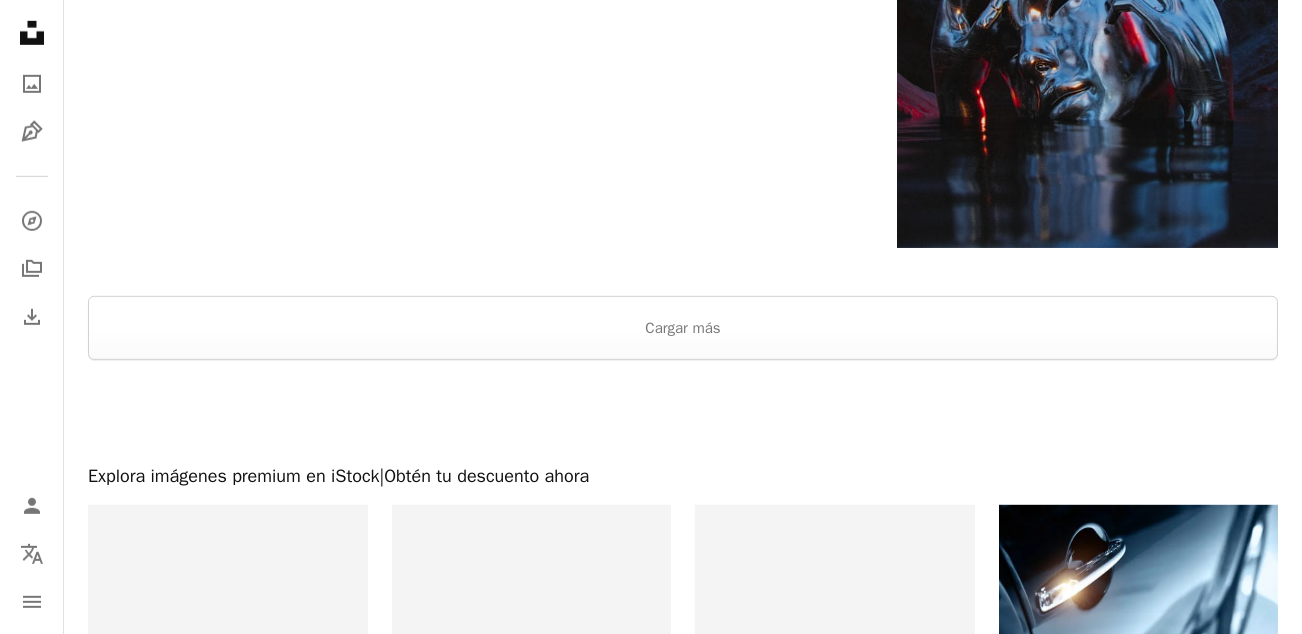scroll, scrollTop: 3300, scrollLeft: 0, axis: vertical 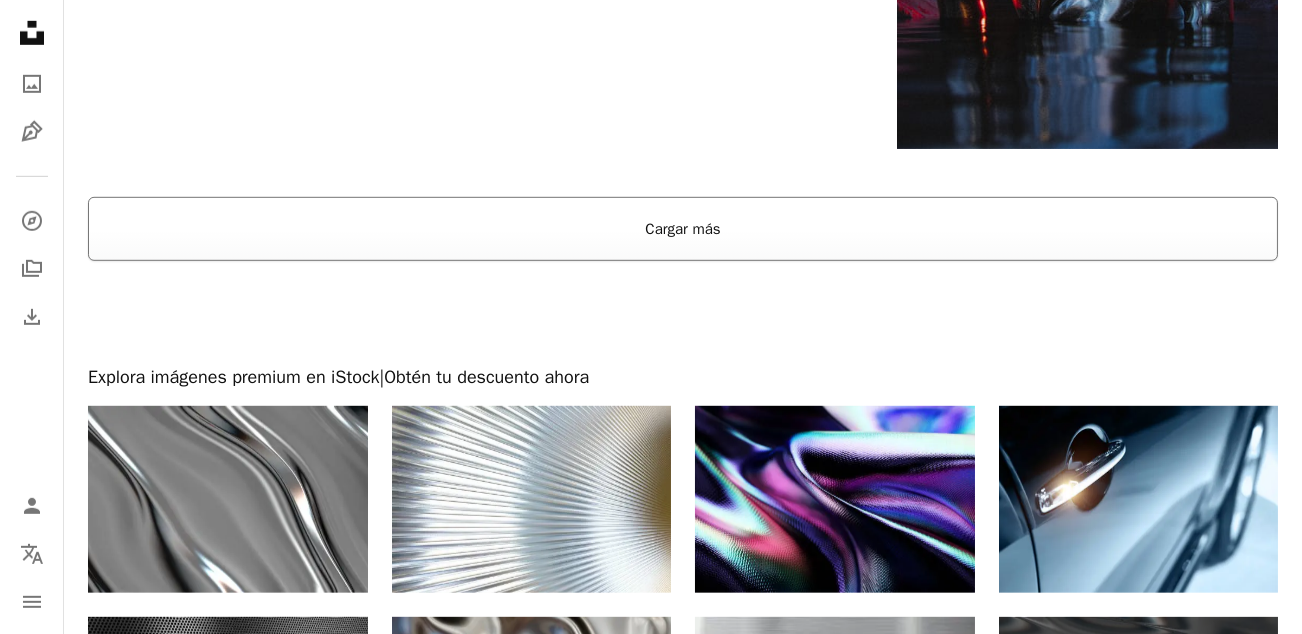 click on "Cargar más" at bounding box center [683, 229] 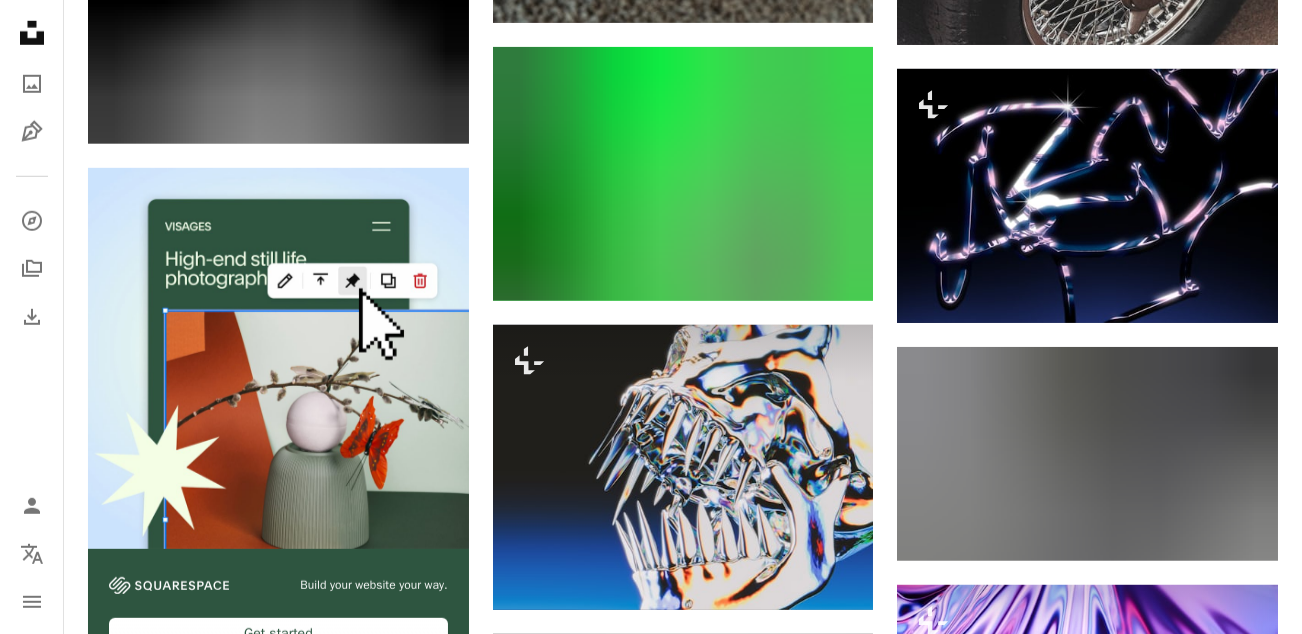 scroll, scrollTop: 4300, scrollLeft: 0, axis: vertical 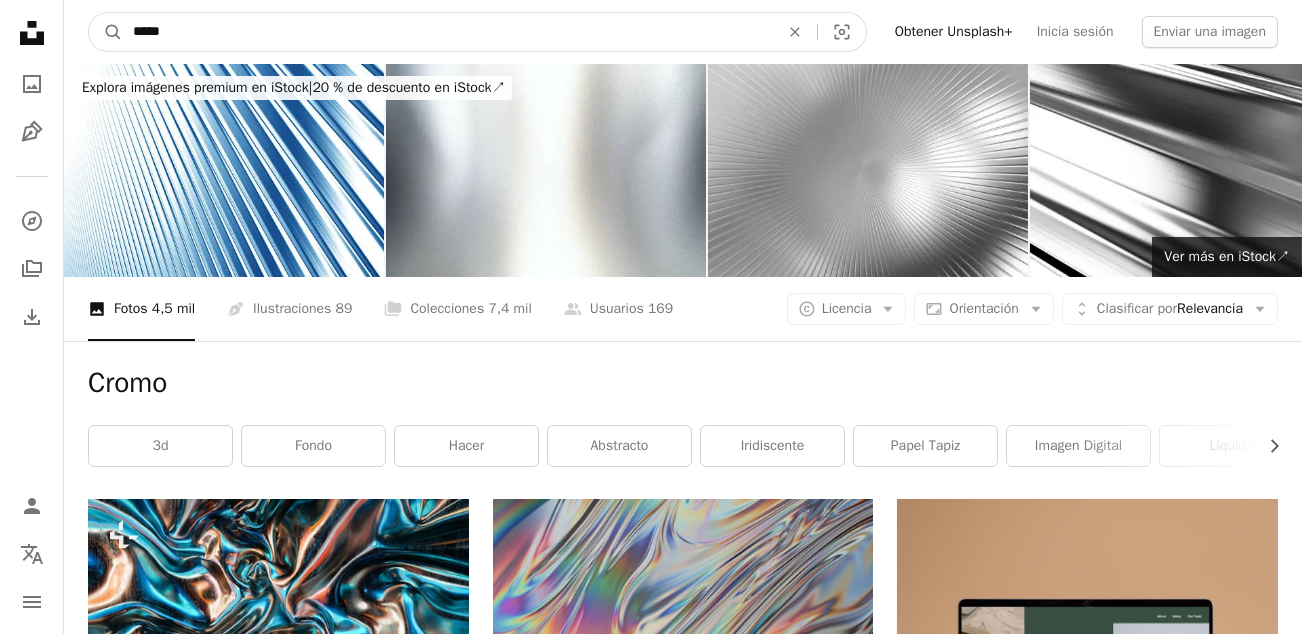 drag, startPoint x: 225, startPoint y: 23, endPoint x: 23, endPoint y: 14, distance: 202.2004 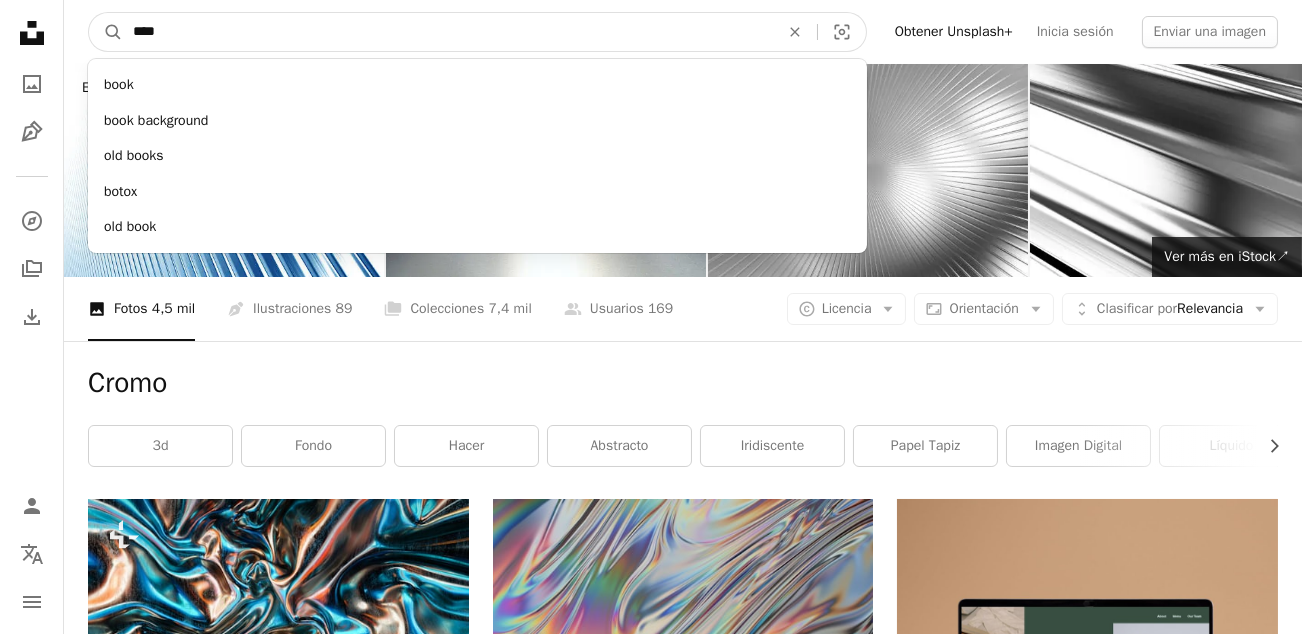 type on "****" 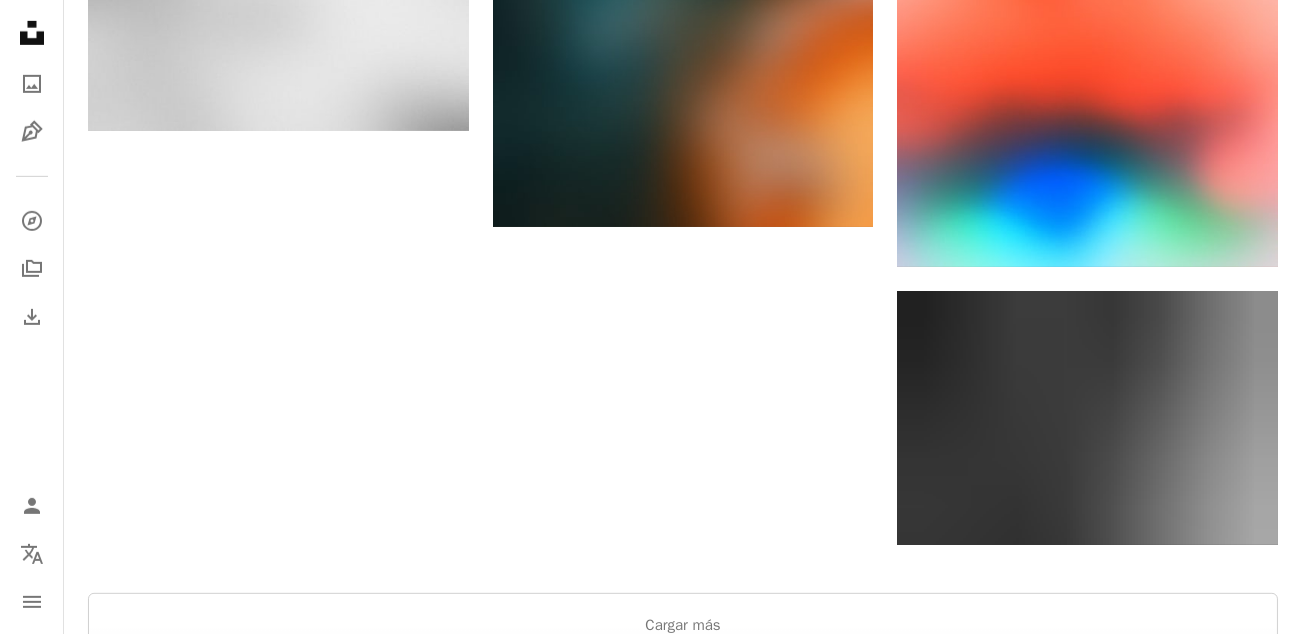 scroll, scrollTop: 3000, scrollLeft: 0, axis: vertical 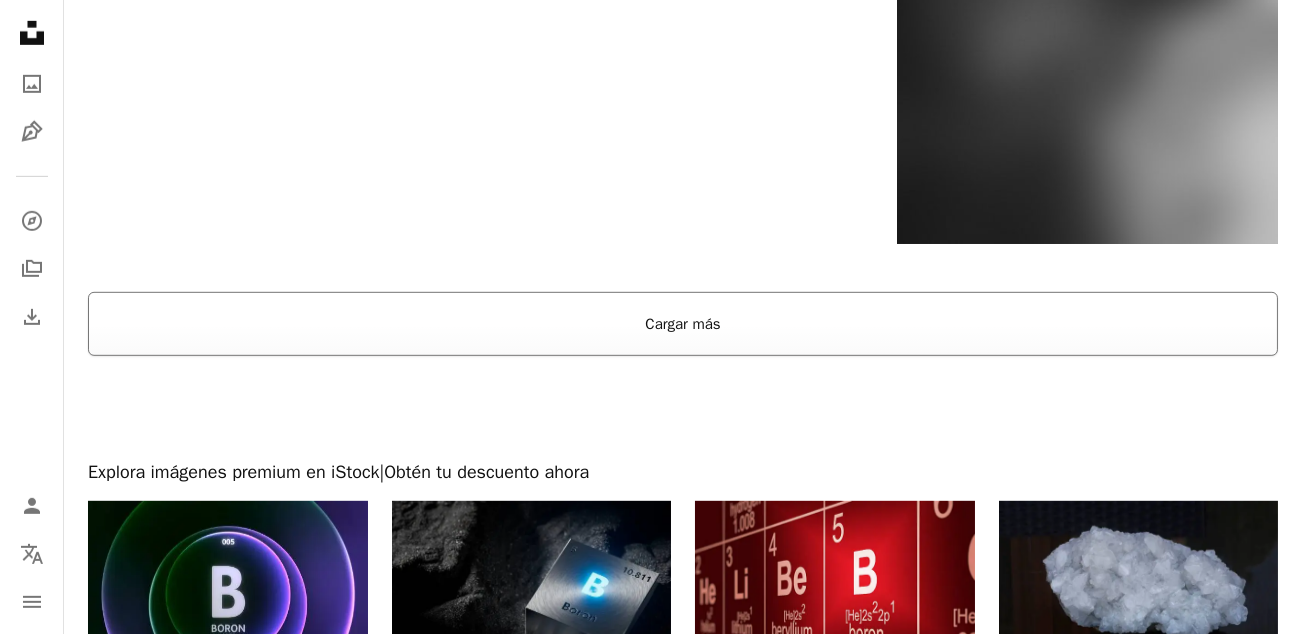 click on "Cargar más" at bounding box center [683, 324] 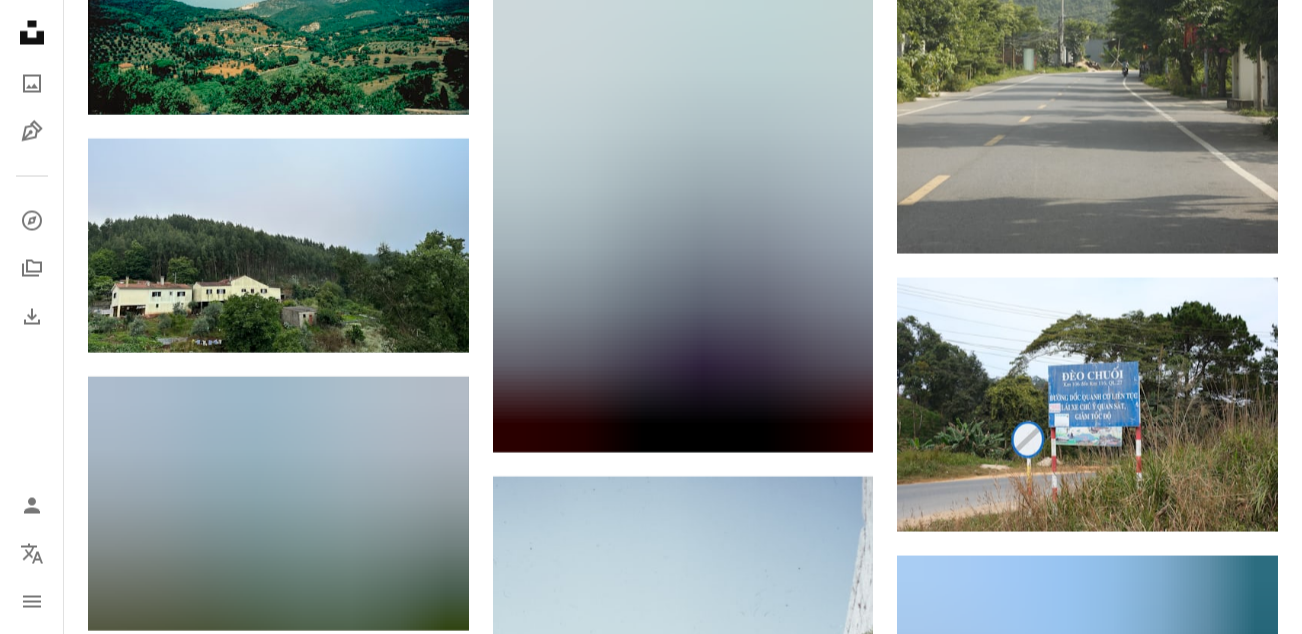 scroll, scrollTop: 9200, scrollLeft: 0, axis: vertical 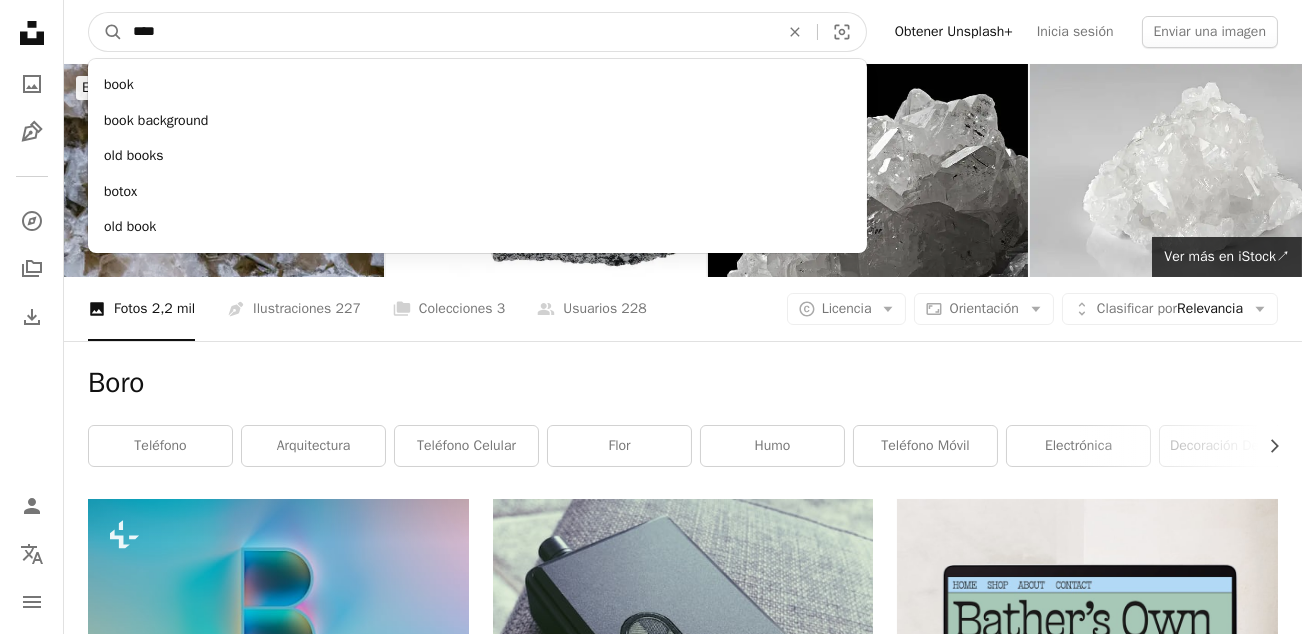 drag, startPoint x: 176, startPoint y: 27, endPoint x: 80, endPoint y: 27, distance: 96 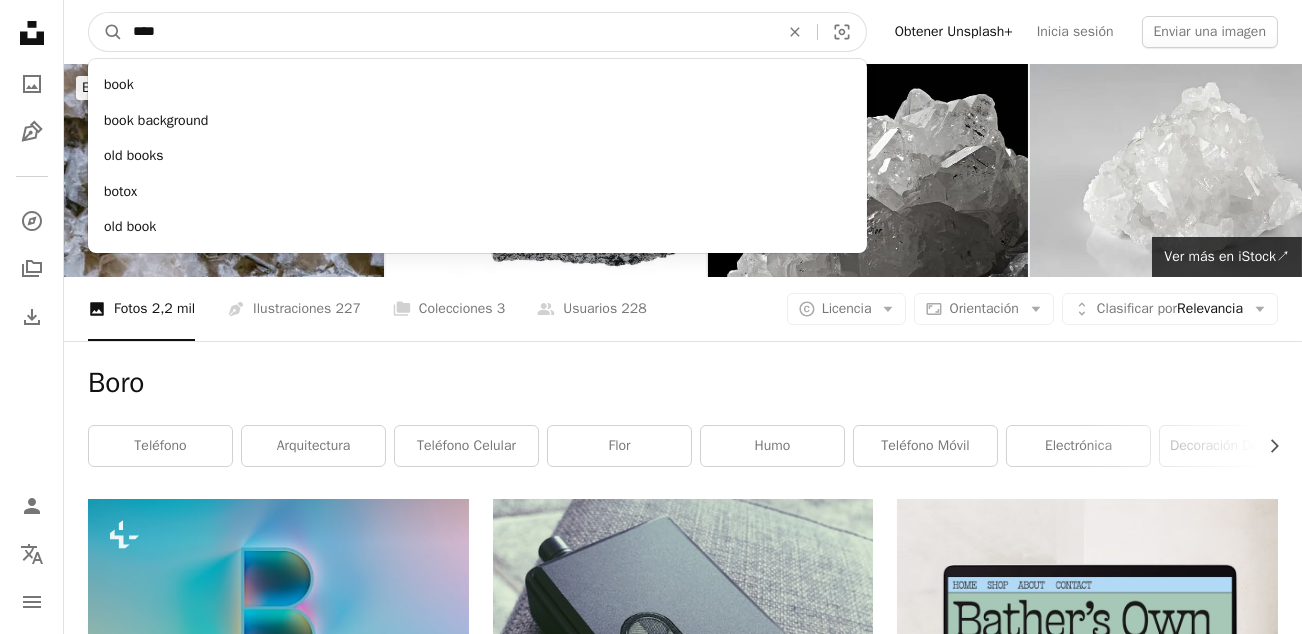 type on "*****" 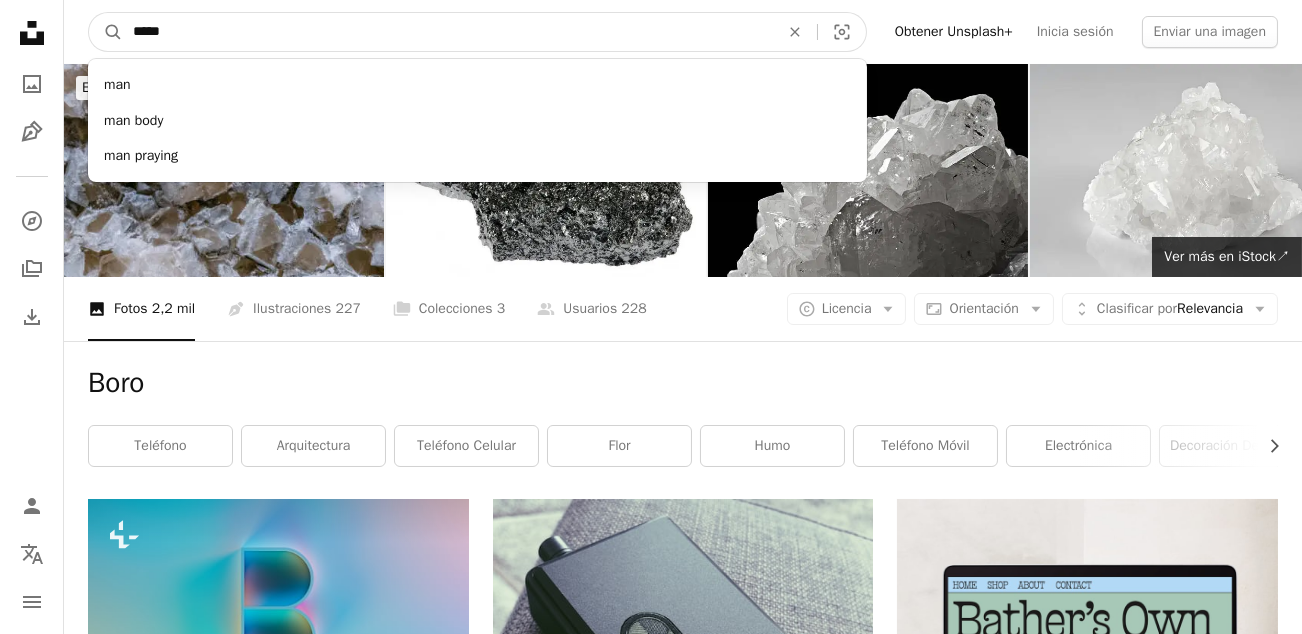 click on "A magnifying glass" at bounding box center (106, 32) 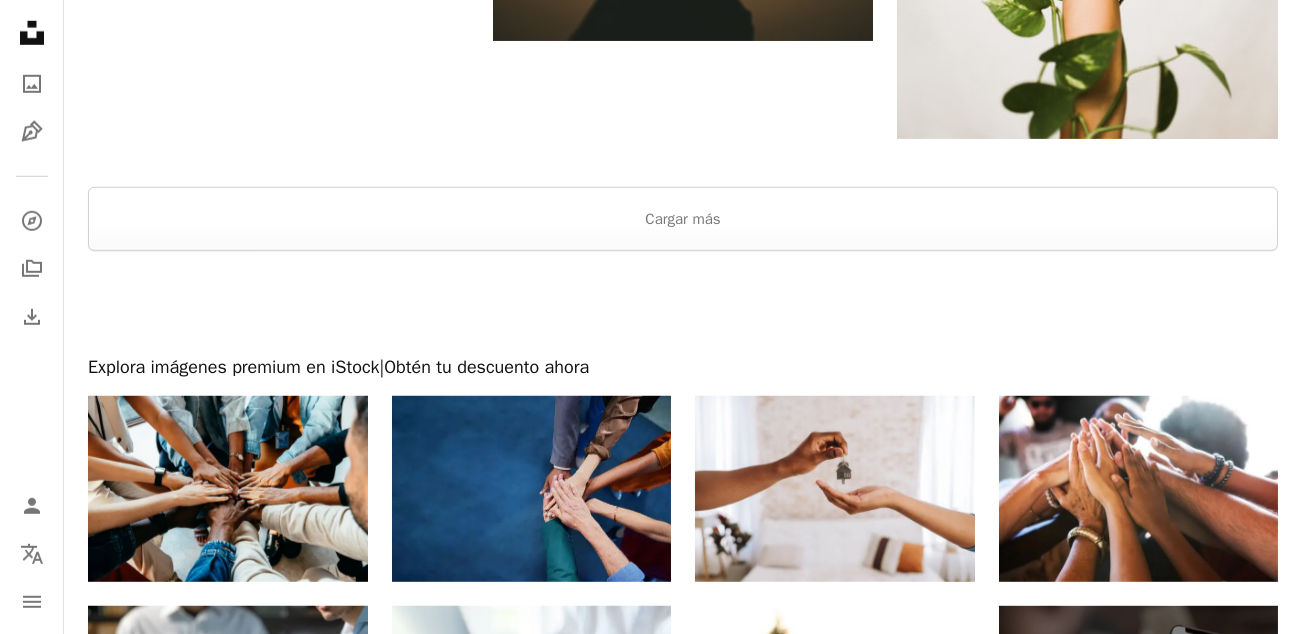 scroll, scrollTop: 3999, scrollLeft: 0, axis: vertical 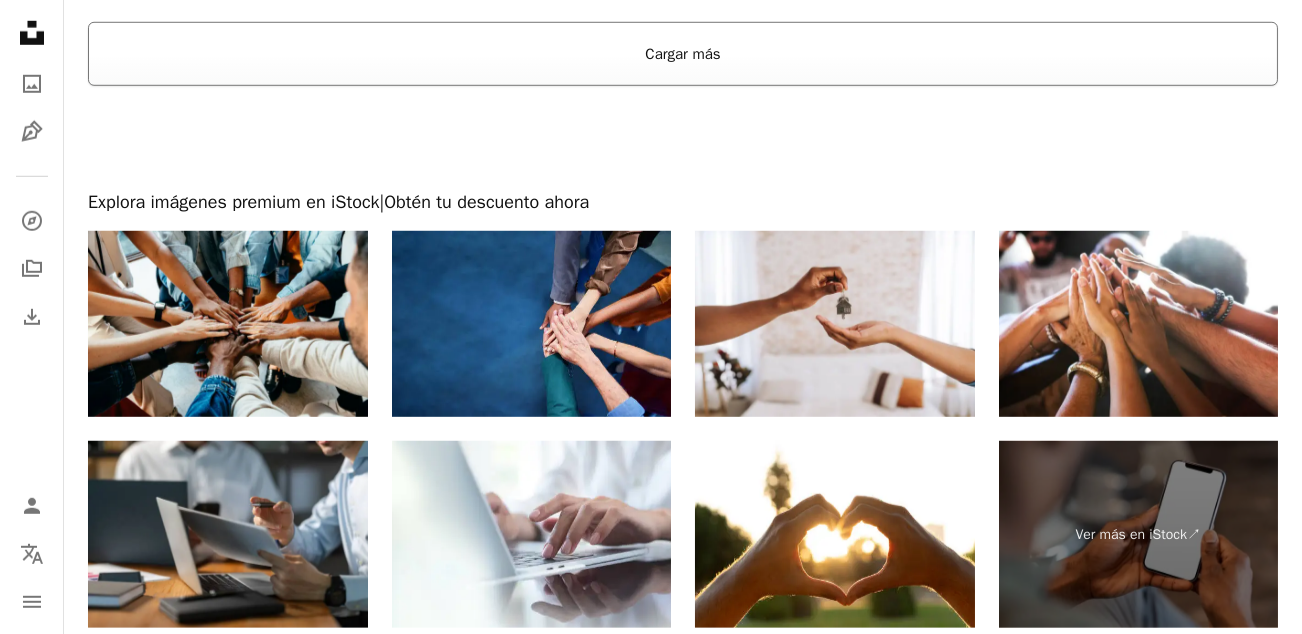 click on "Cargar más" at bounding box center (683, 54) 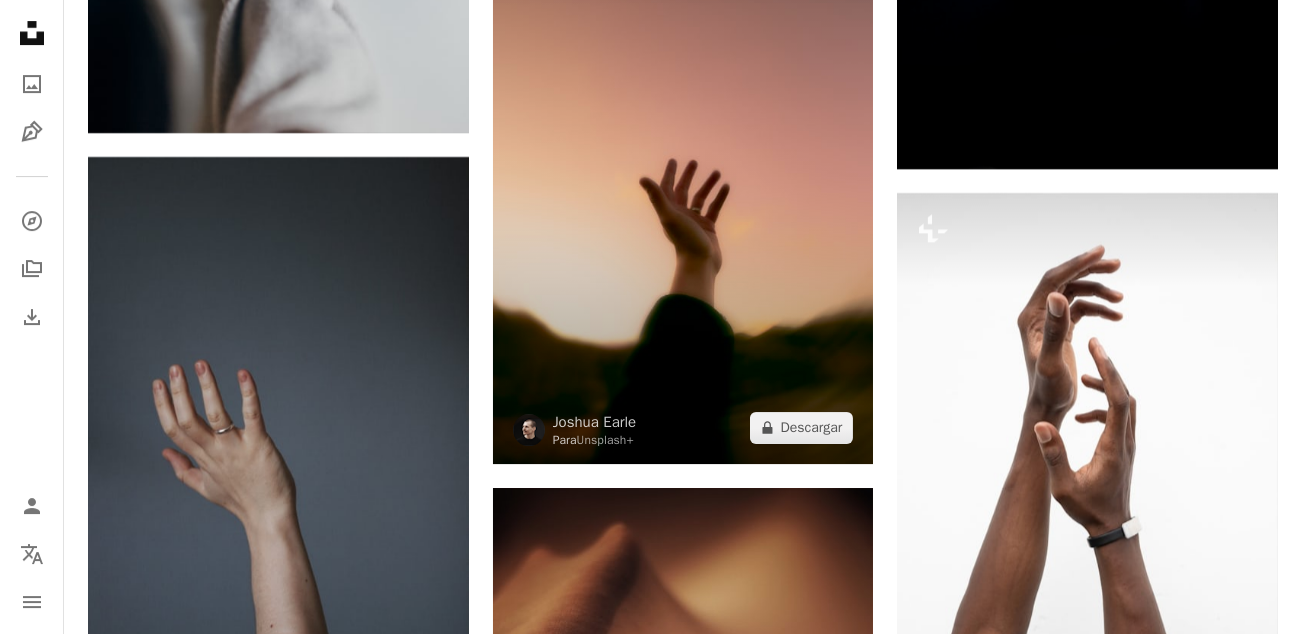 scroll, scrollTop: 17200, scrollLeft: 0, axis: vertical 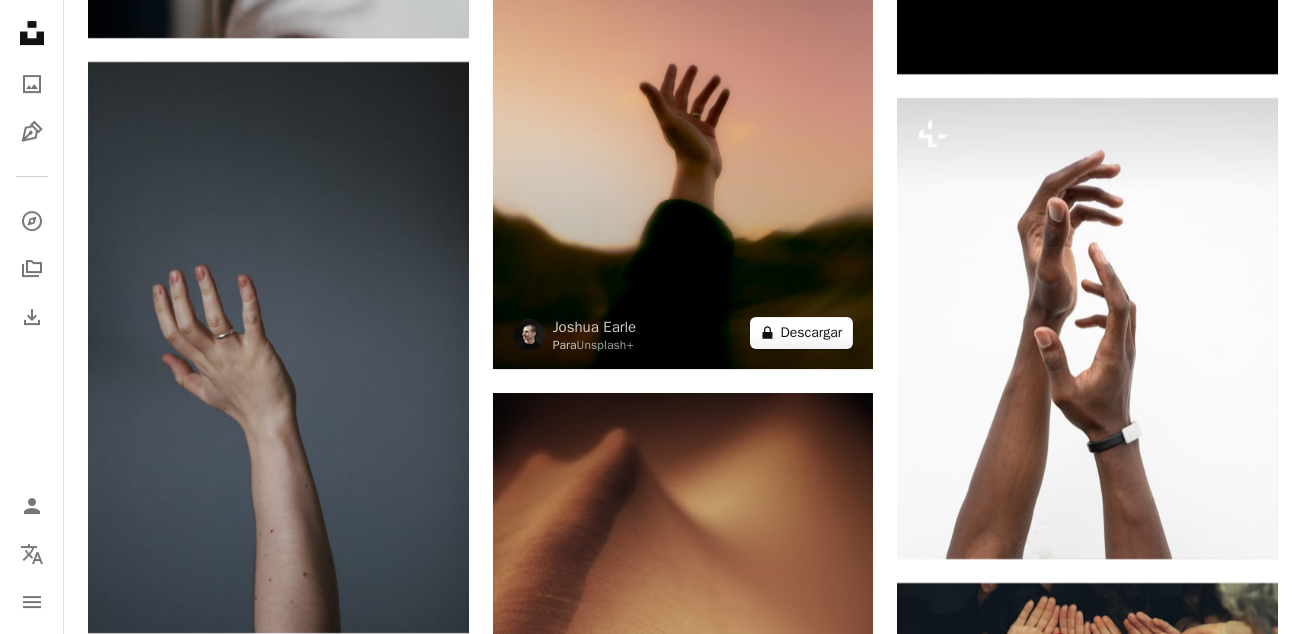 click on "A lock Descargar" at bounding box center (802, 333) 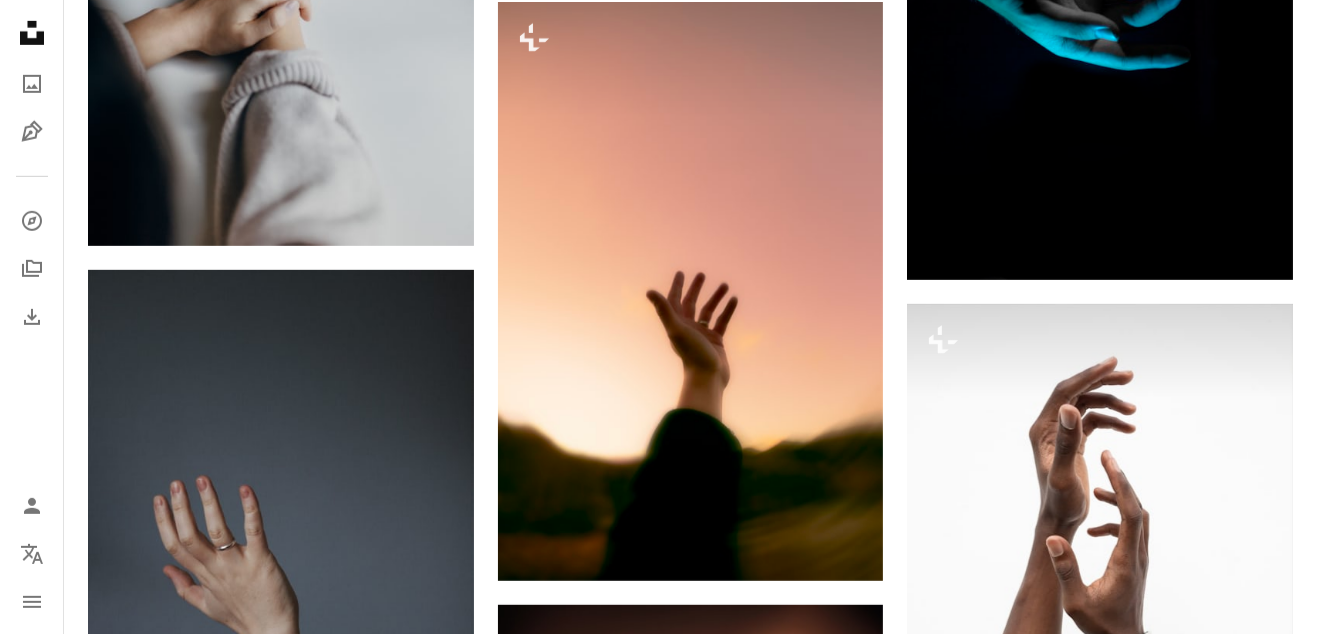 click on "An X shape Imágenes premium, listas para usar. Obtén acceso ilimitado. A plus sign Contenido solo para miembros añadido mensualmente A plus sign Descargas ilimitadas libres de derechos A plus sign Ilustraciones  Nuevo A plus sign Protecciones legales mejoradas anualmente 62 %  de descuento mensualmente 16 €   6 € EUR al mes * Obtener  Unsplash+ *Cuando se paga anualmente, se factura por adelantado  72 € Más los impuestos aplicables. Se renueva automáticamente. Cancela cuando quieras." at bounding box center (658, 3365) 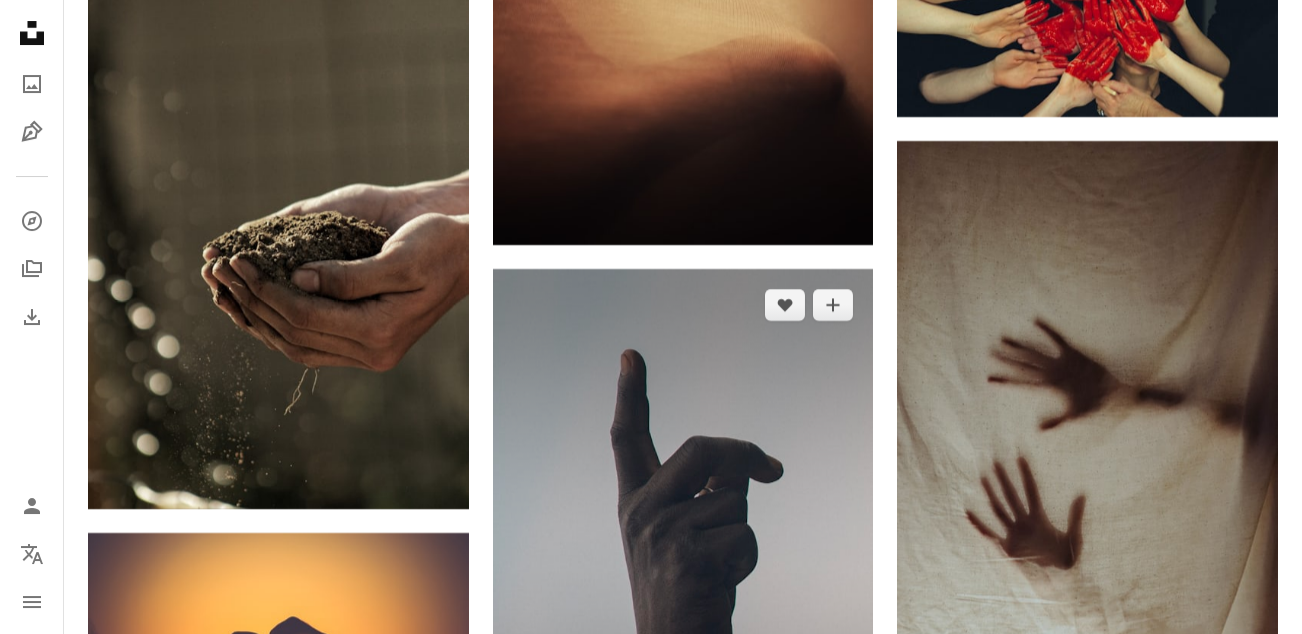 scroll, scrollTop: 18200, scrollLeft: 0, axis: vertical 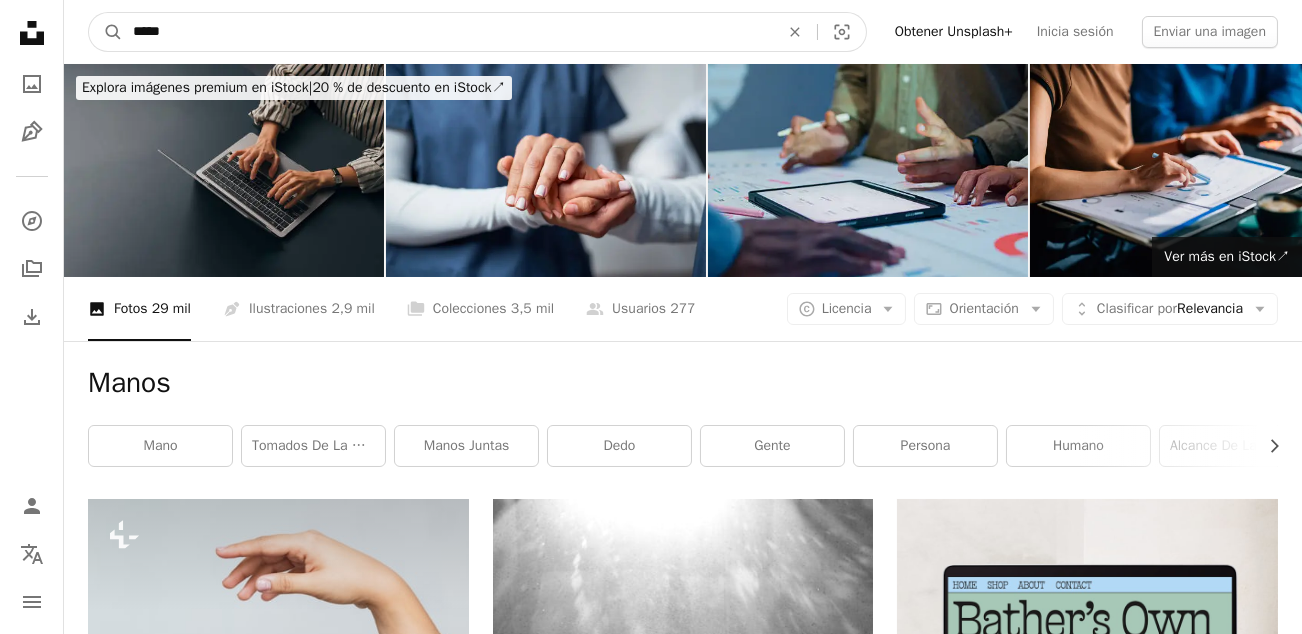 click on "A magnifying glass ***** An X shape Visual search Obtener Unsplash+ Inicia sesión Enviar una imagen" at bounding box center [683, 32] 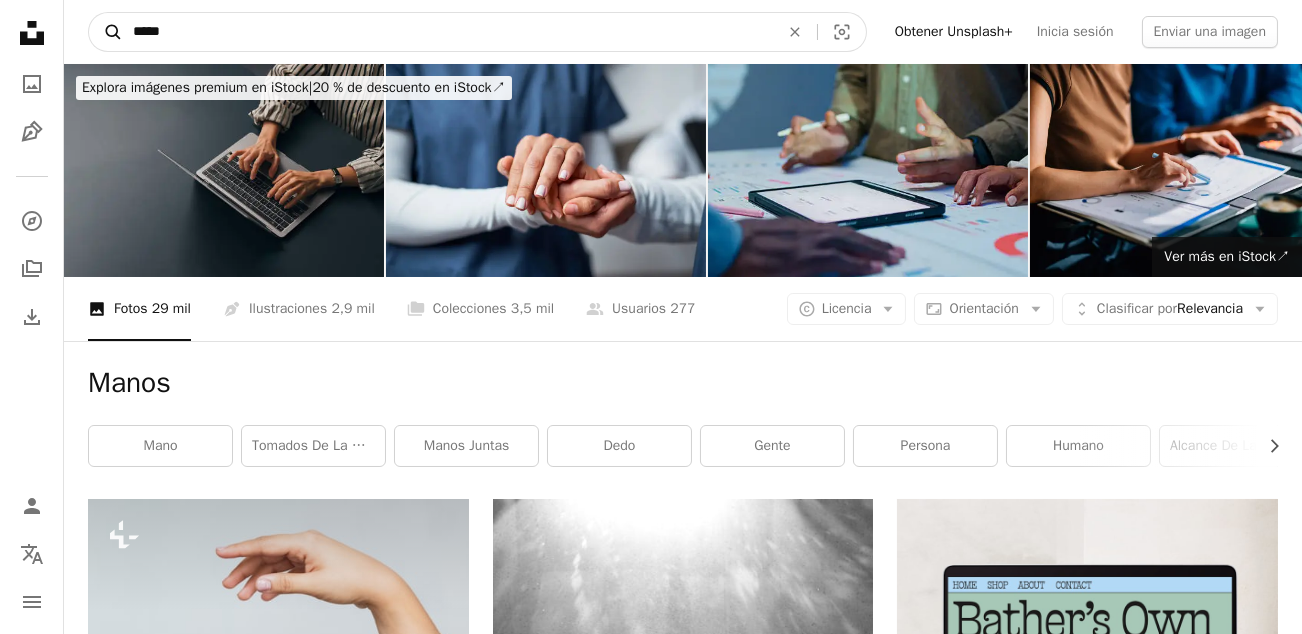 drag, startPoint x: 204, startPoint y: 29, endPoint x: 101, endPoint y: 35, distance: 103.17461 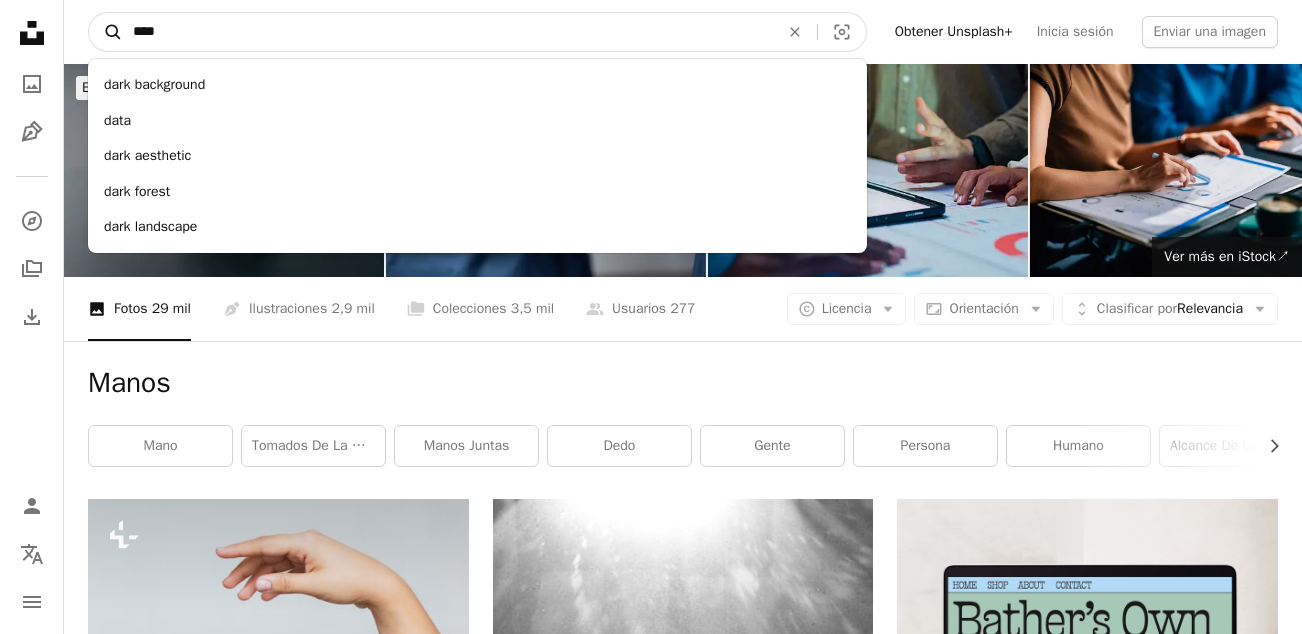 type on "****" 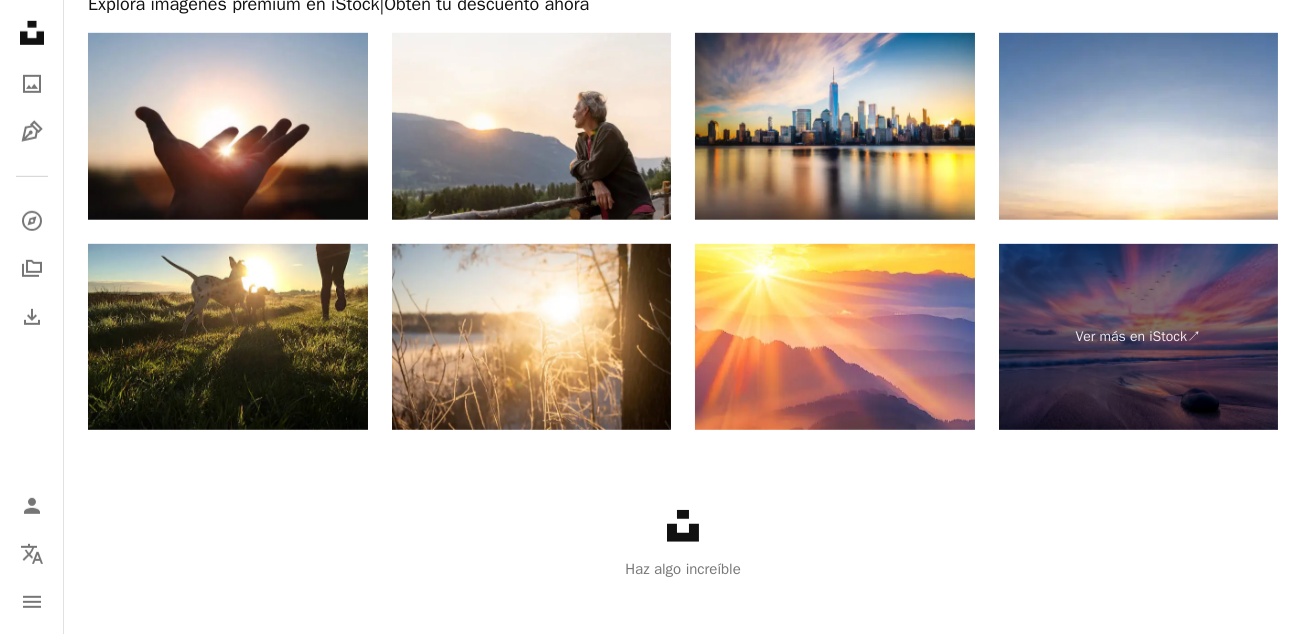 scroll, scrollTop: 3354, scrollLeft: 0, axis: vertical 